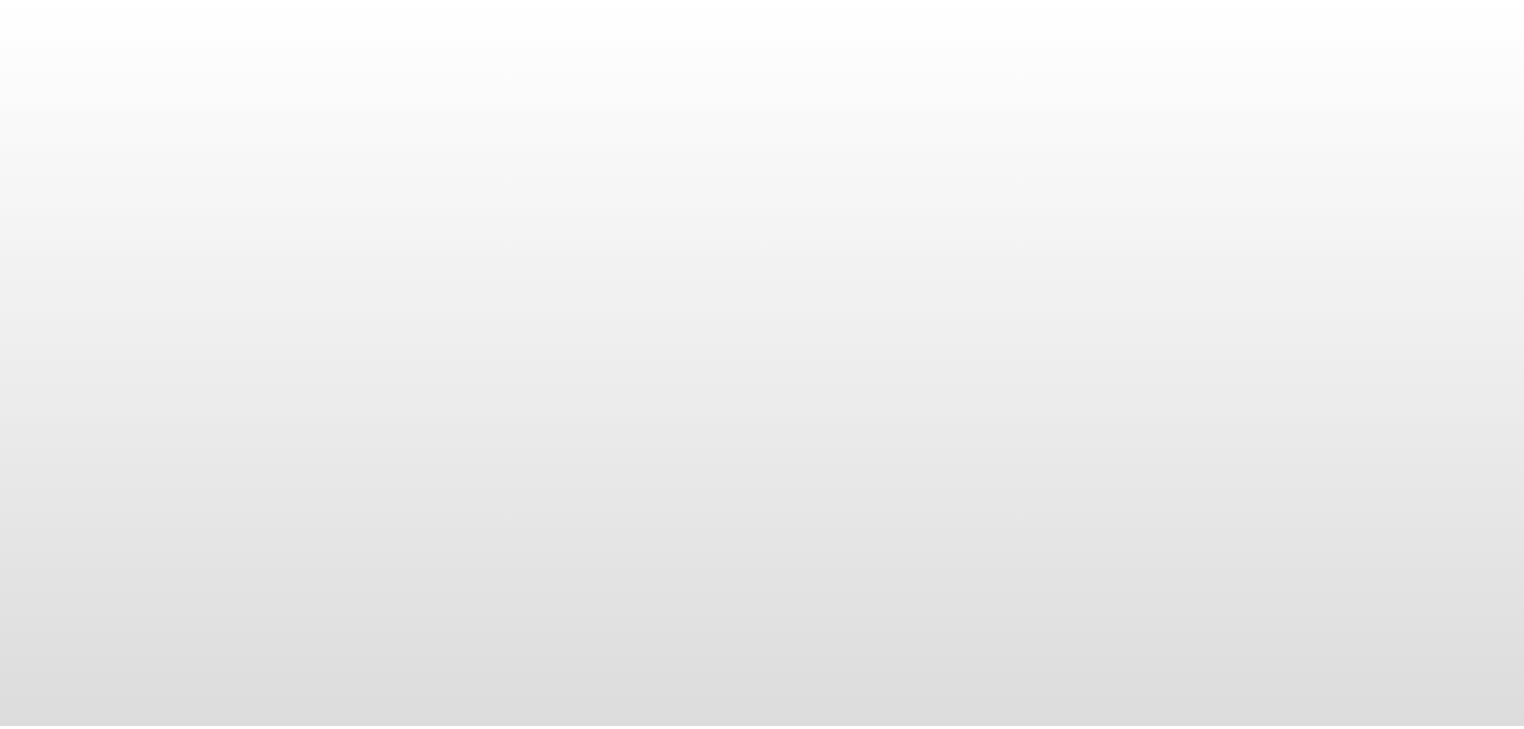 scroll, scrollTop: 0, scrollLeft: 0, axis: both 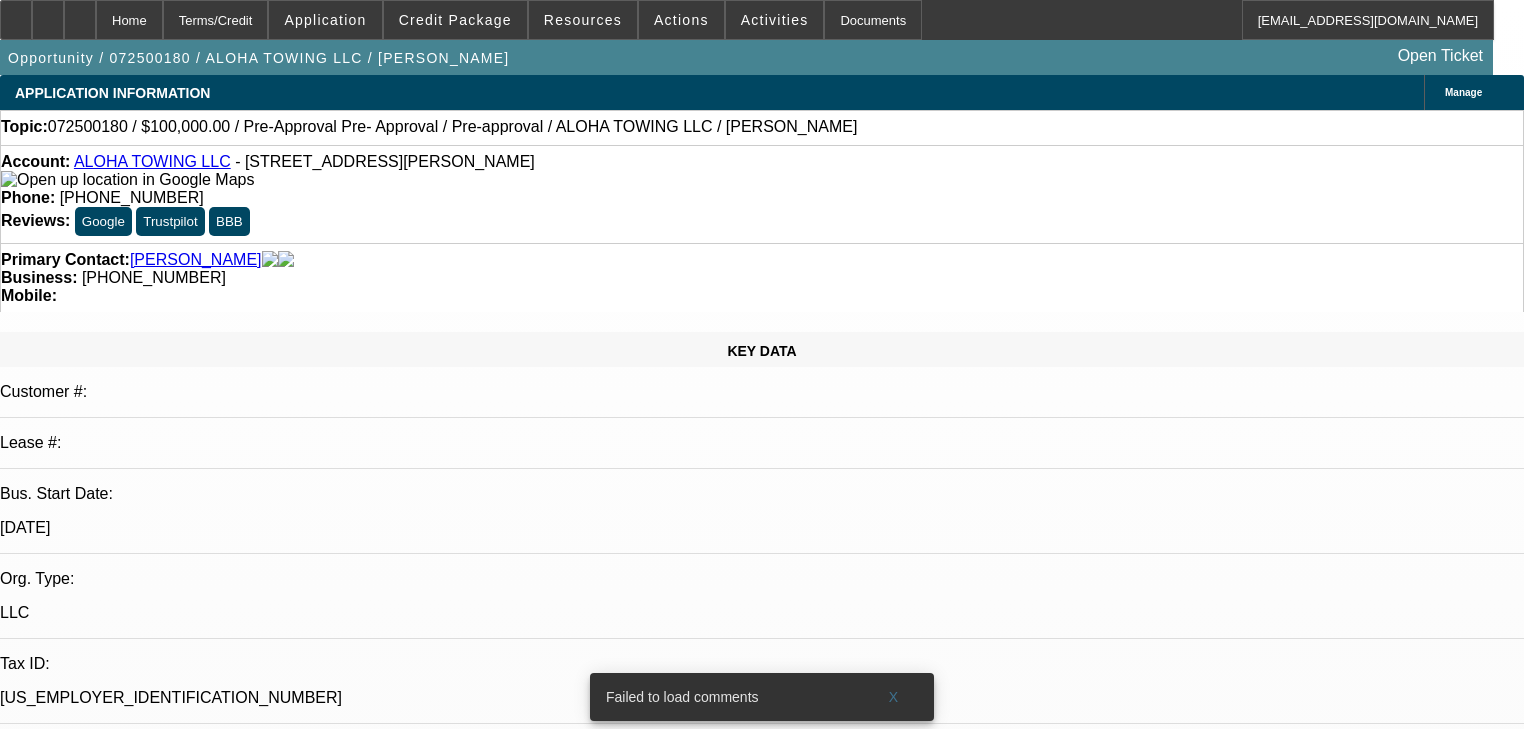 select on "0" 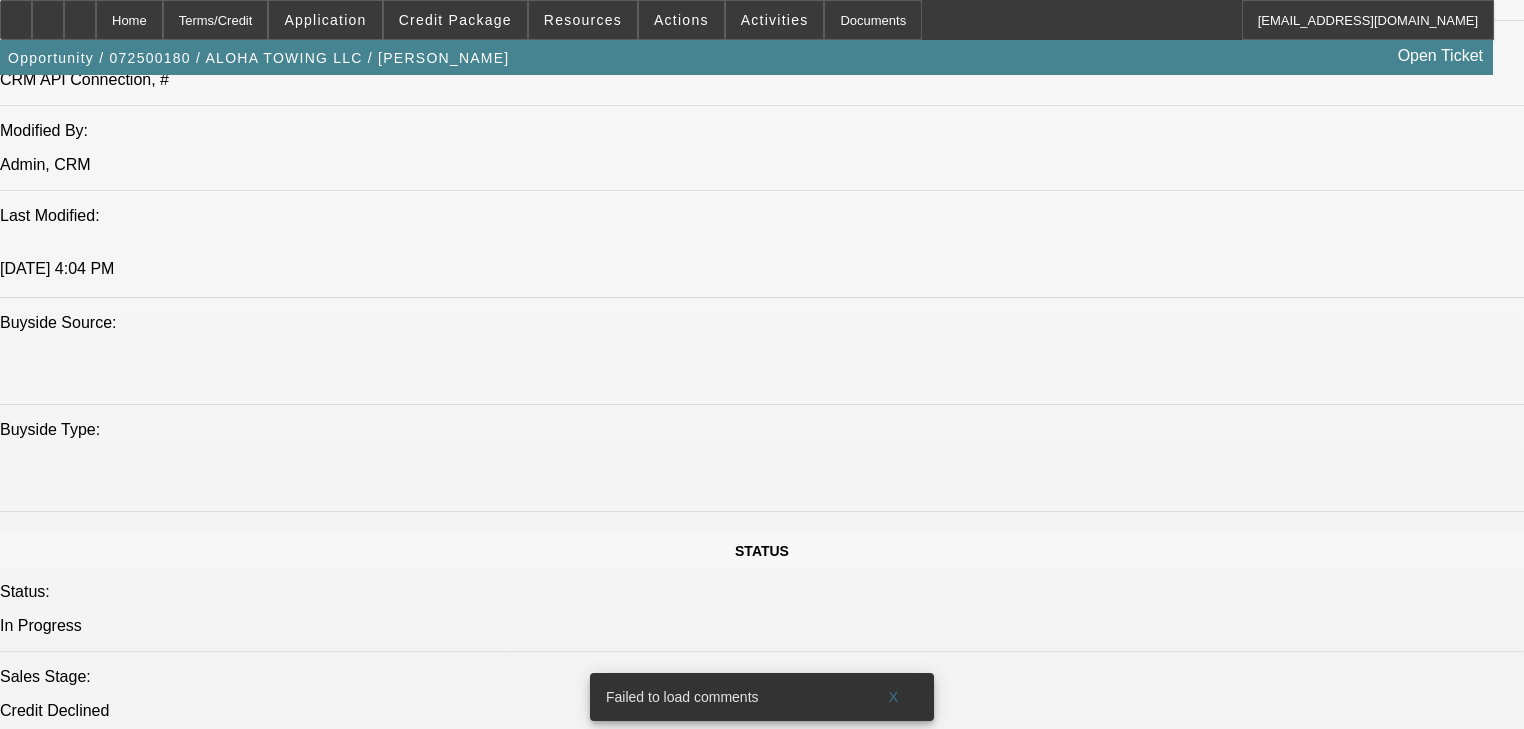 scroll, scrollTop: 1688, scrollLeft: 0, axis: vertical 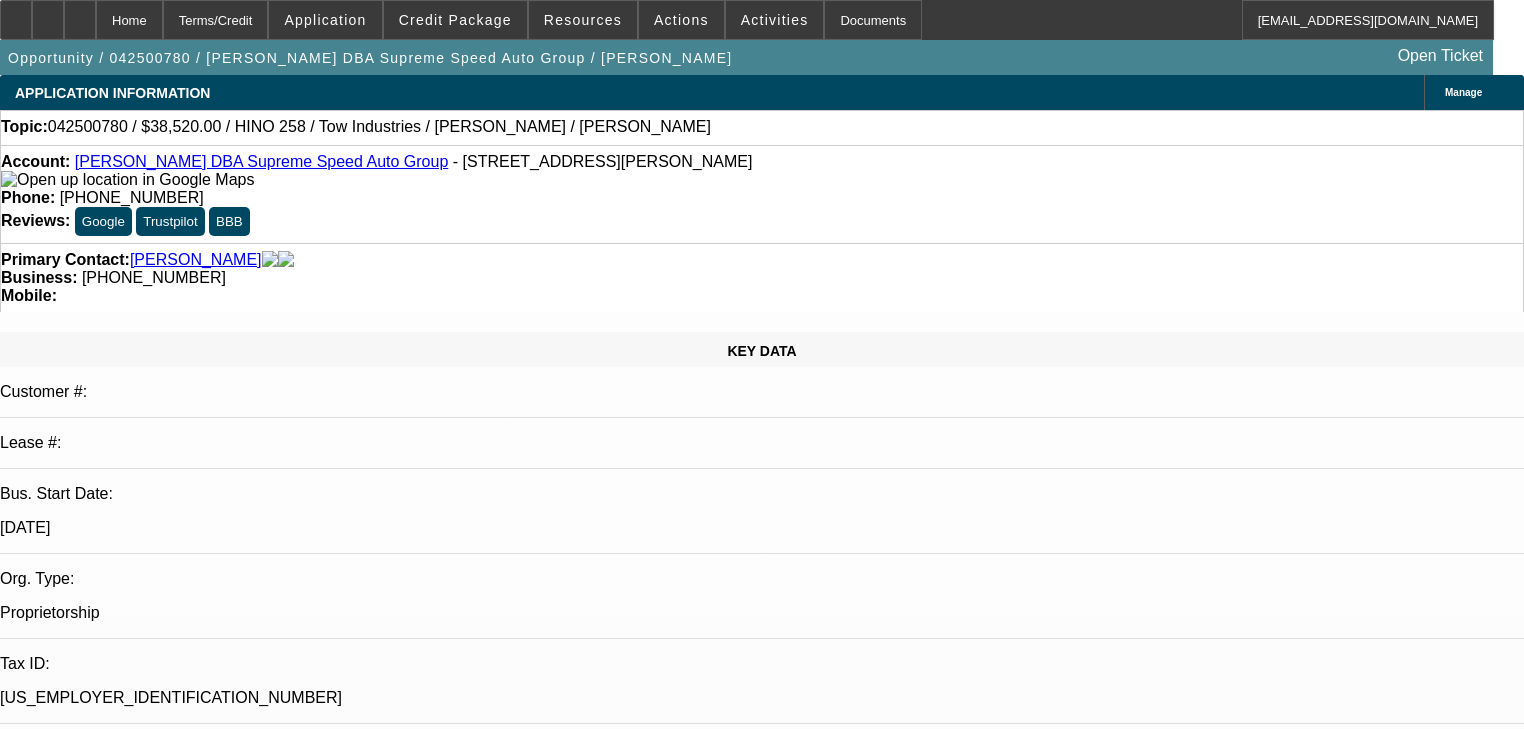 select on "0.1" 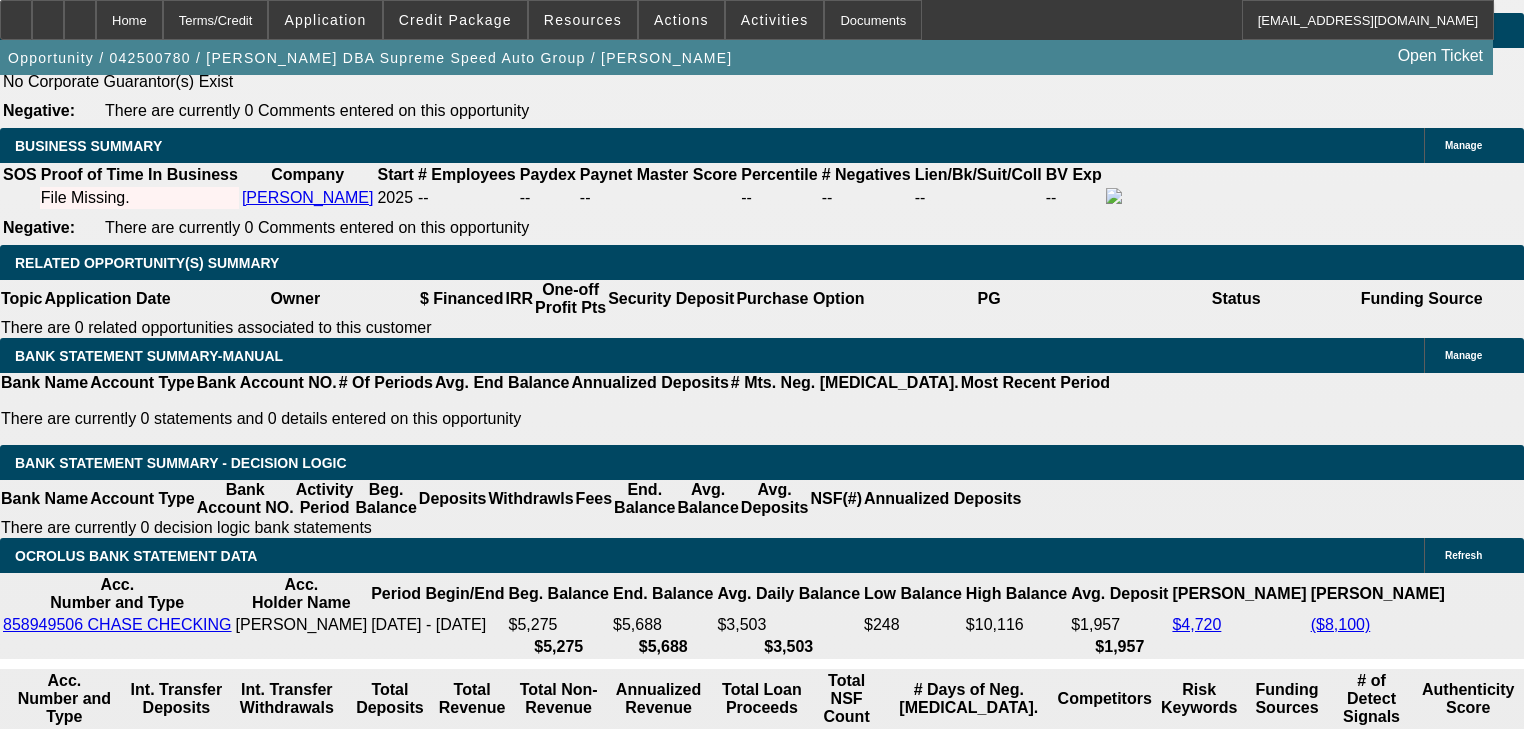 scroll, scrollTop: 3350, scrollLeft: 0, axis: vertical 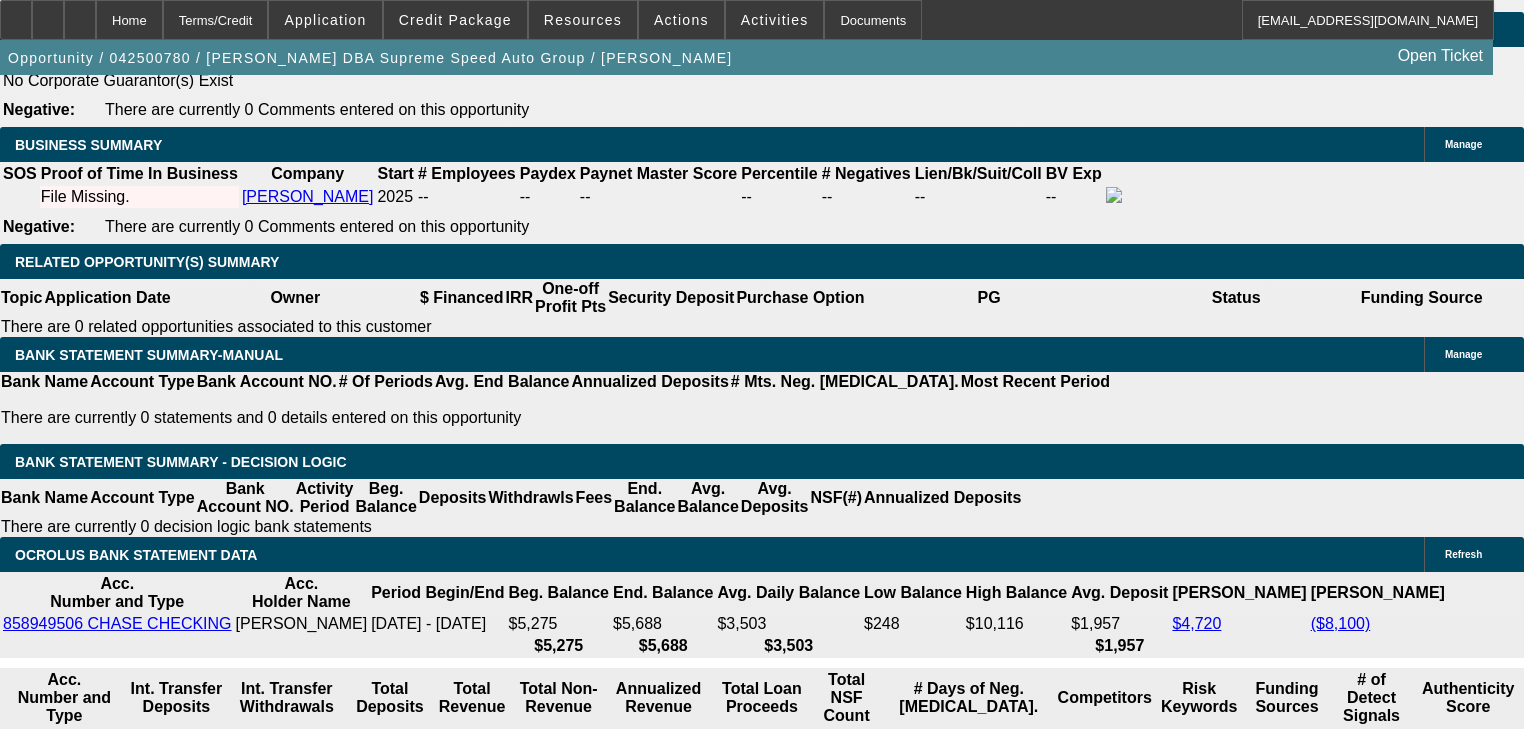 click on "Tow Industries" 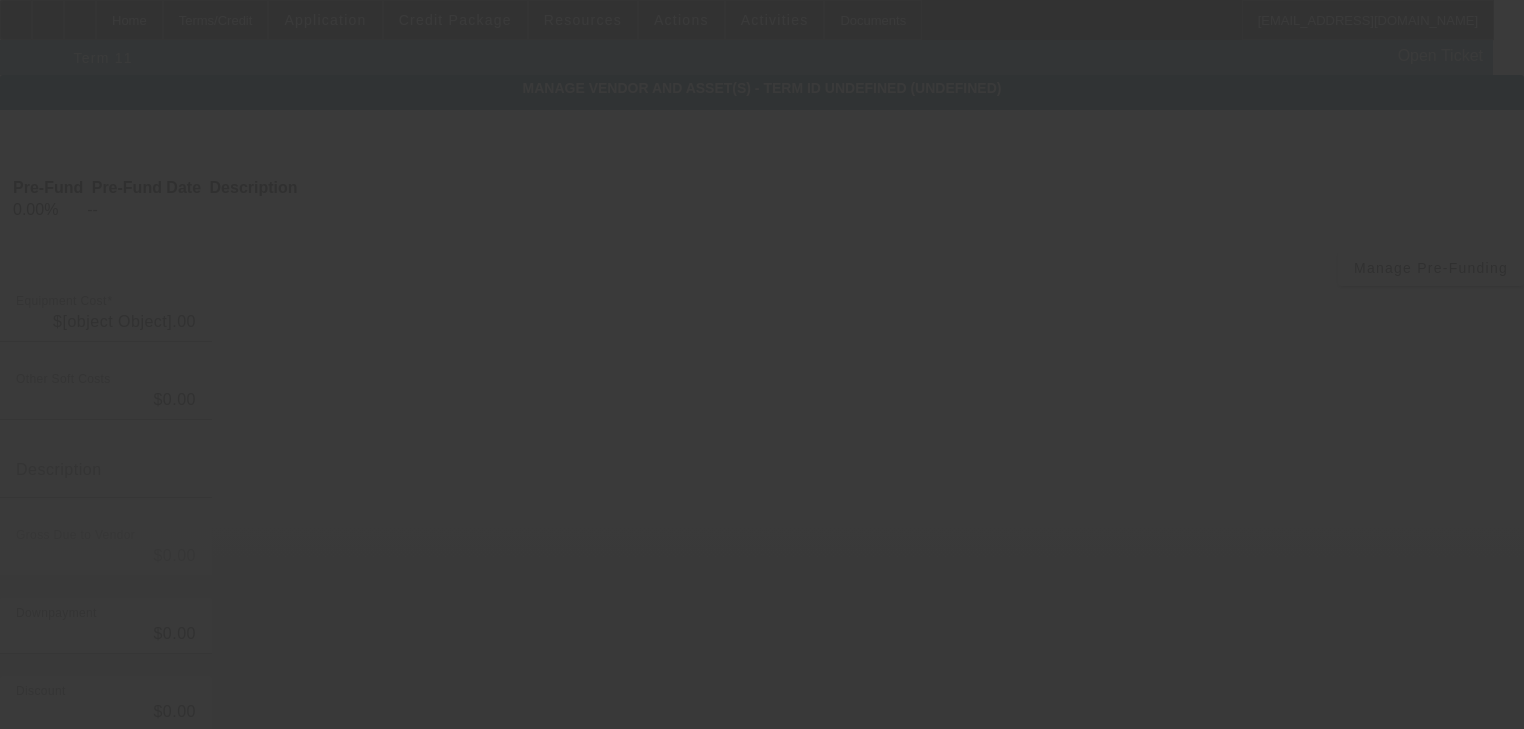 type on "$42,800.00" 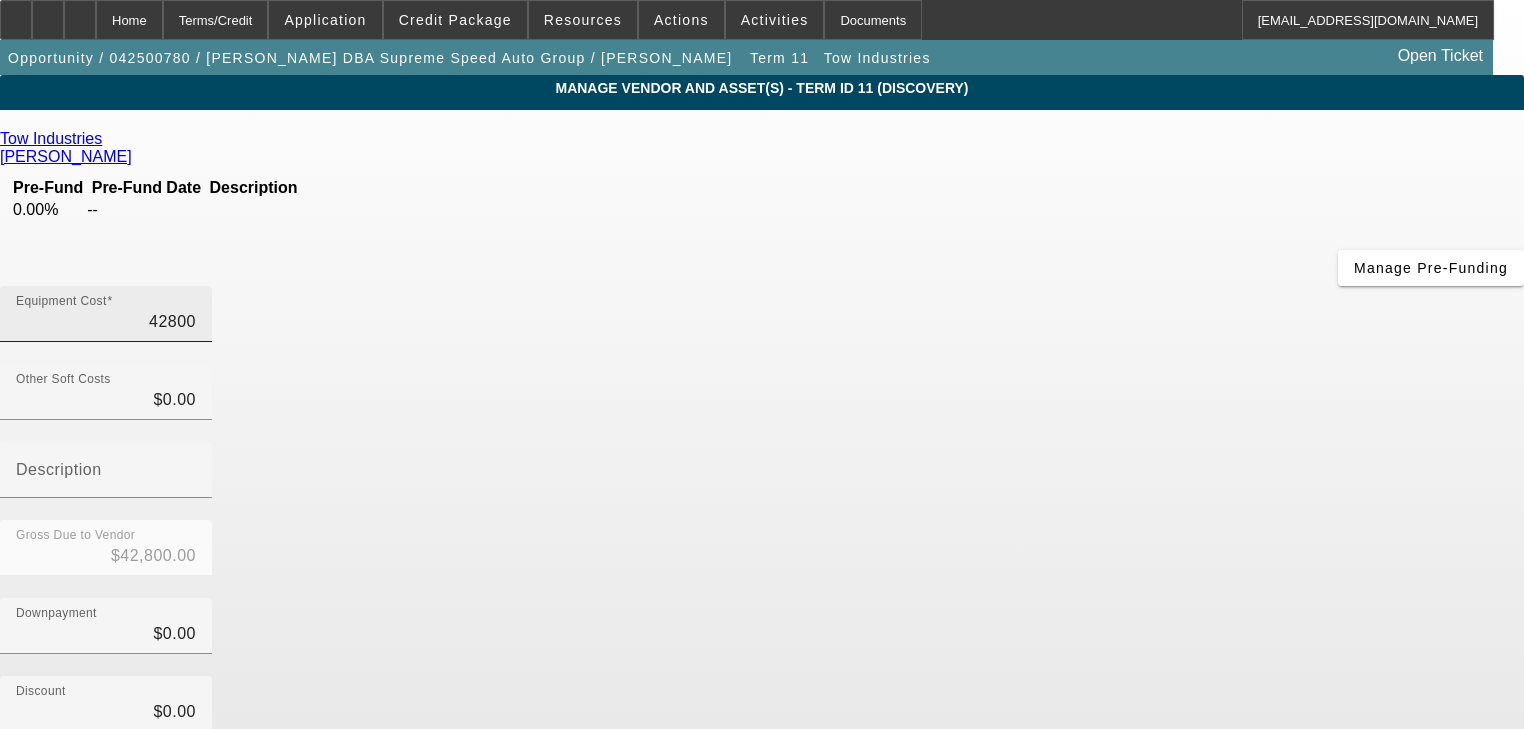 click on "42800" at bounding box center (106, 322) 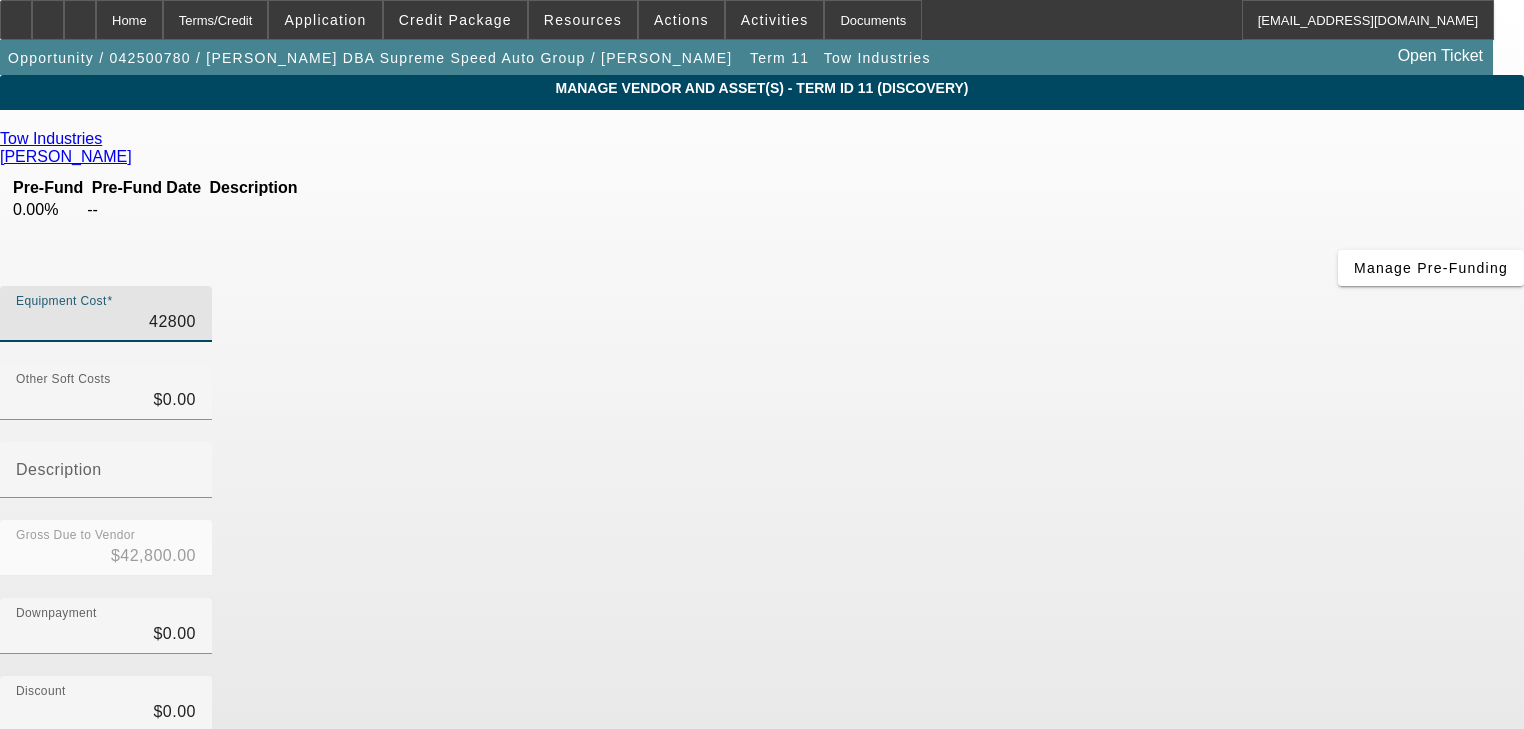 click on "42800" at bounding box center (106, 322) 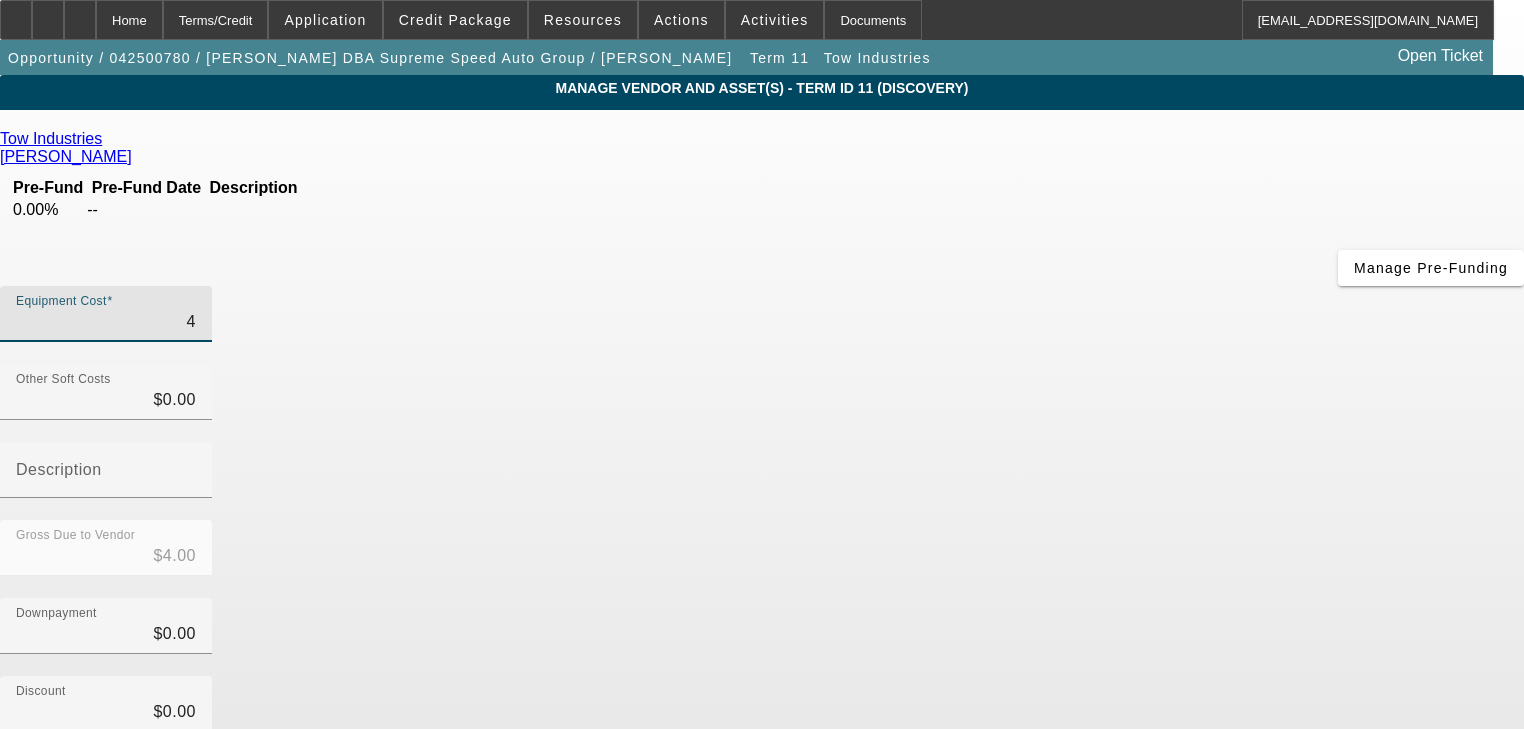type on "41" 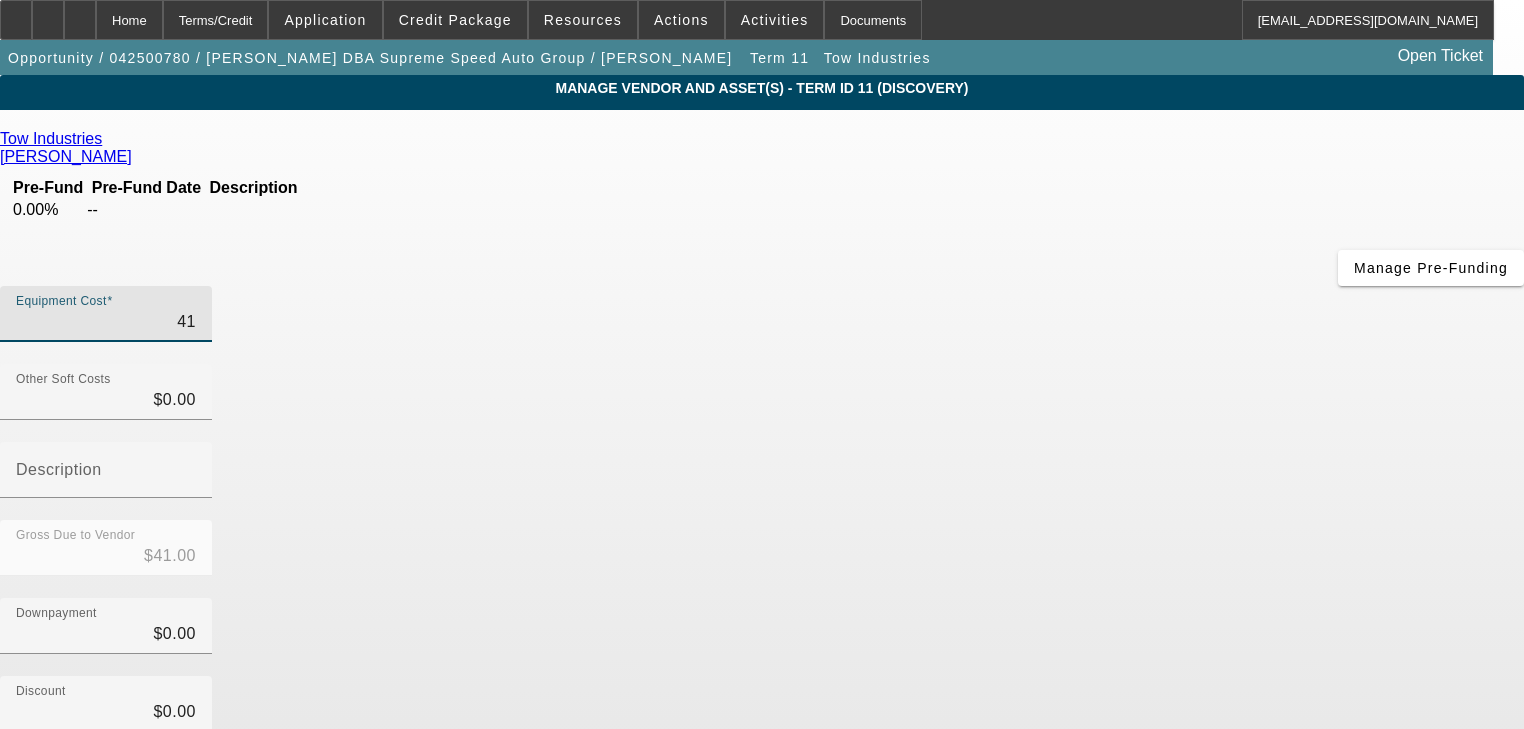 type on "413" 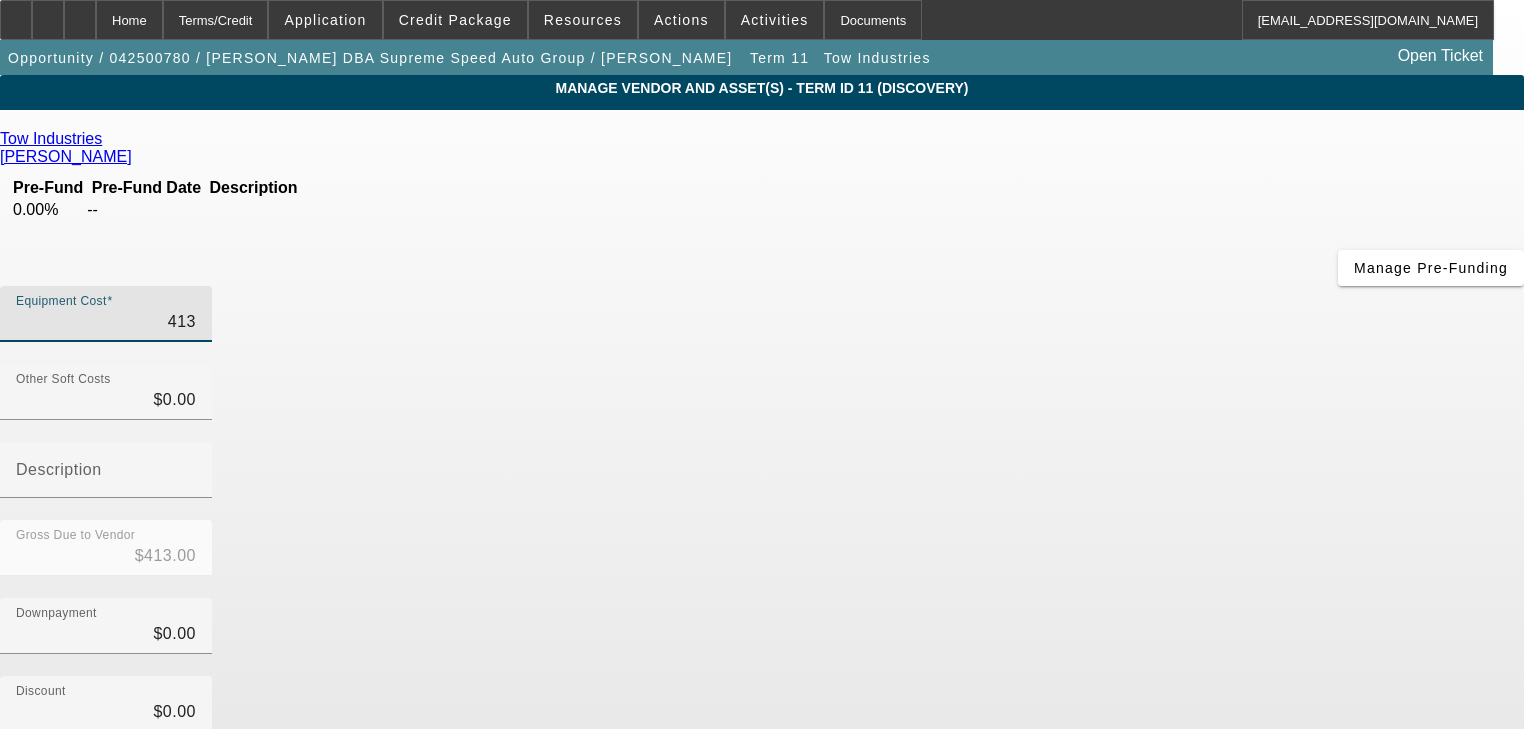 type on "4130" 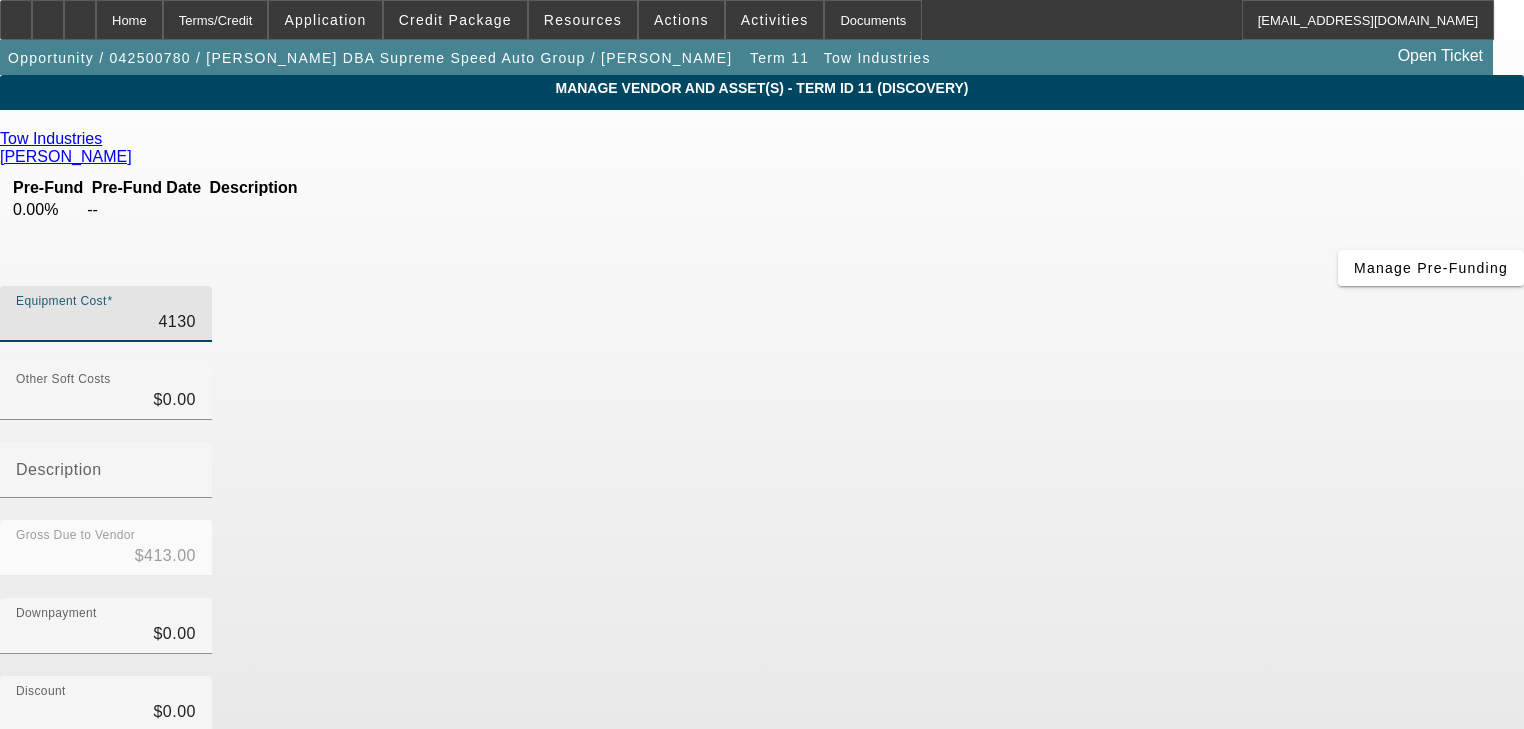 type on "$4,130.00" 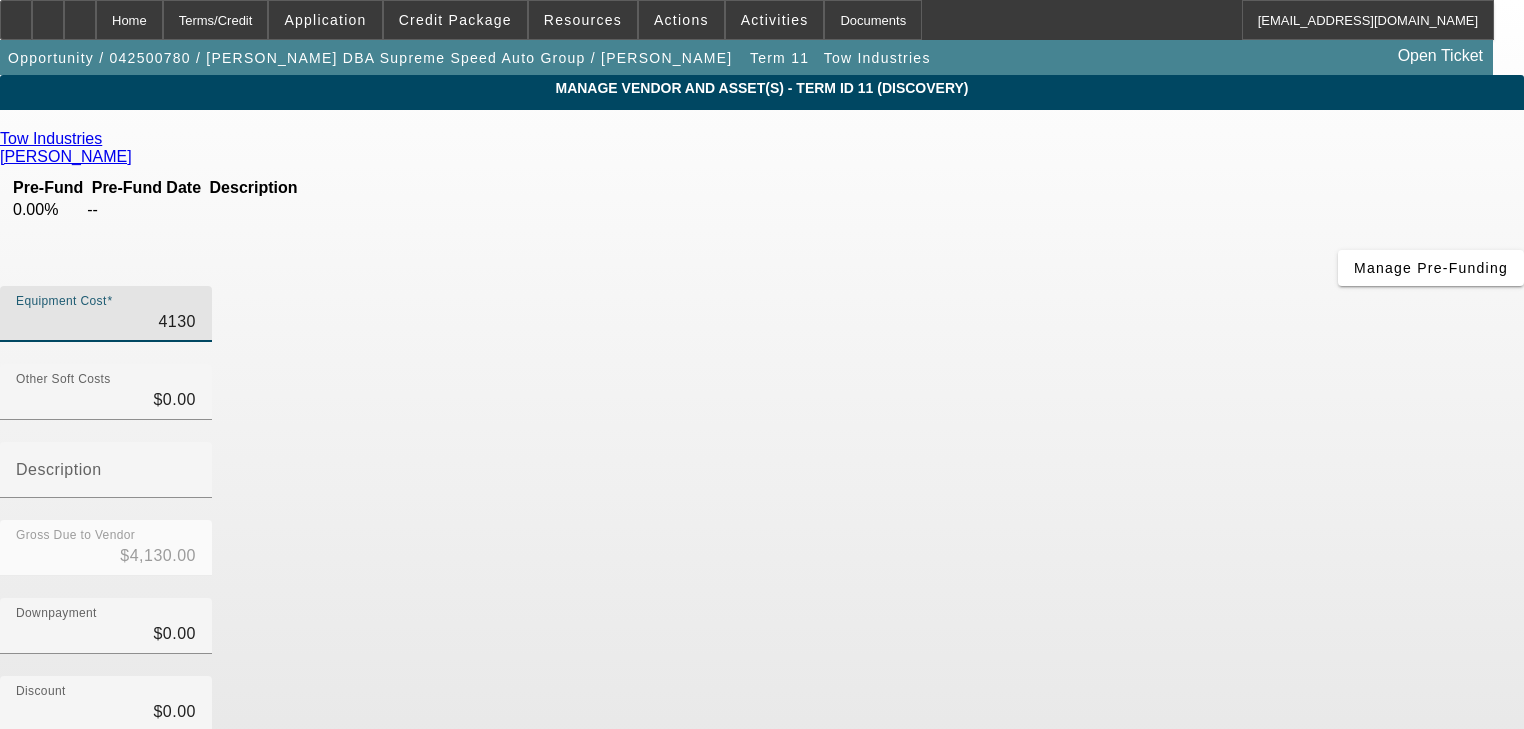 type on "41300" 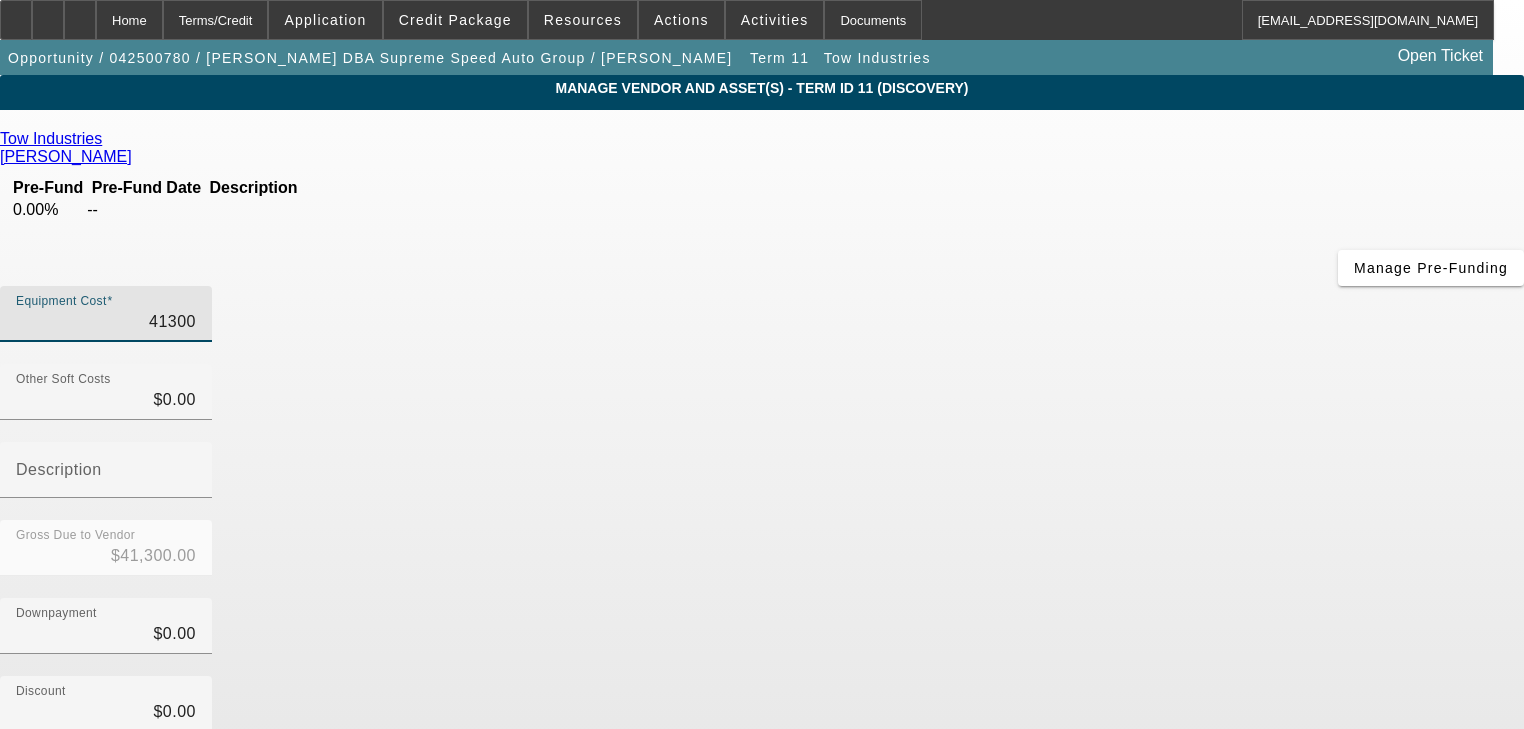type on "$41,300.00" 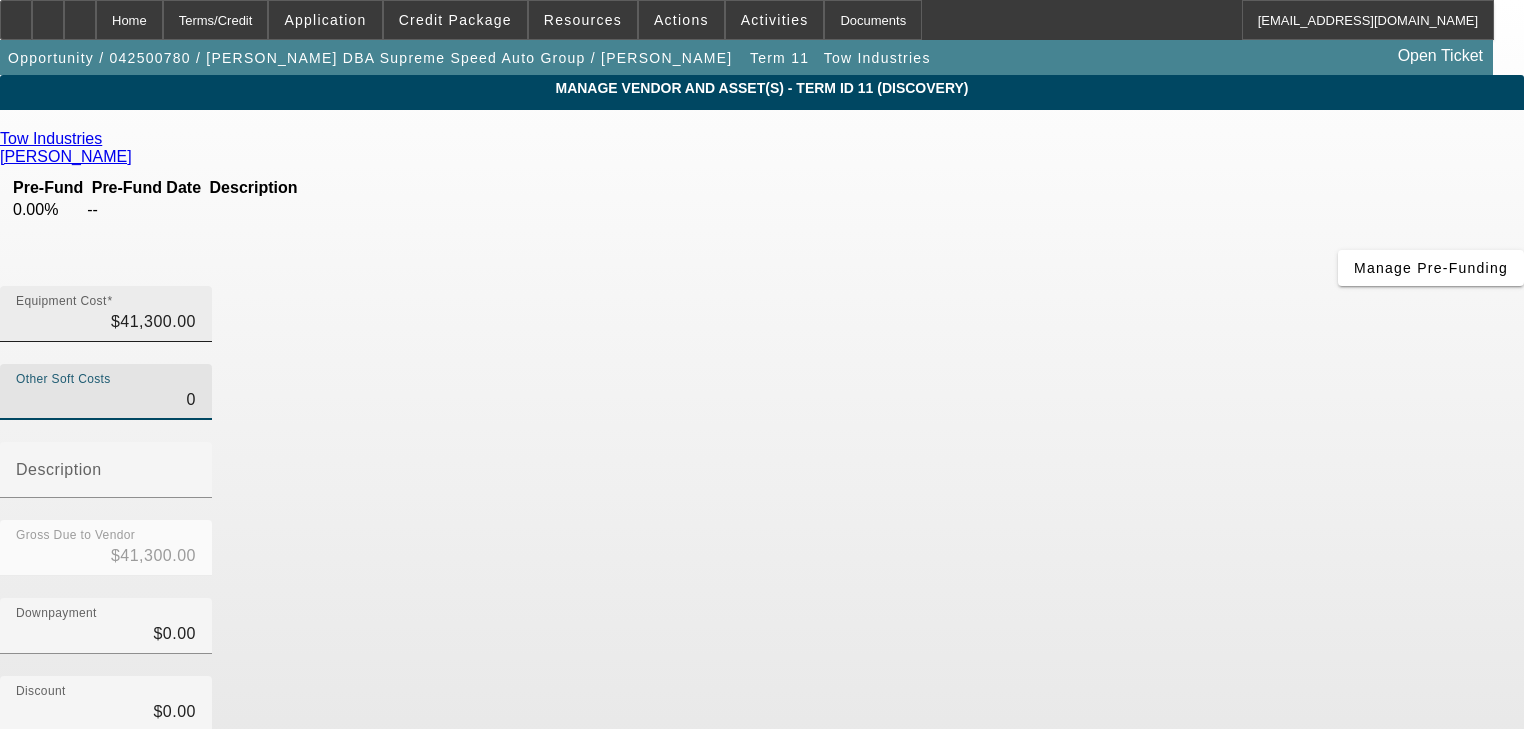 scroll, scrollTop: 204, scrollLeft: 0, axis: vertical 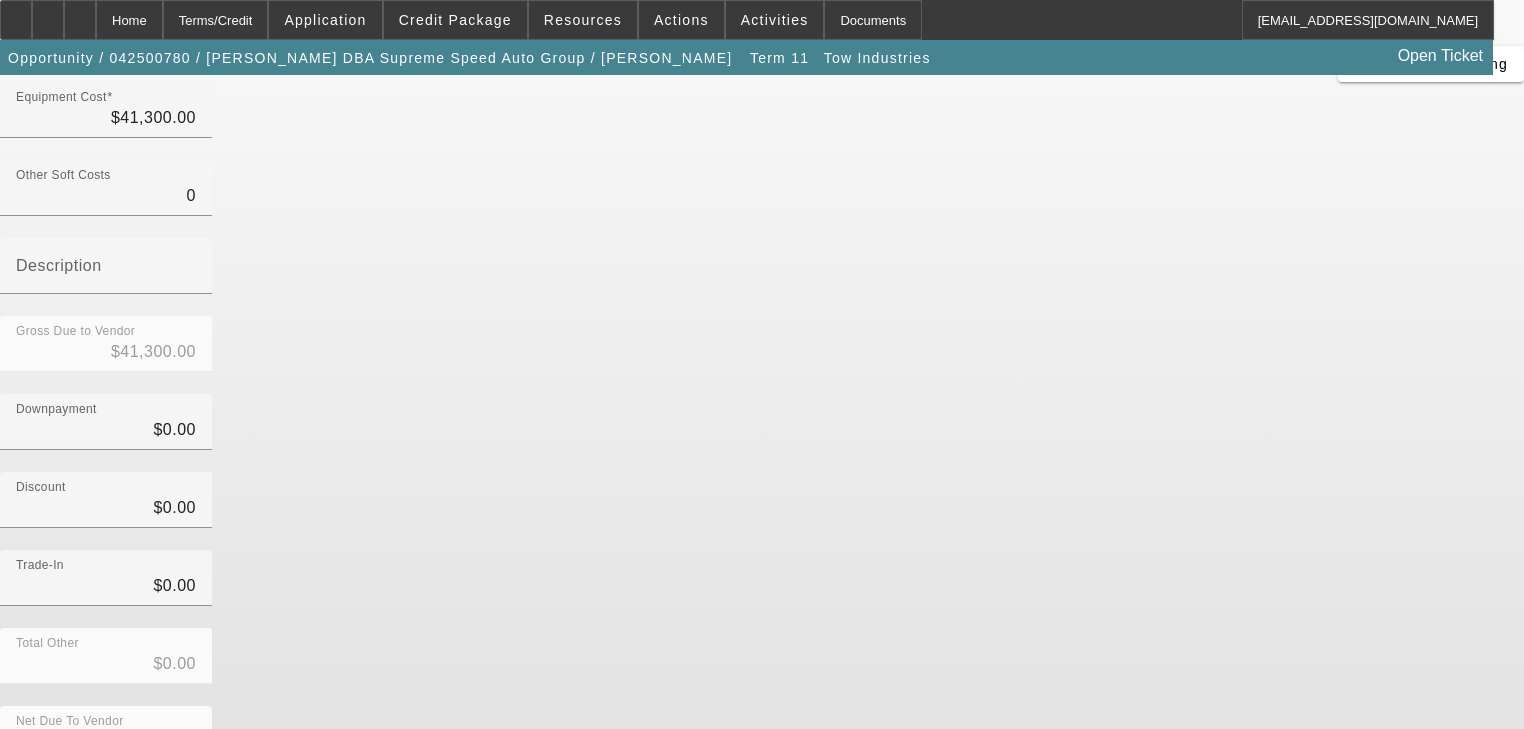 type on "$0.00" 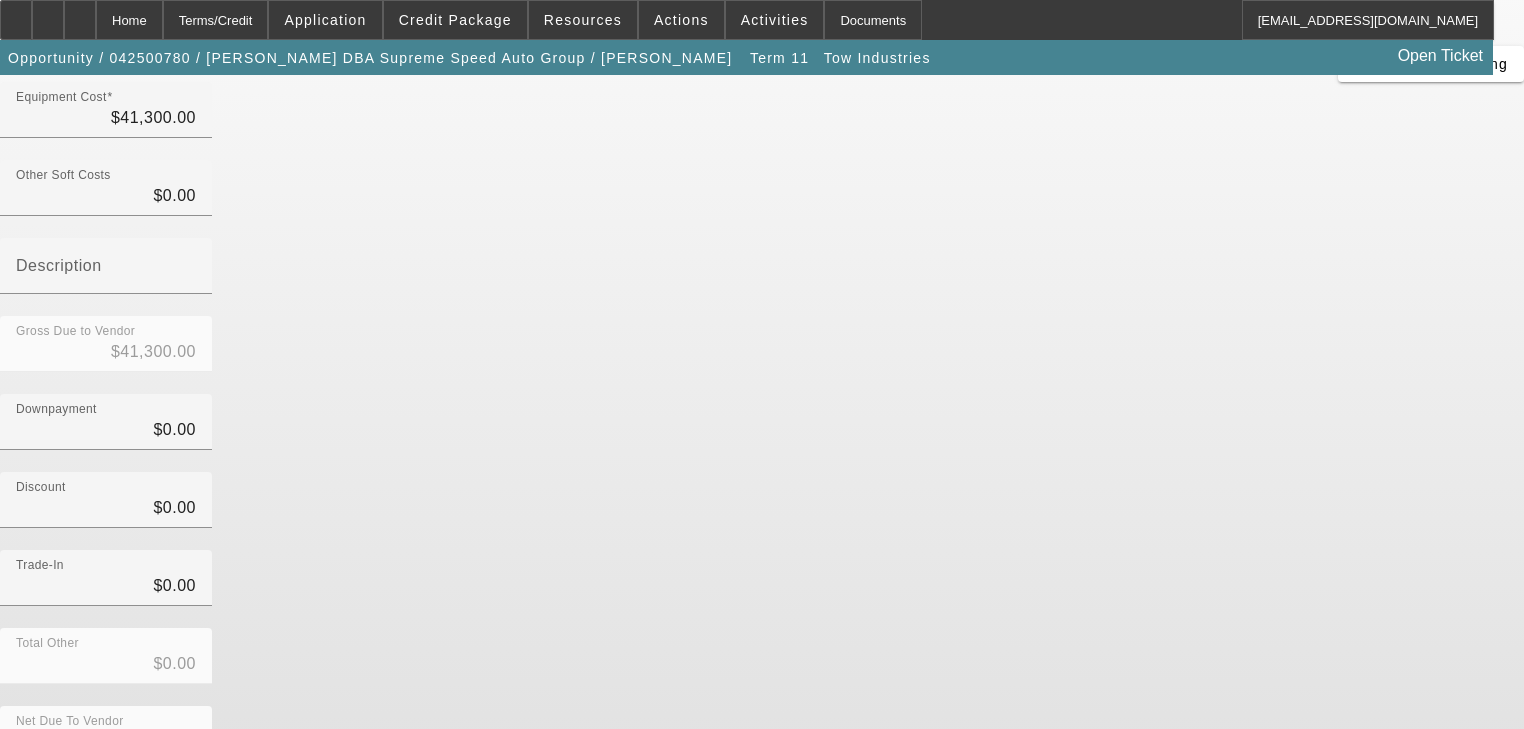click on "Submit" at bounding box center (28, 815) 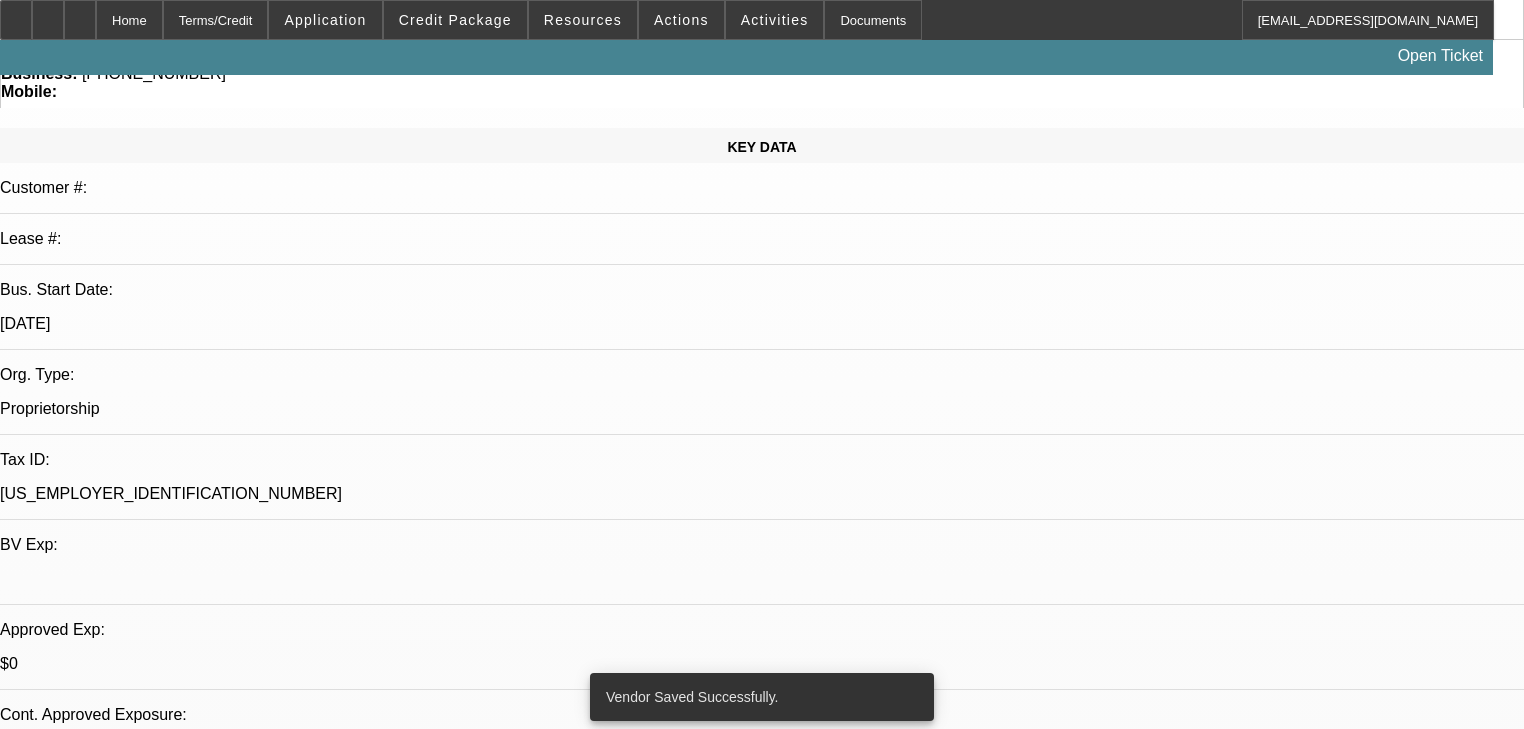select on "0.1" 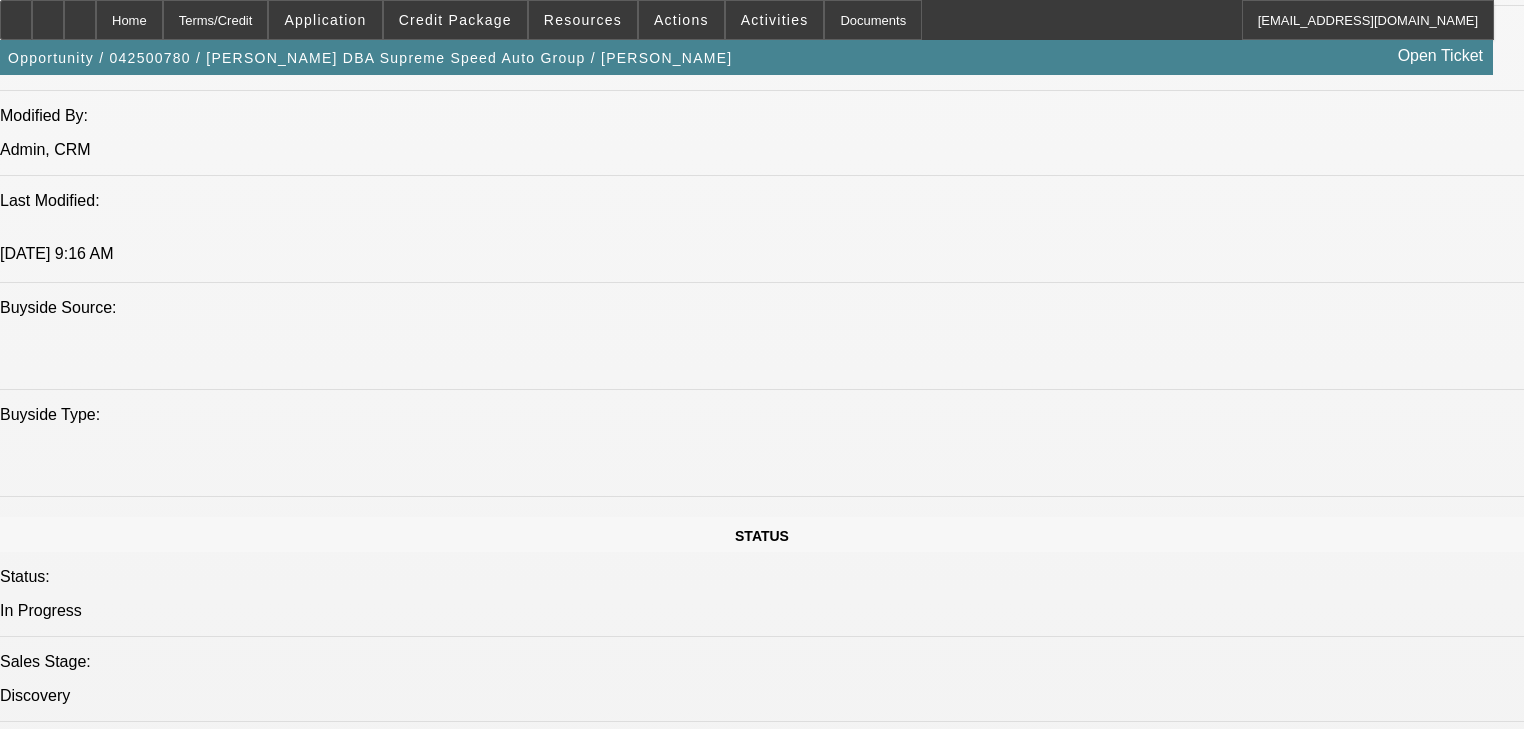 scroll, scrollTop: 1867, scrollLeft: 0, axis: vertical 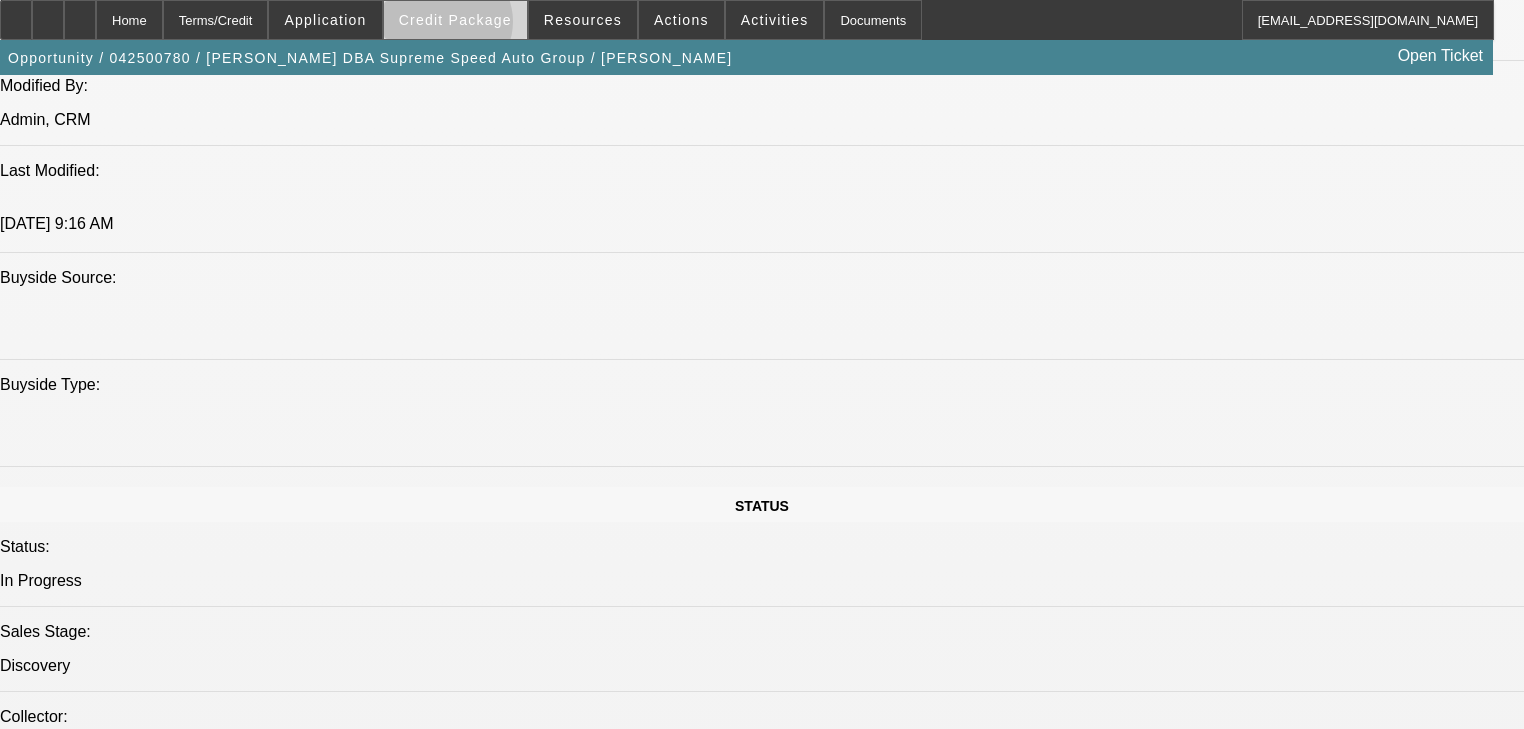 click on "Credit Package" at bounding box center (455, 20) 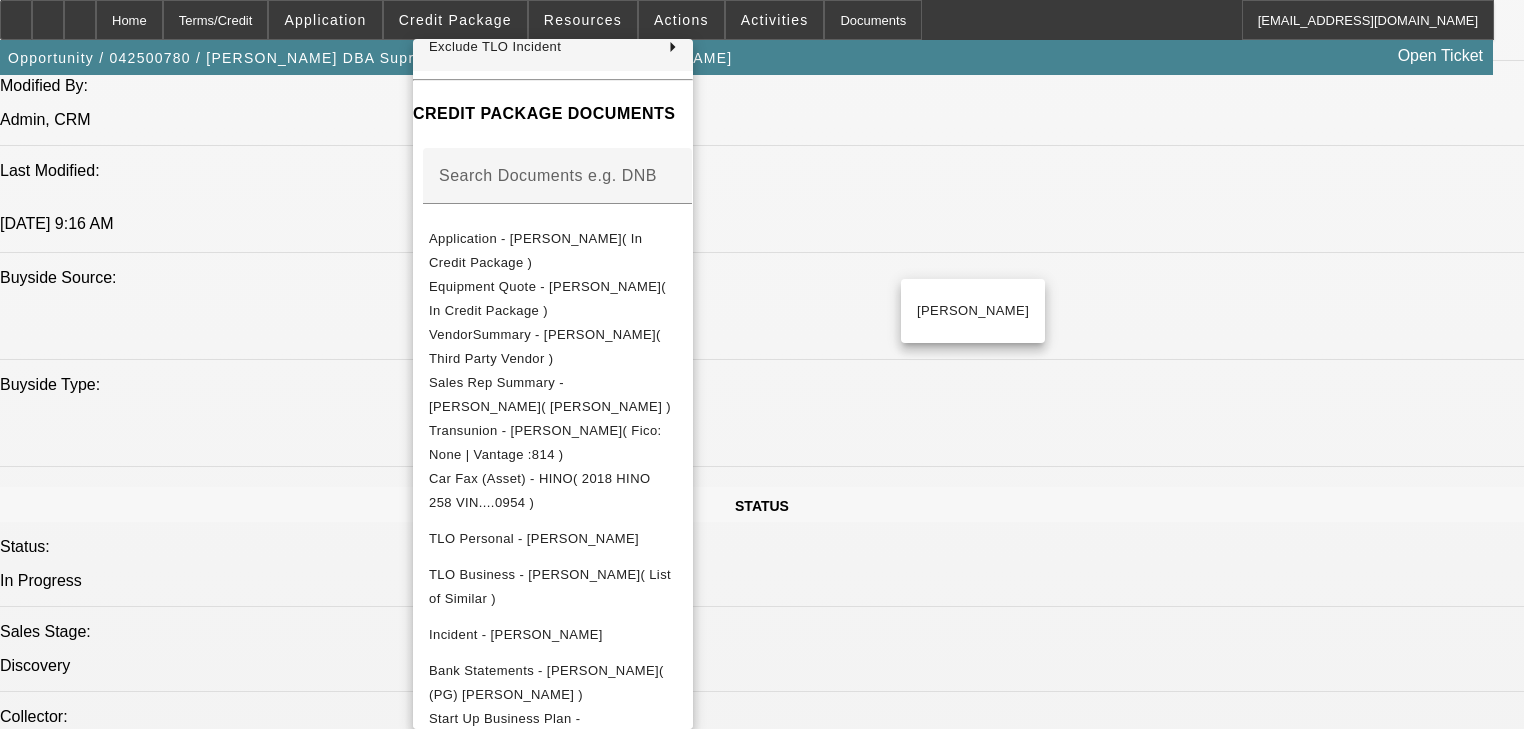 scroll, scrollTop: 265, scrollLeft: 0, axis: vertical 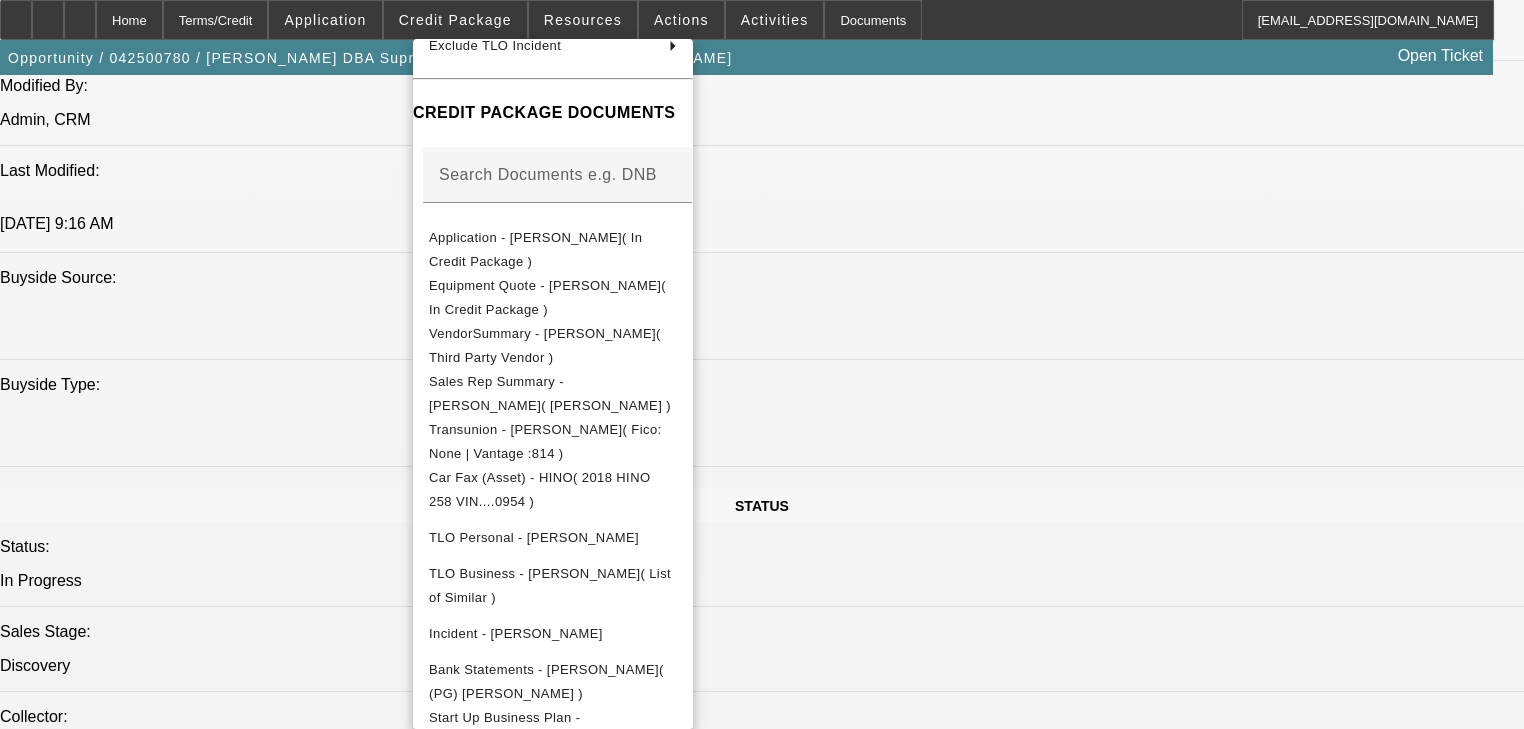 click at bounding box center [762, 364] 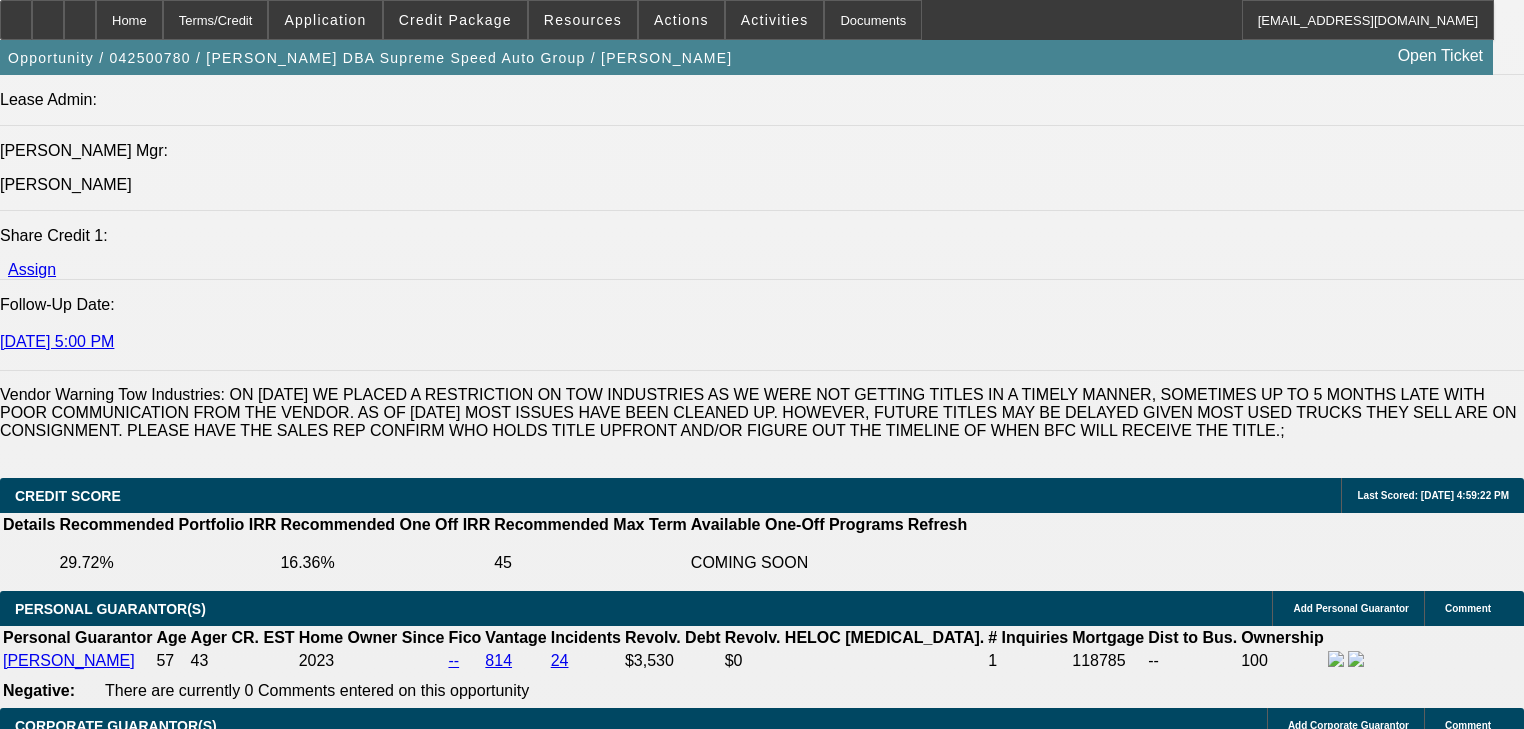 scroll, scrollTop: 2655, scrollLeft: 0, axis: vertical 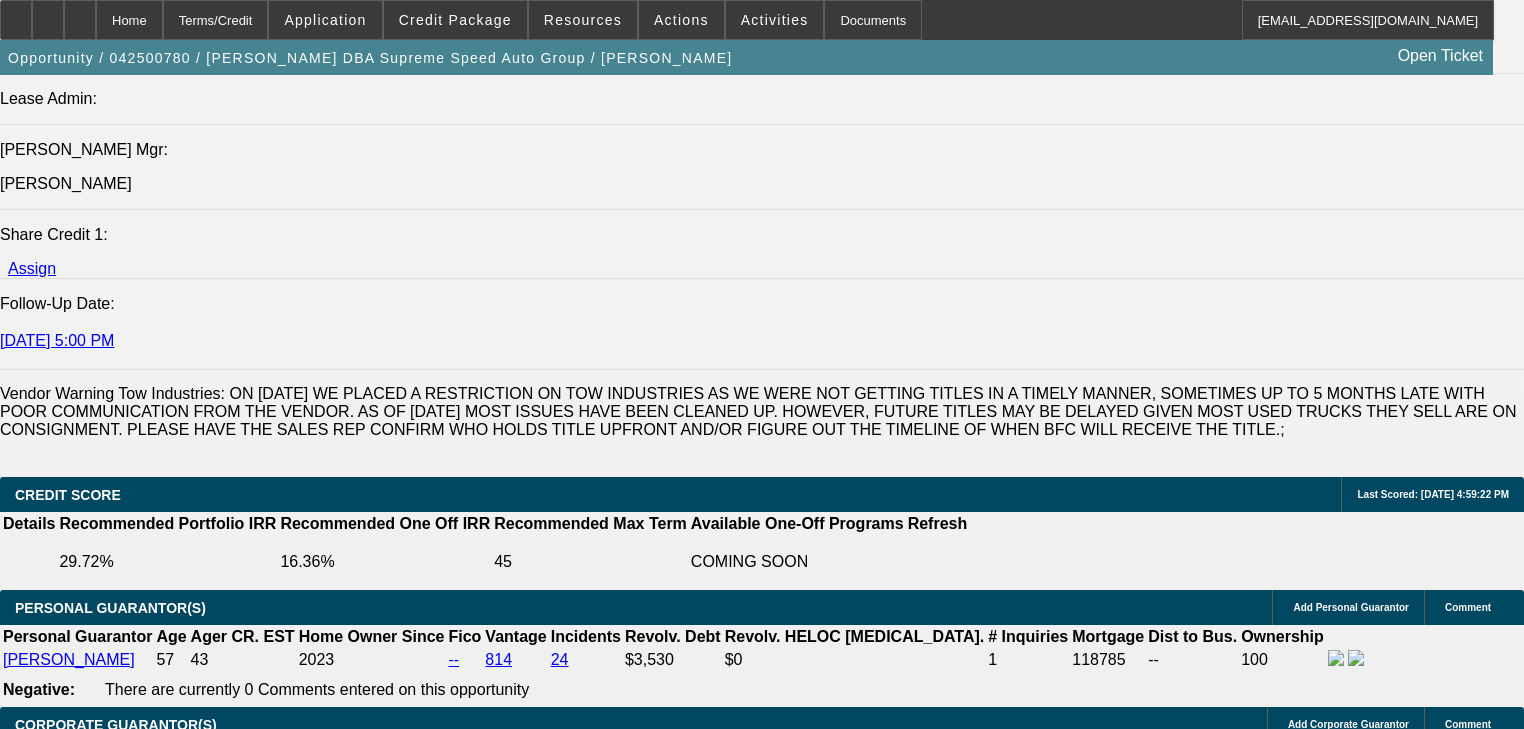 click on "Notification Booking Sheet" 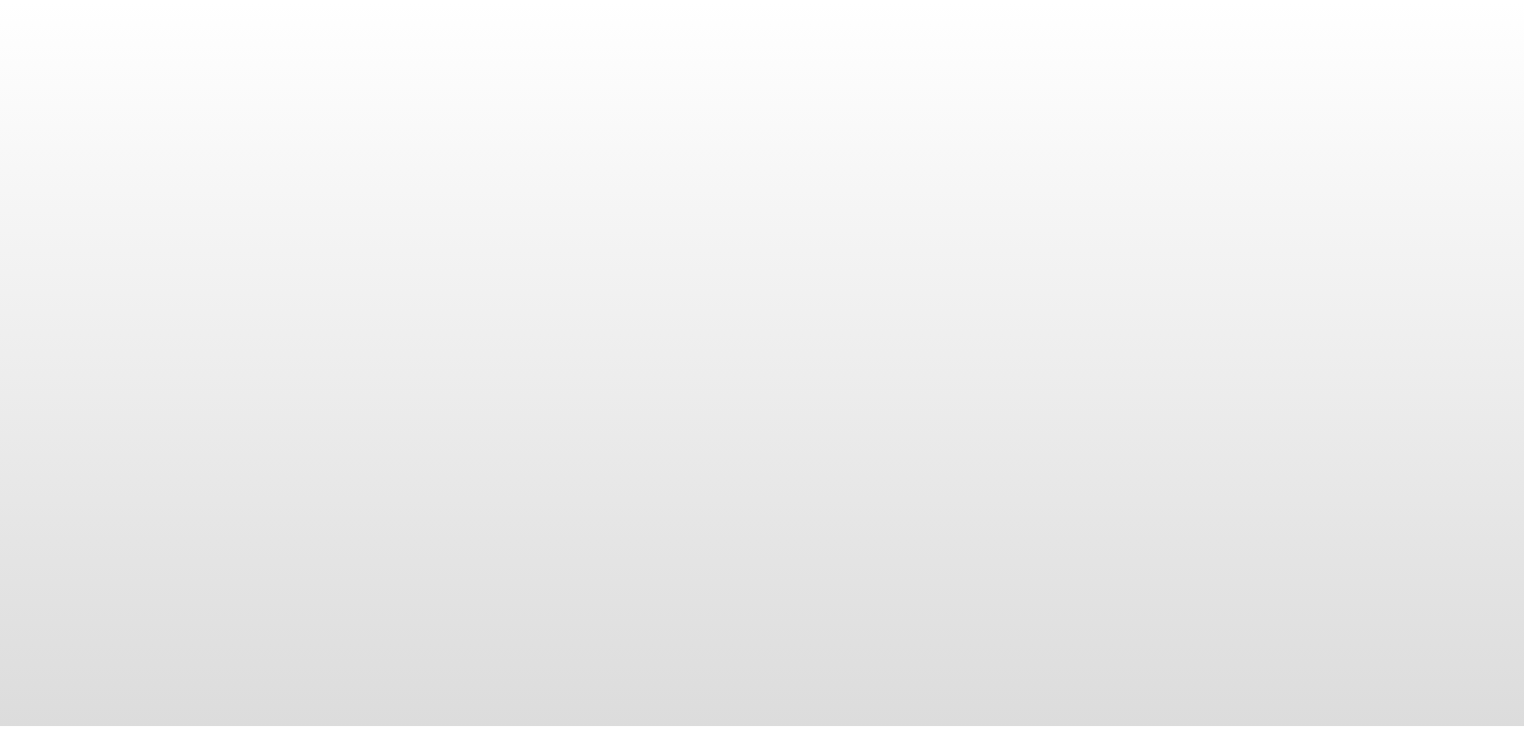 scroll, scrollTop: 0, scrollLeft: 0, axis: both 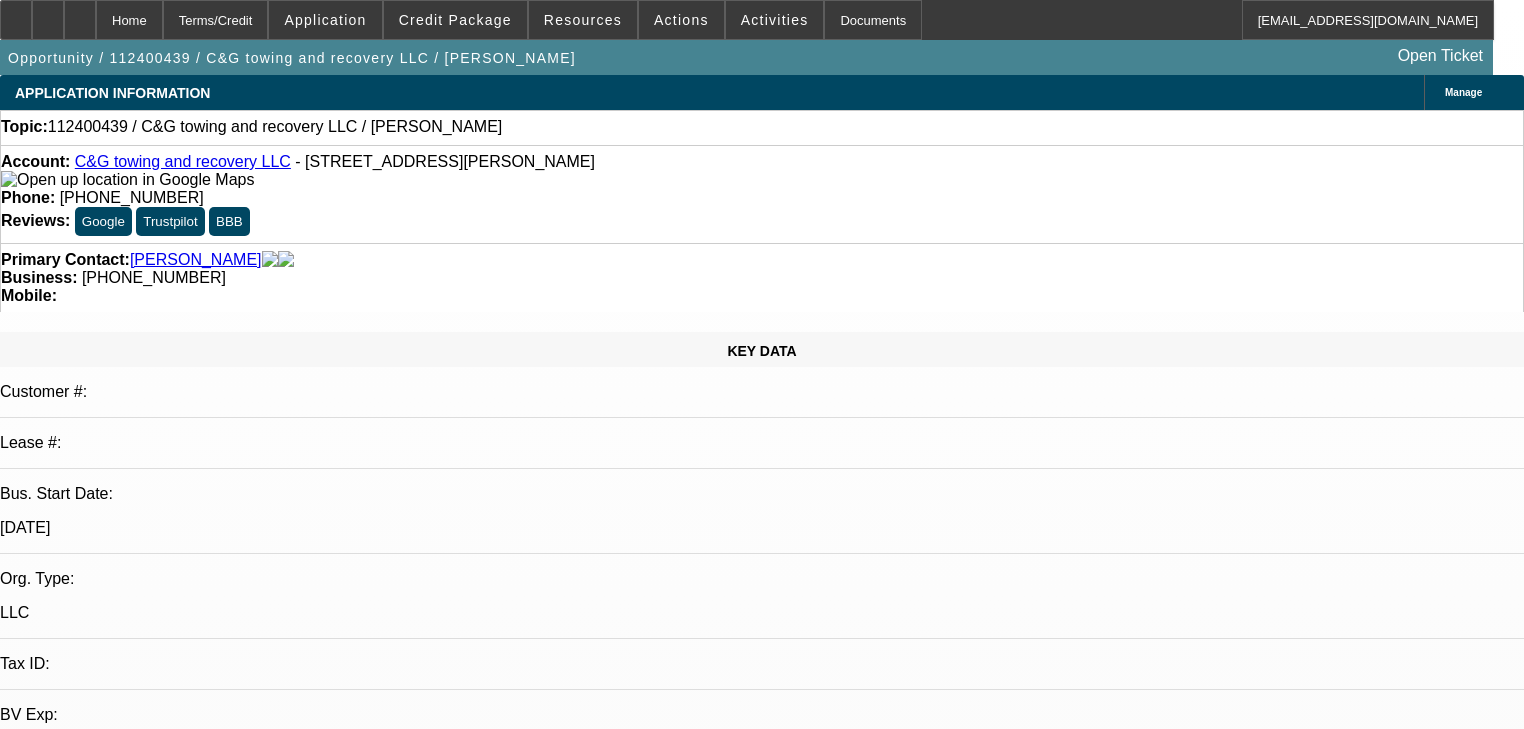 select on "0" 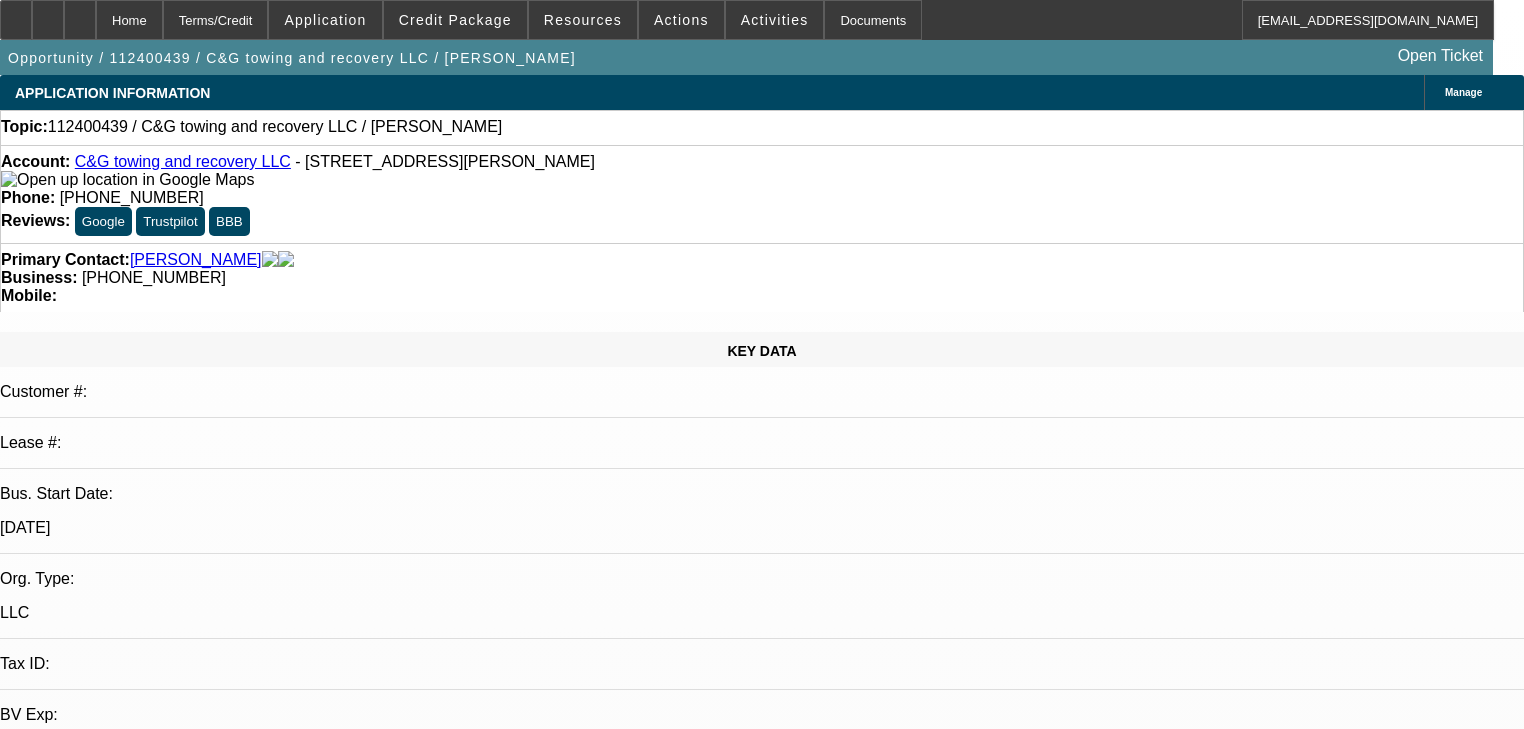 click on "Opportunity Close
STARTUP, POOR CREDIT, MARKED DNC, SENT DECLINE LETTER, CLOSING OPP.
Arida, Michael - 11/20/24, 11:10 AM" at bounding box center (271, 6949) 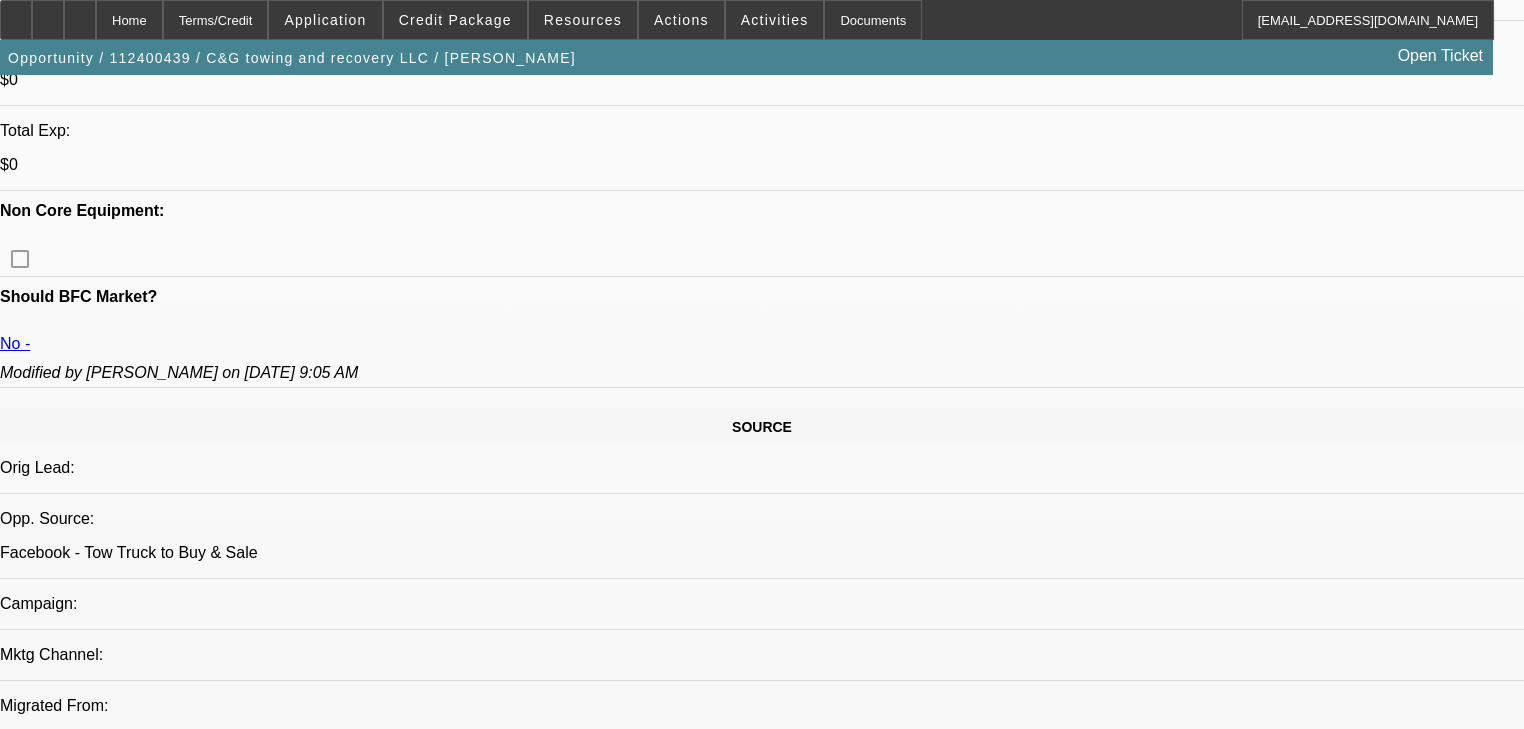 scroll, scrollTop: 828, scrollLeft: 0, axis: vertical 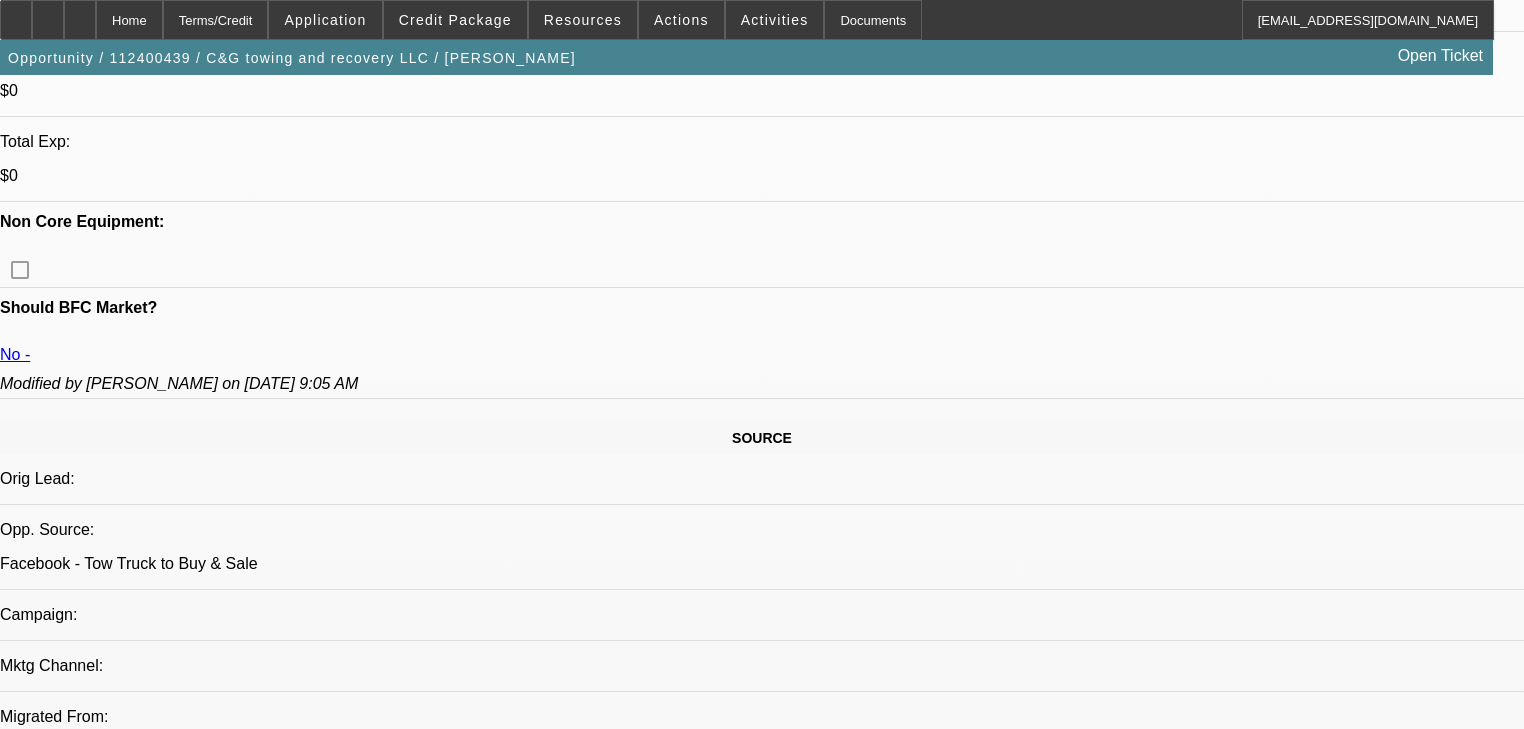 click on "468" at bounding box center (498, 2292) 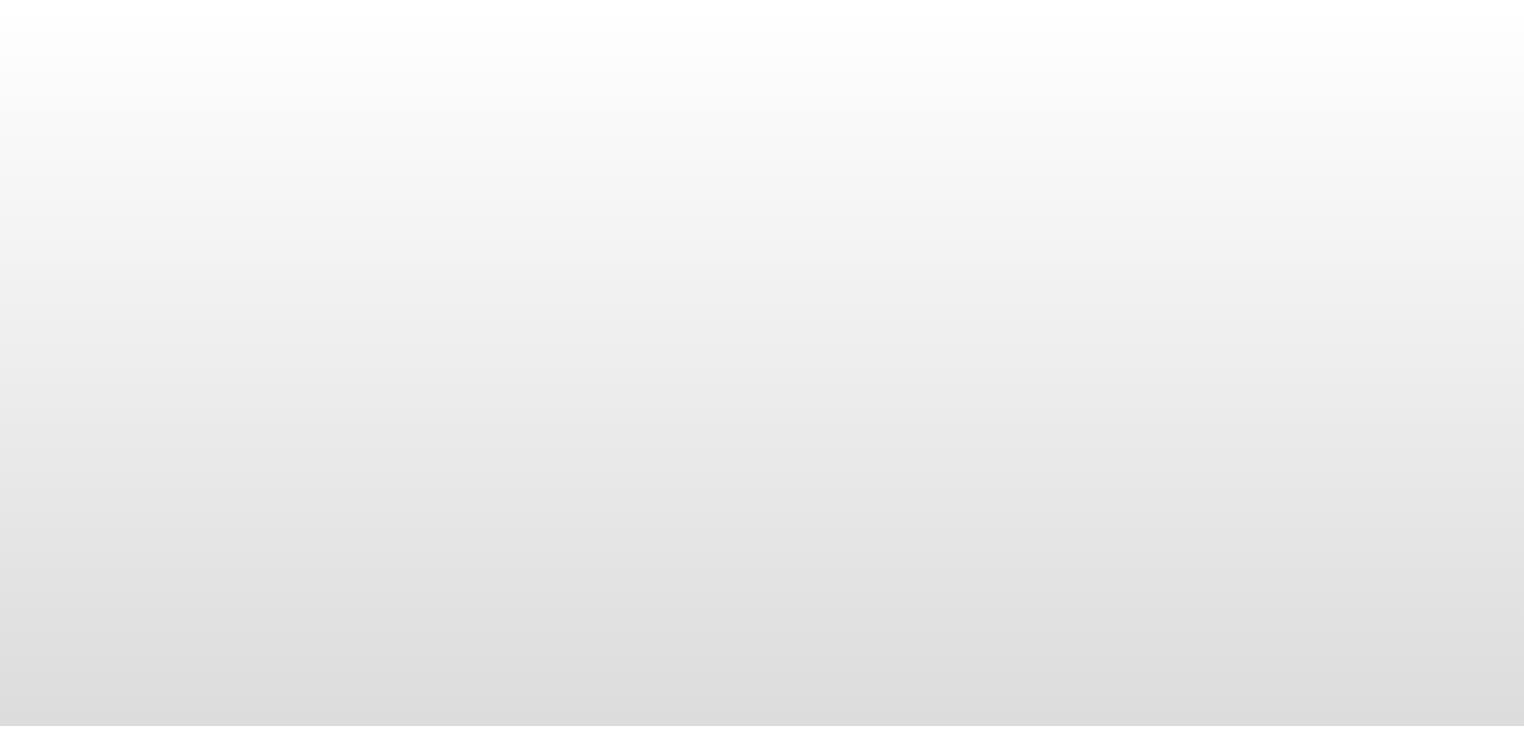 scroll, scrollTop: 0, scrollLeft: 0, axis: both 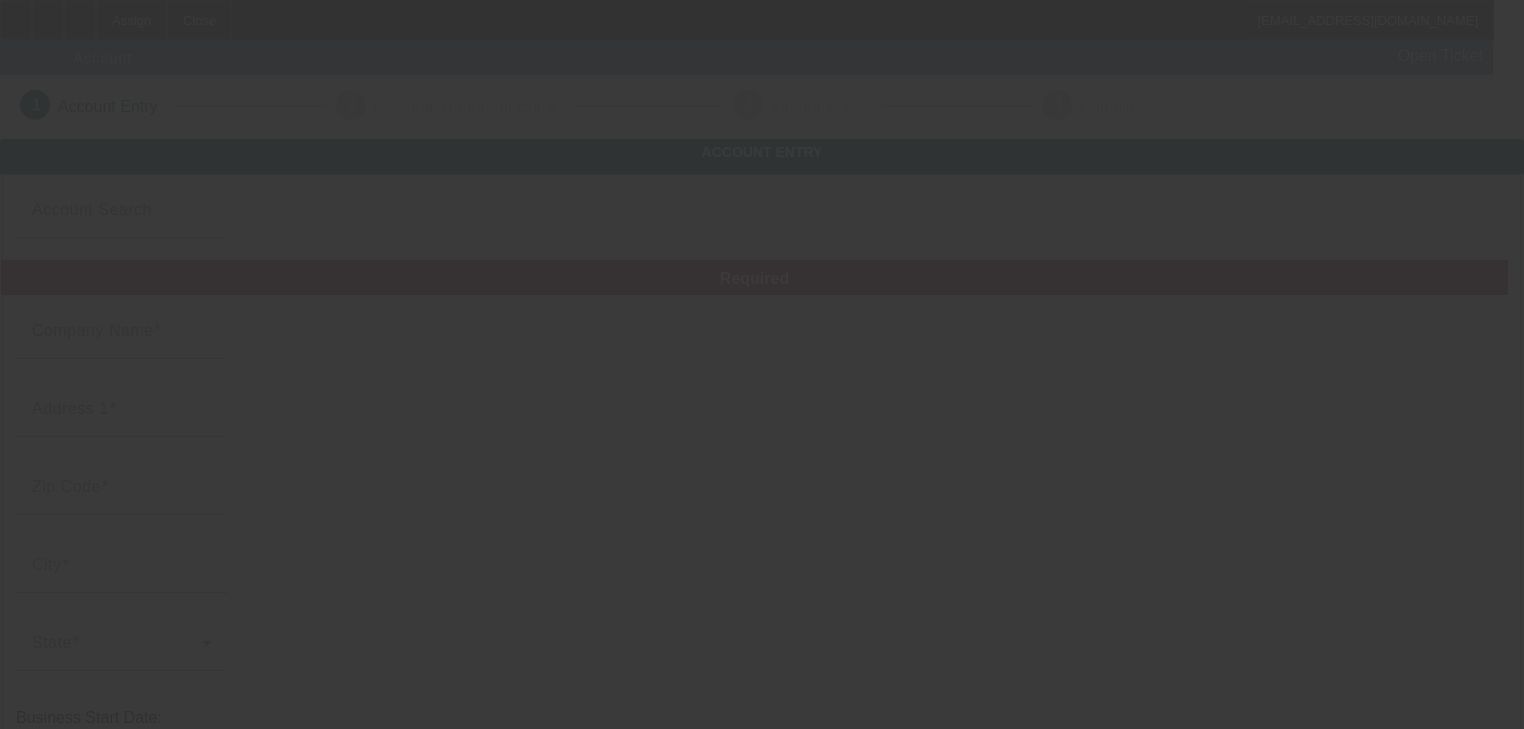 type on "[PERSON_NAME] Towing & Recovery" 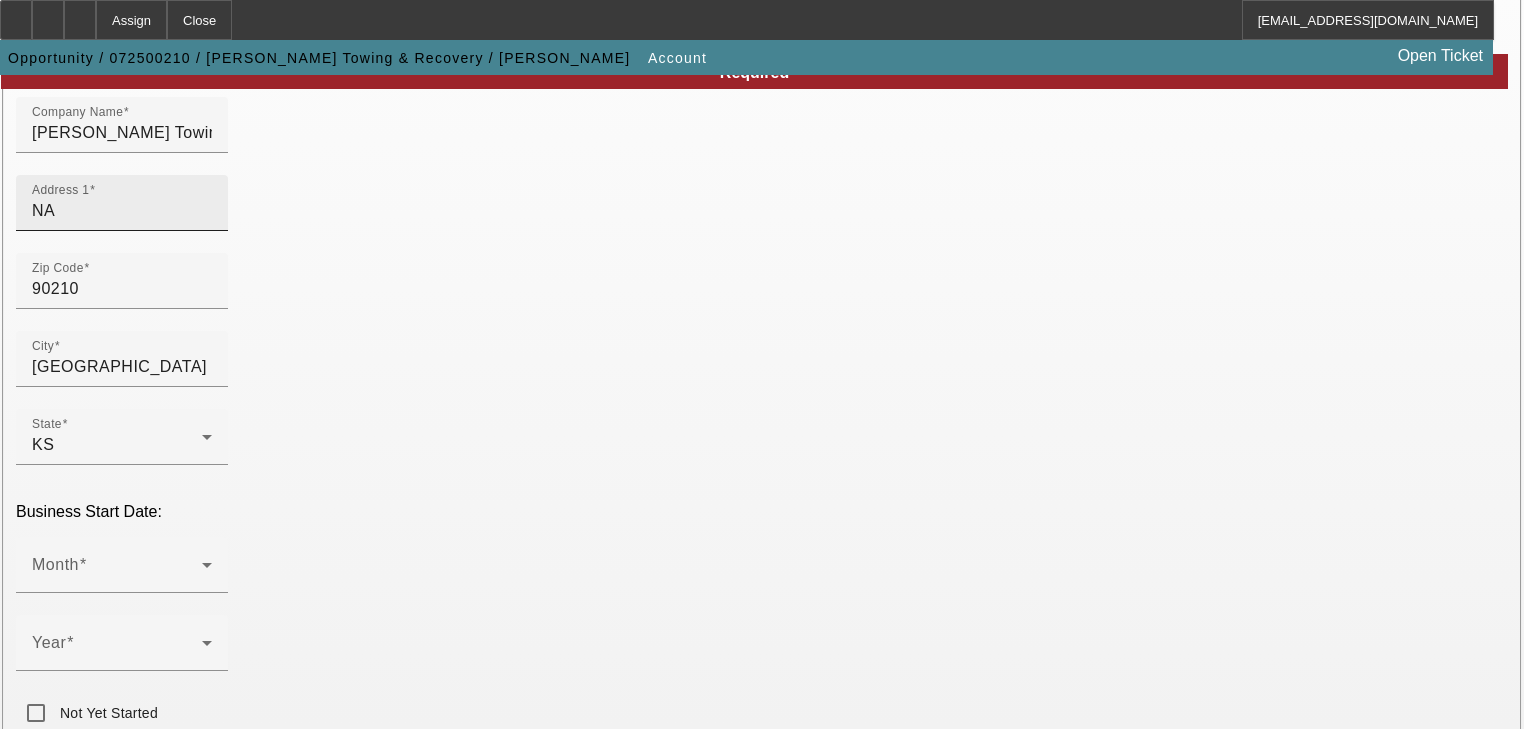 scroll, scrollTop: 0, scrollLeft: 0, axis: both 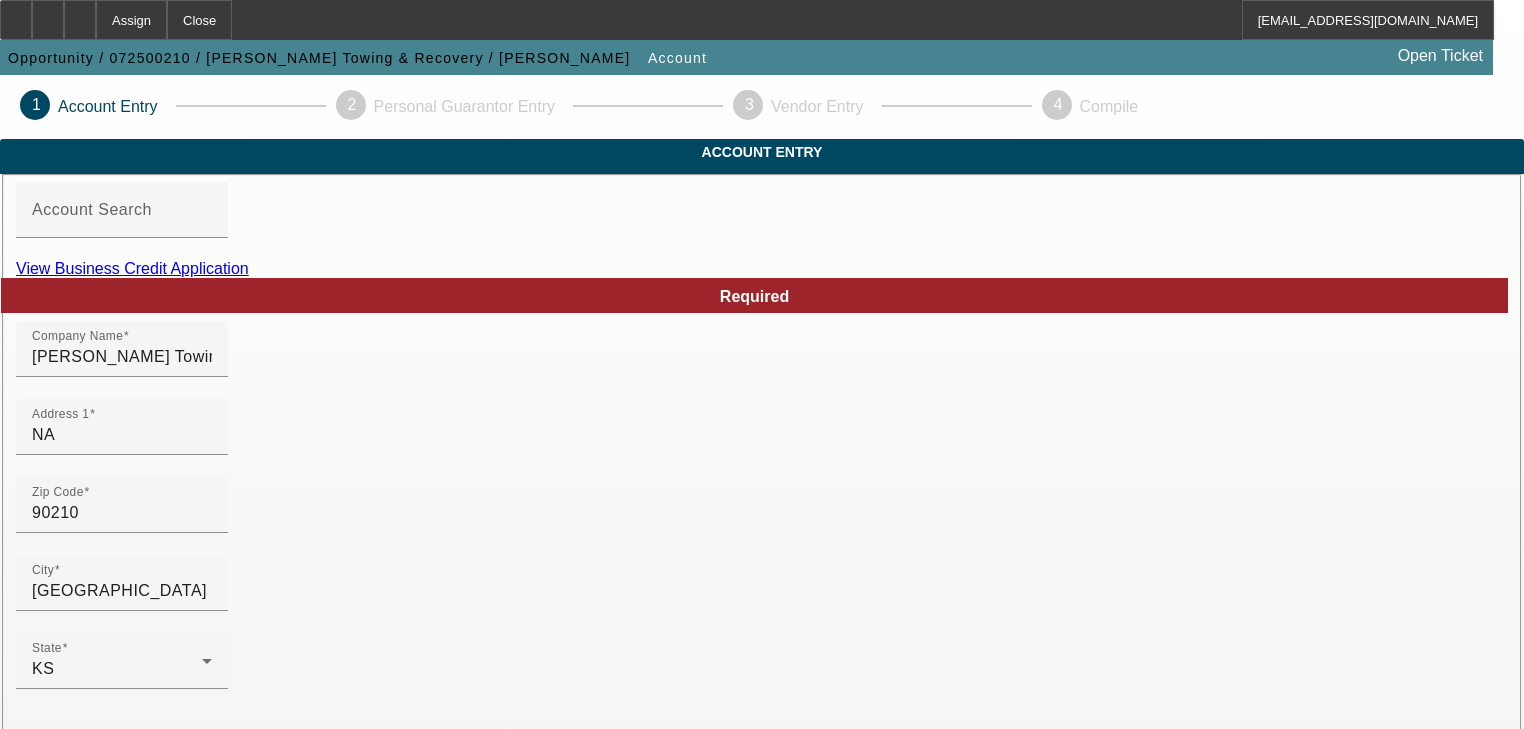 click on "View Business Credit Application" 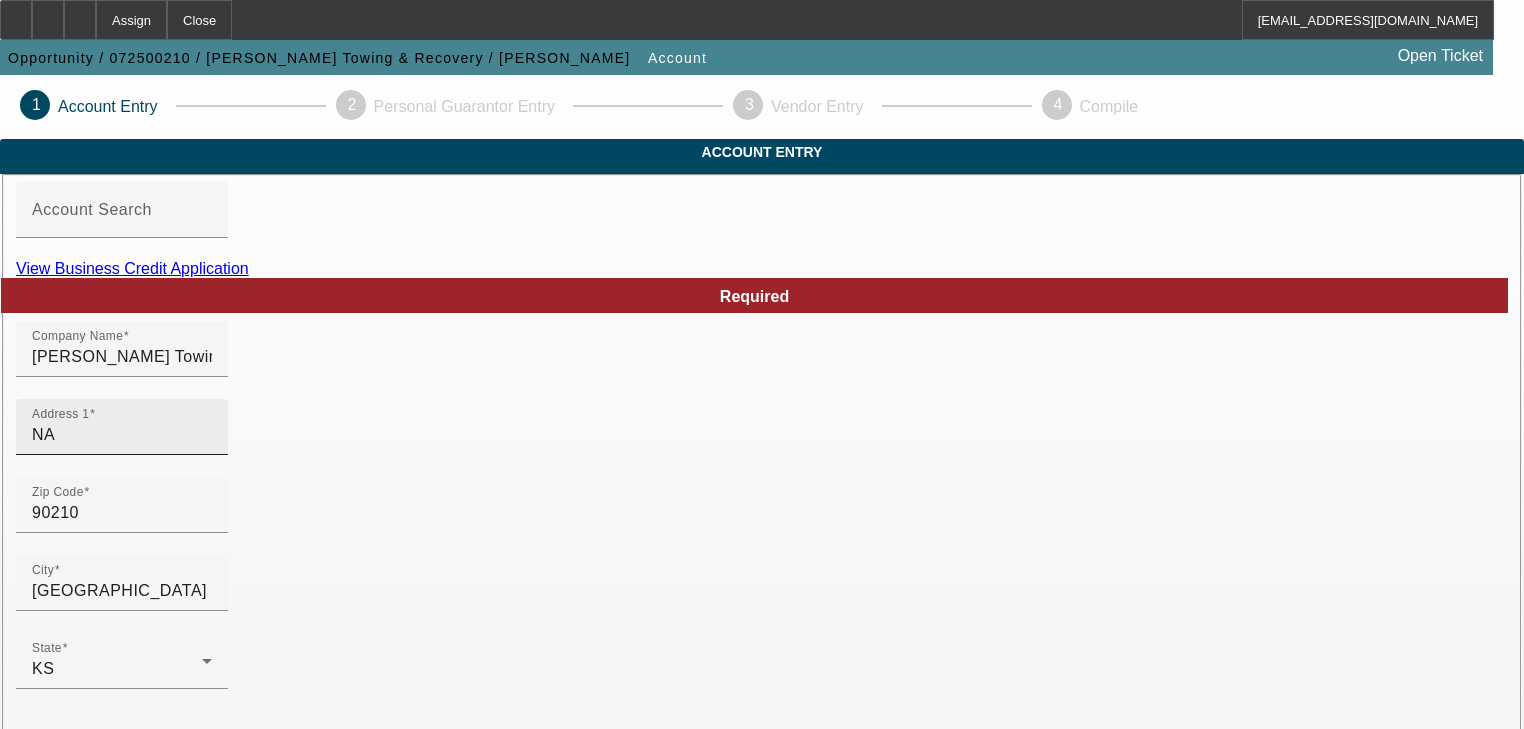 click on "NA" at bounding box center [122, 435] 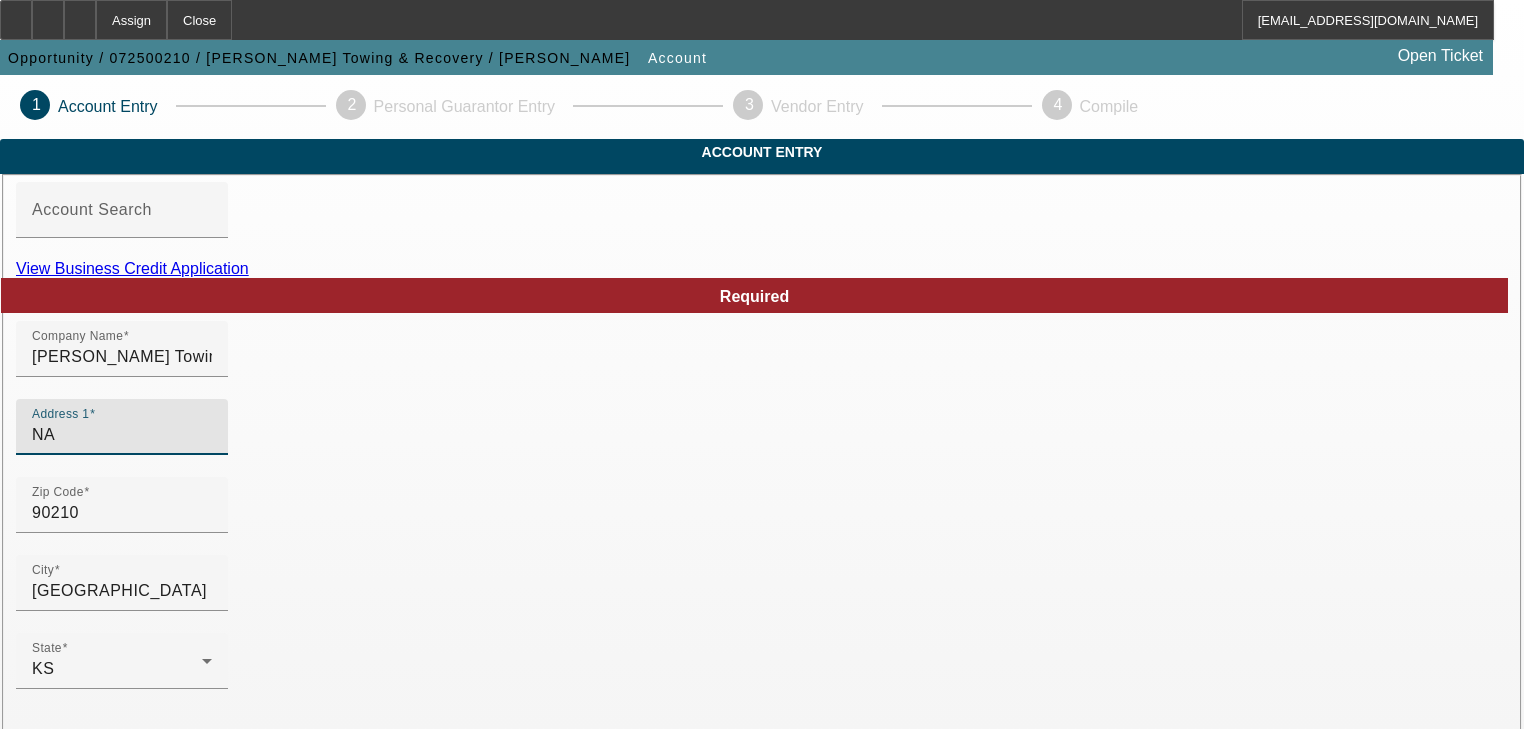 click on "NA" at bounding box center (122, 435) 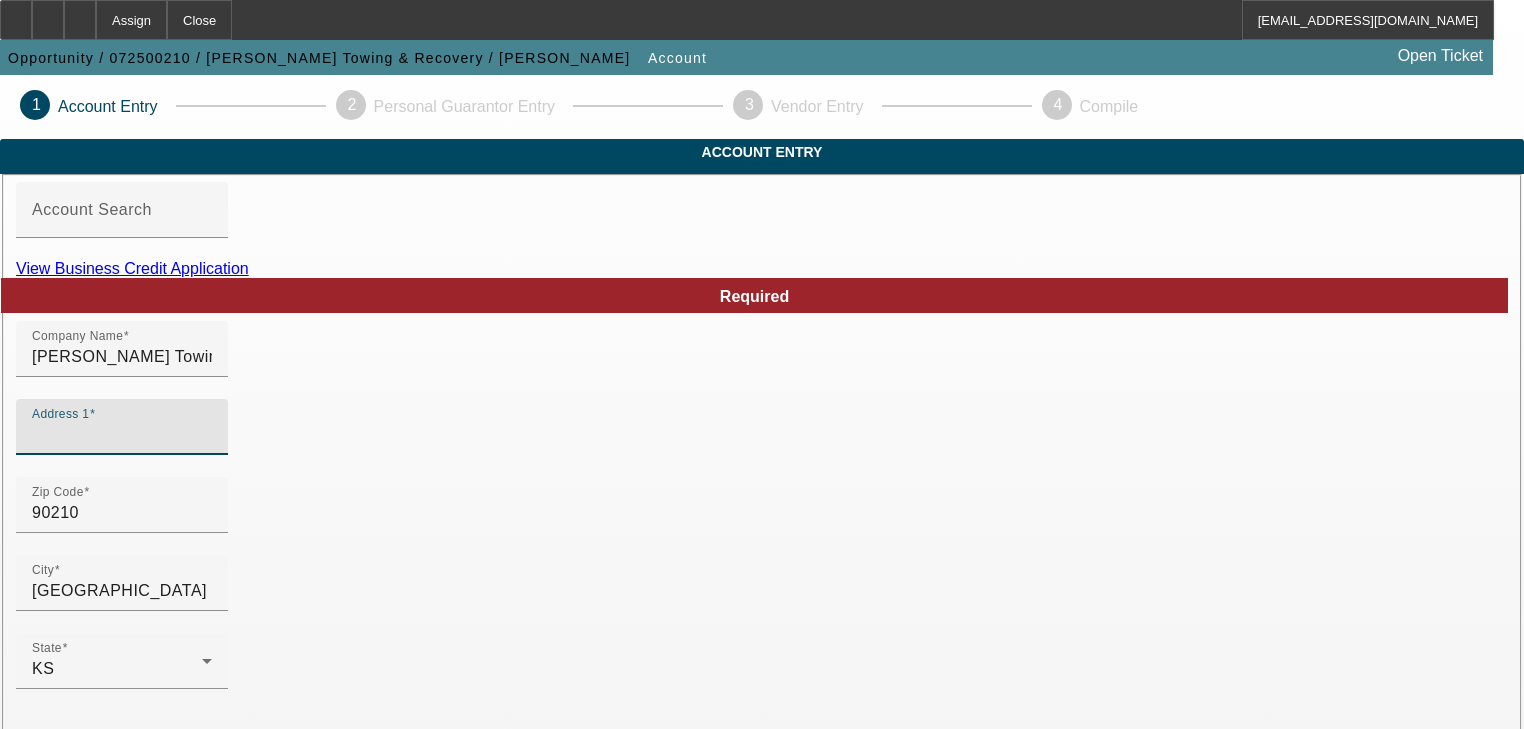 paste on "4818 w 139th Terrace" 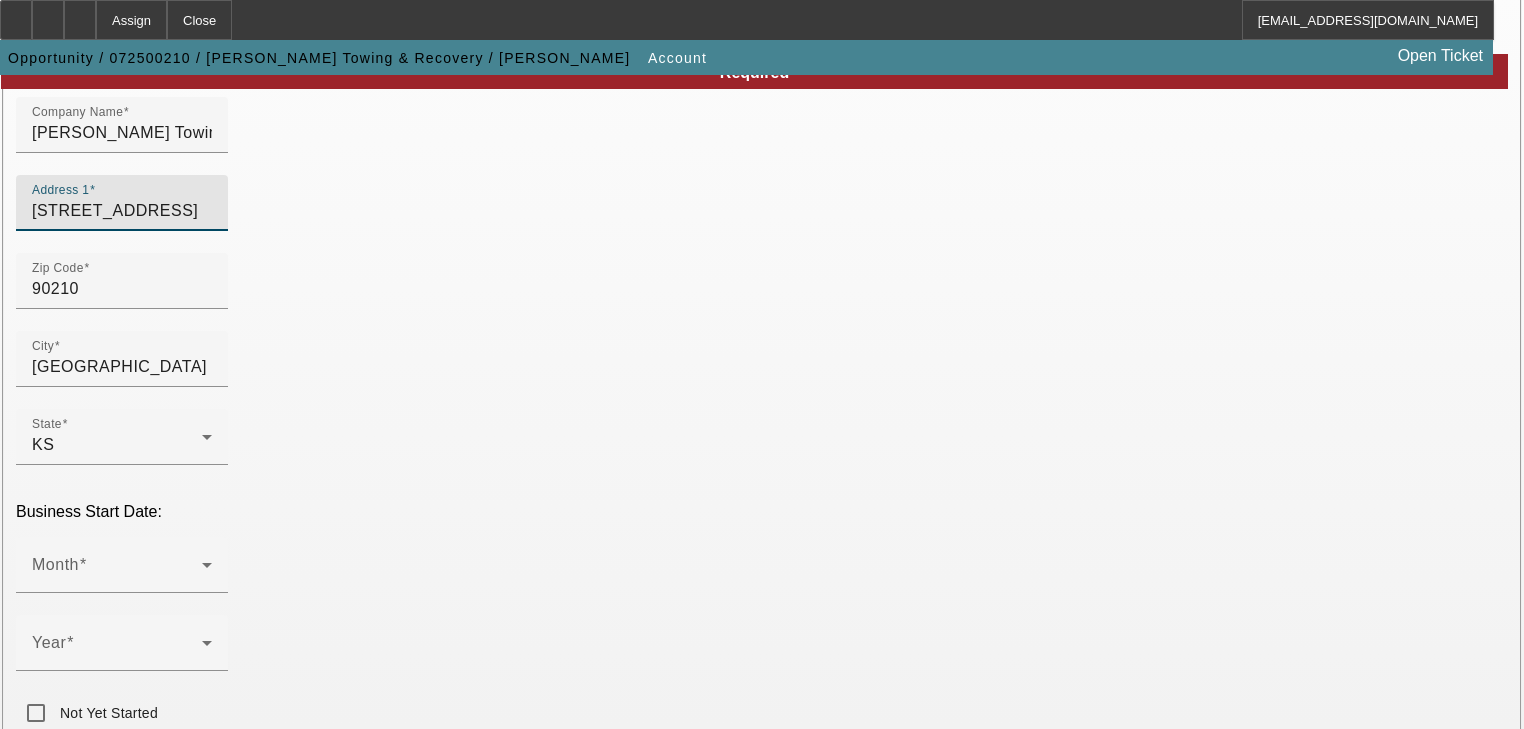scroll, scrollTop: 224, scrollLeft: 0, axis: vertical 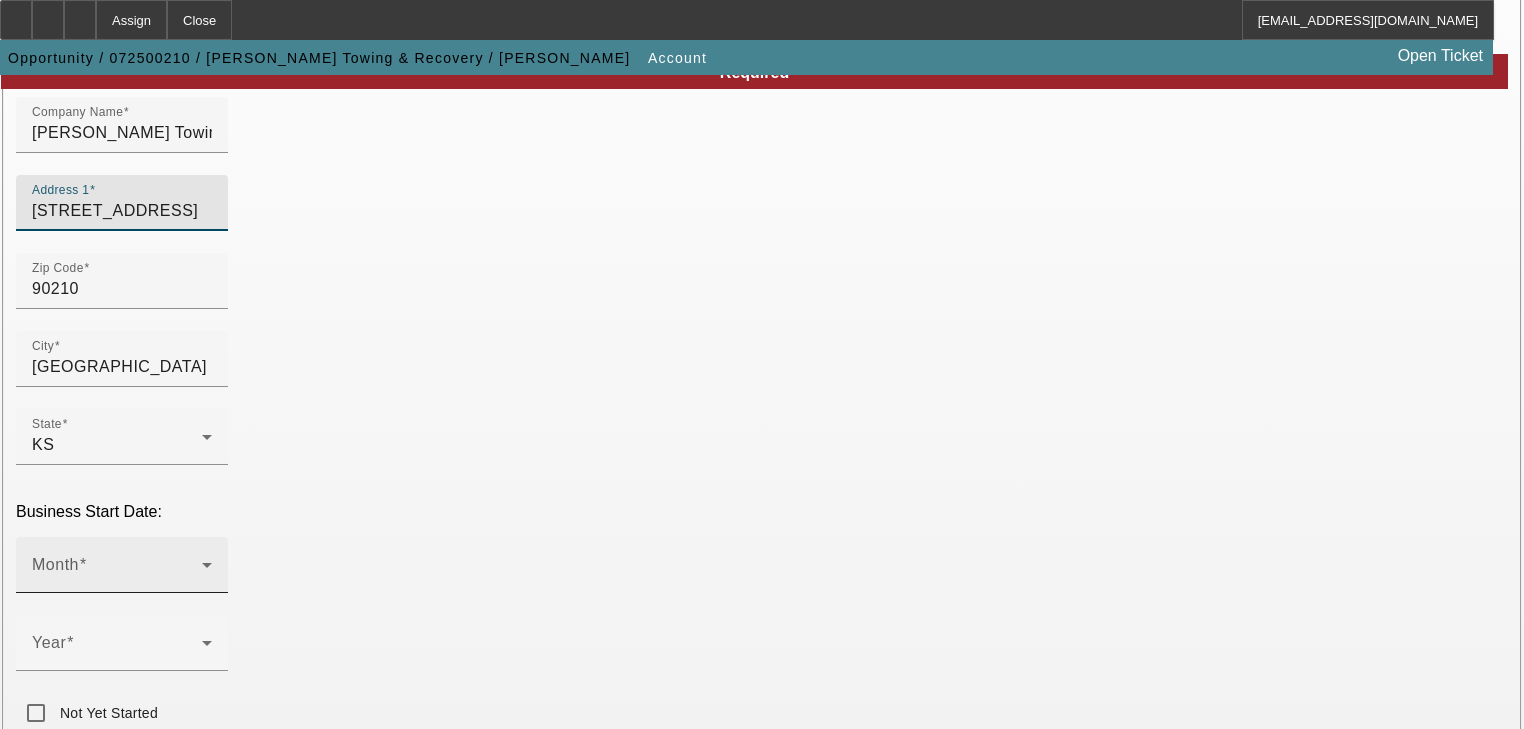 type on "4818 w 139th Terrace" 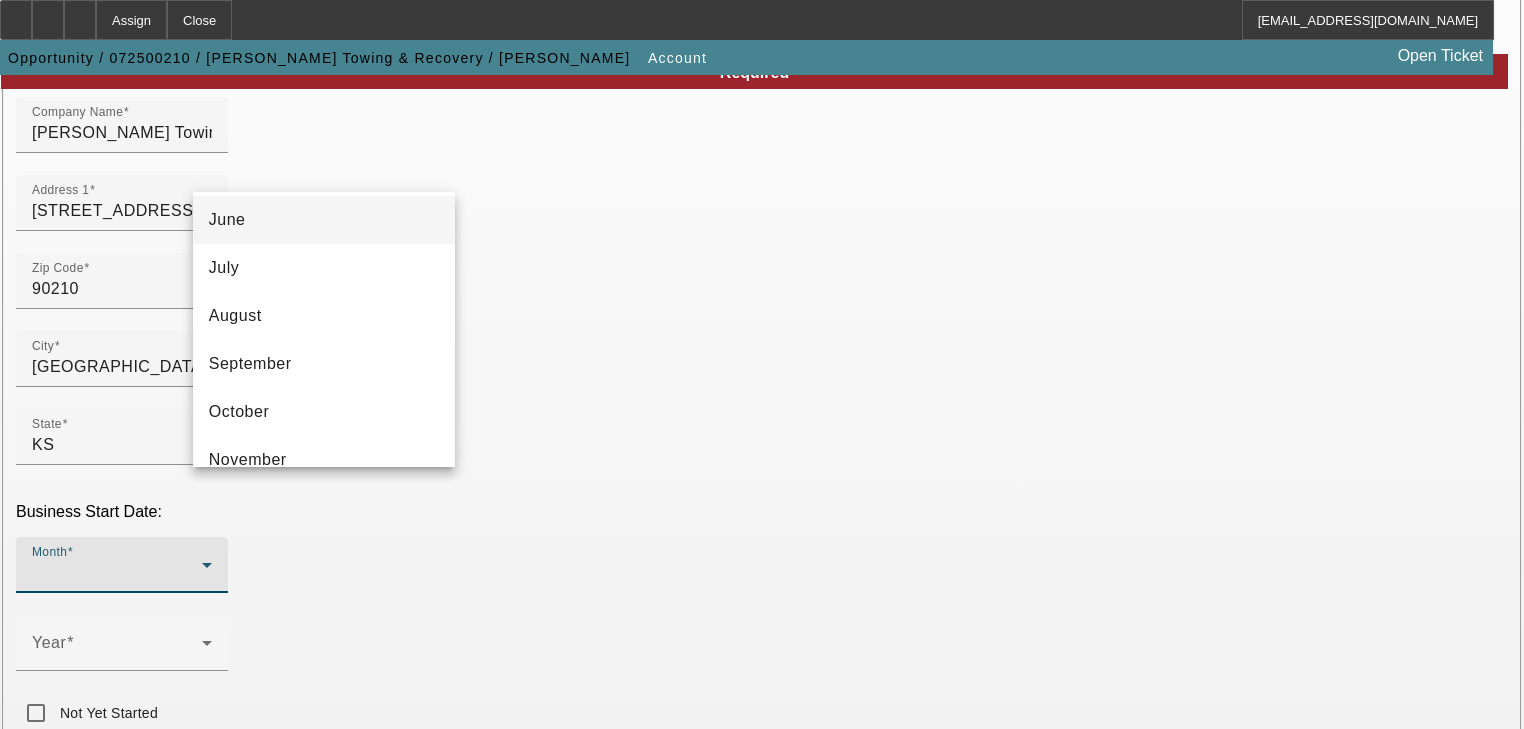 scroll, scrollTop: 288, scrollLeft: 0, axis: vertical 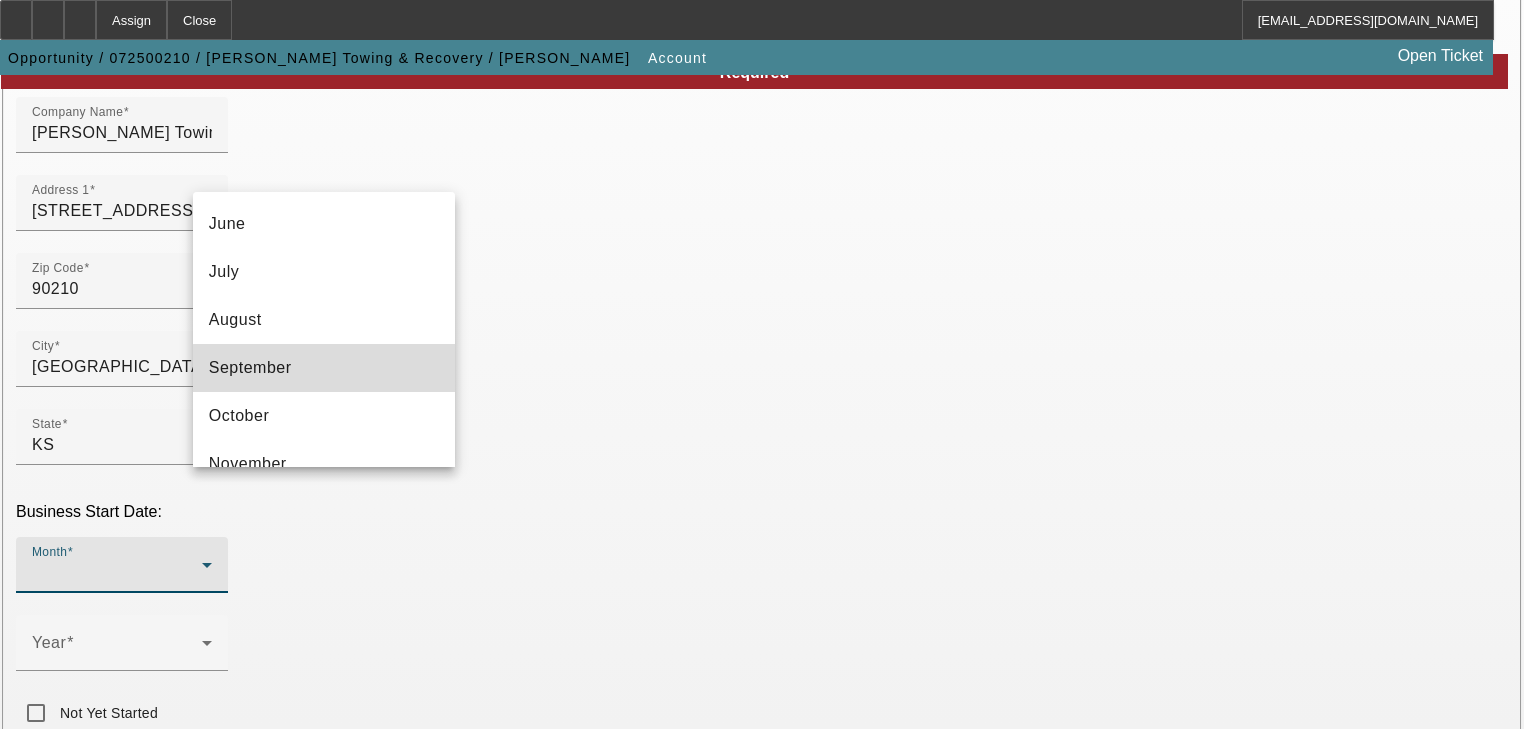 click on "September" at bounding box center [324, 368] 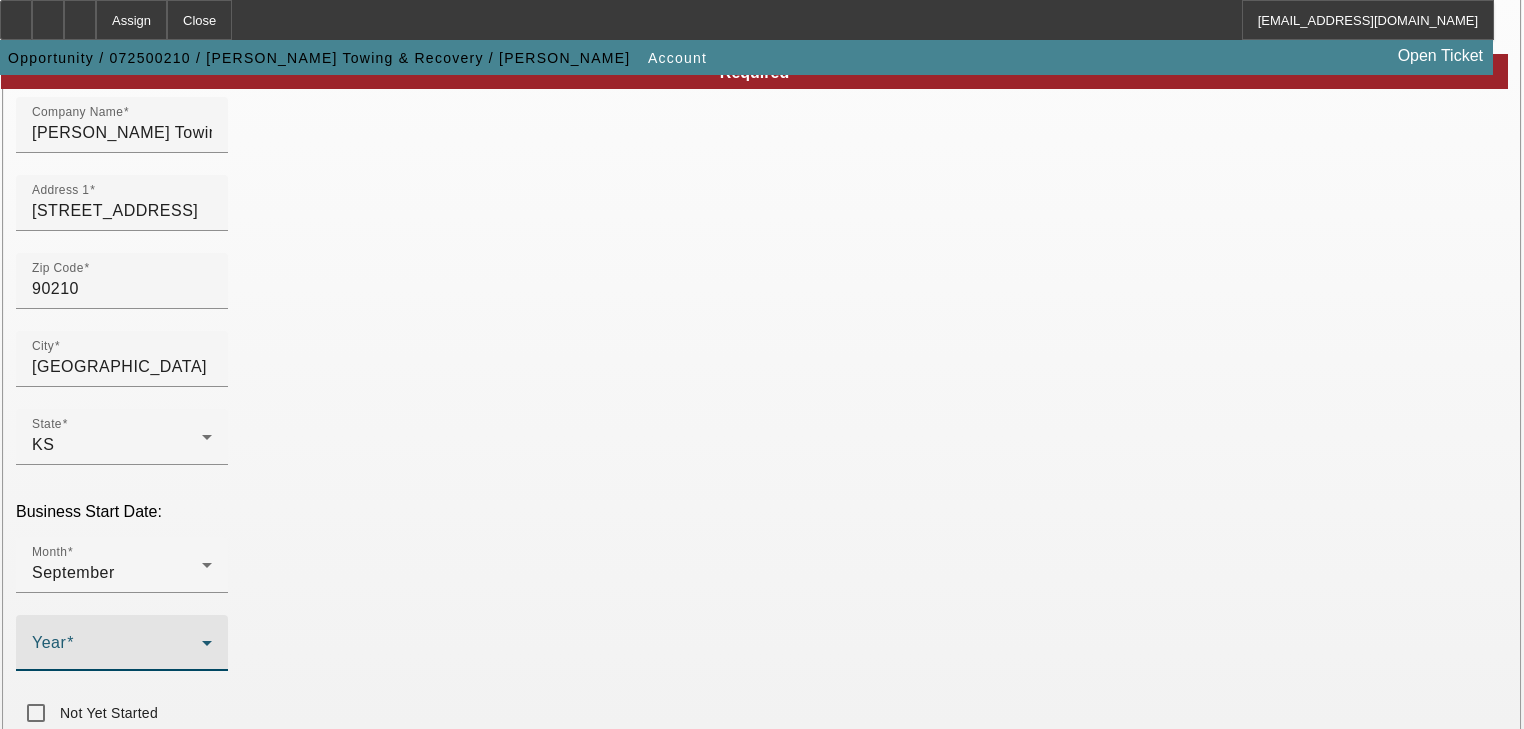 click at bounding box center [117, 651] 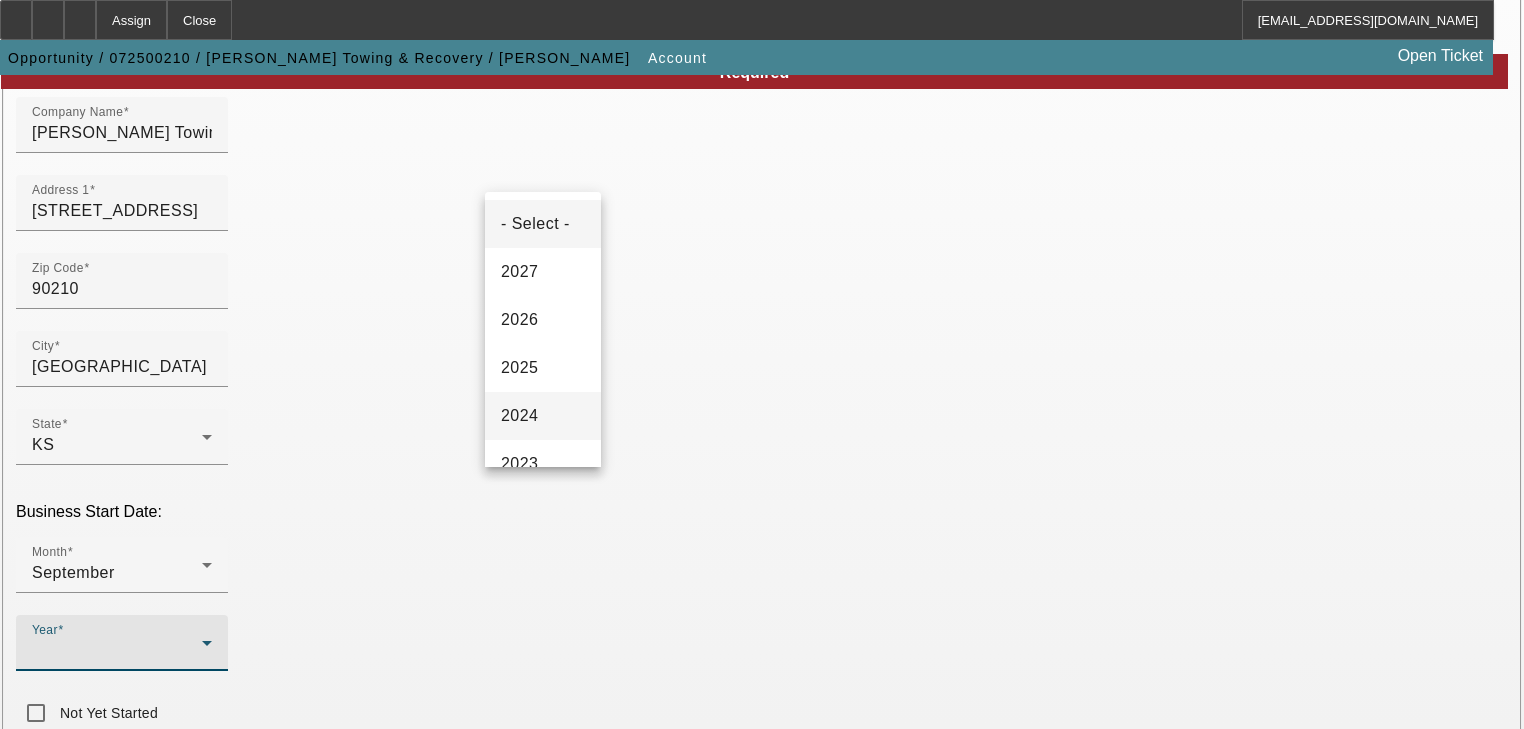 click on "2024" at bounding box center (543, 416) 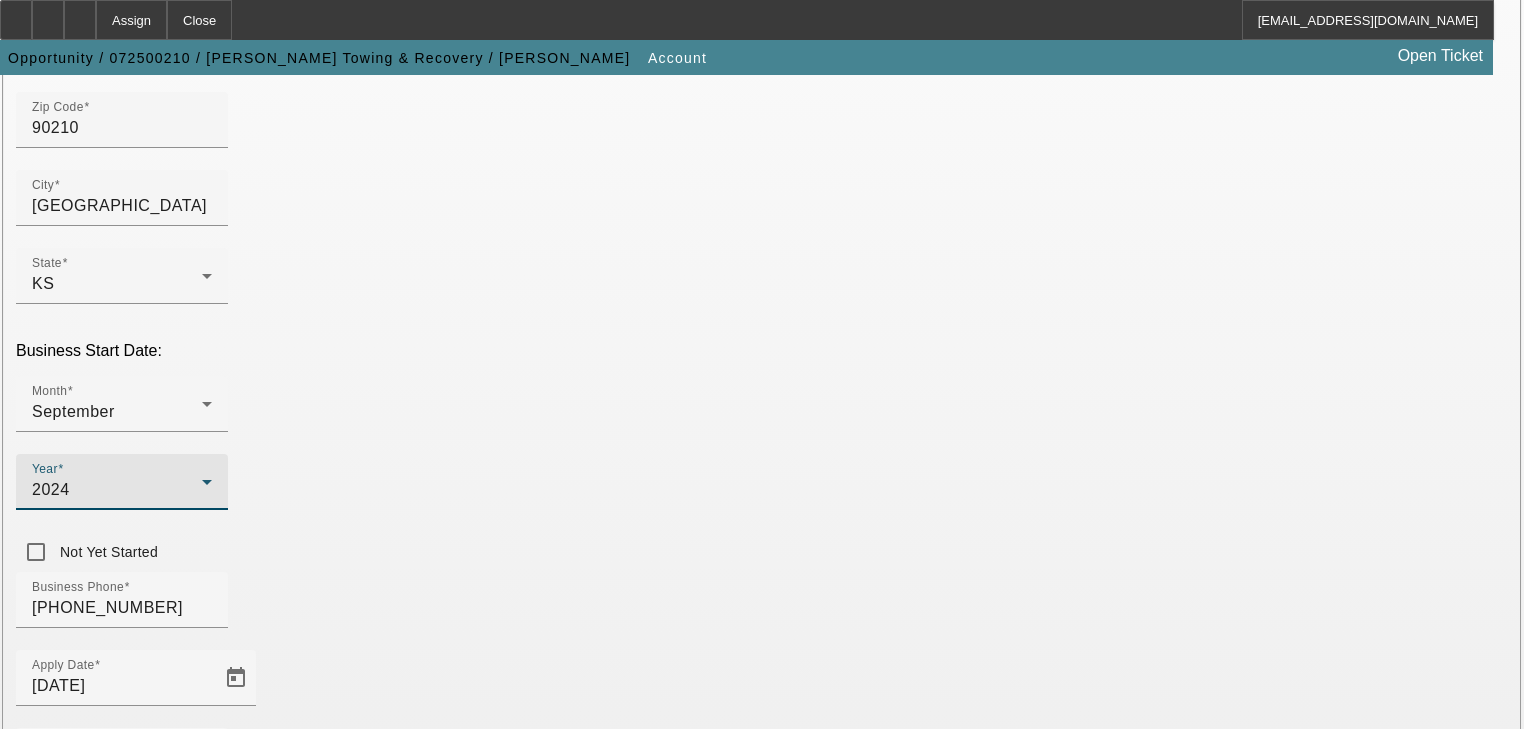 scroll, scrollTop: 386, scrollLeft: 0, axis: vertical 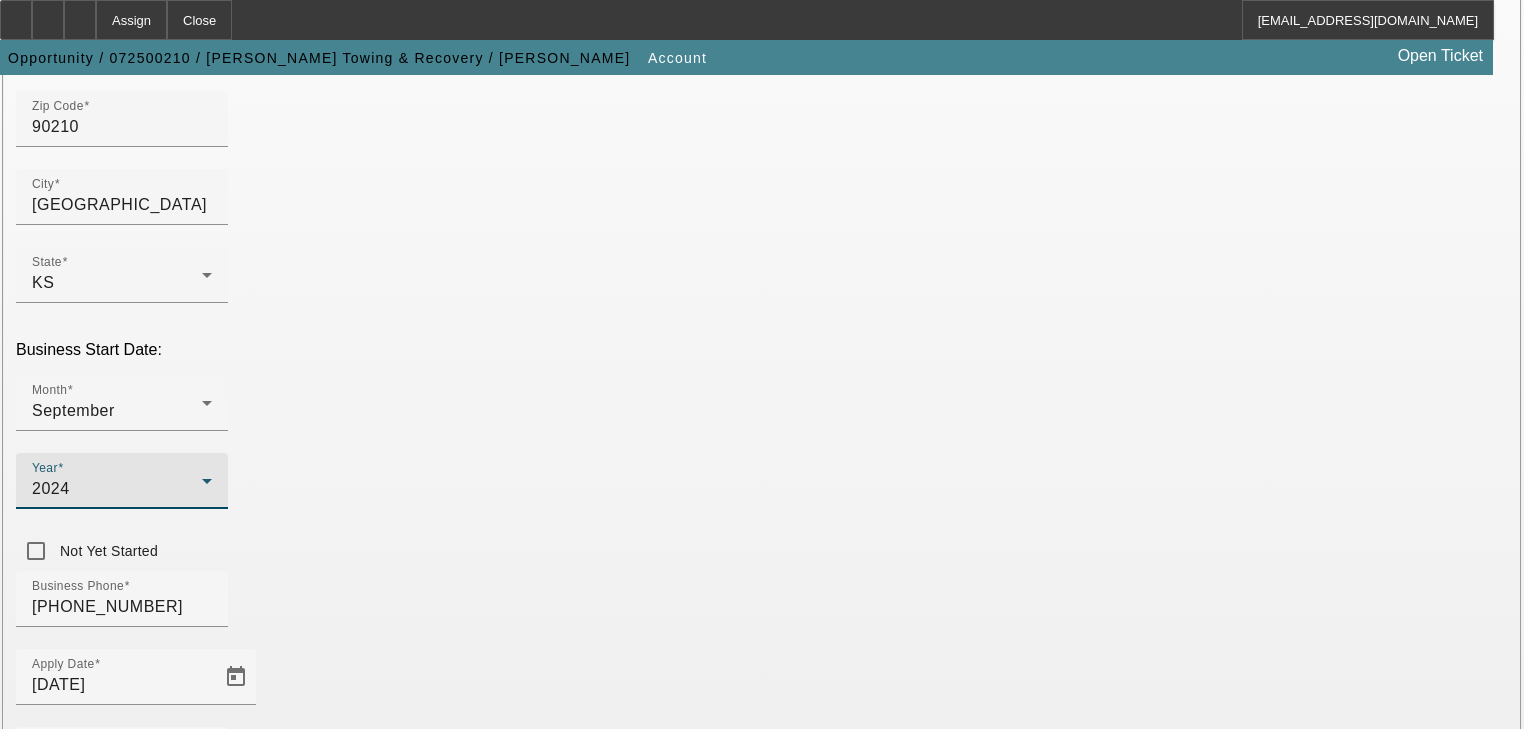 click on "Organization Type" 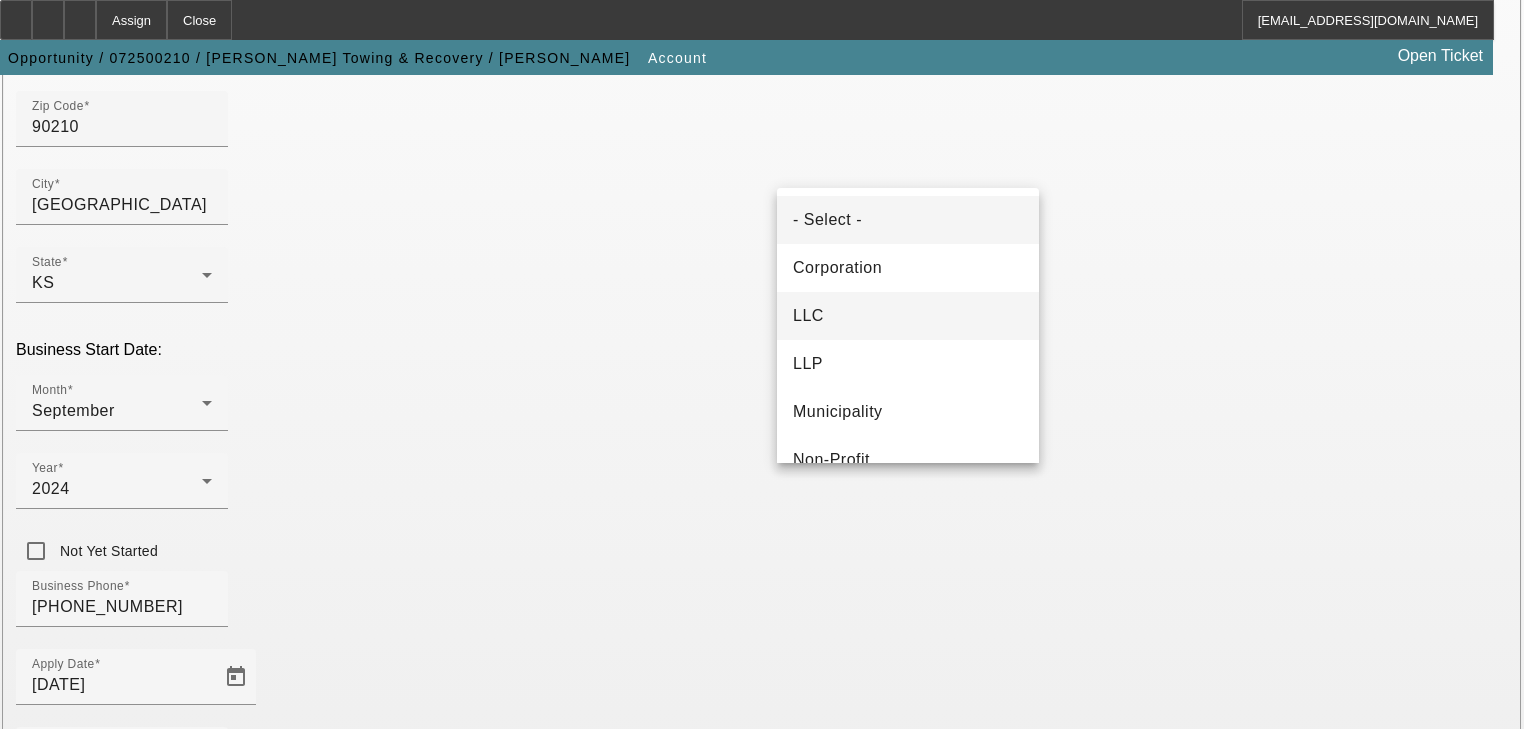 click on "LLC" at bounding box center (908, 316) 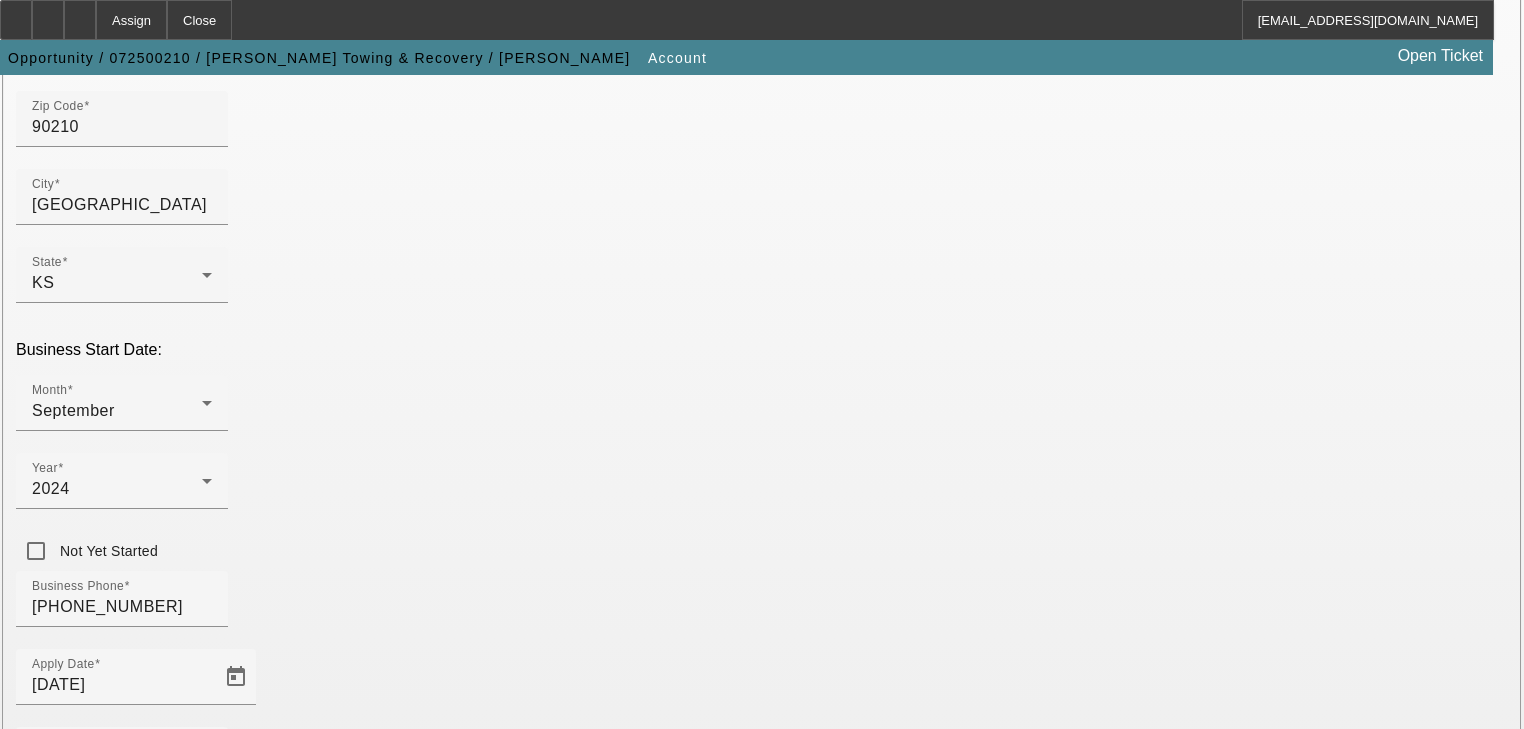 click on "Tax Id" at bounding box center (55, 1931) 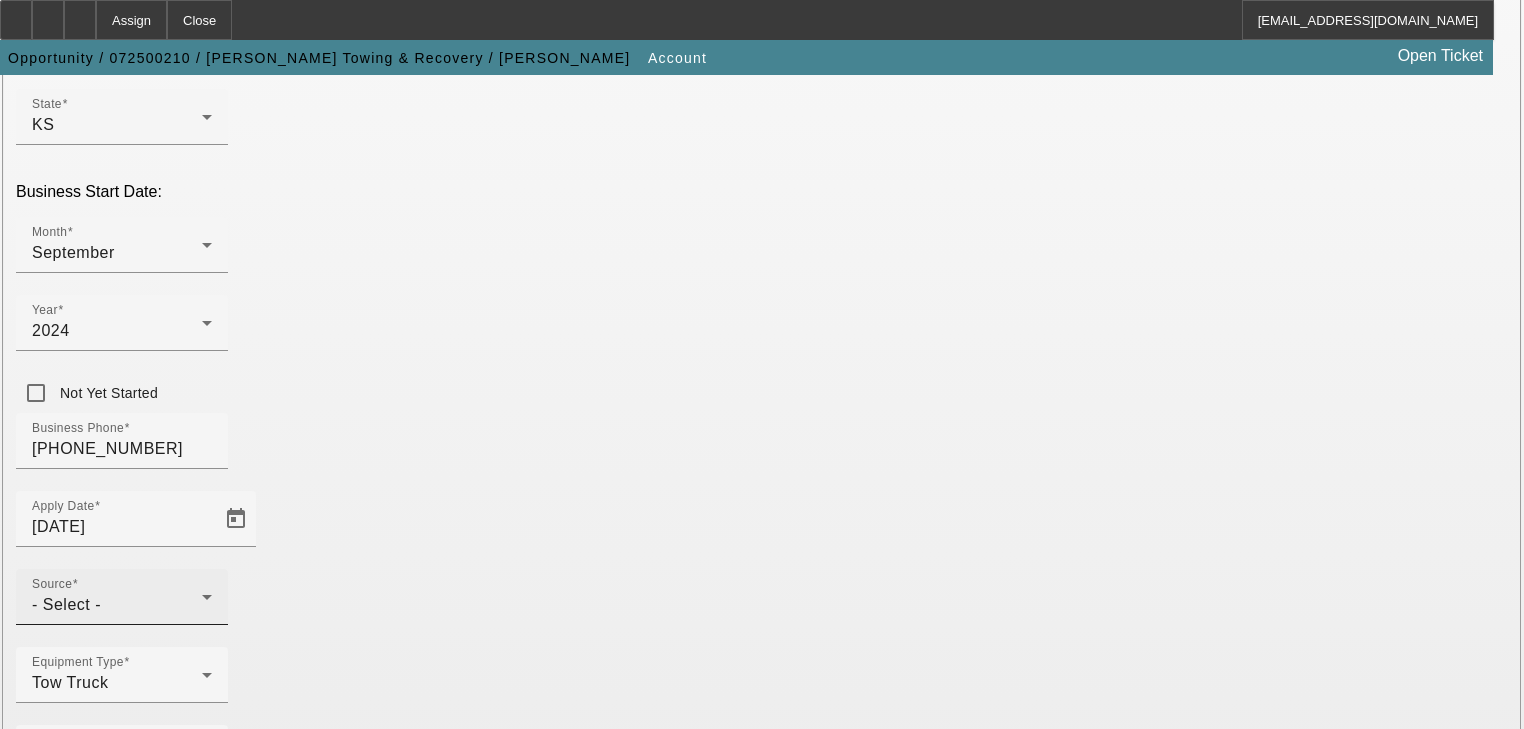 type on "[US_EMPLOYER_IDENTIFICATION_NUMBER]" 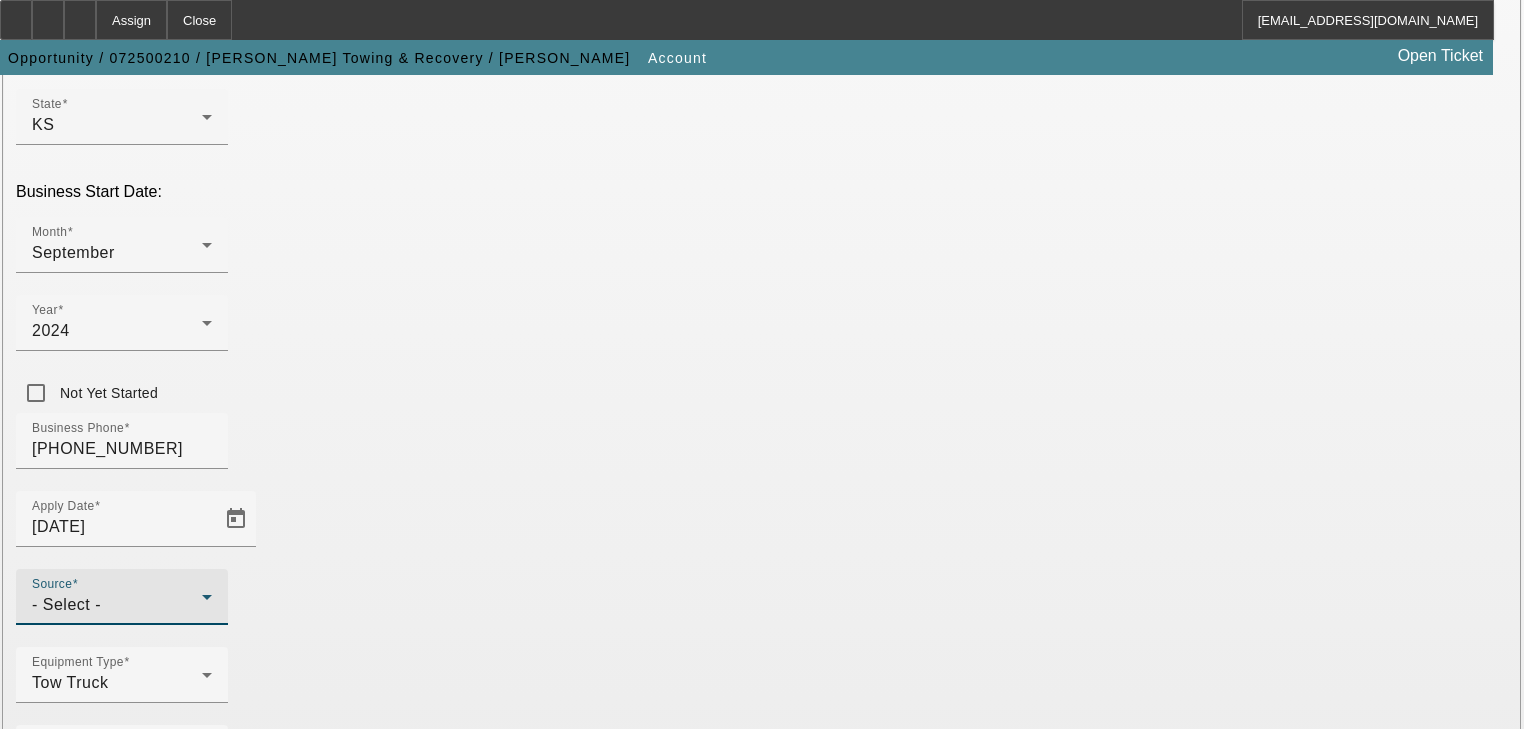 click on "- Select -" at bounding box center (117, 605) 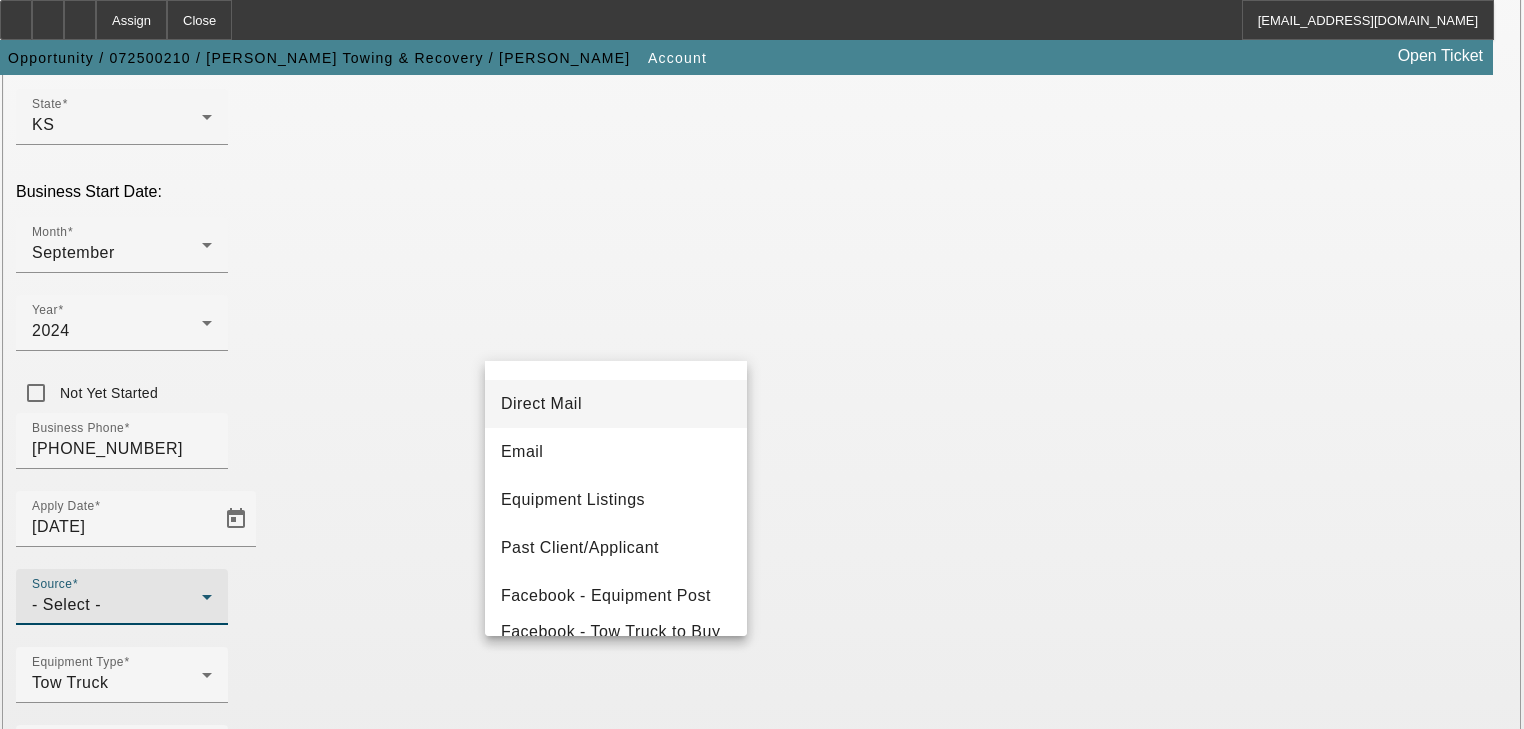 scroll, scrollTop: 140, scrollLeft: 0, axis: vertical 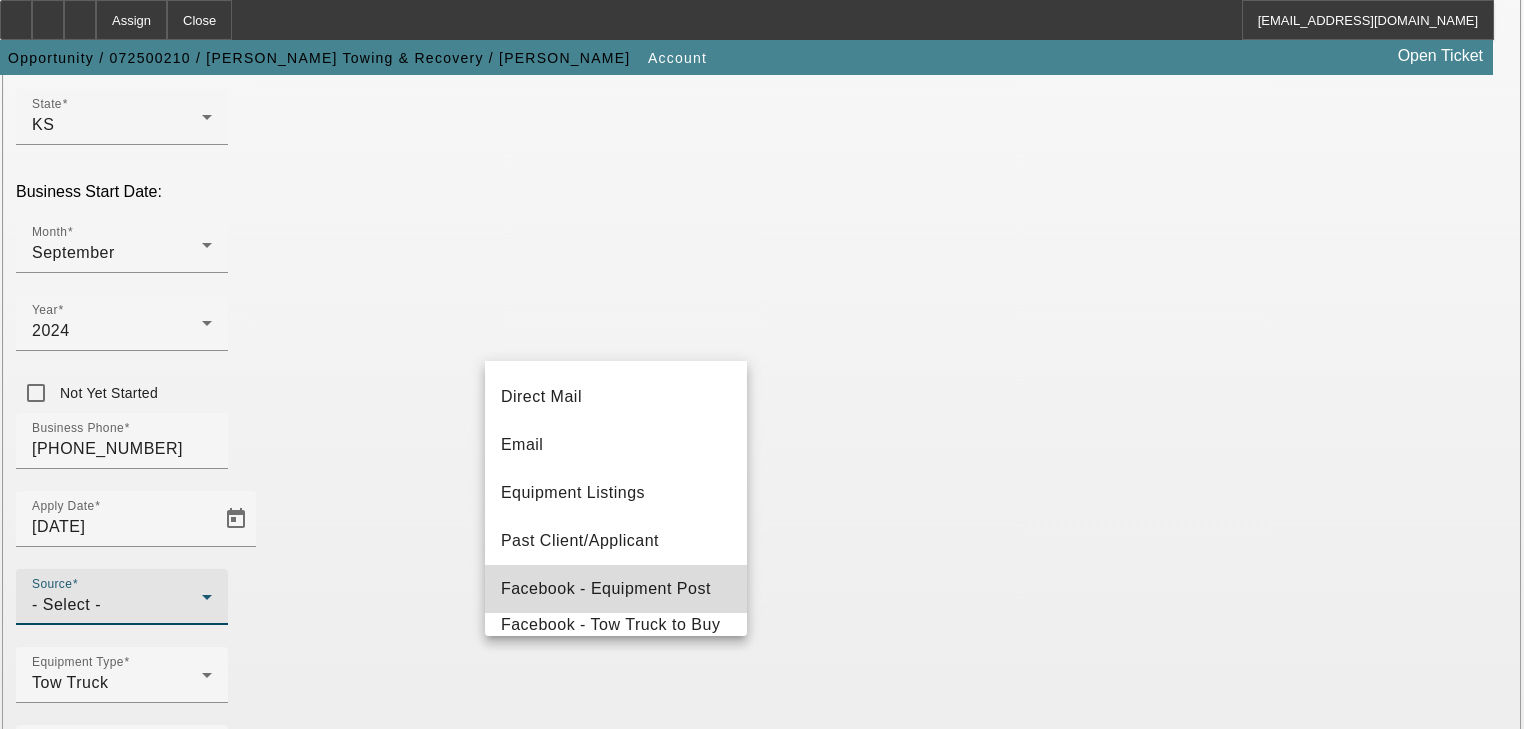 click on "Facebook - Equipment Post" at bounding box center [606, 589] 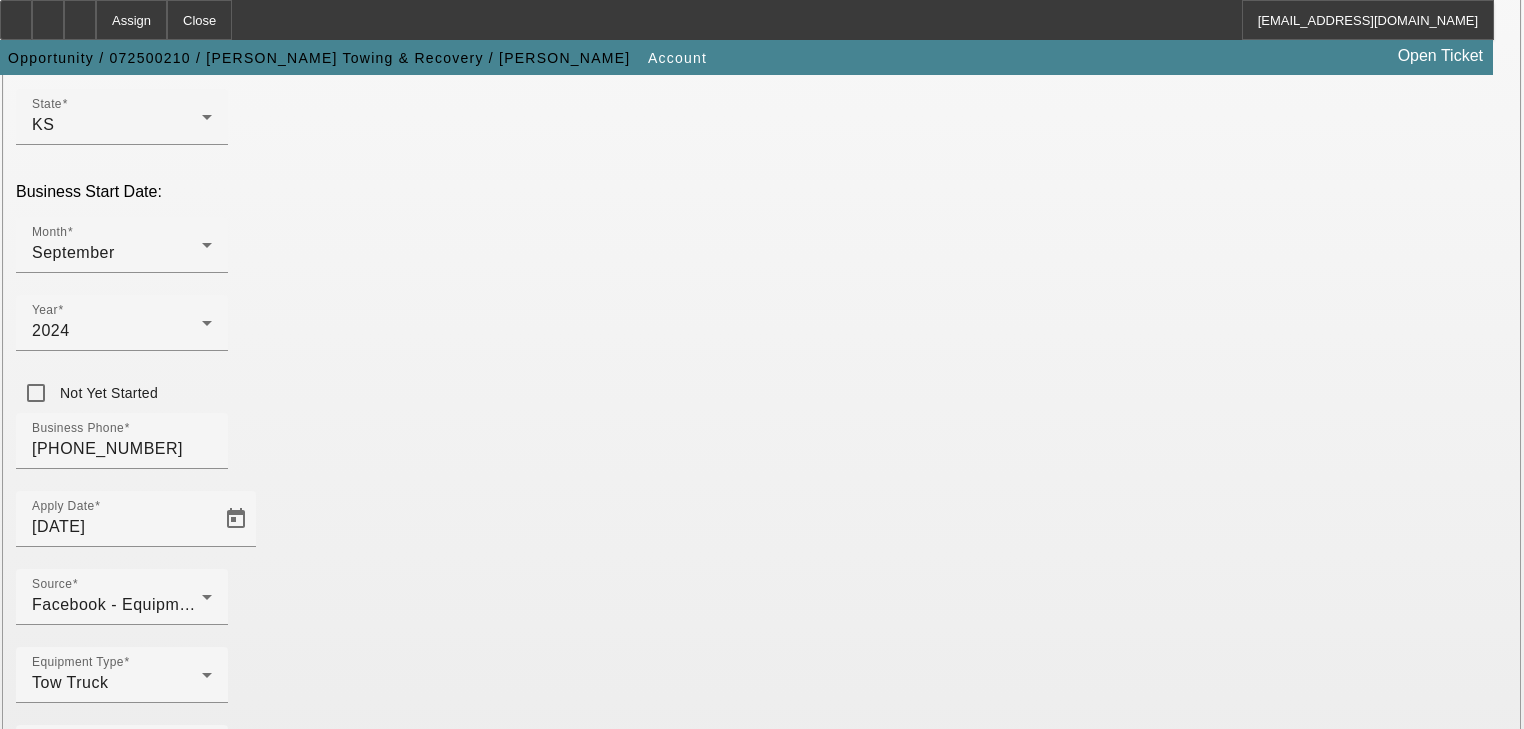 click on "Submit" at bounding box center [28, 2002] 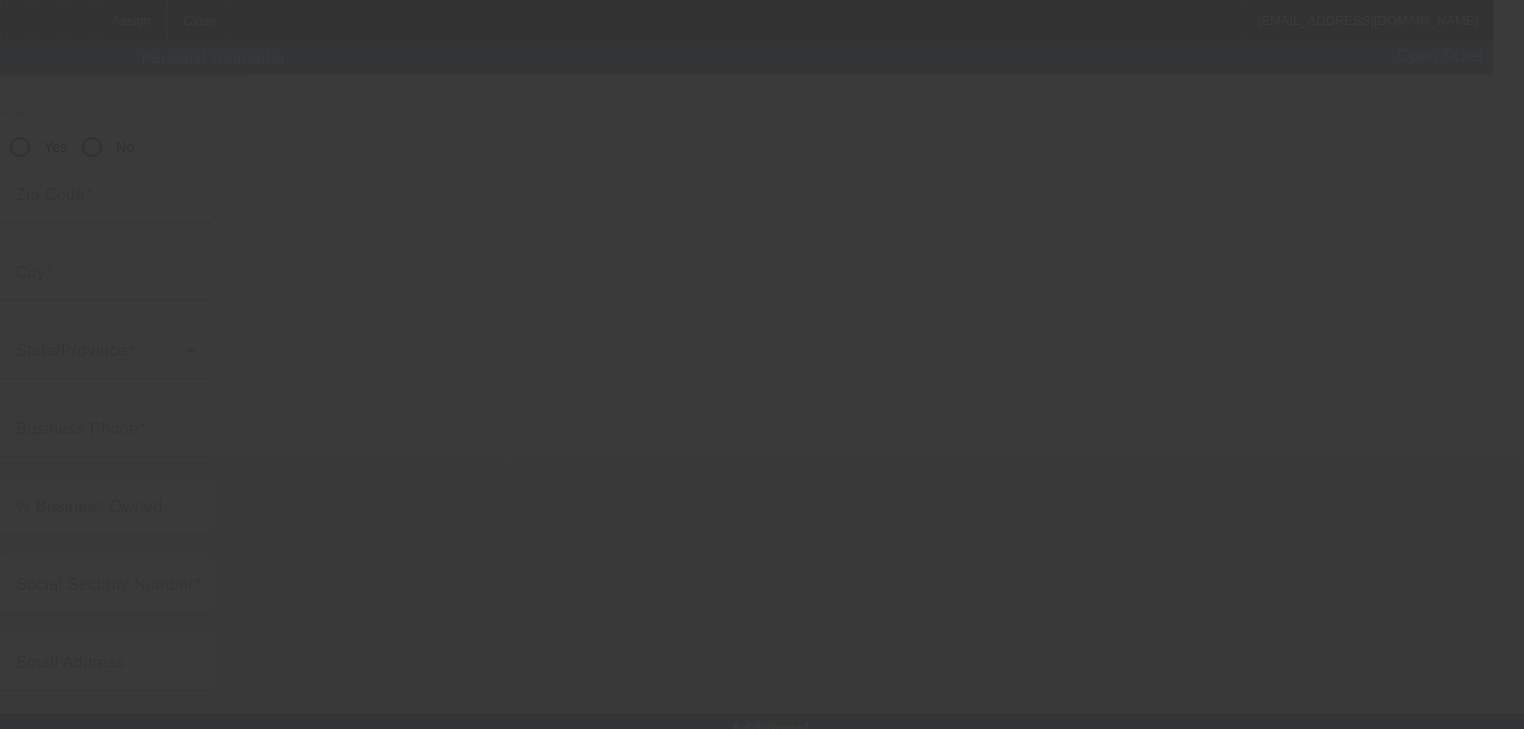 scroll, scrollTop: 0, scrollLeft: 0, axis: both 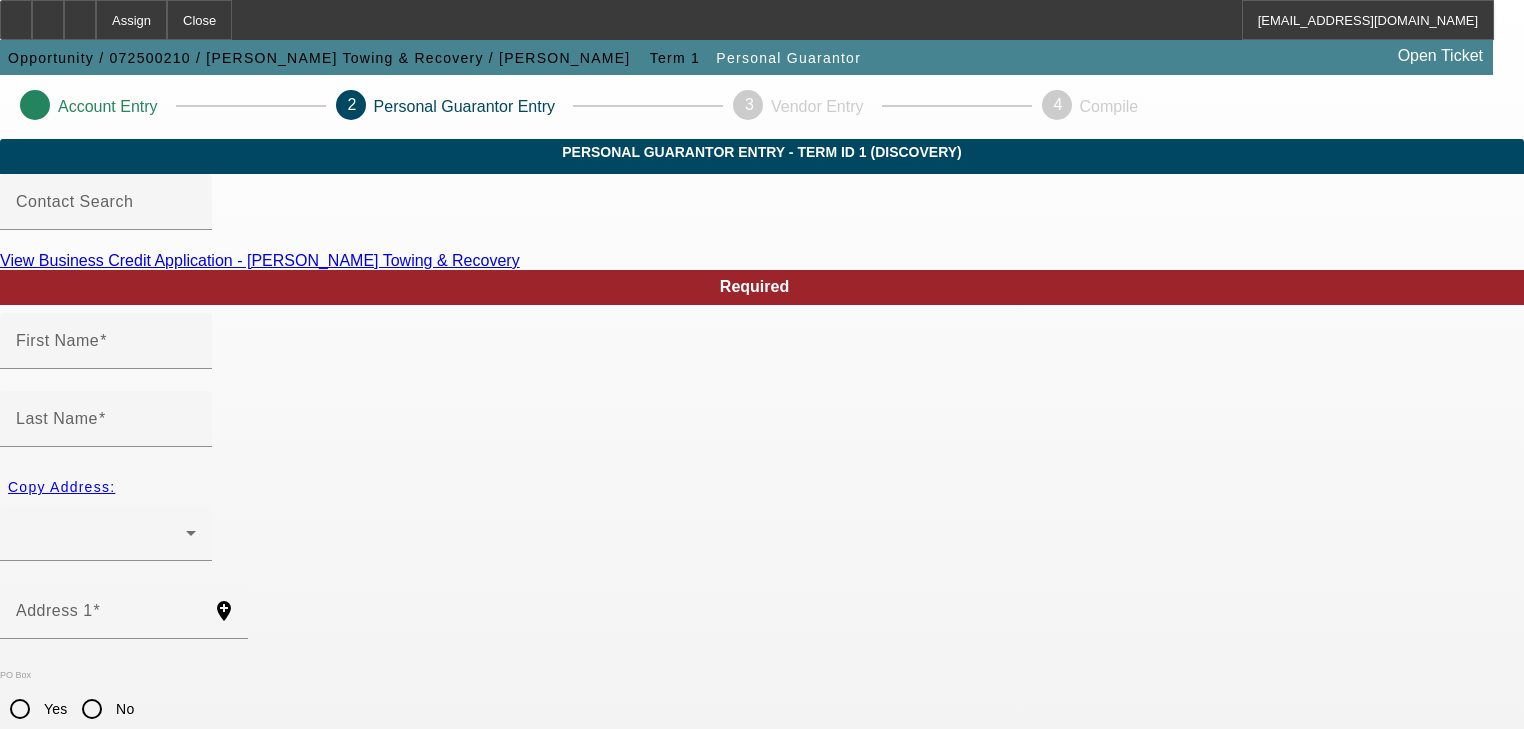 type on "Wendy" 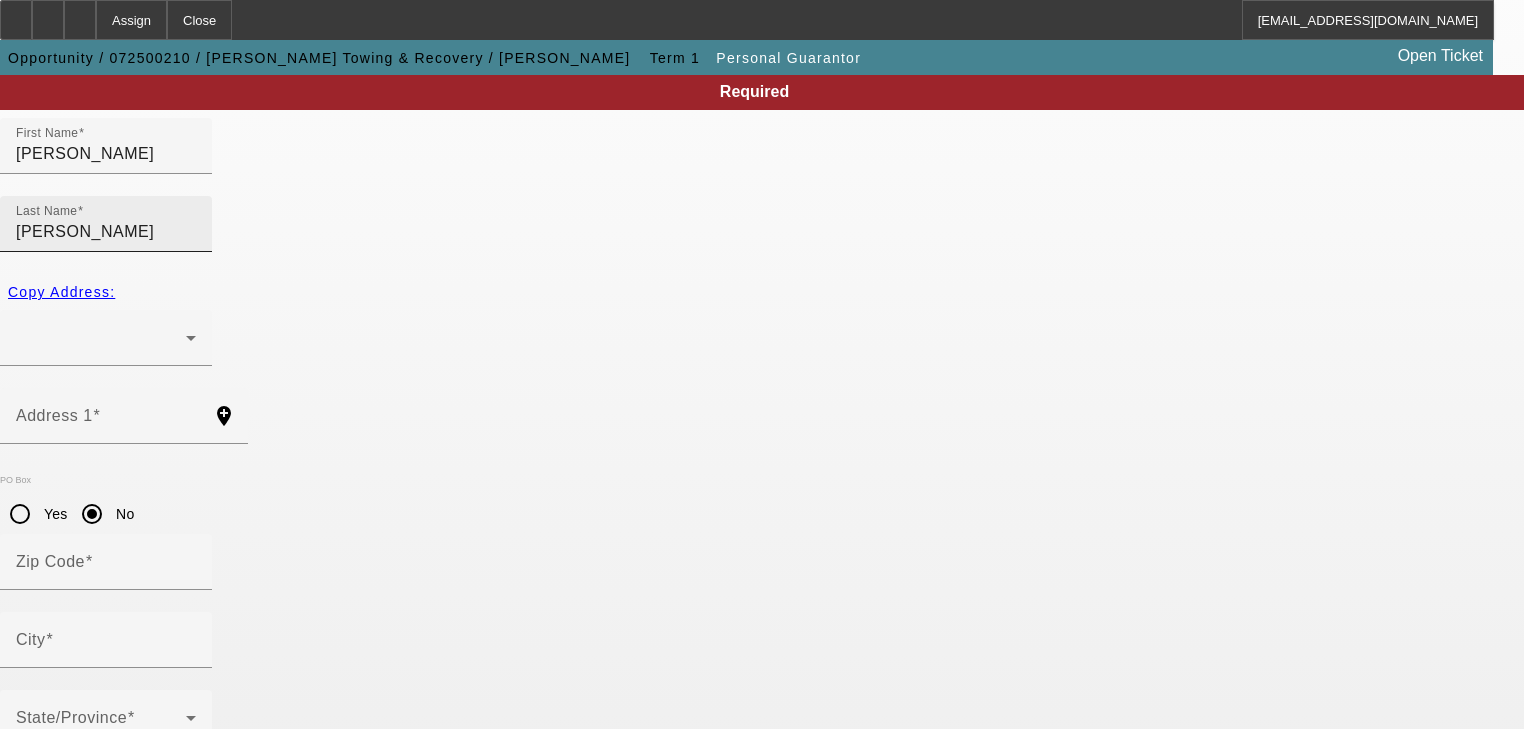 scroll, scrollTop: 208, scrollLeft: 0, axis: vertical 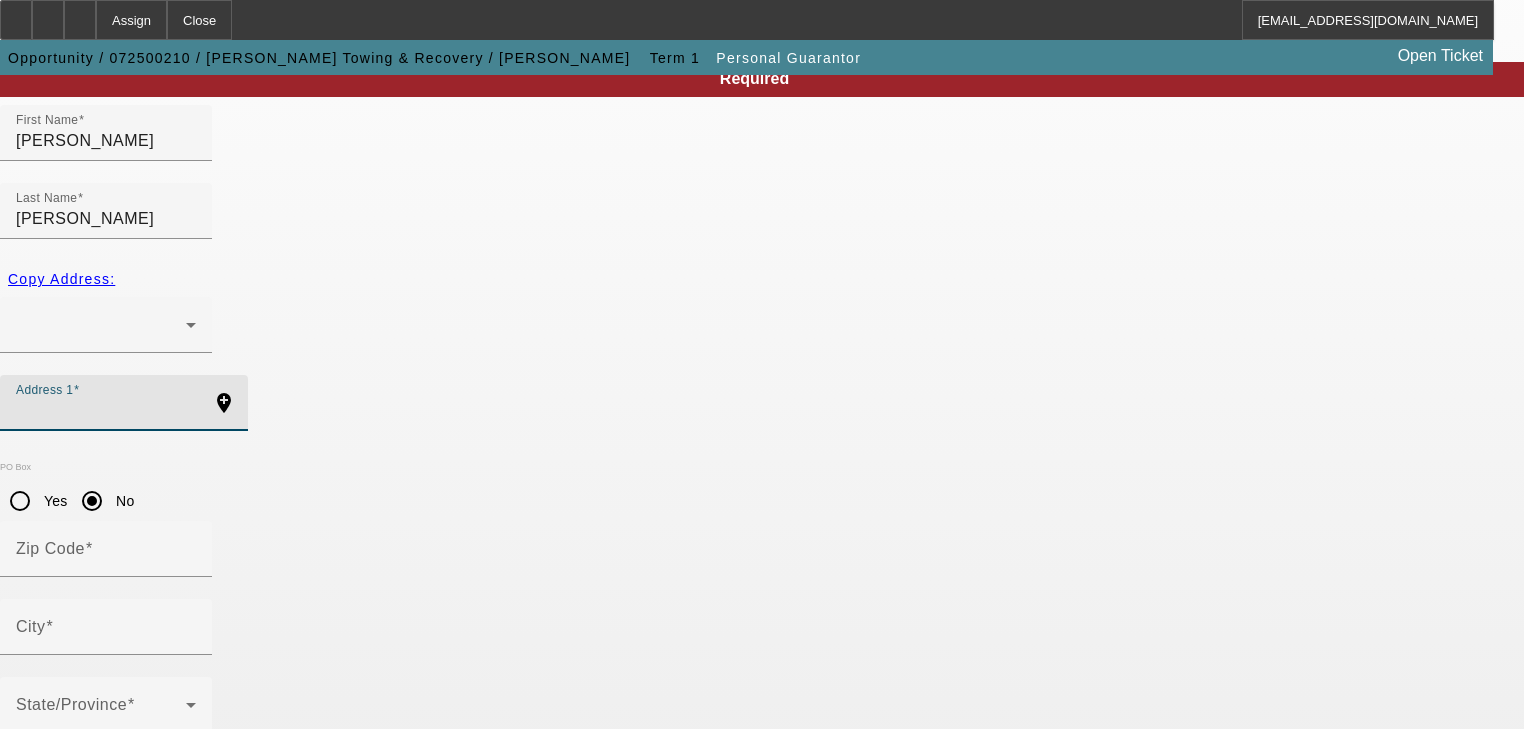 click on "Address 1" at bounding box center (106, 411) 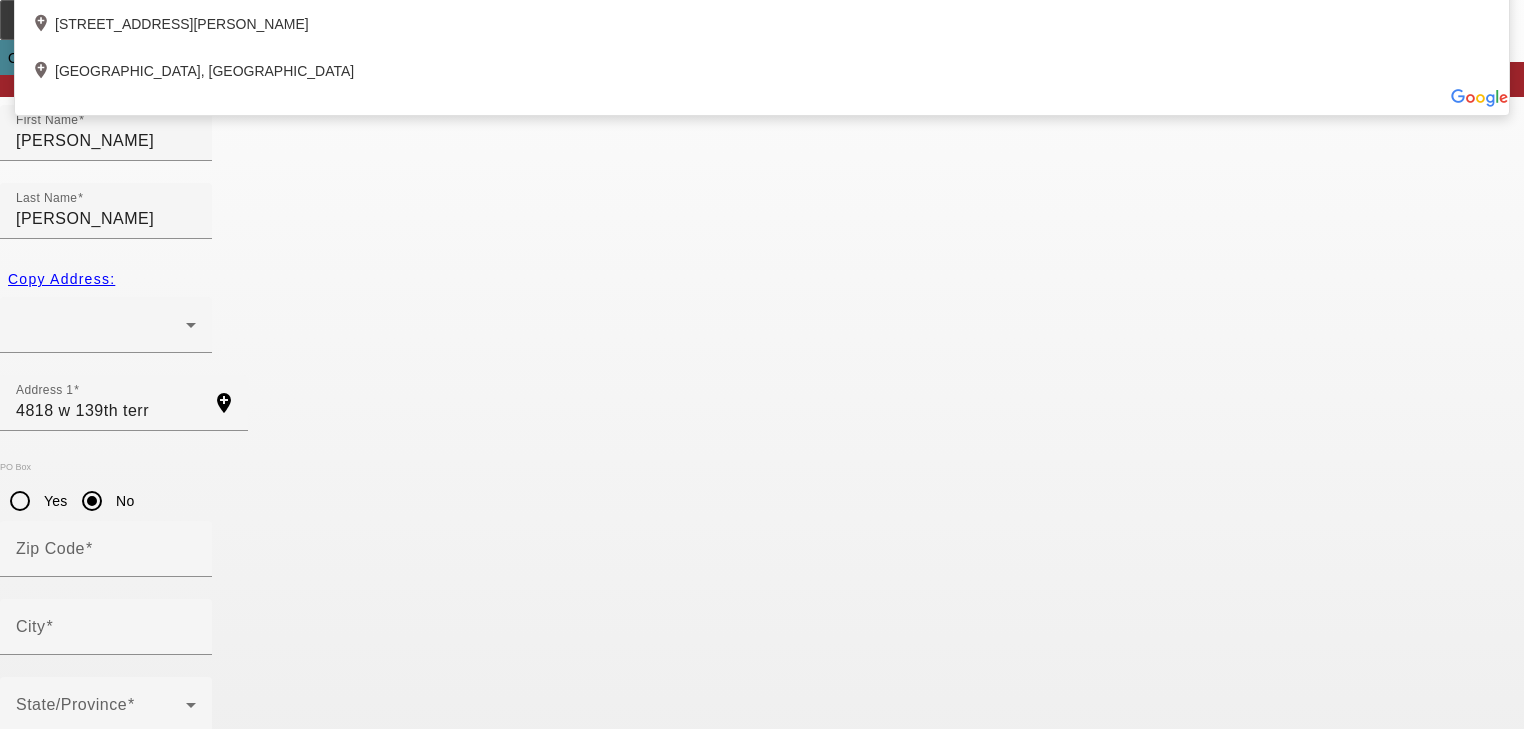 click on "add_location 4818 West 139th Terrace, Overland Park, KS 66224, US" 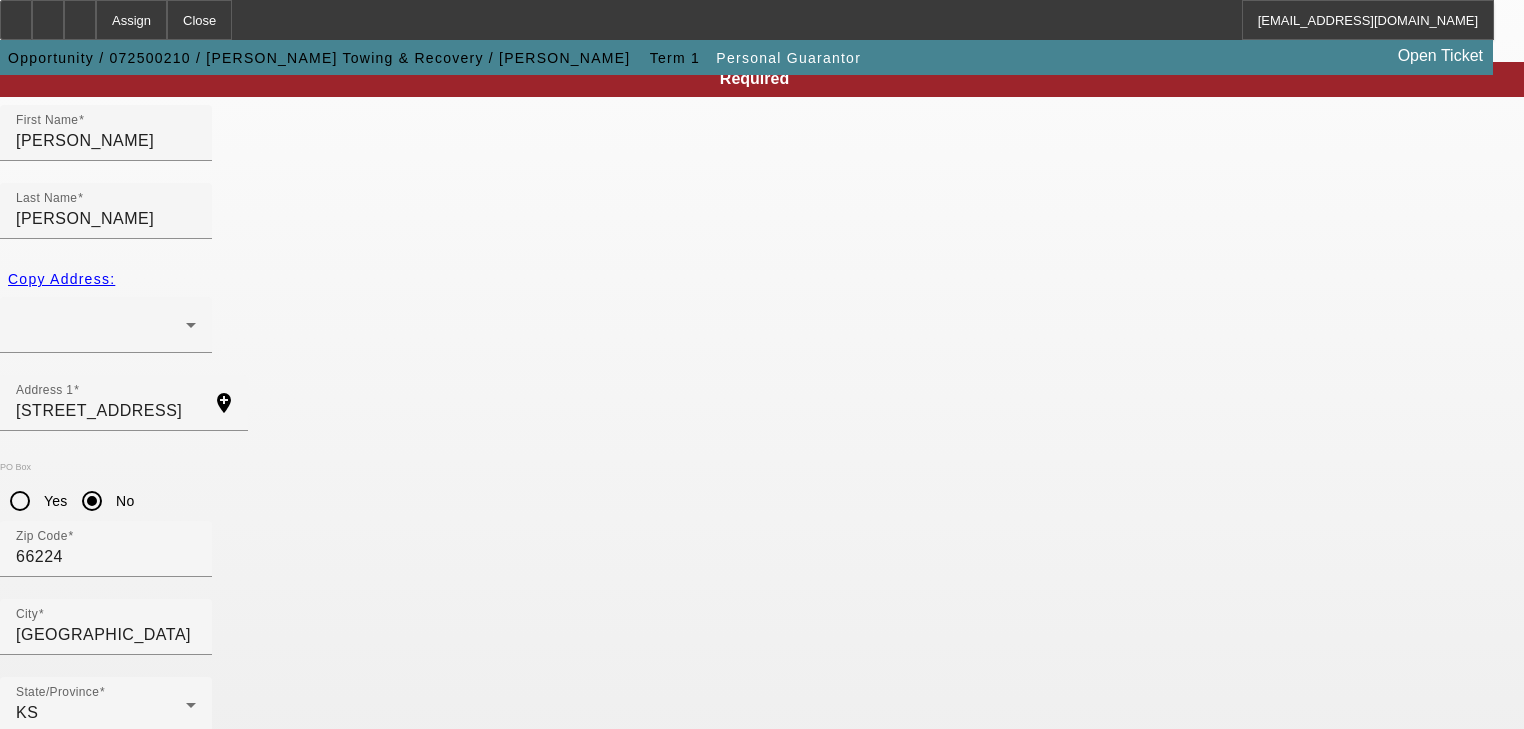 click on "% Business Owned" at bounding box center (89, 860) 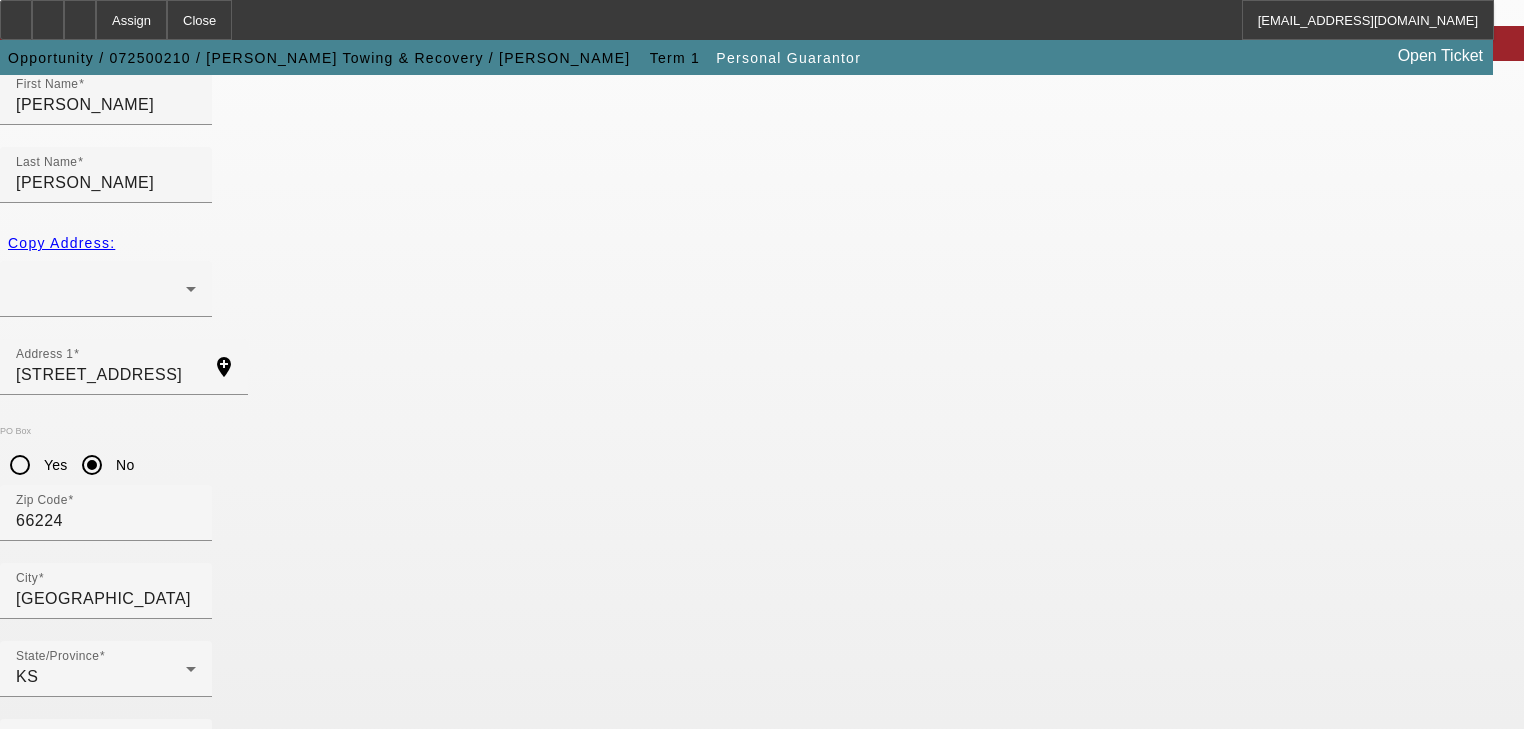 type on "100" 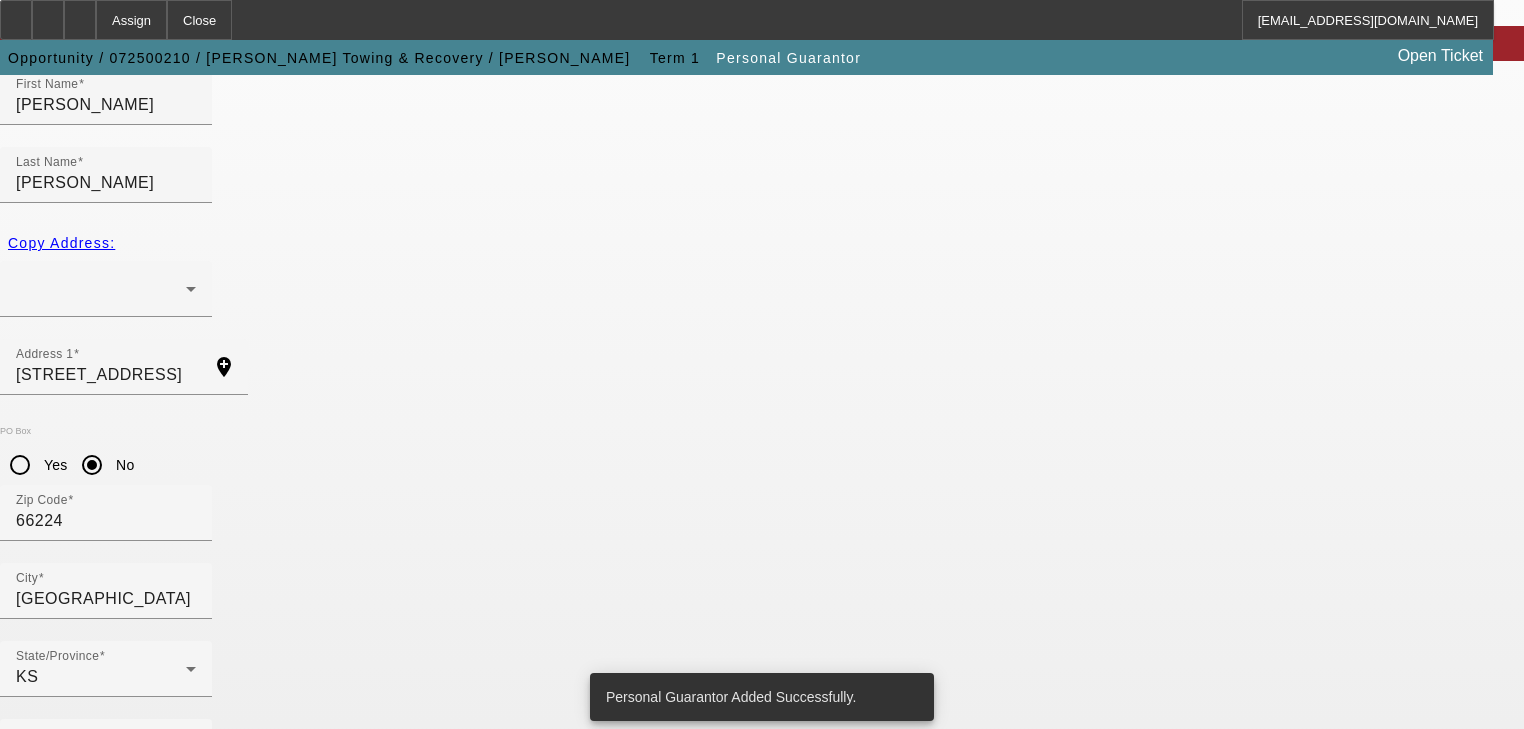 scroll, scrollTop: 0, scrollLeft: 0, axis: both 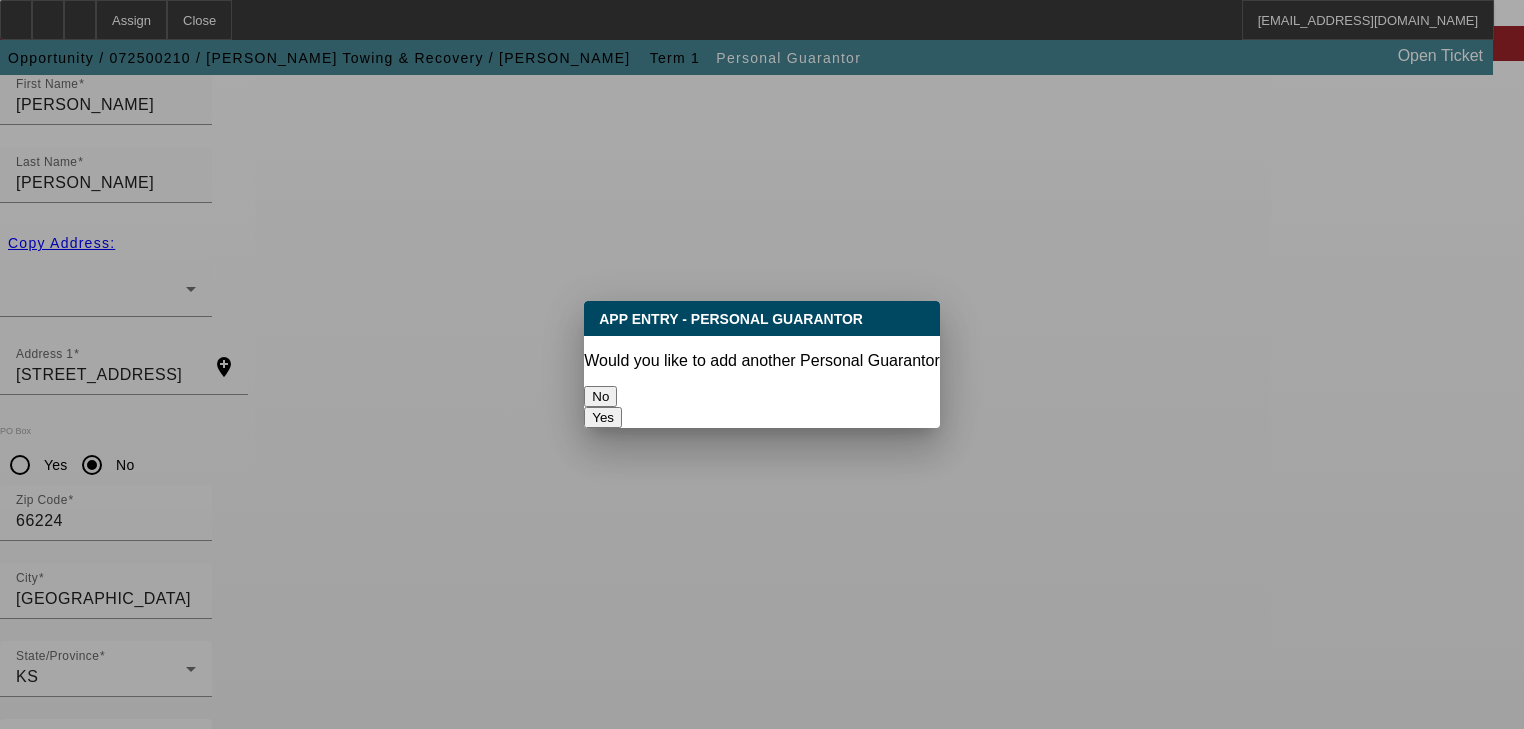 click on "No" at bounding box center (600, 396) 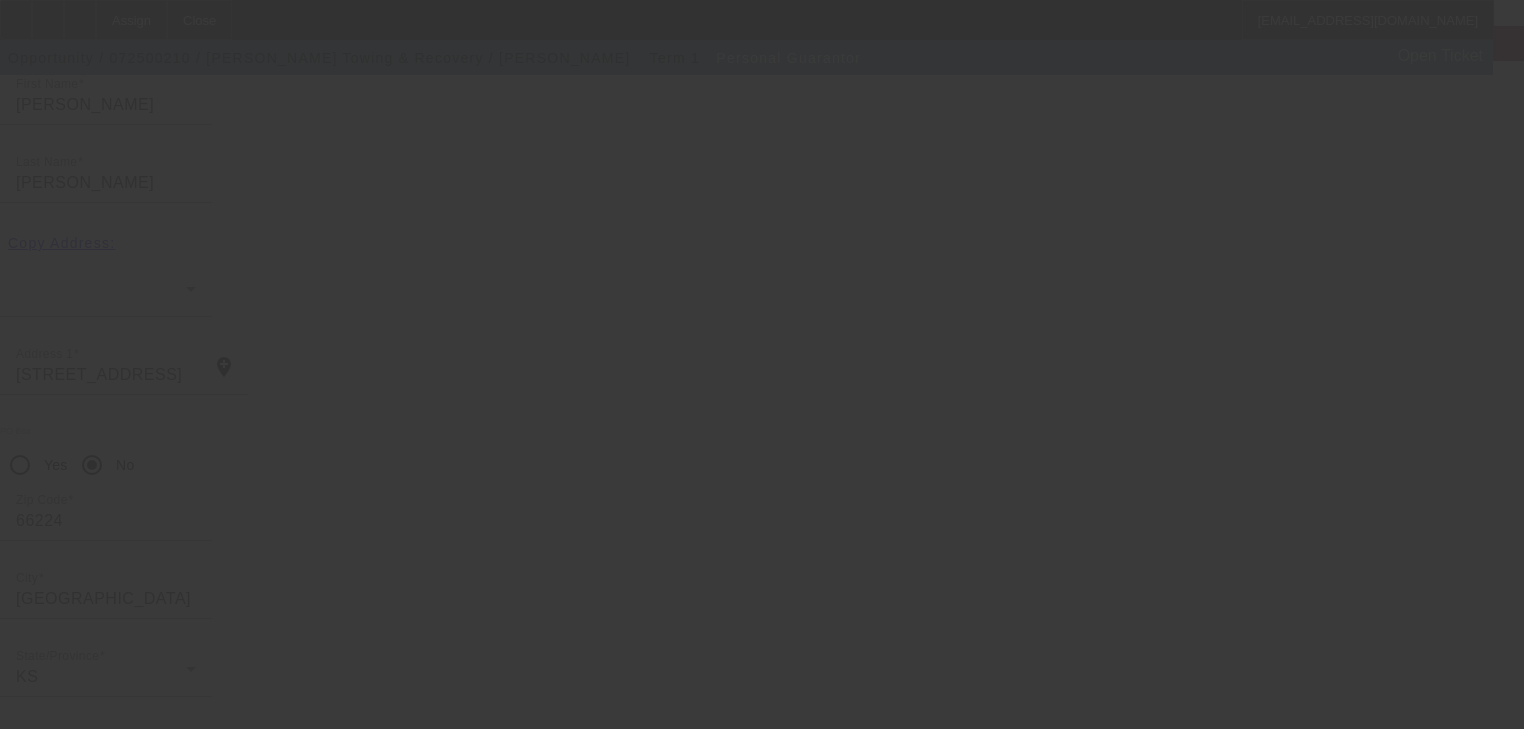scroll, scrollTop: 0, scrollLeft: 0, axis: both 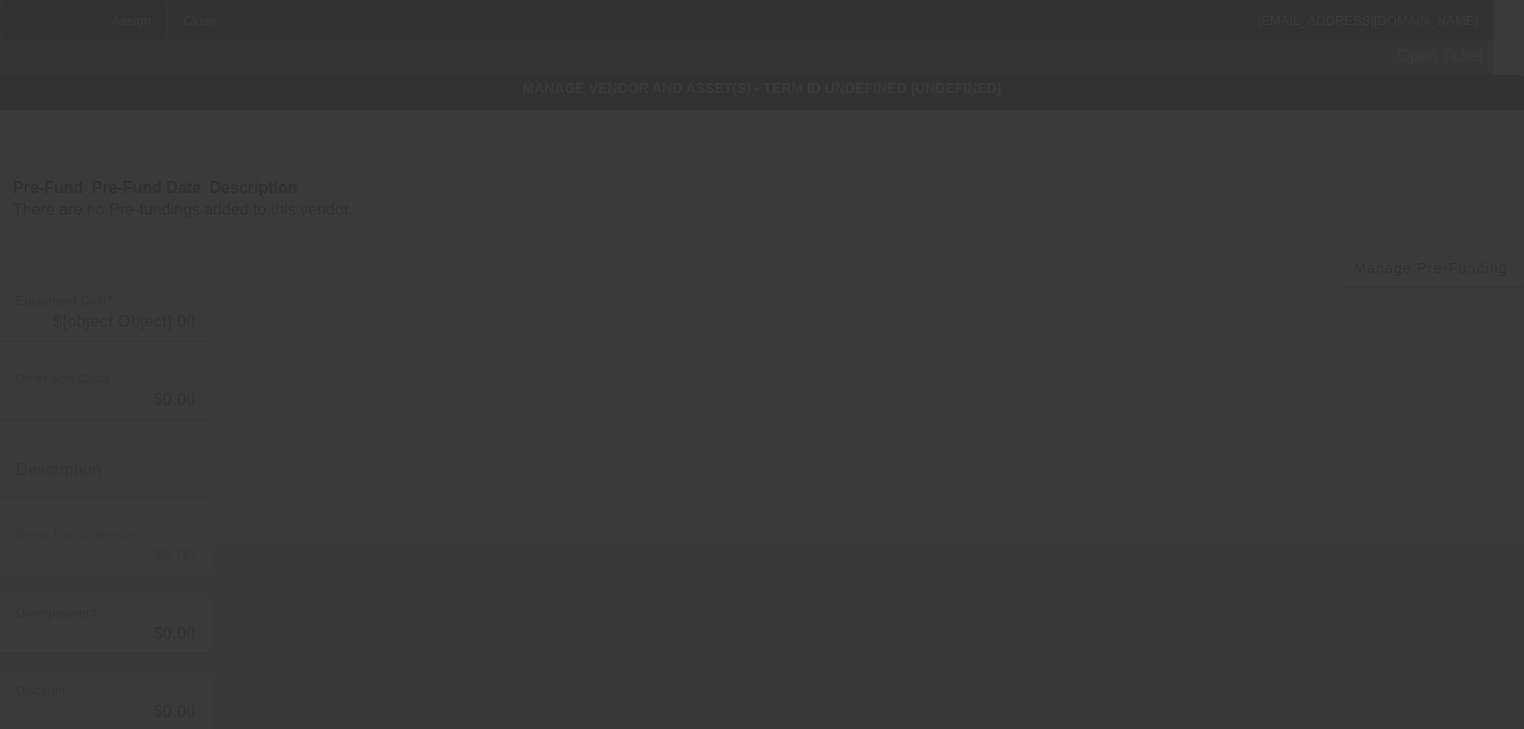 type on "$29,500.00" 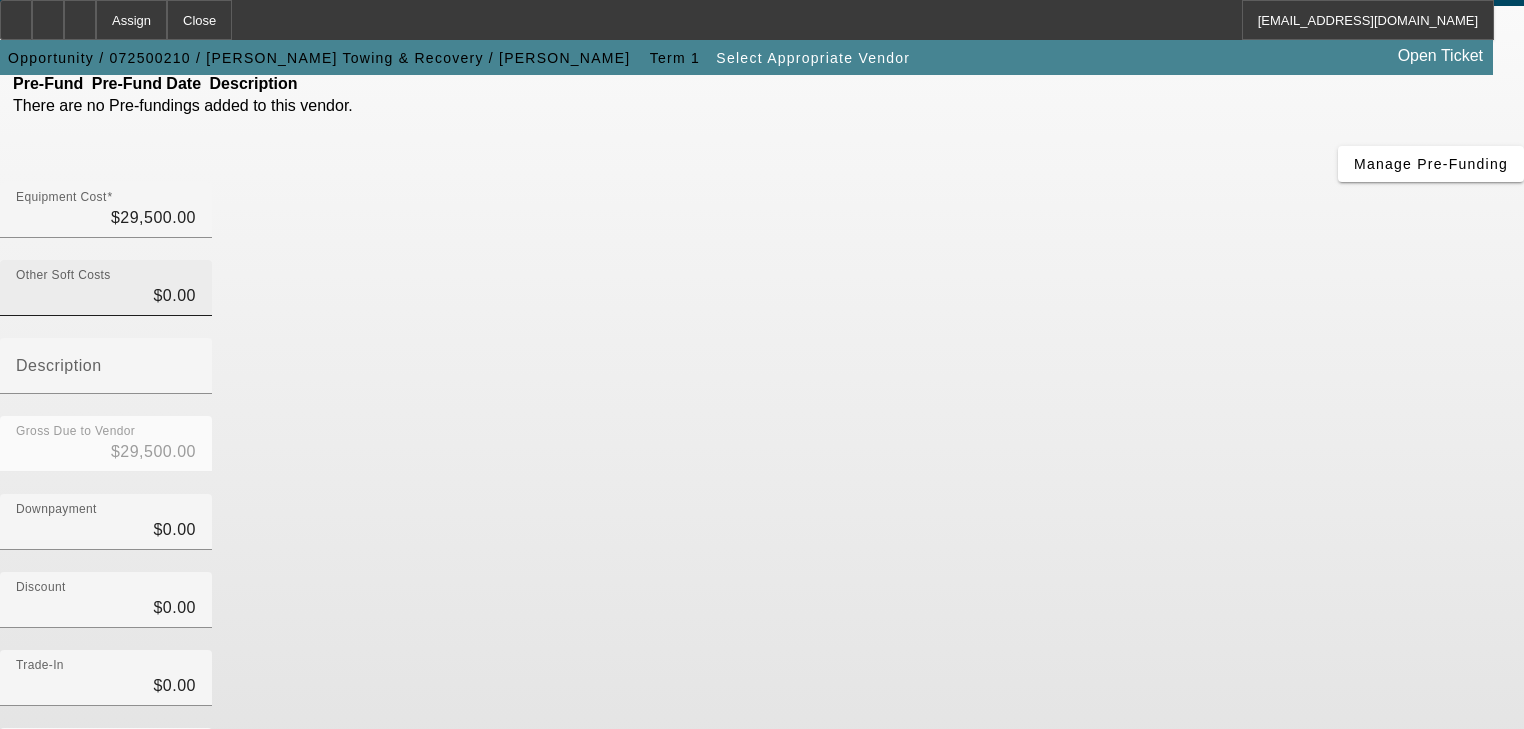 scroll, scrollTop: 169, scrollLeft: 0, axis: vertical 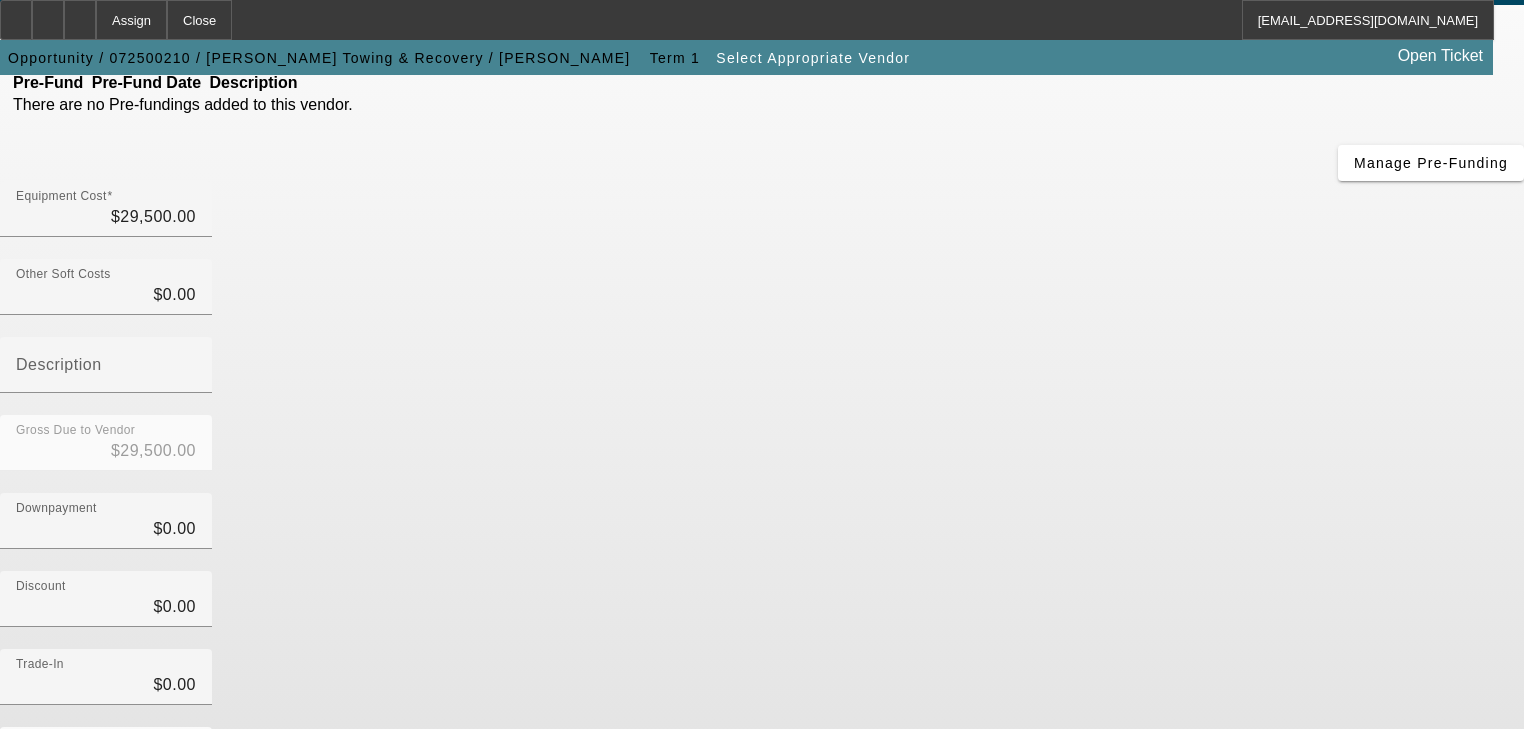 click on "Submit" at bounding box center (28, 893) 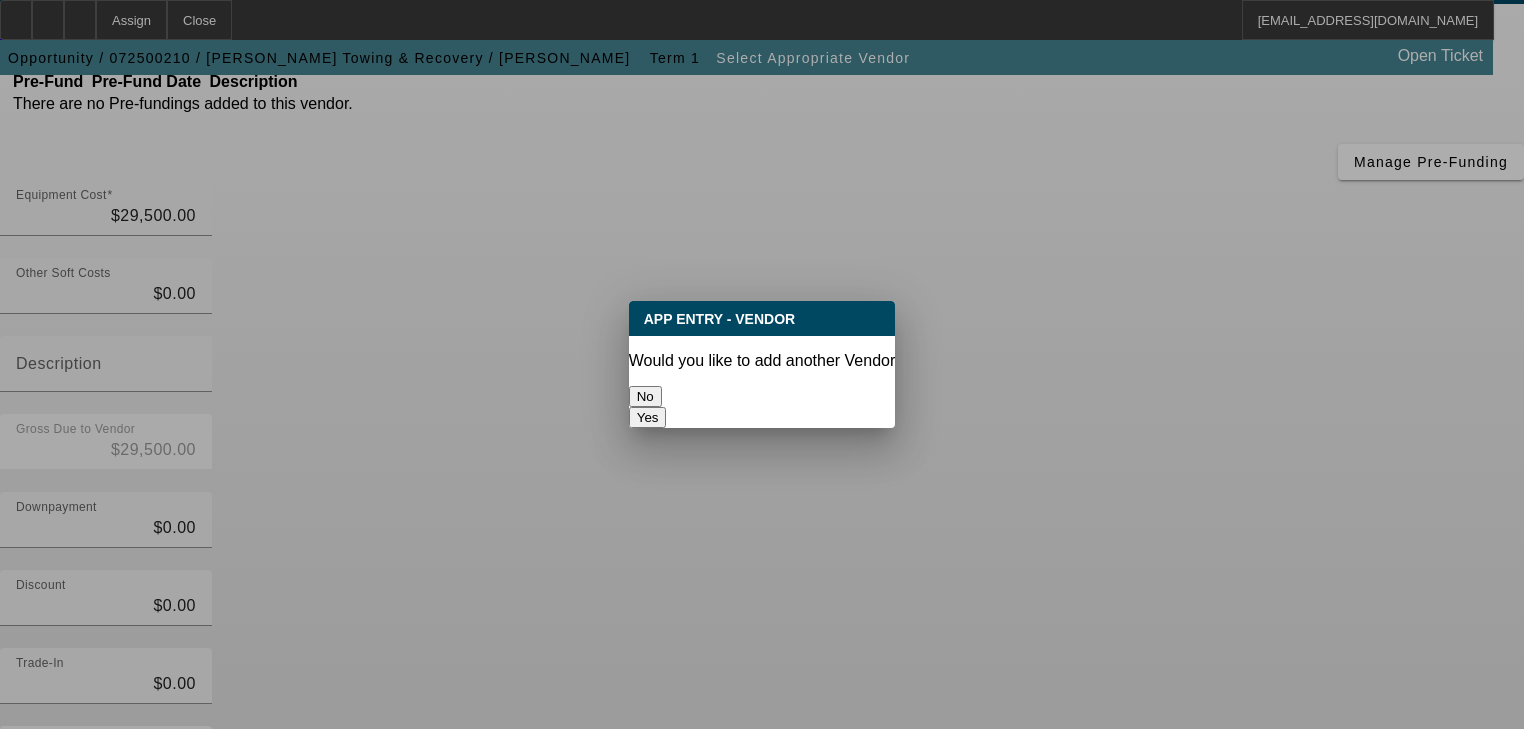 click on "No" at bounding box center (645, 396) 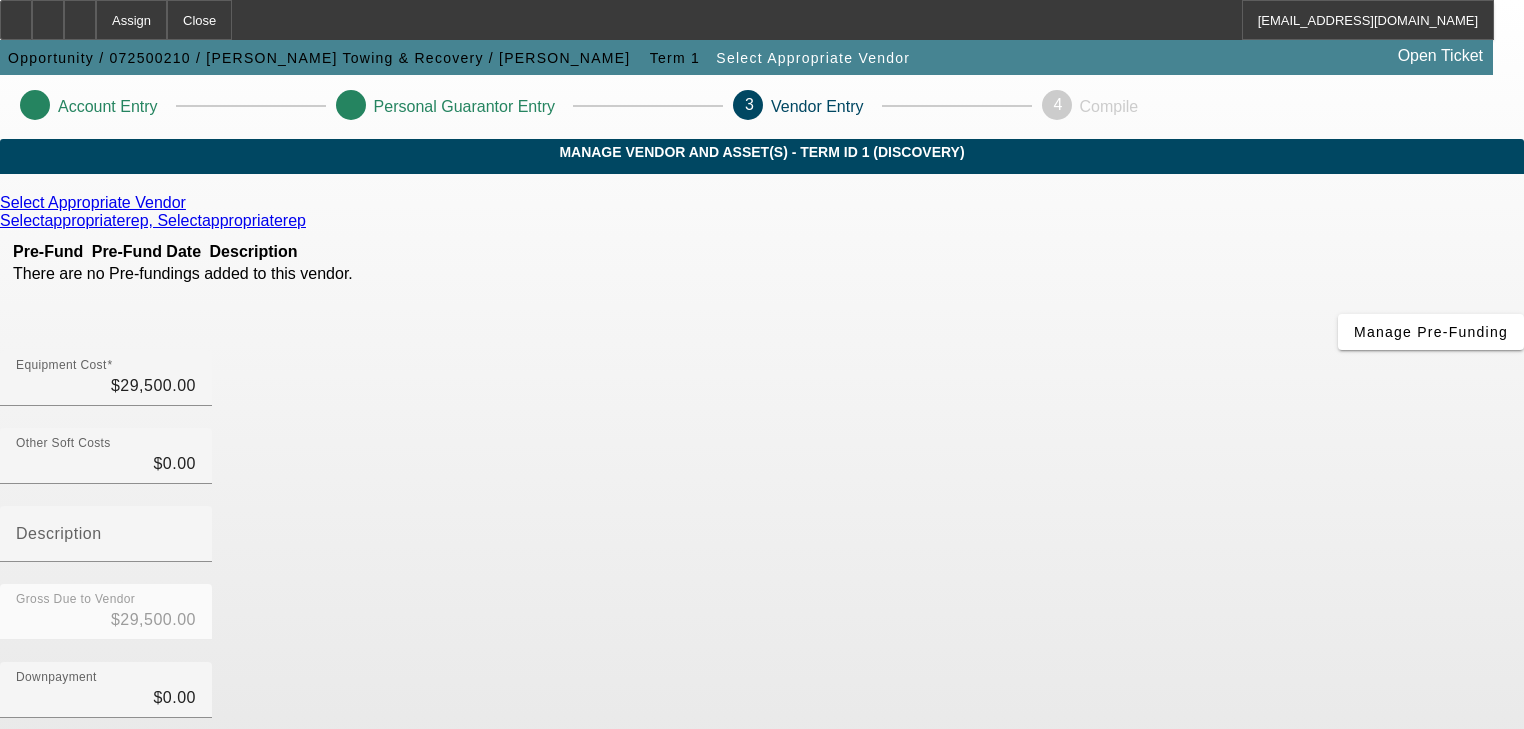scroll, scrollTop: 169, scrollLeft: 0, axis: vertical 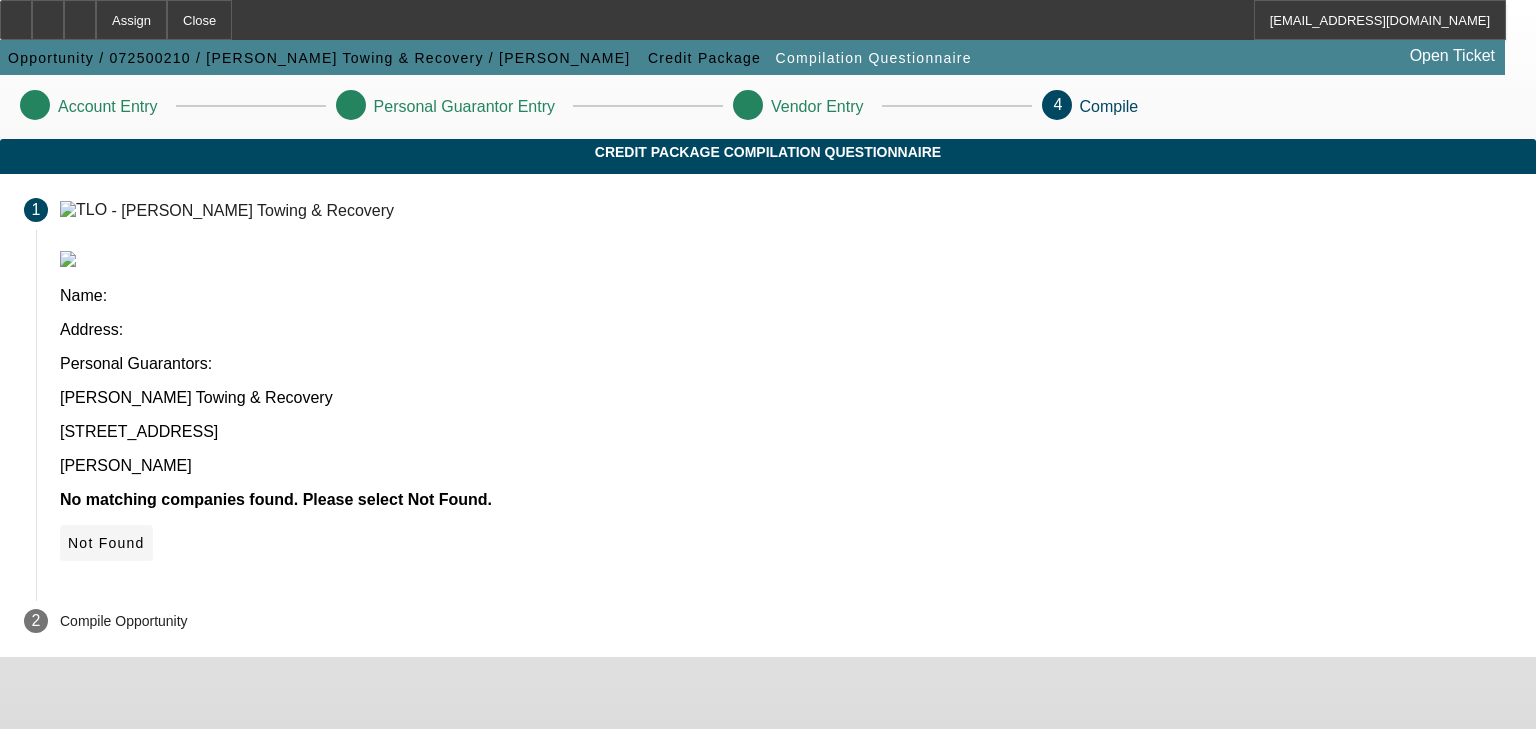 click on "Not Found" at bounding box center (106, 543) 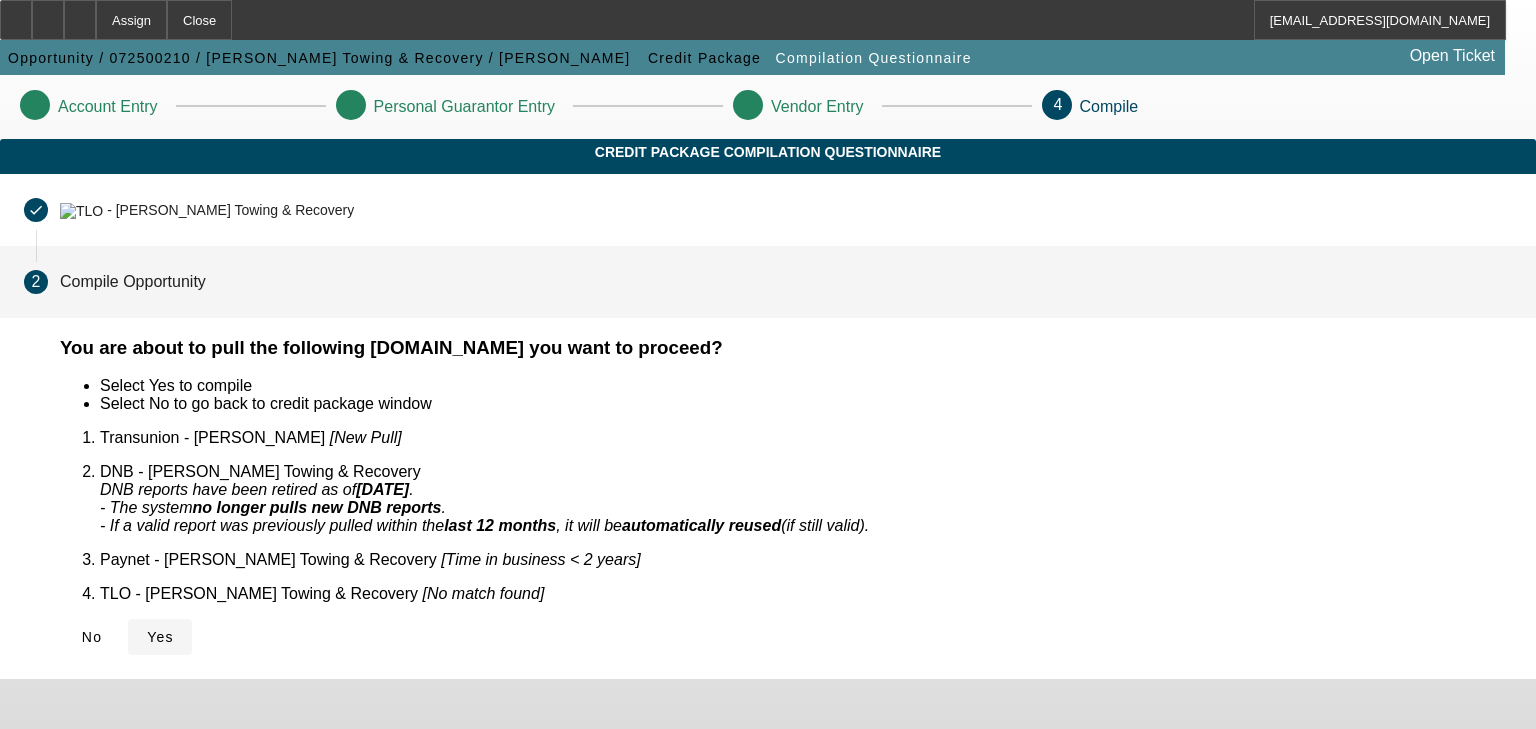 click on "Yes" at bounding box center [160, 637] 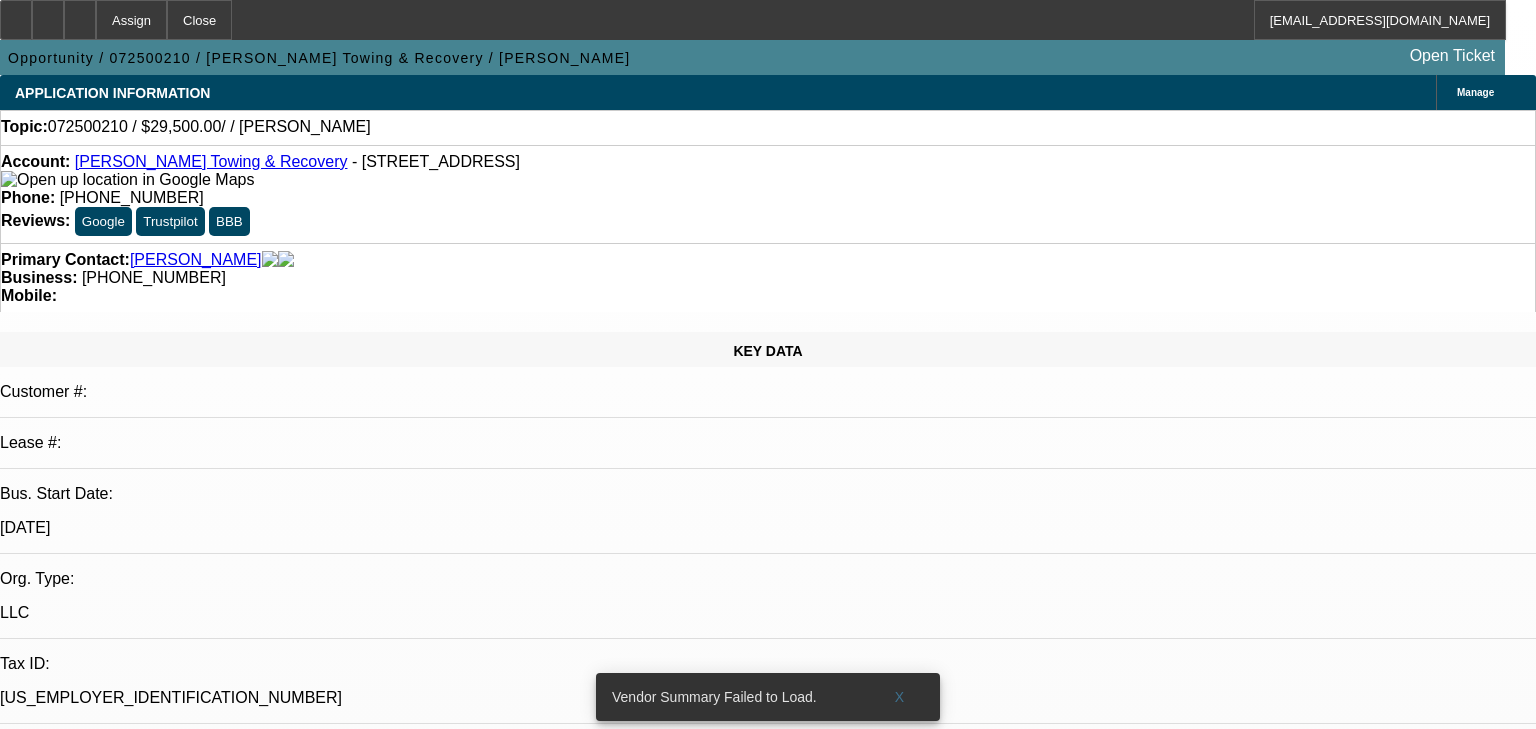 select on "0" 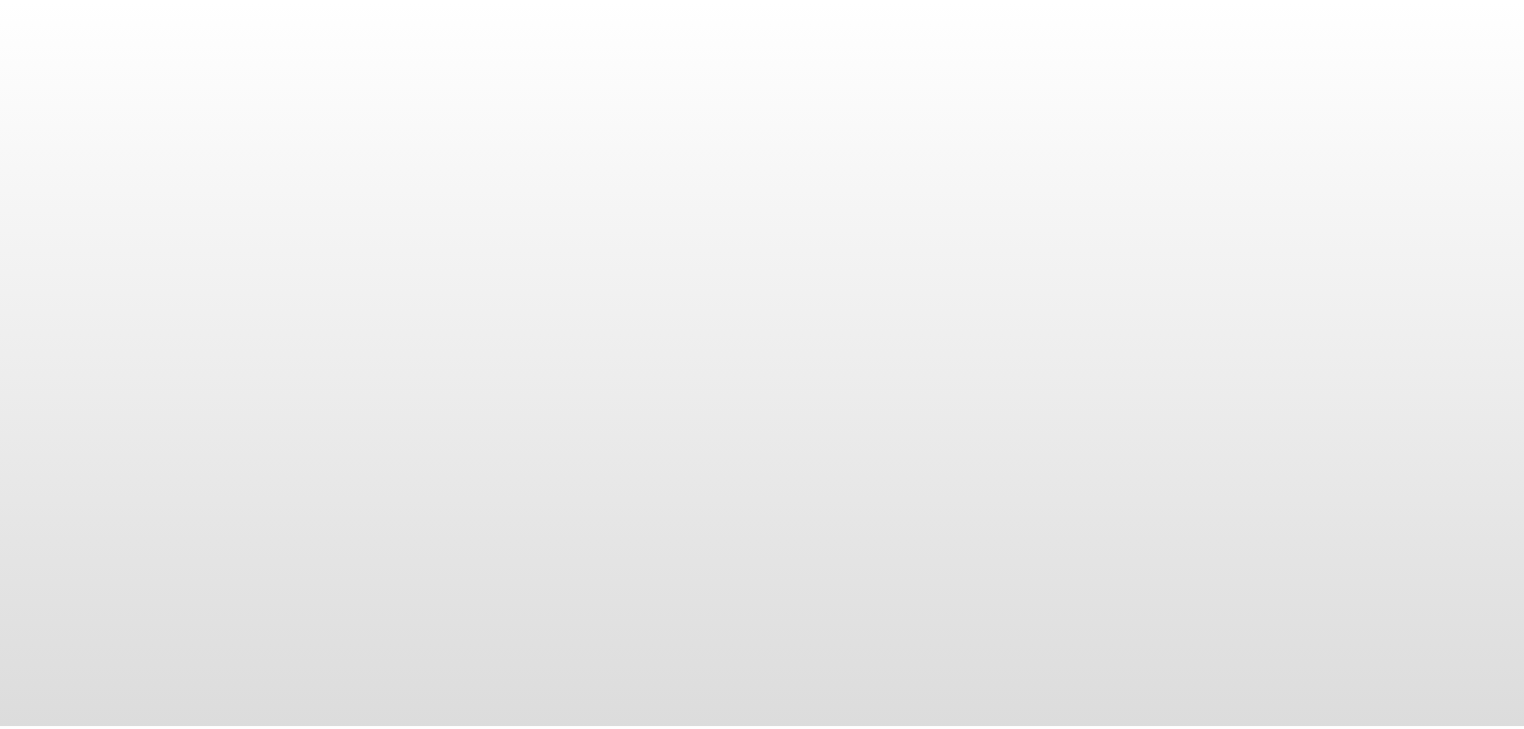 scroll, scrollTop: 0, scrollLeft: 0, axis: both 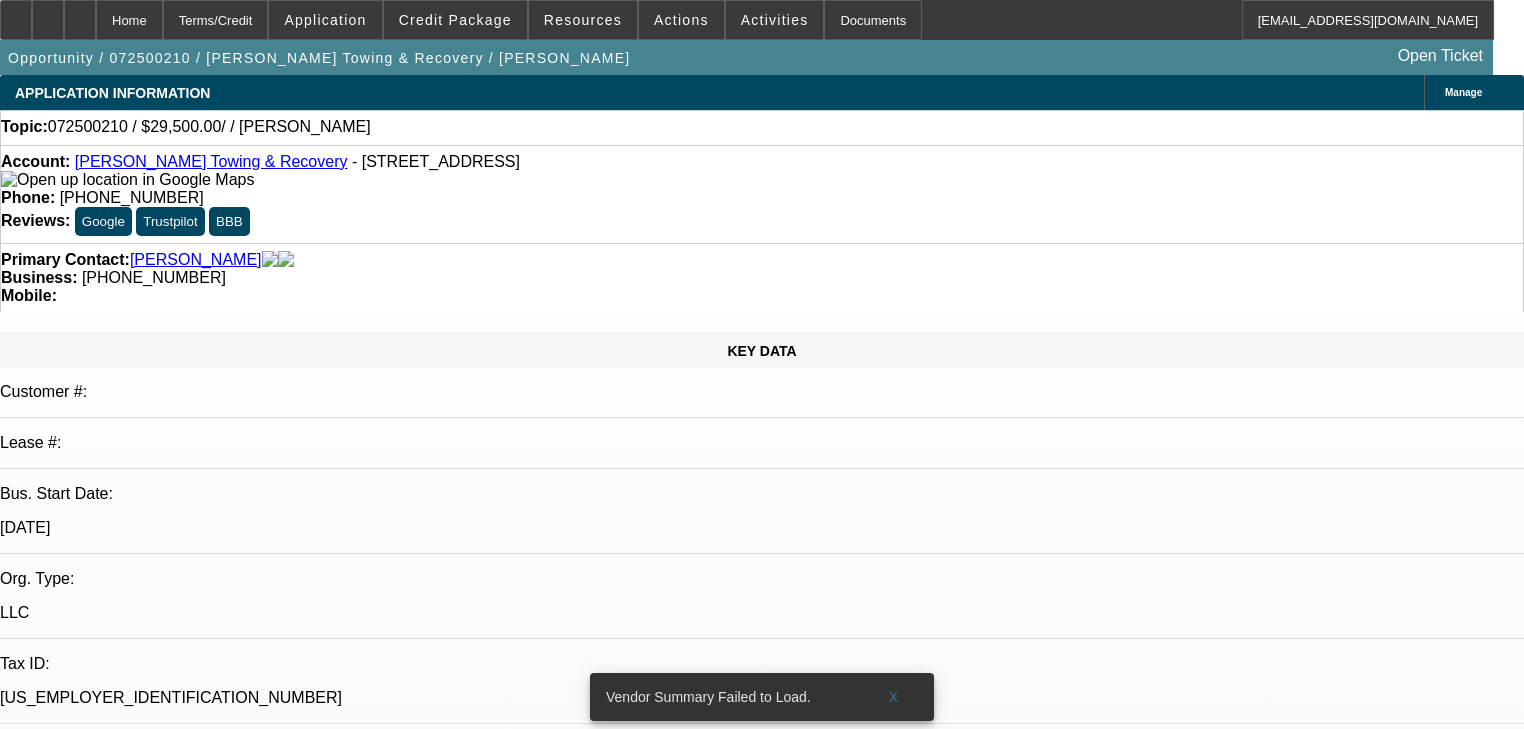 select on "0" 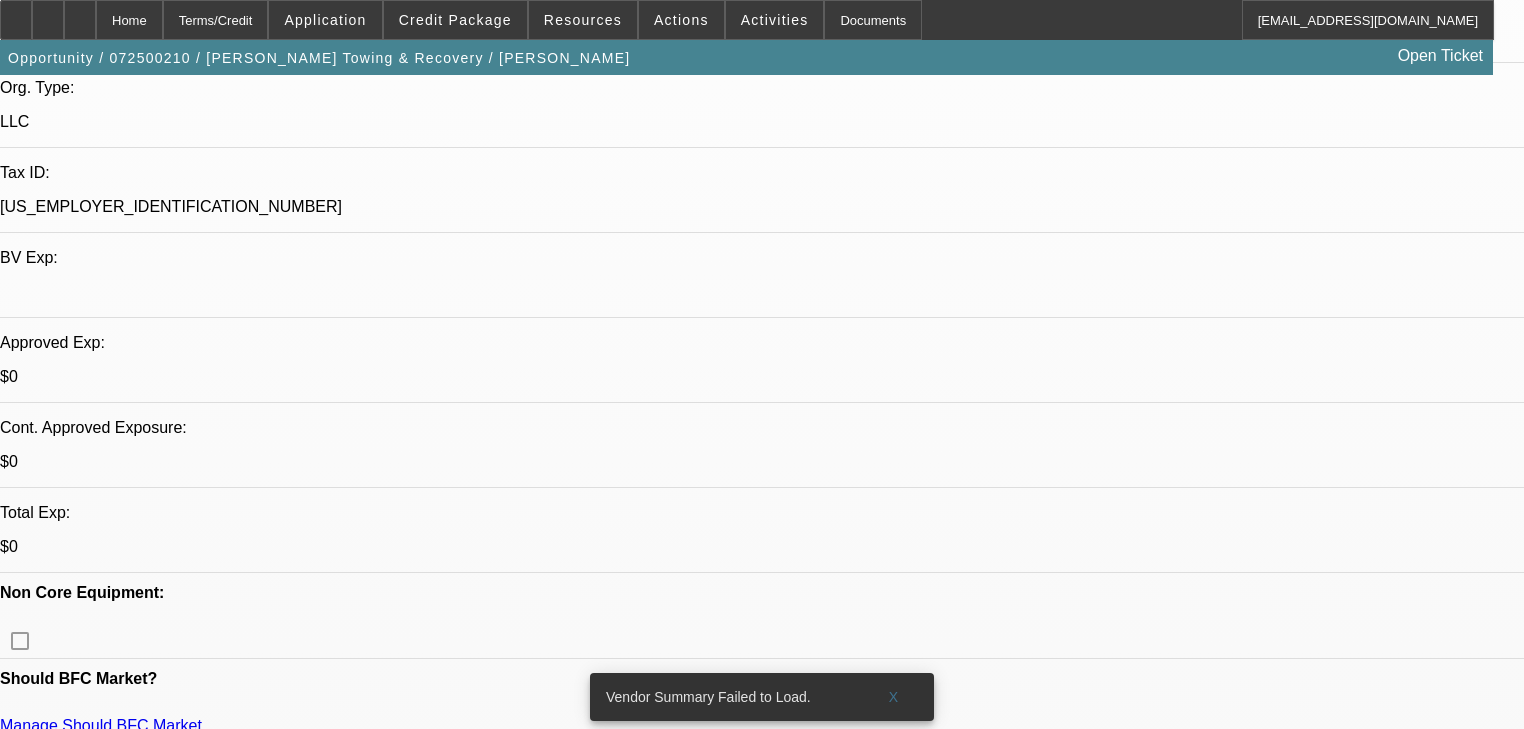 scroll, scrollTop: 557, scrollLeft: 0, axis: vertical 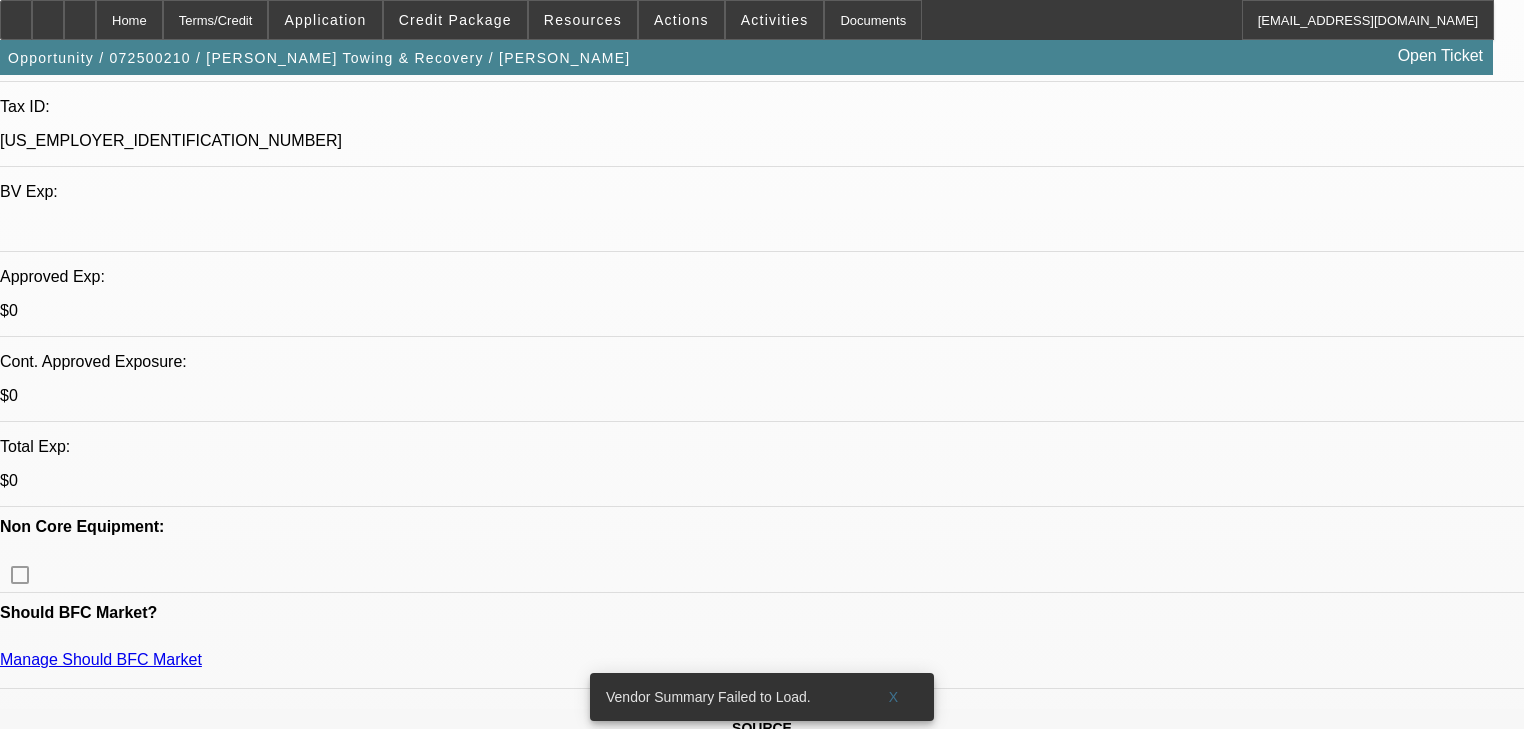 click on "689" at bounding box center [453, 2497] 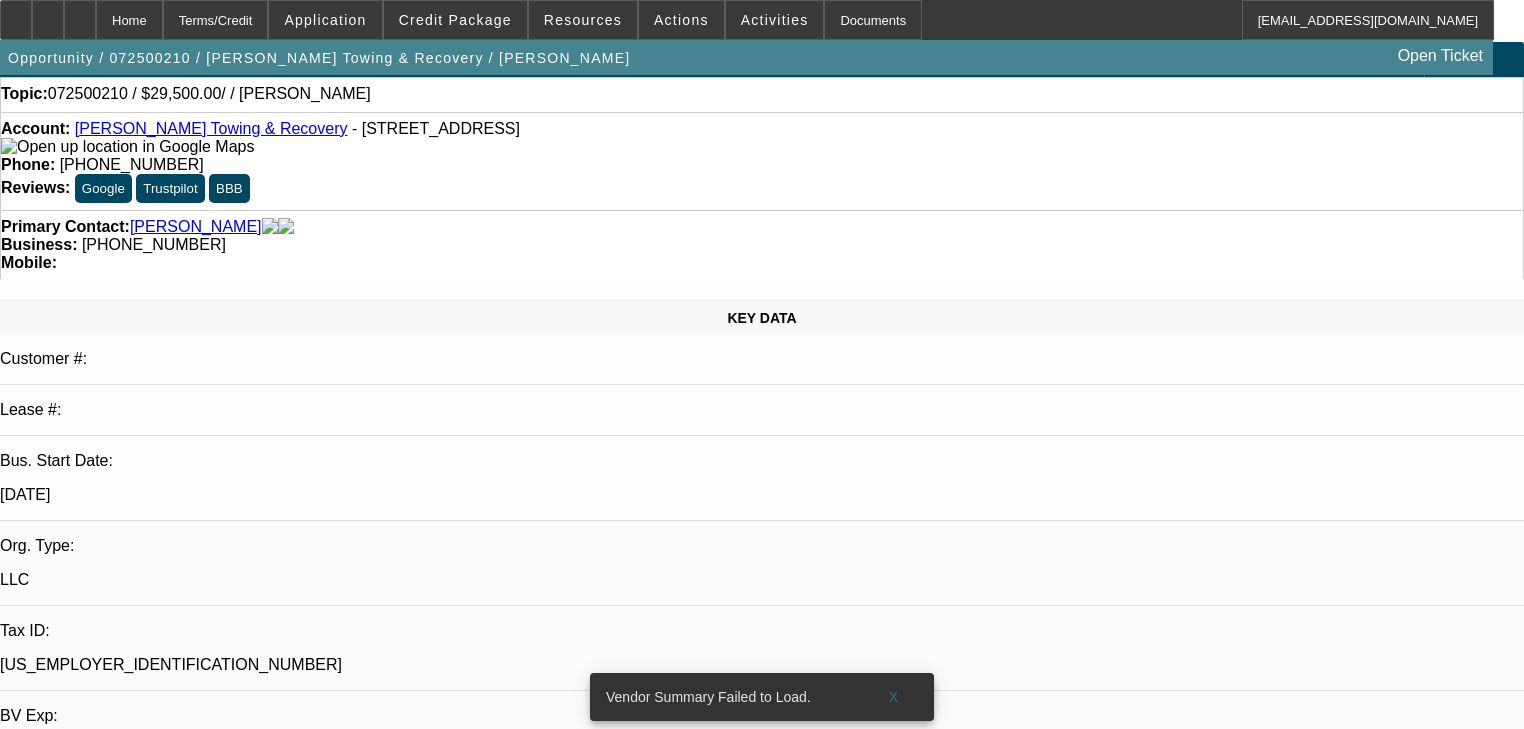 scroll, scrollTop: 25, scrollLeft: 0, axis: vertical 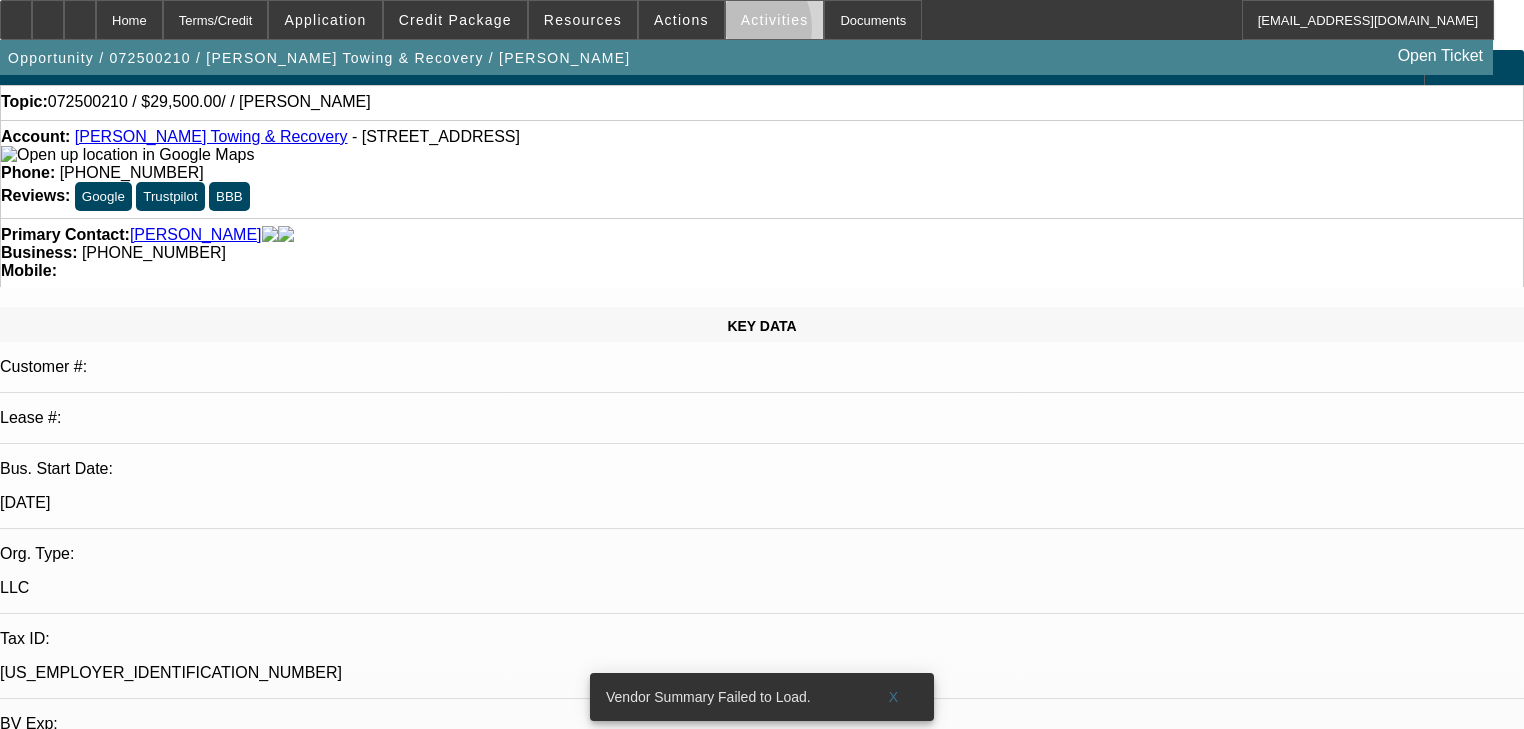 click at bounding box center [775, 20] 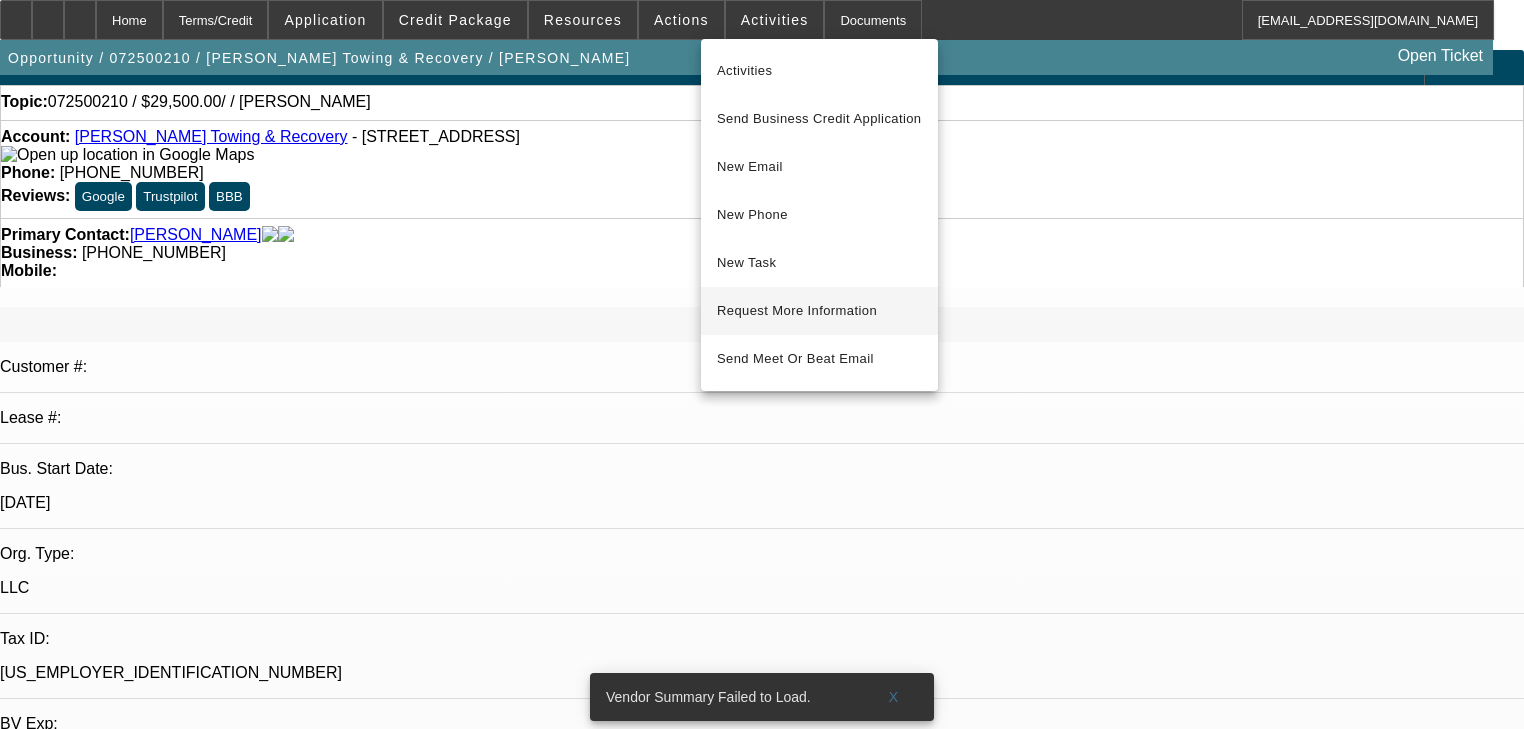 click on "Request More Information" at bounding box center (819, 311) 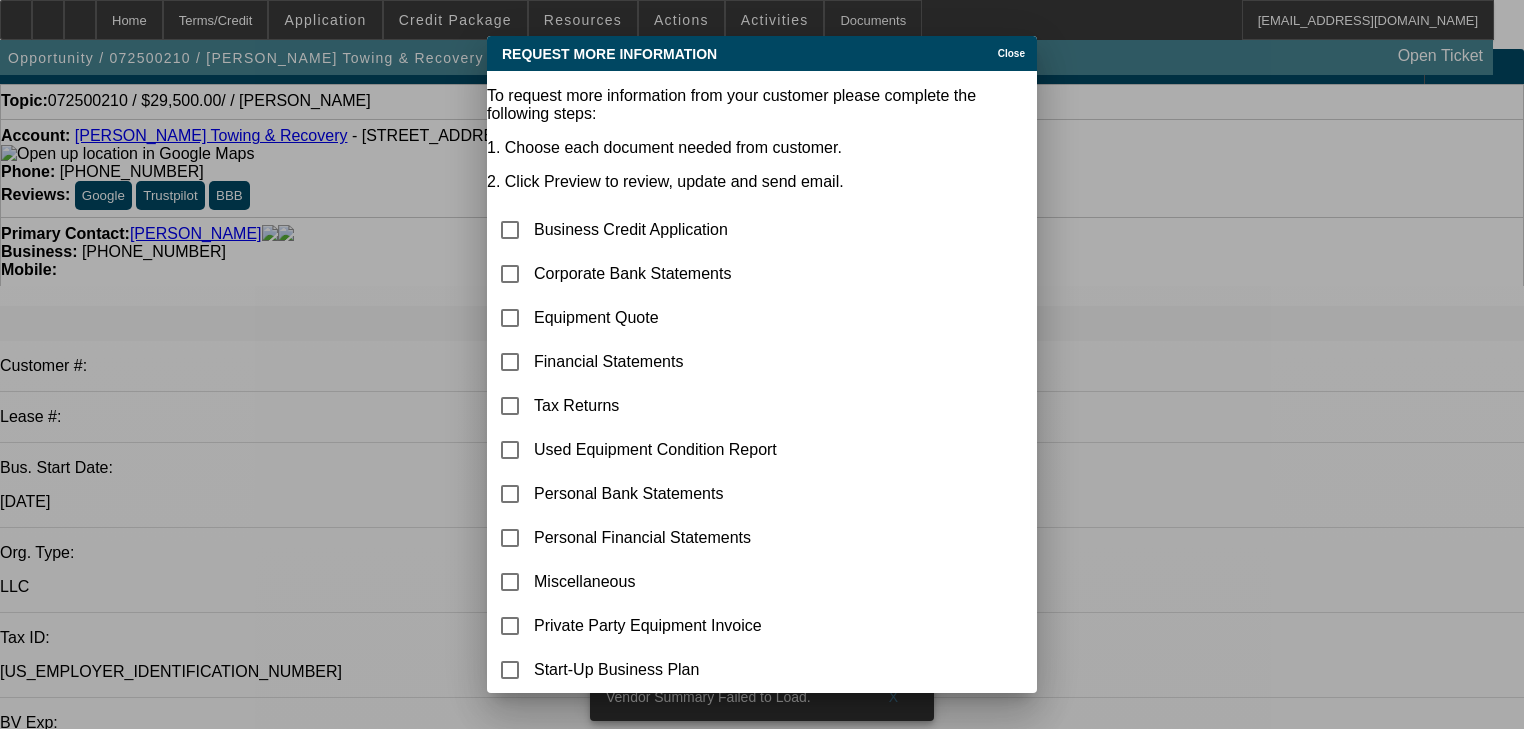 scroll, scrollTop: 0, scrollLeft: 0, axis: both 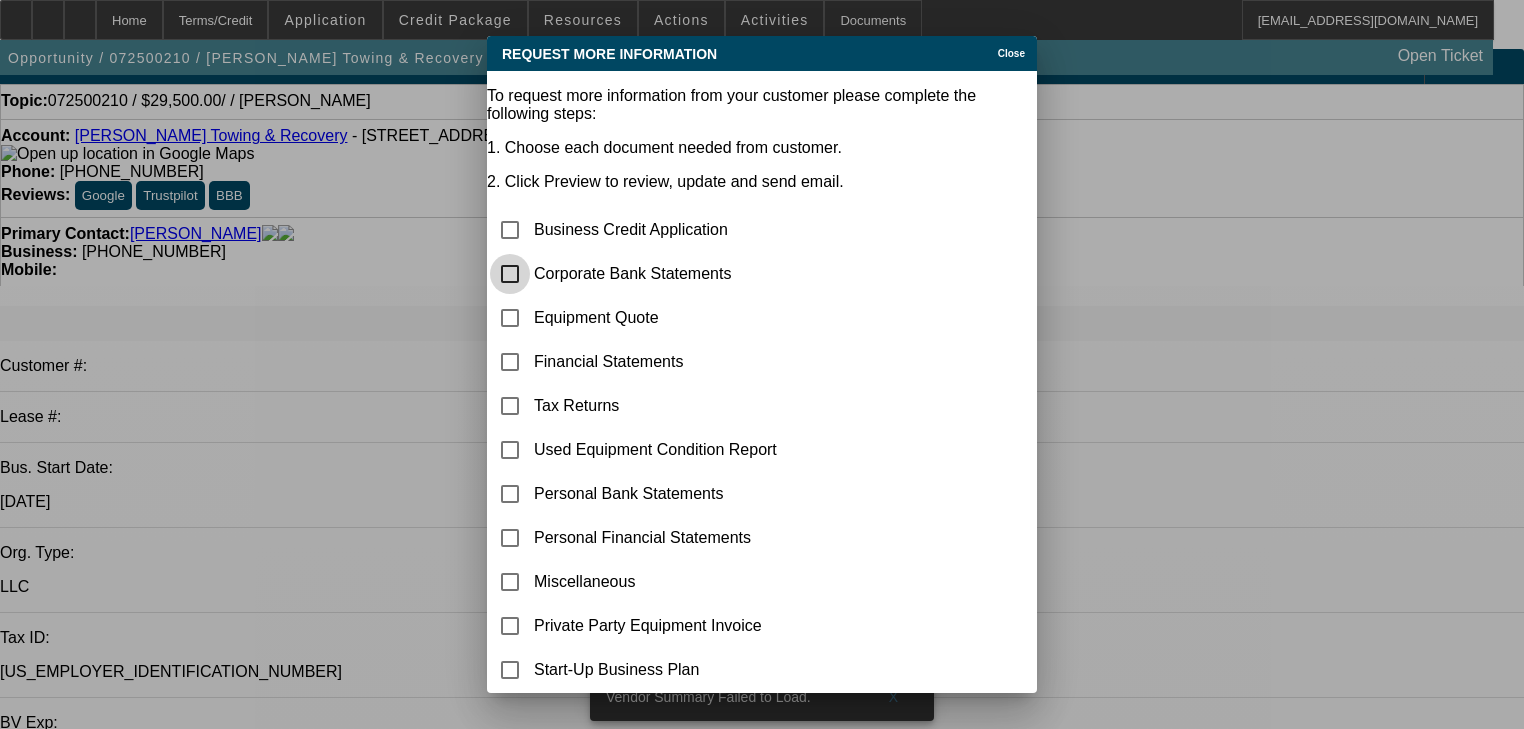 click at bounding box center (510, 274) 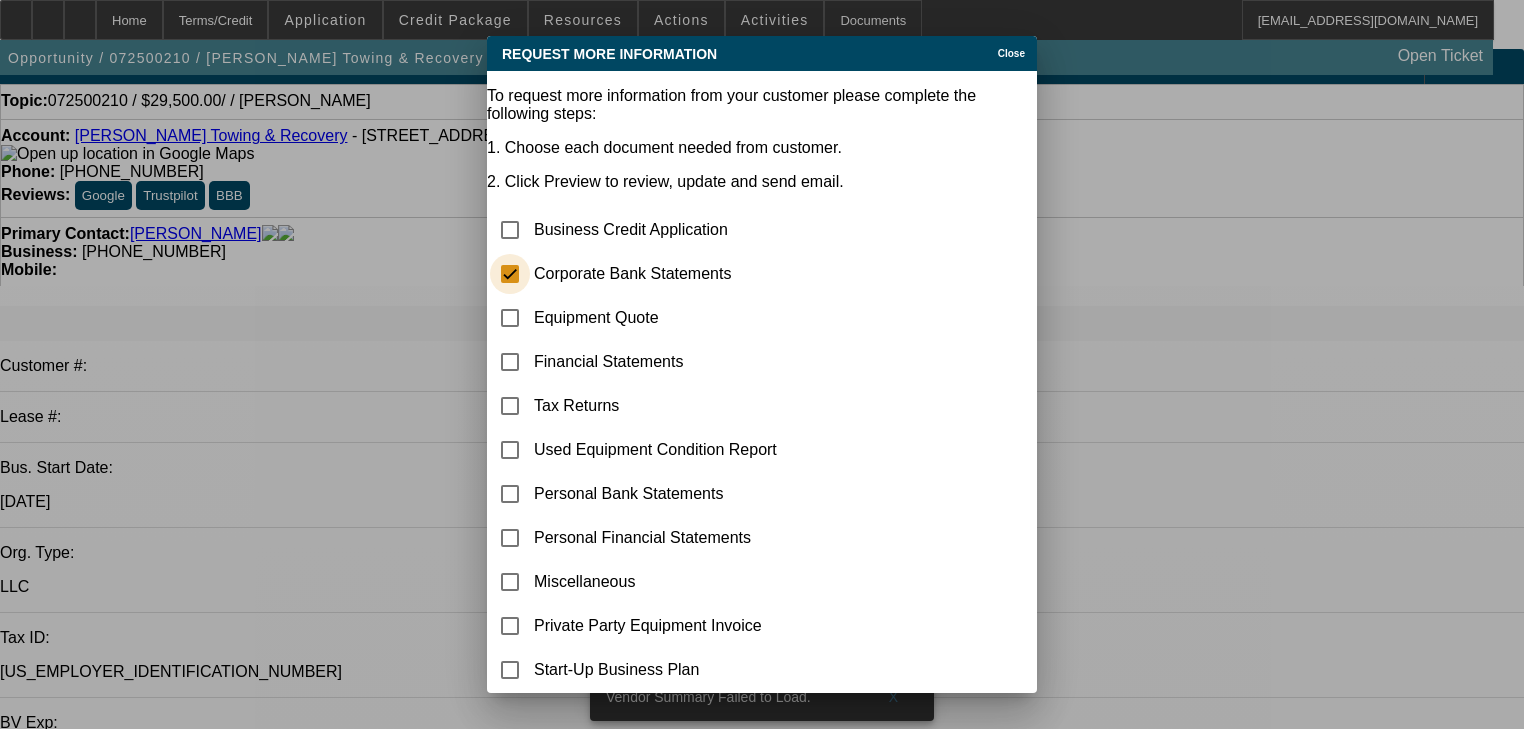 checkbox on "true" 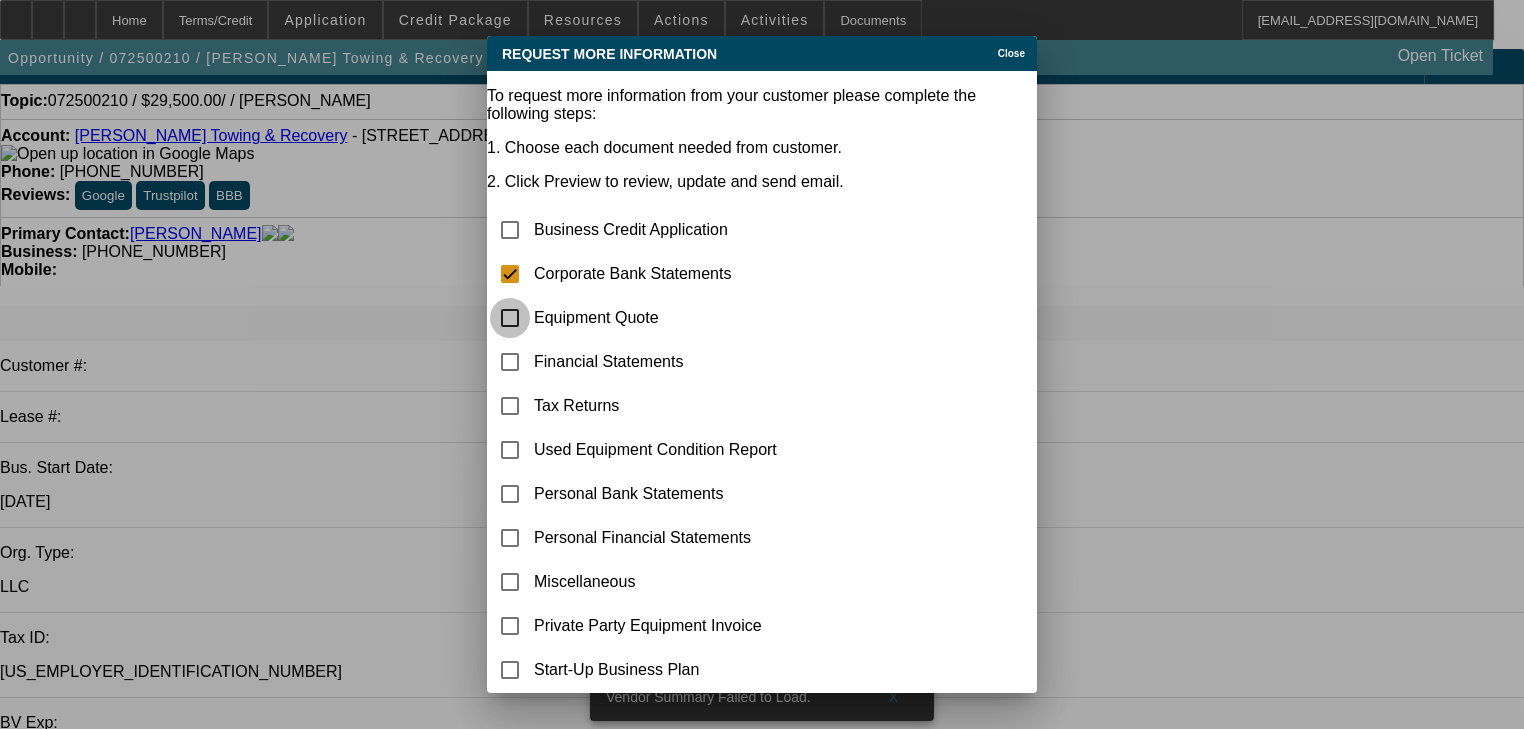 click at bounding box center [510, 318] 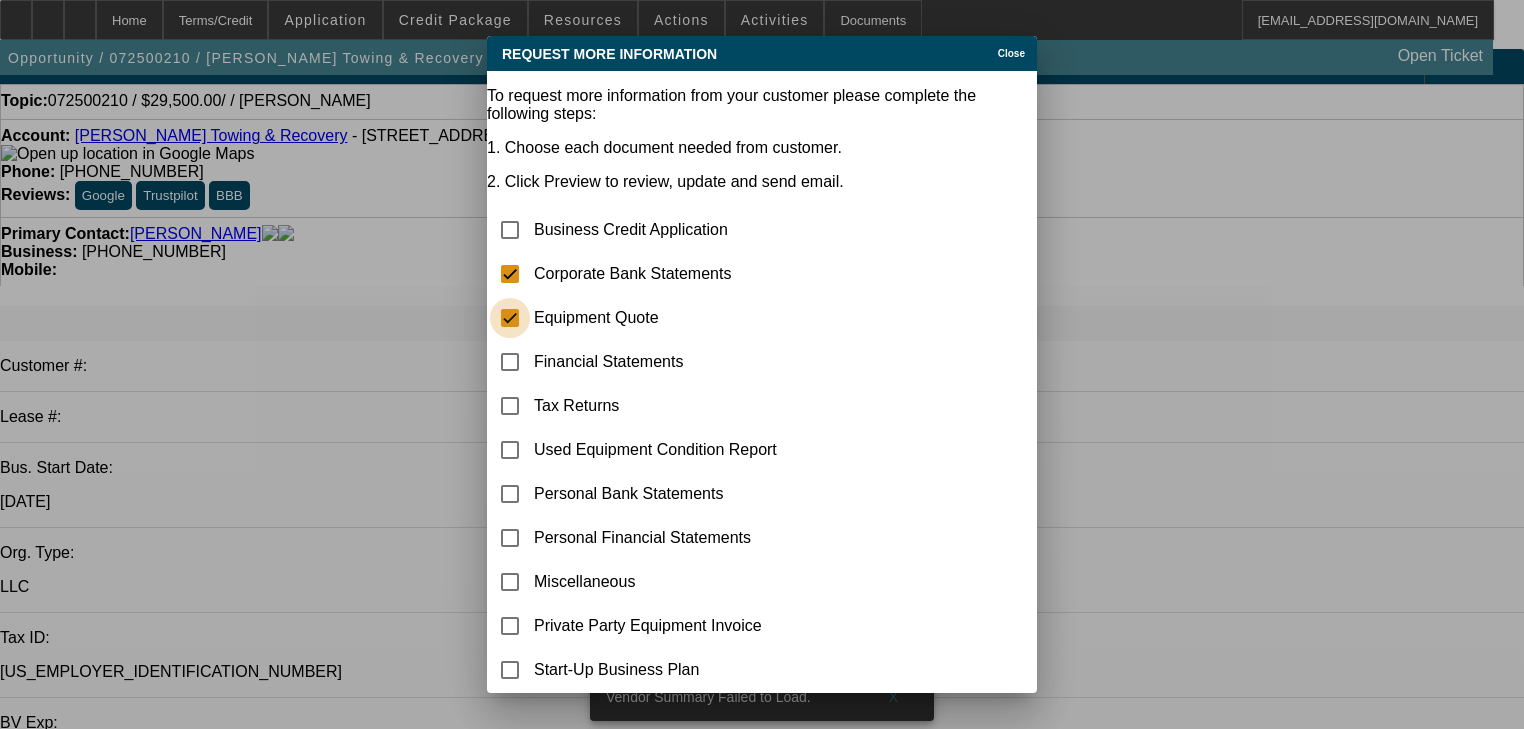 checkbox on "true" 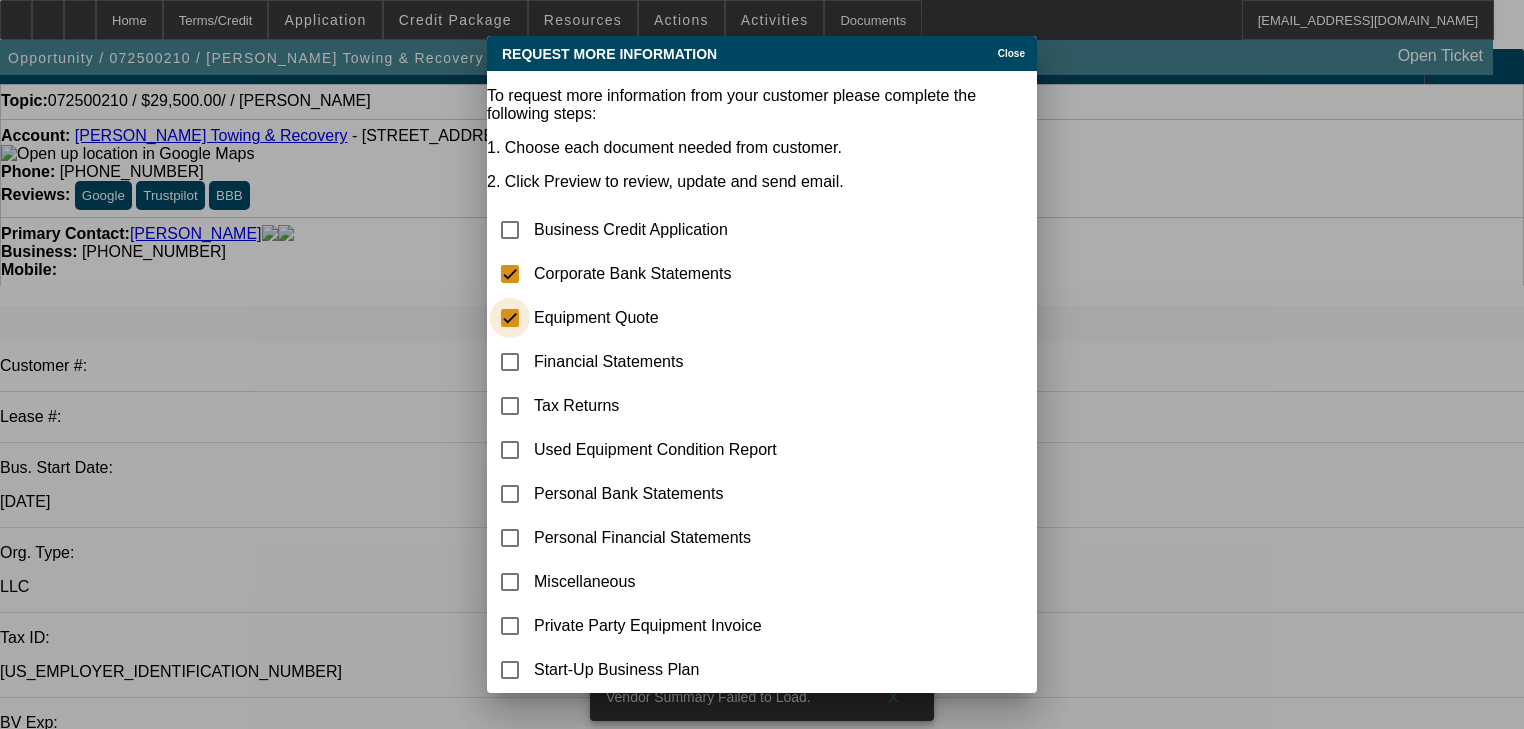scroll, scrollTop: 64, scrollLeft: 0, axis: vertical 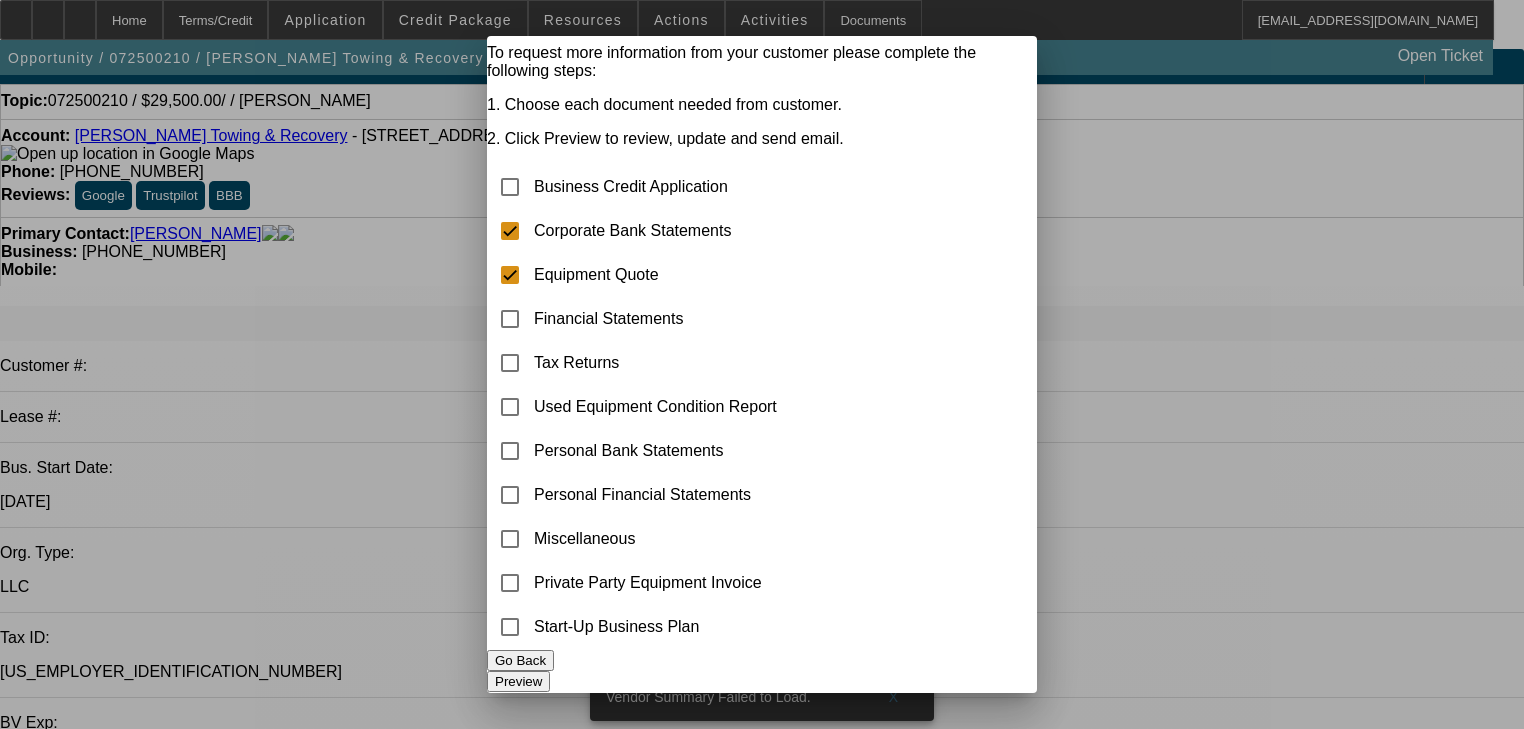click on "Preview" at bounding box center [518, 681] 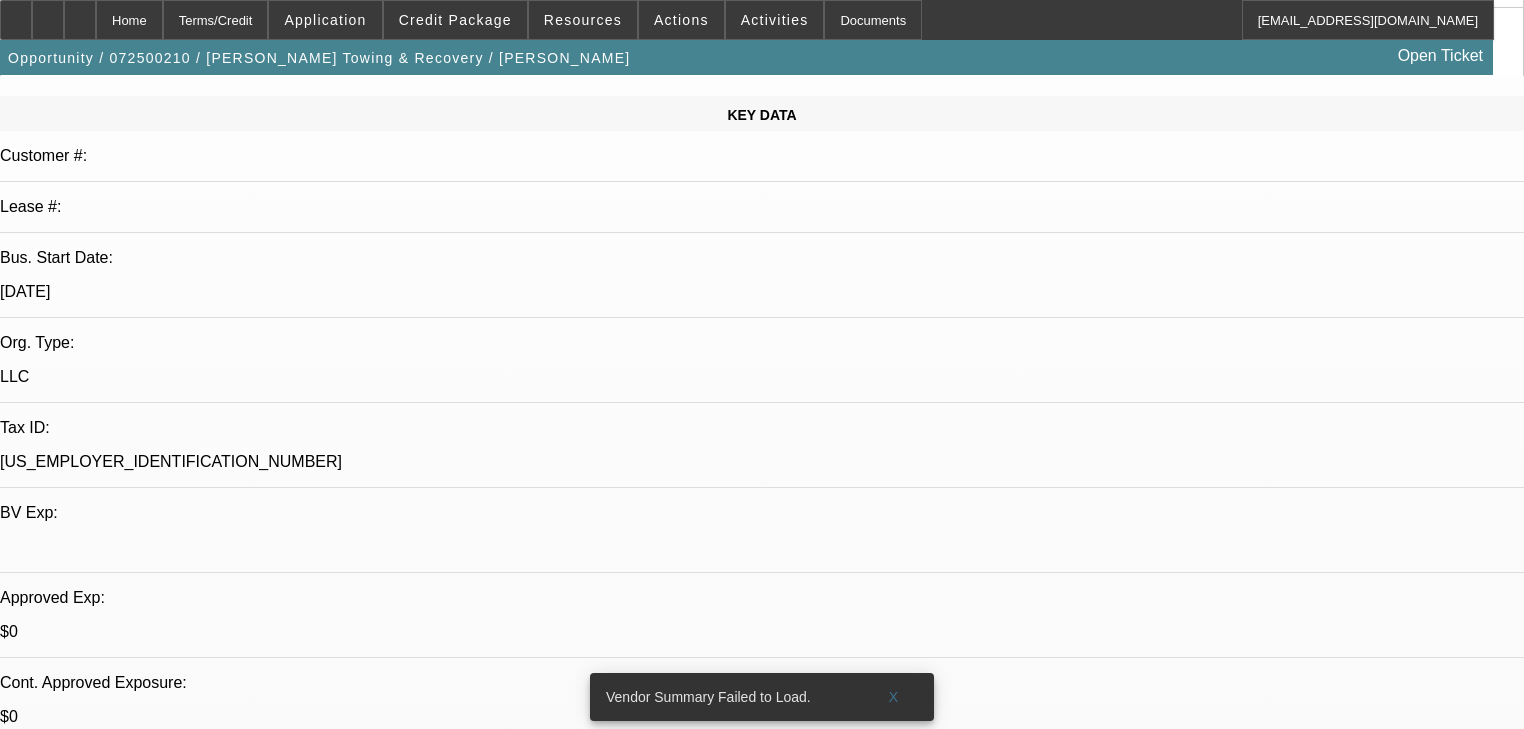 scroll, scrollTop: 233, scrollLeft: 0, axis: vertical 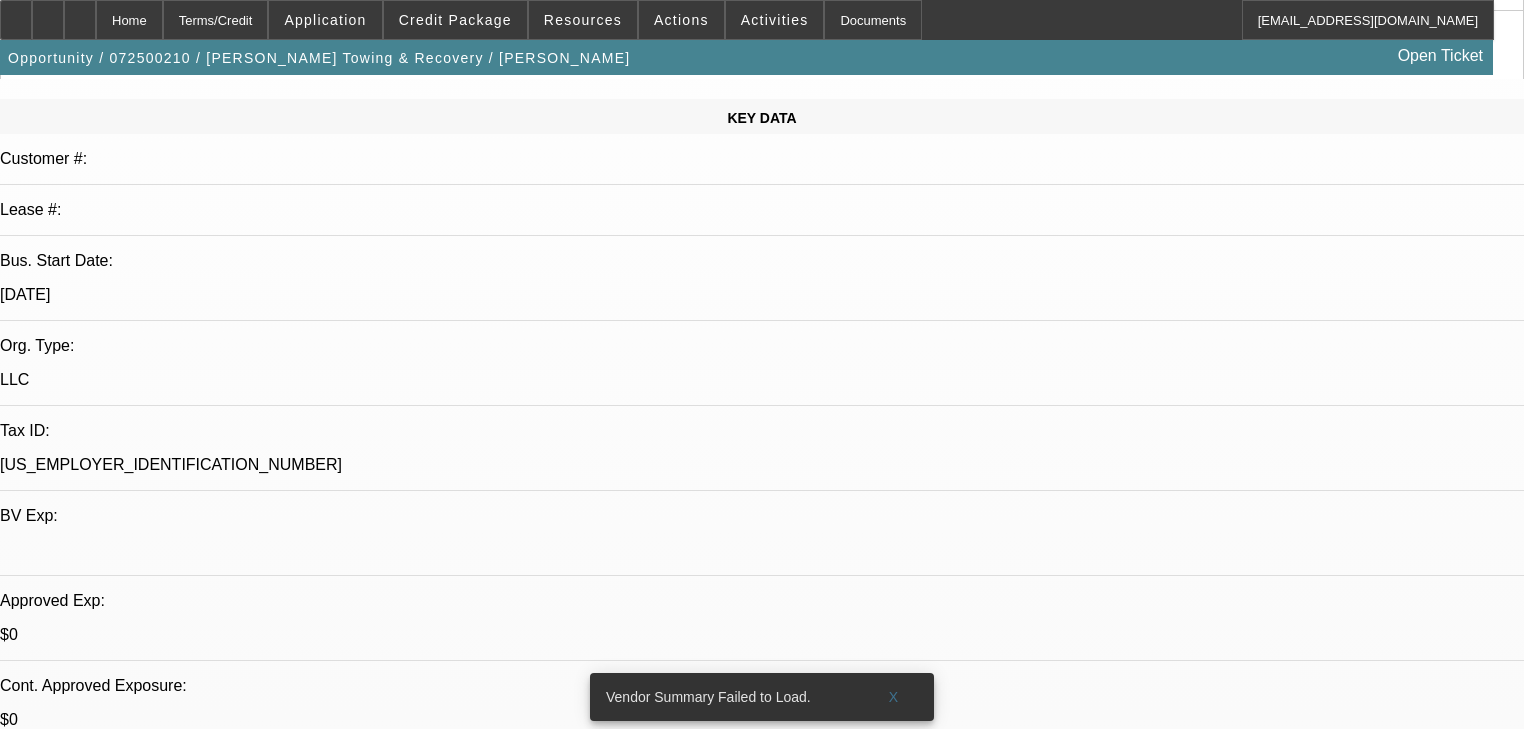 click on "Add Comment" at bounding box center [124, 6279] 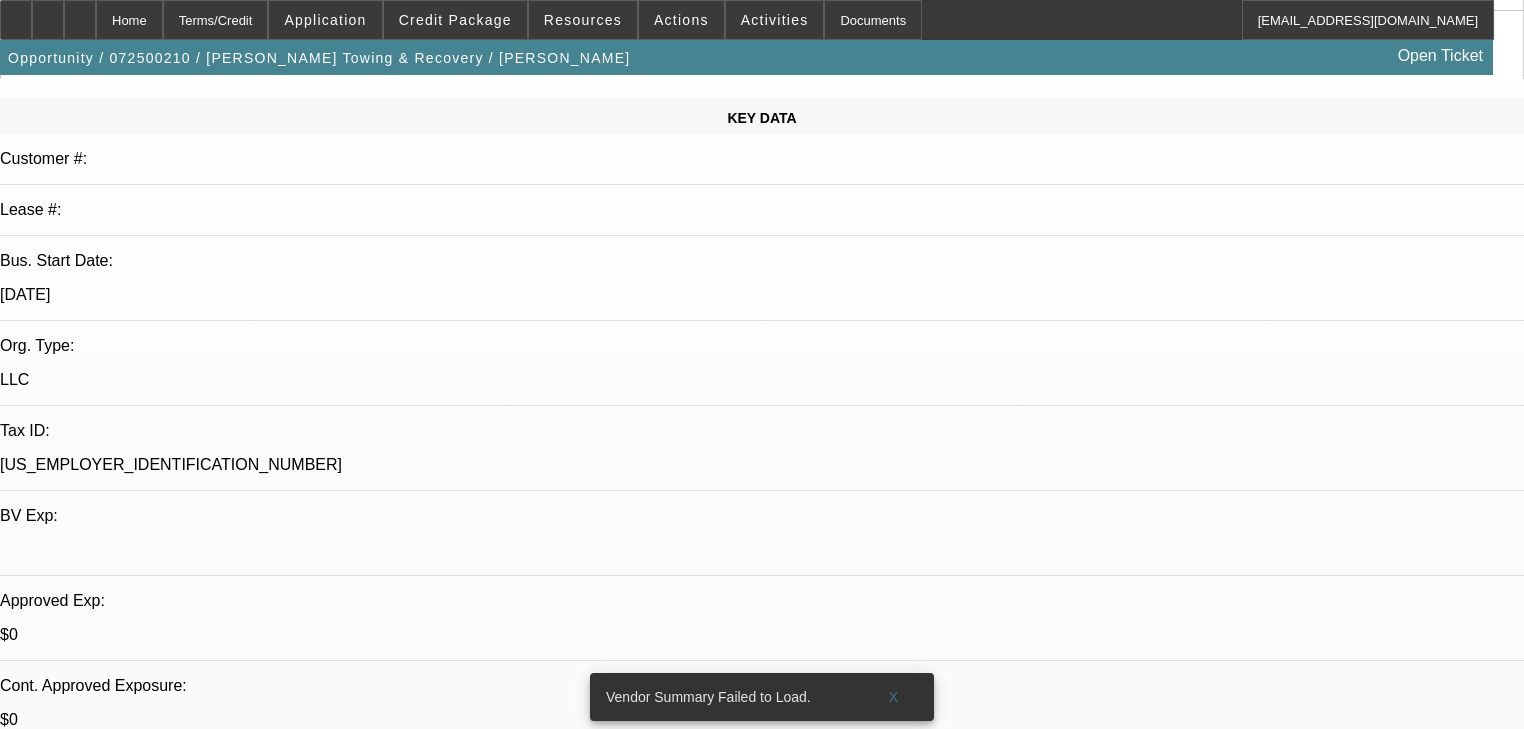 click on "Comment" at bounding box center (106, 6708) 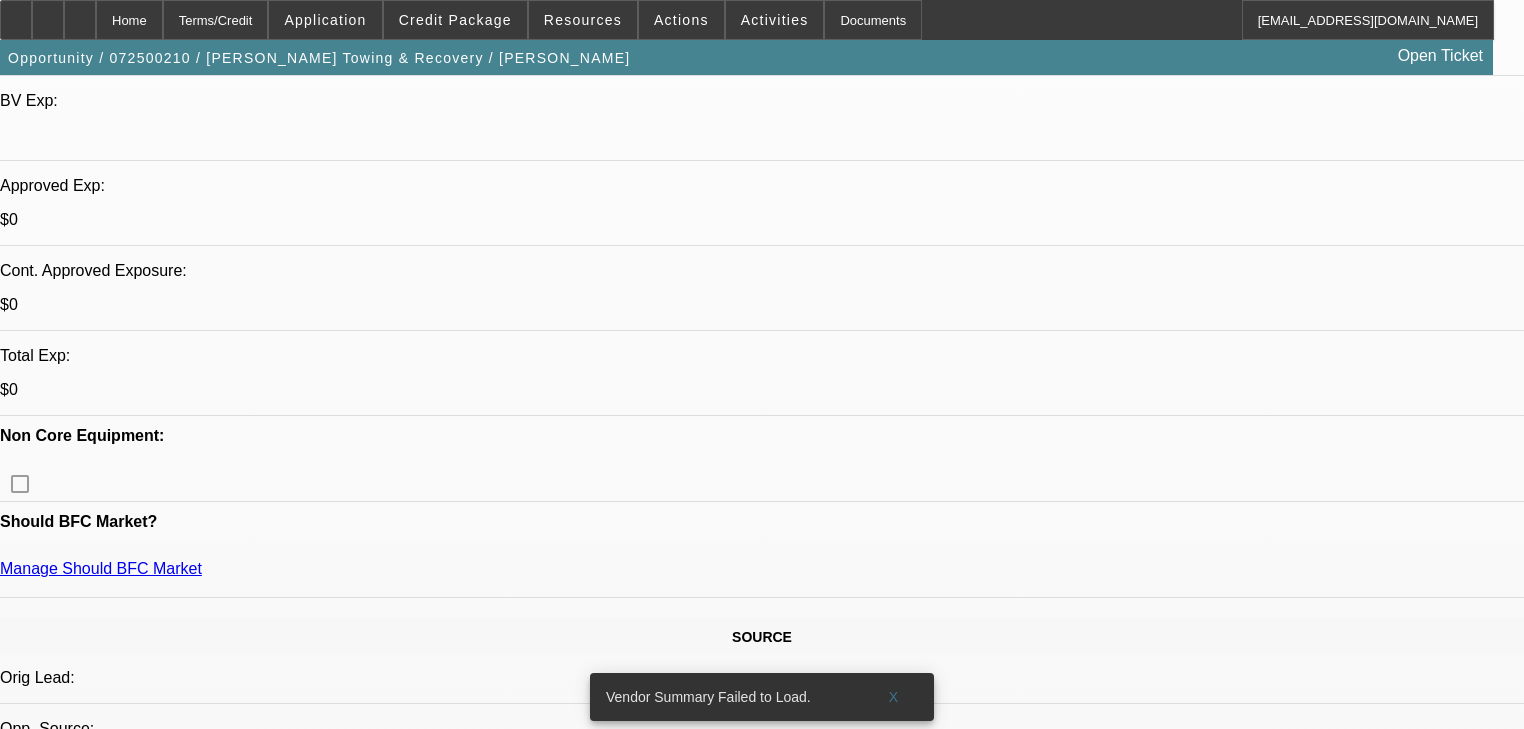 scroll, scrollTop: 646, scrollLeft: 0, axis: vertical 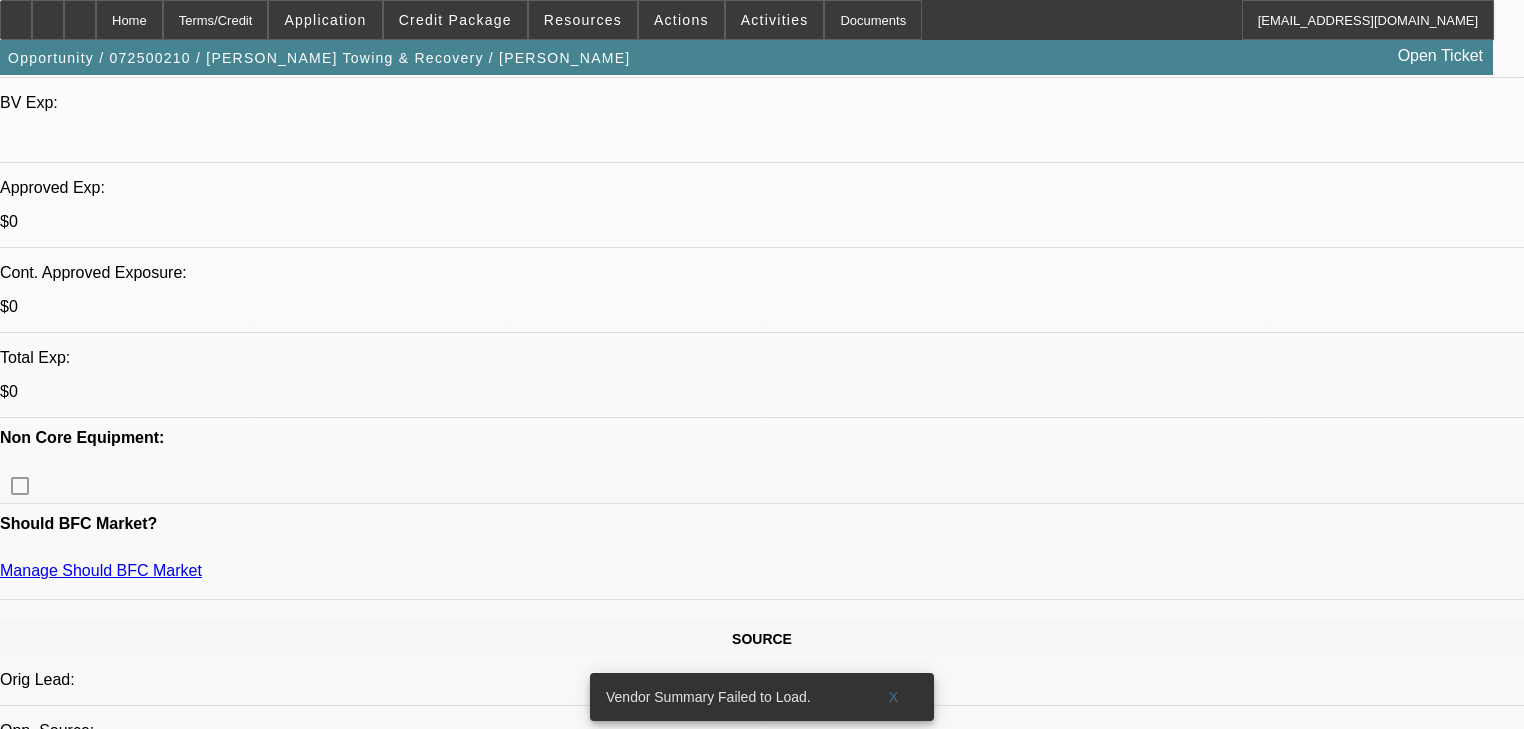 type on "Wrecker accident, 29,500 flatbed. Insurance check not coming in time to comply. Chevy 4500 2009 287k." 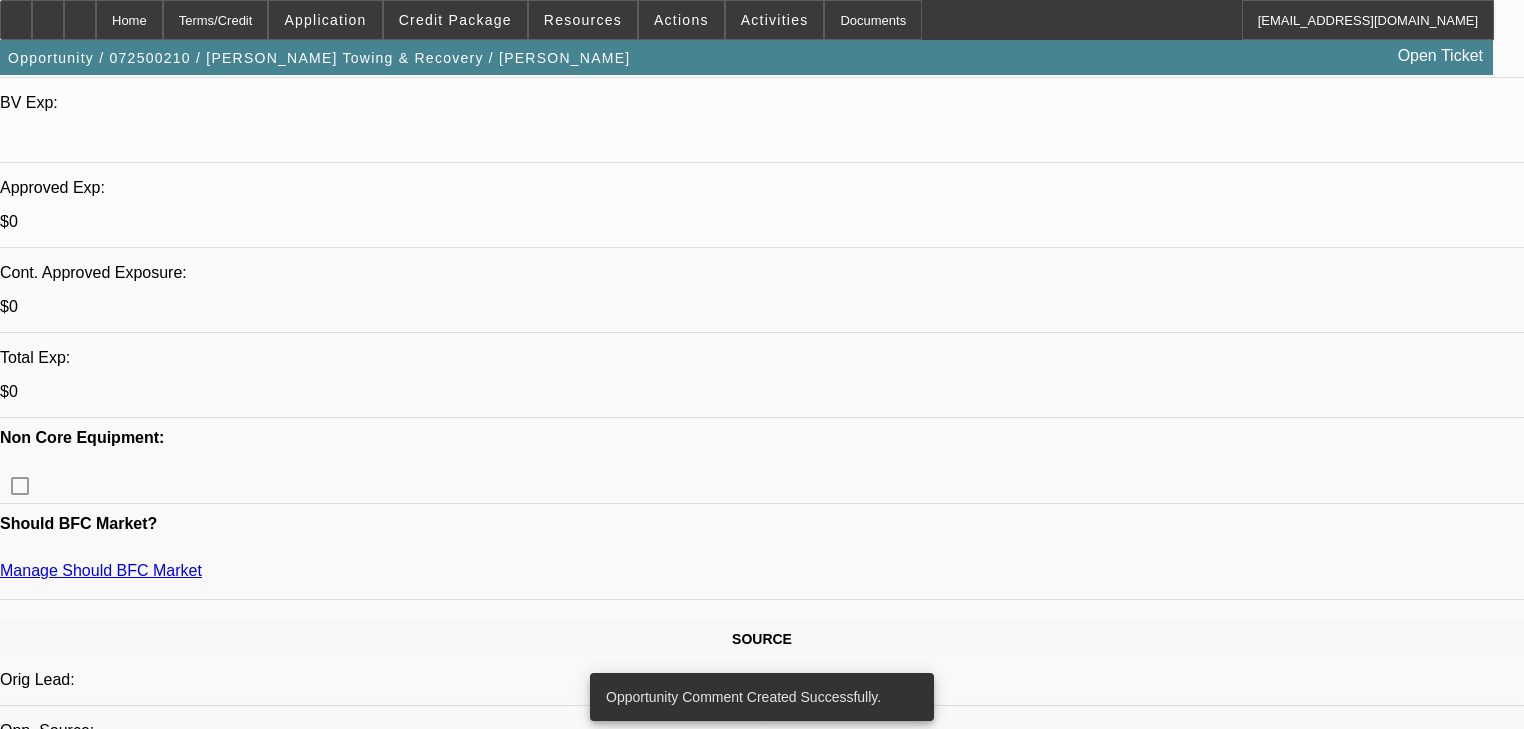 click on "689" at bounding box center (453, 2408) 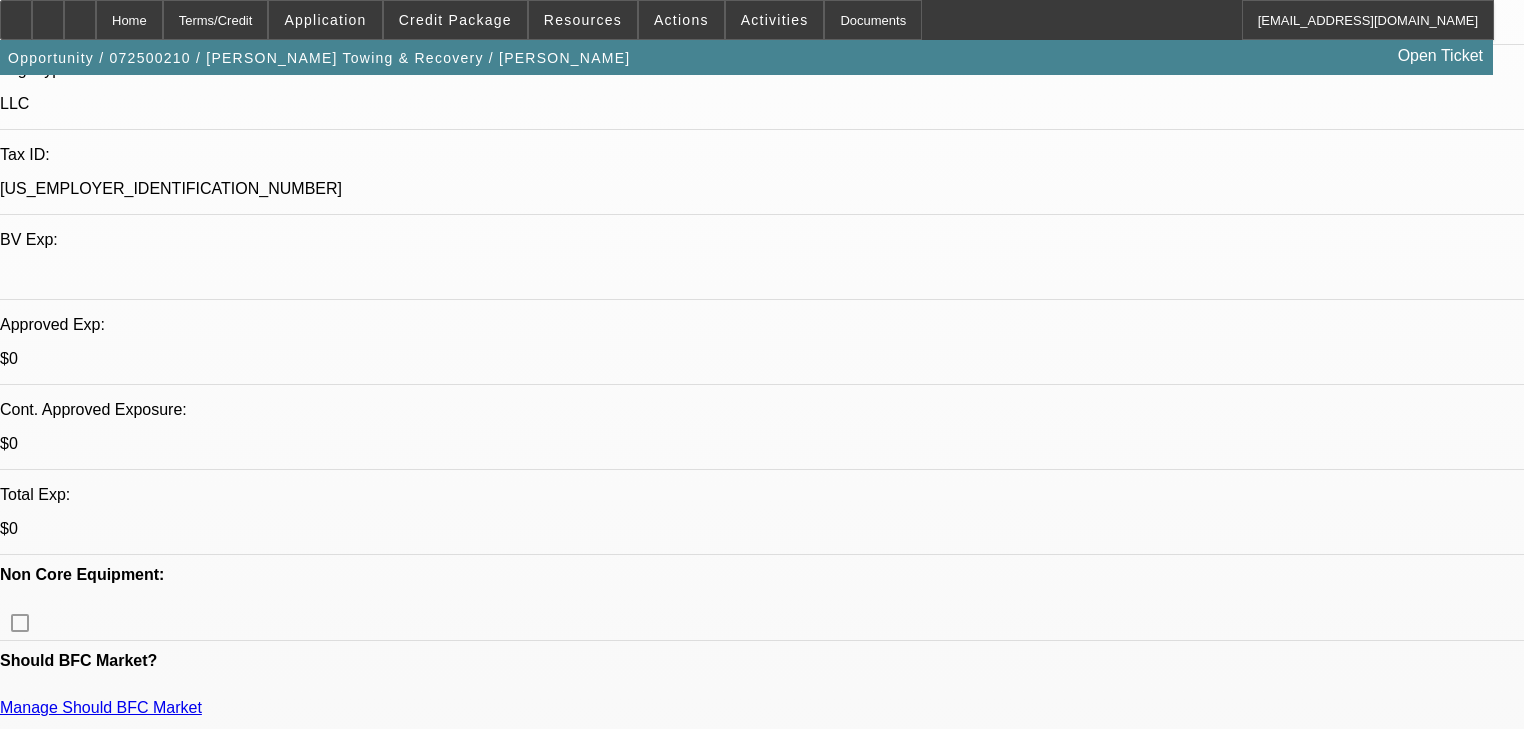 scroll, scrollTop: 619, scrollLeft: 0, axis: vertical 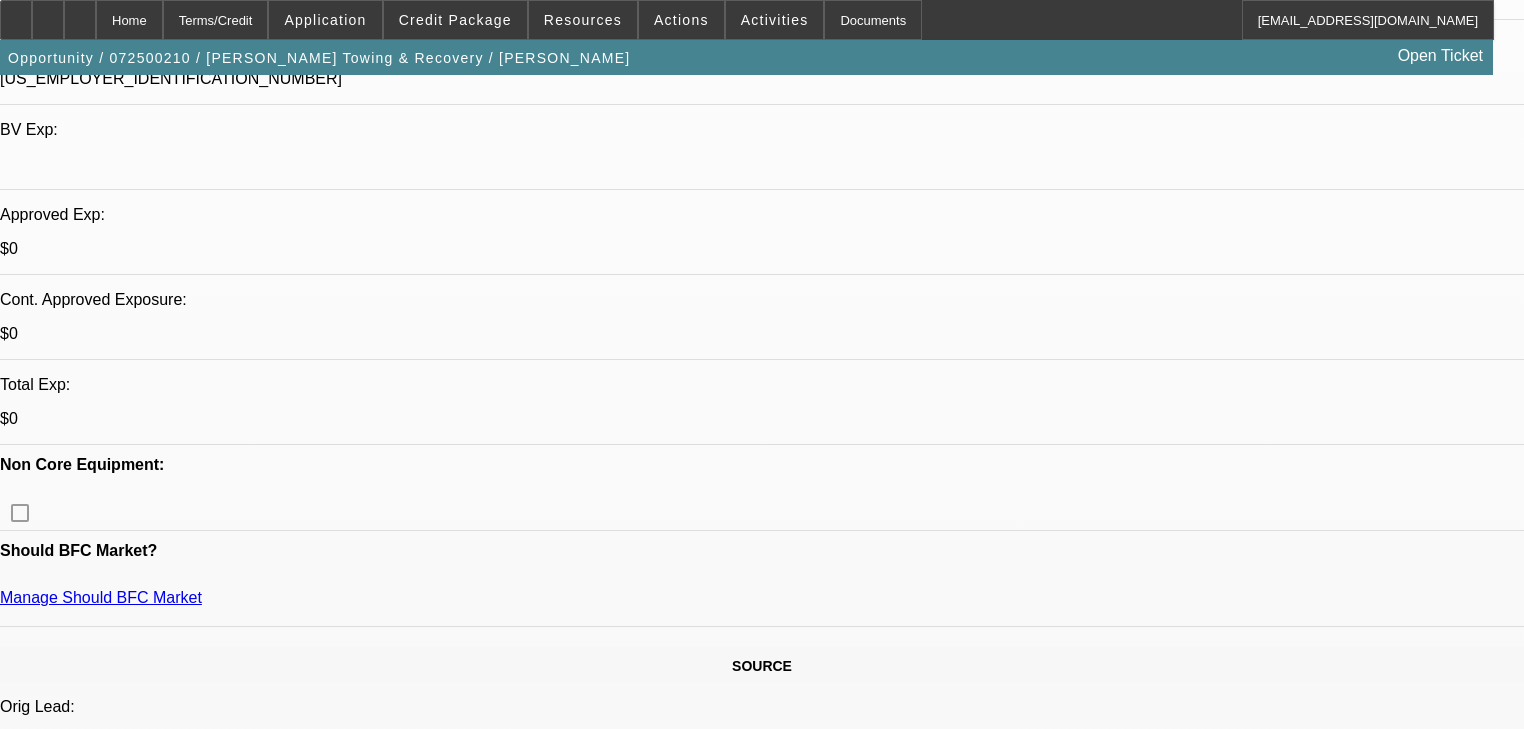 click on "689" at bounding box center (453, 2435) 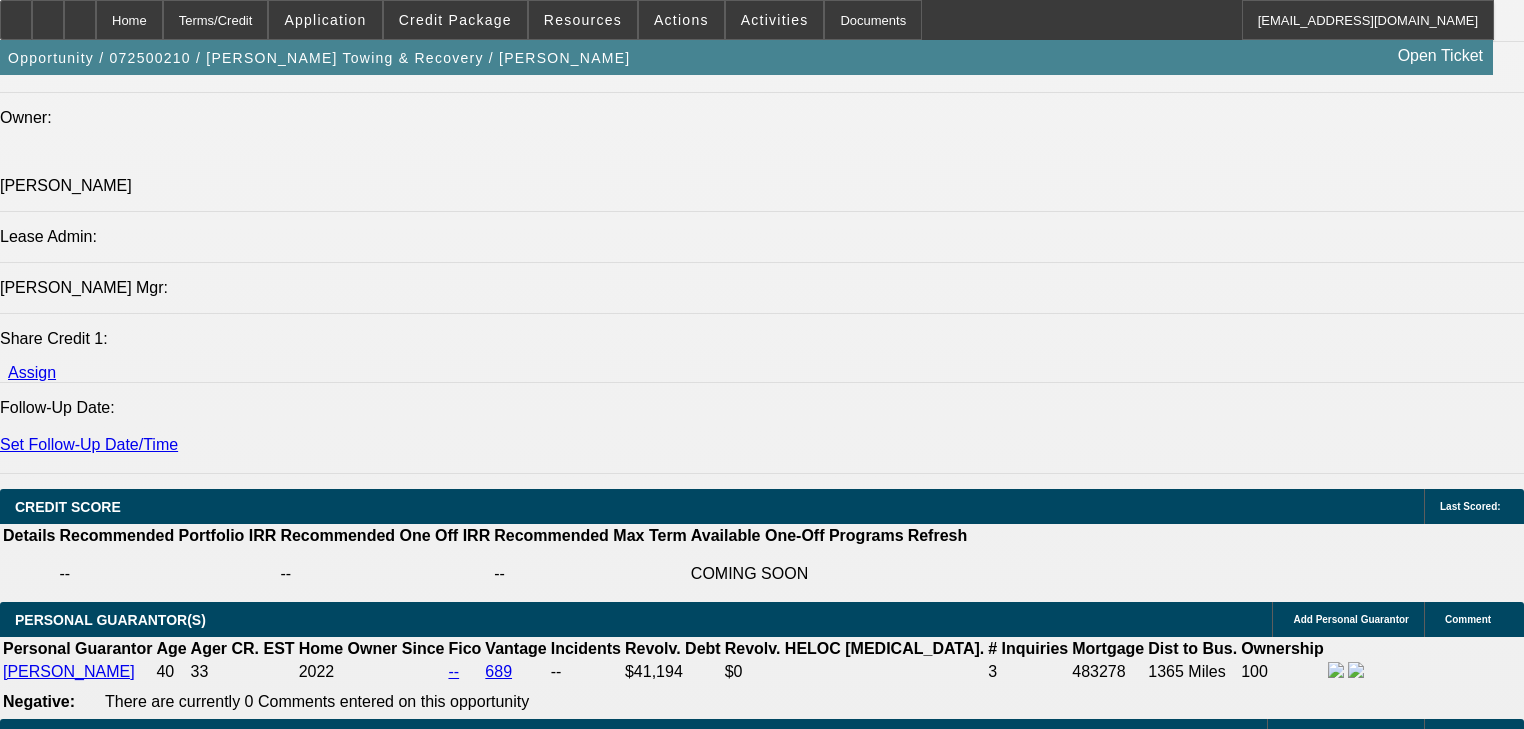 scroll, scrollTop: 2703, scrollLeft: 0, axis: vertical 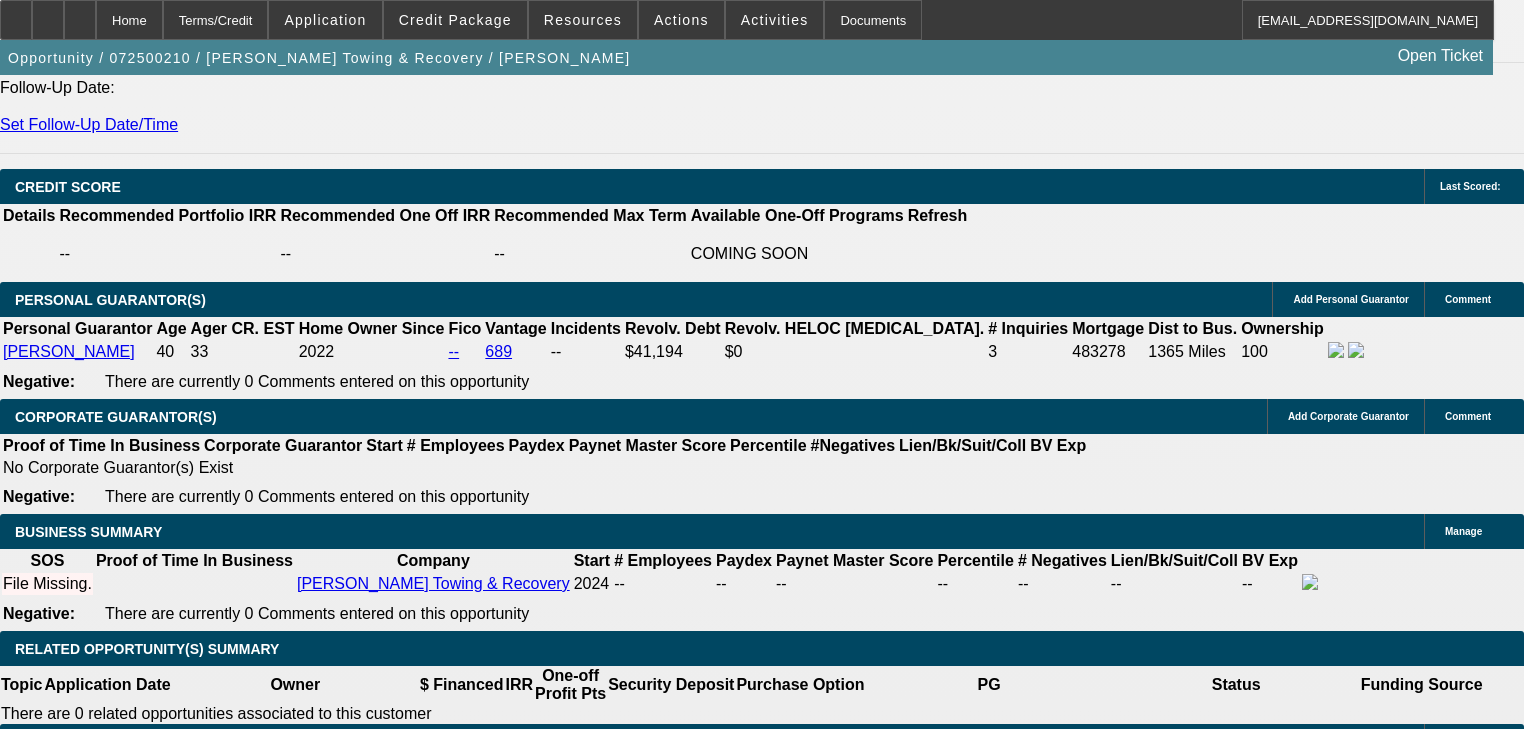 click on "Portfolio (Lease Agreement)" 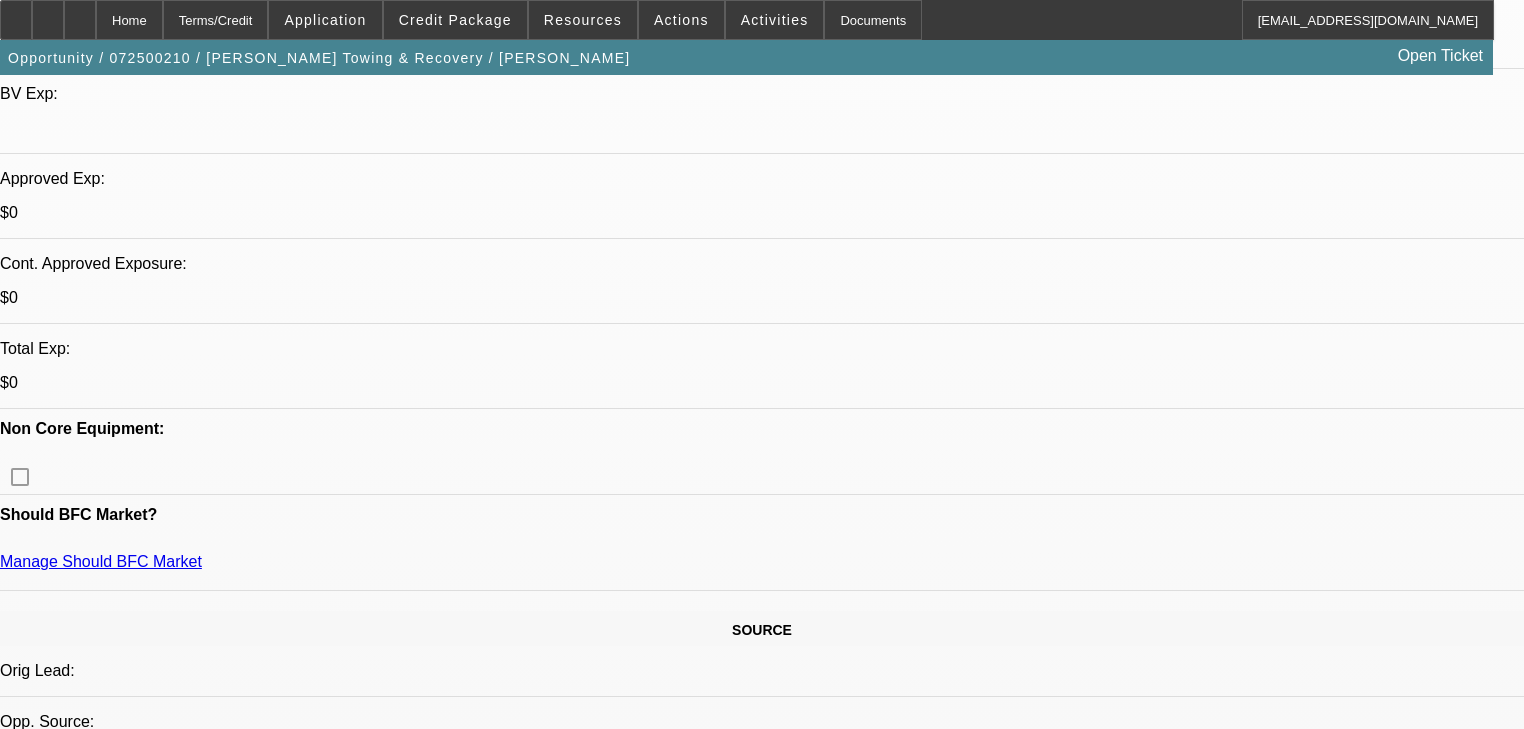scroll, scrollTop: 654, scrollLeft: 0, axis: vertical 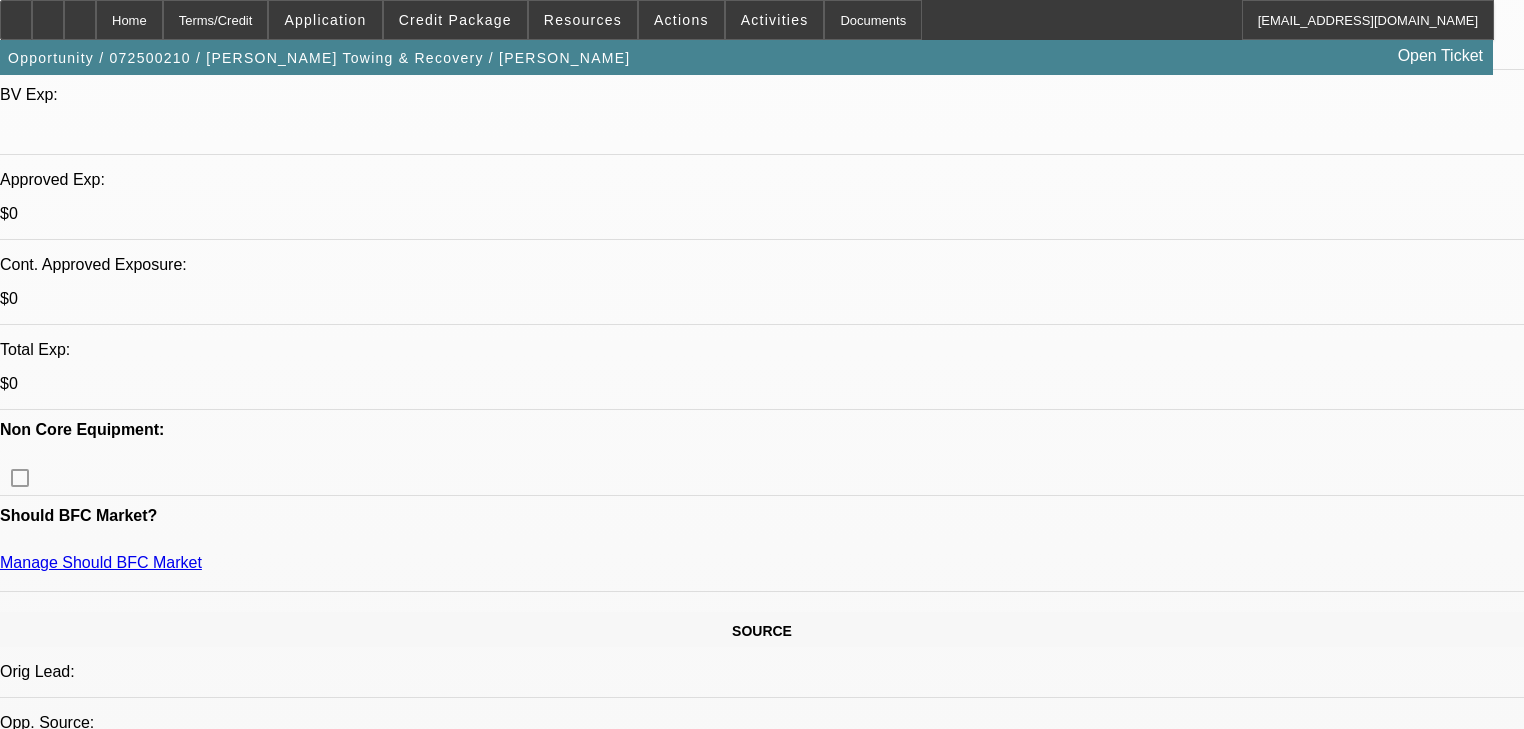 click on "689" at bounding box center (453, 2400) 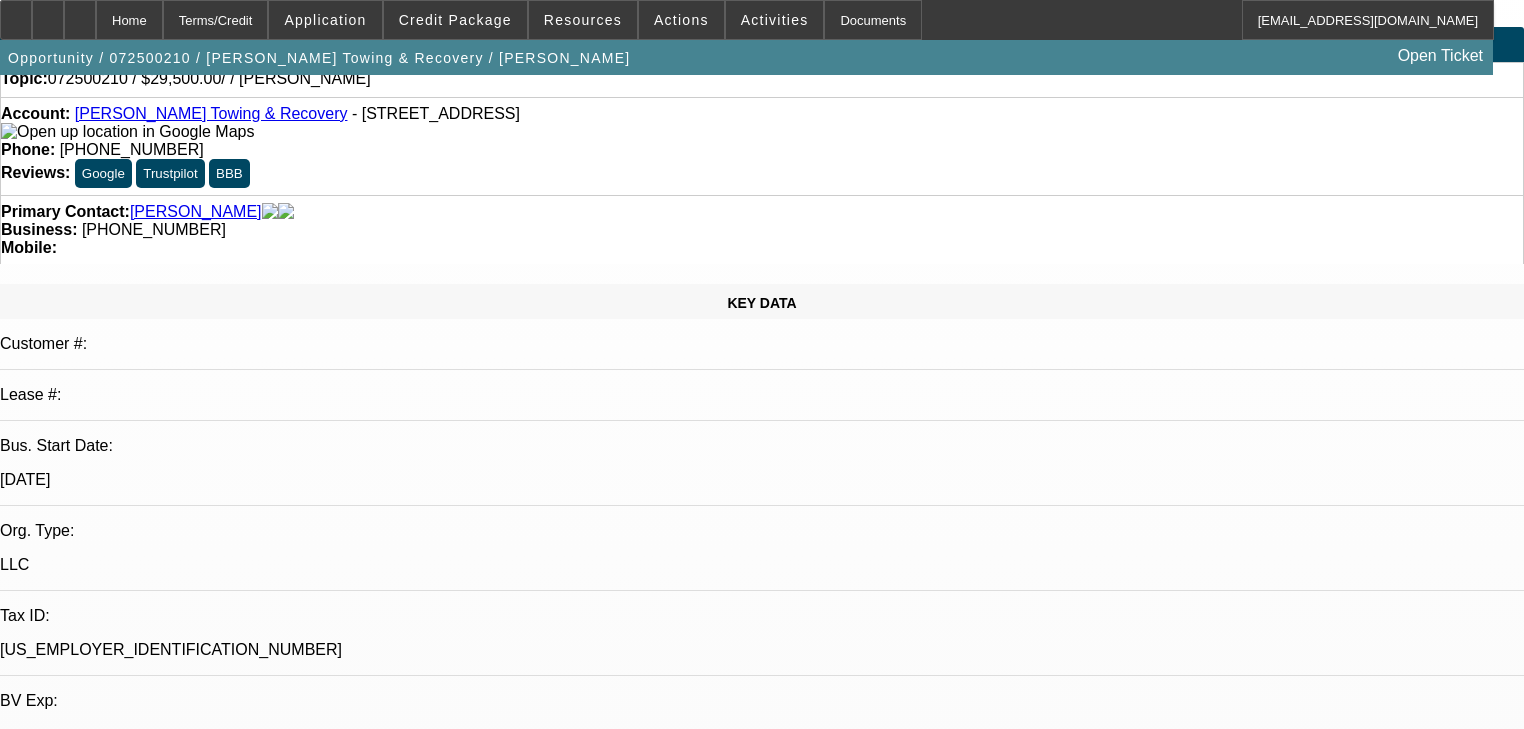 scroll, scrollTop: 0, scrollLeft: 0, axis: both 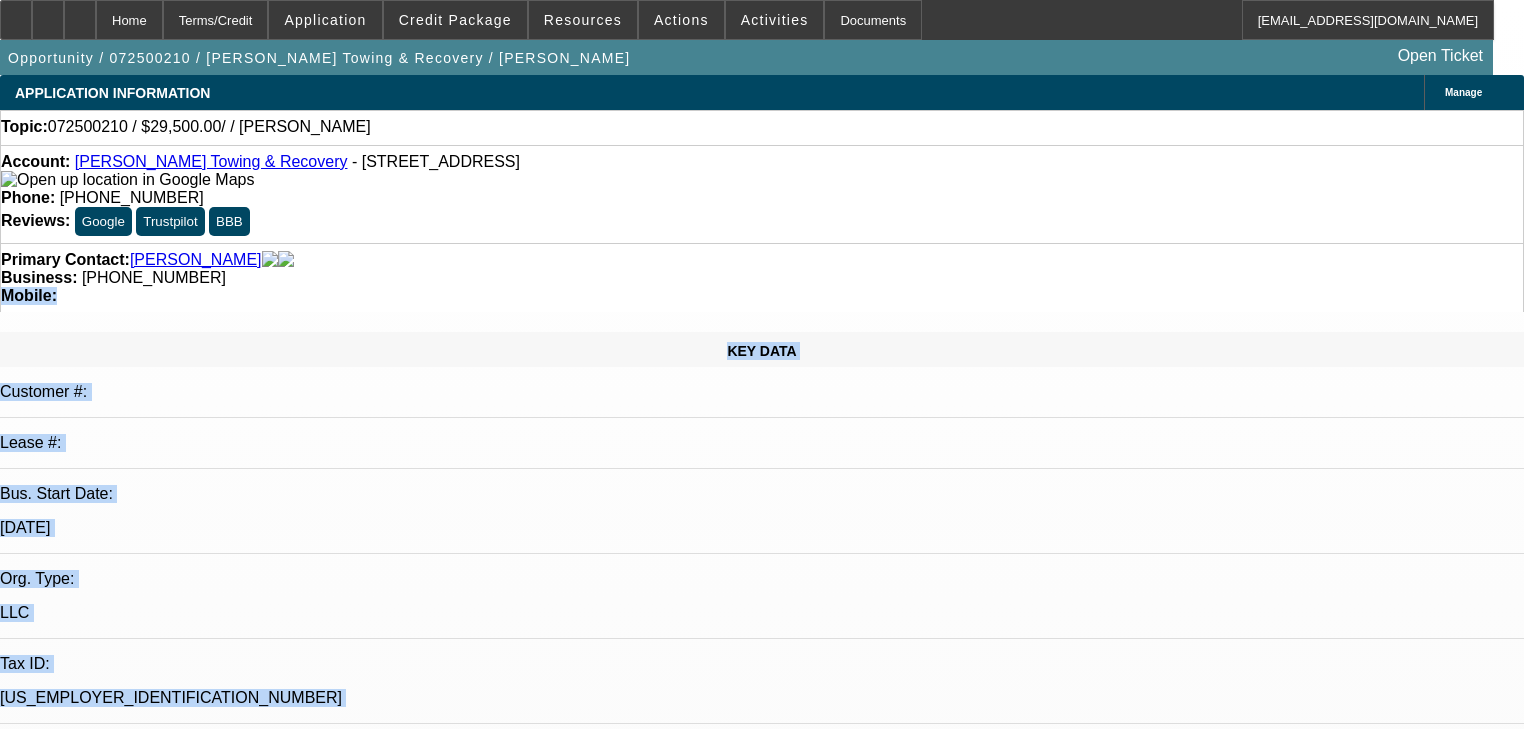 drag, startPoint x: 488, startPoint y: 378, endPoint x: 741, endPoint y: 232, distance: 292.10443 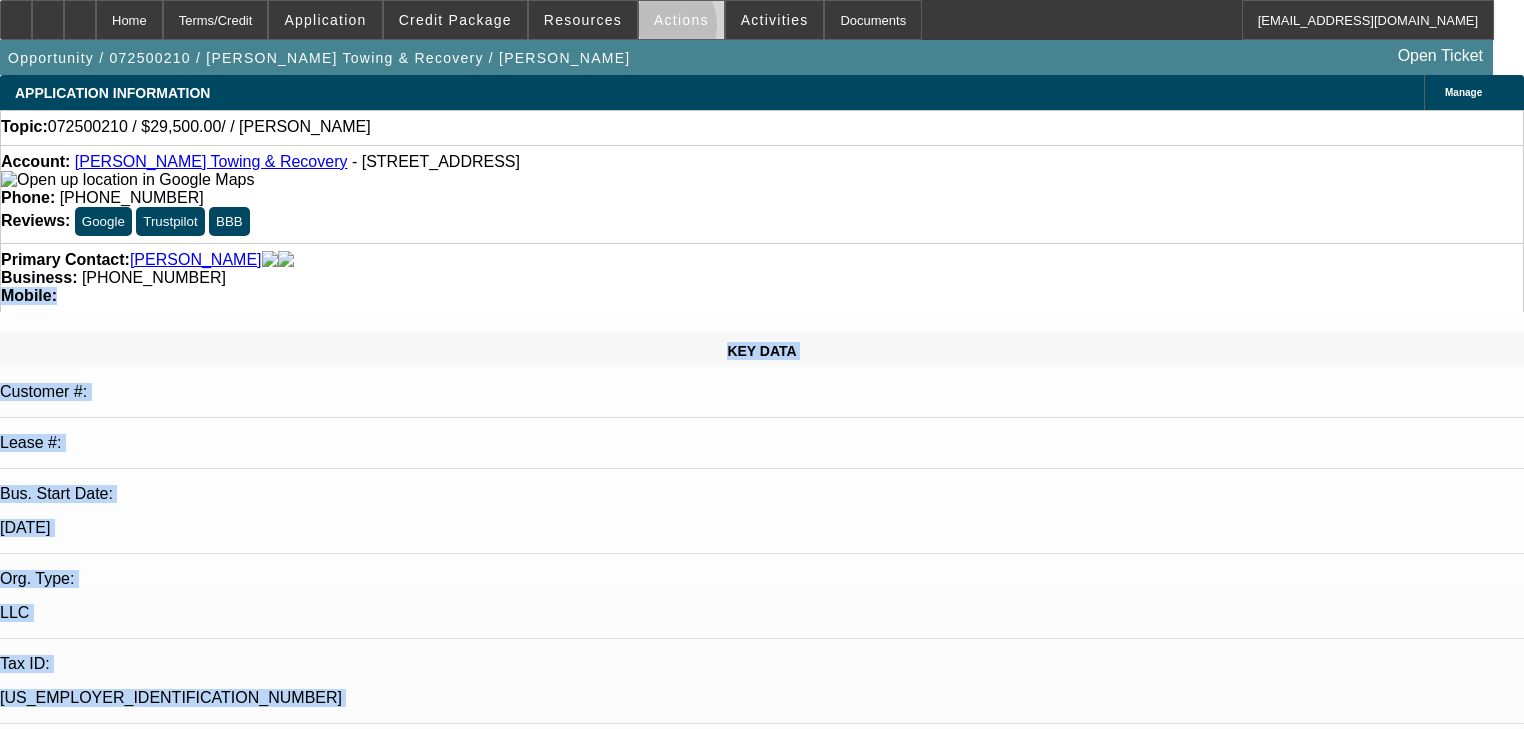 click at bounding box center (681, 20) 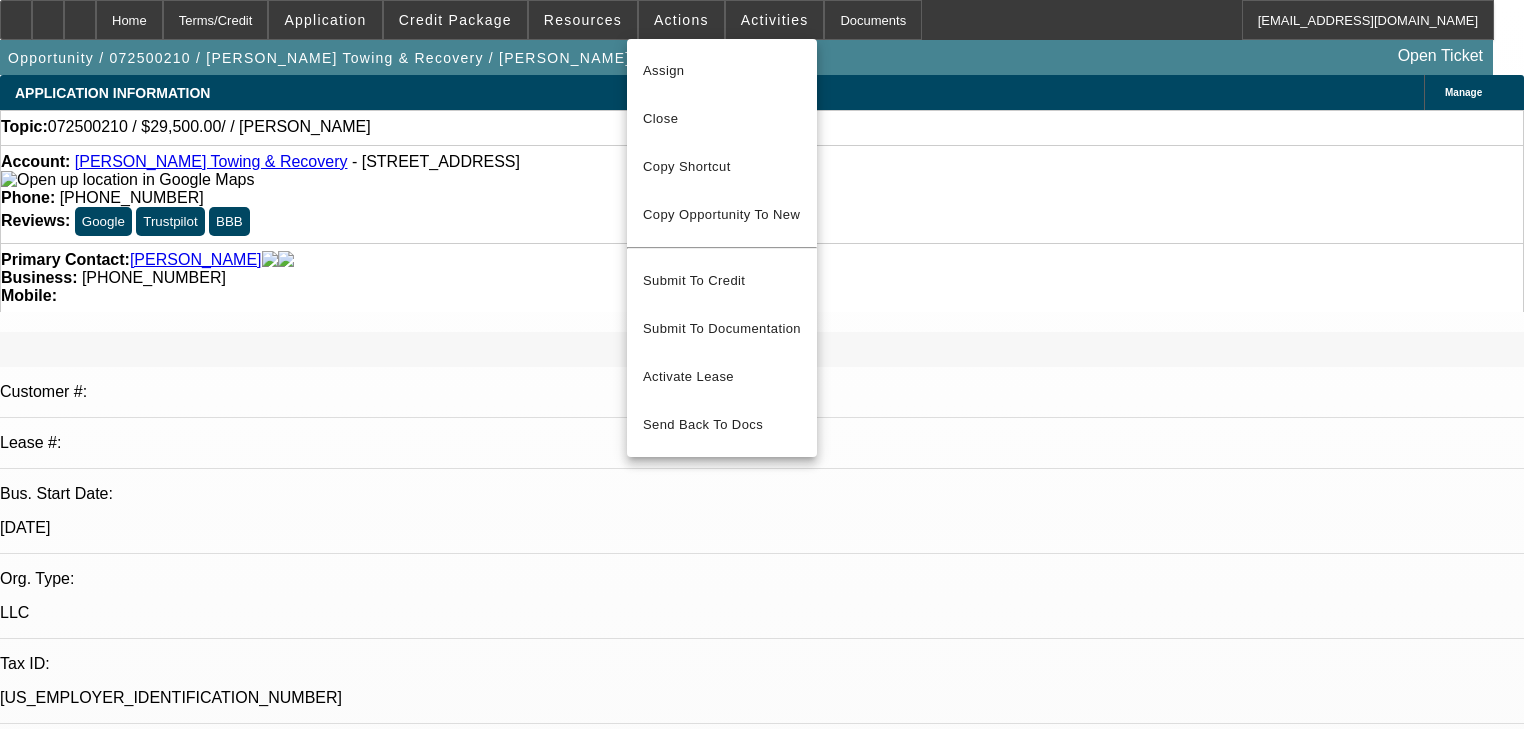click at bounding box center [762, 364] 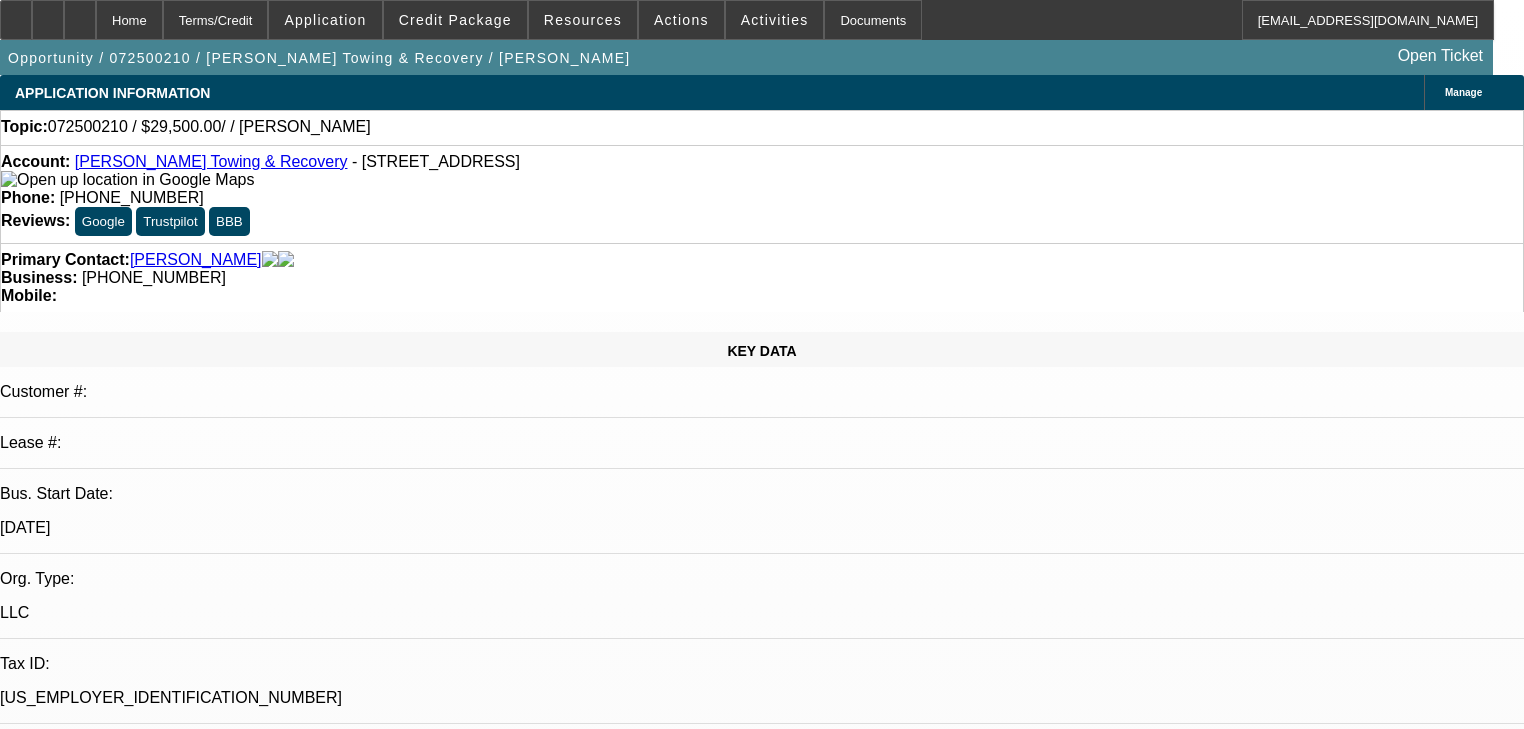 click at bounding box center [583, 20] 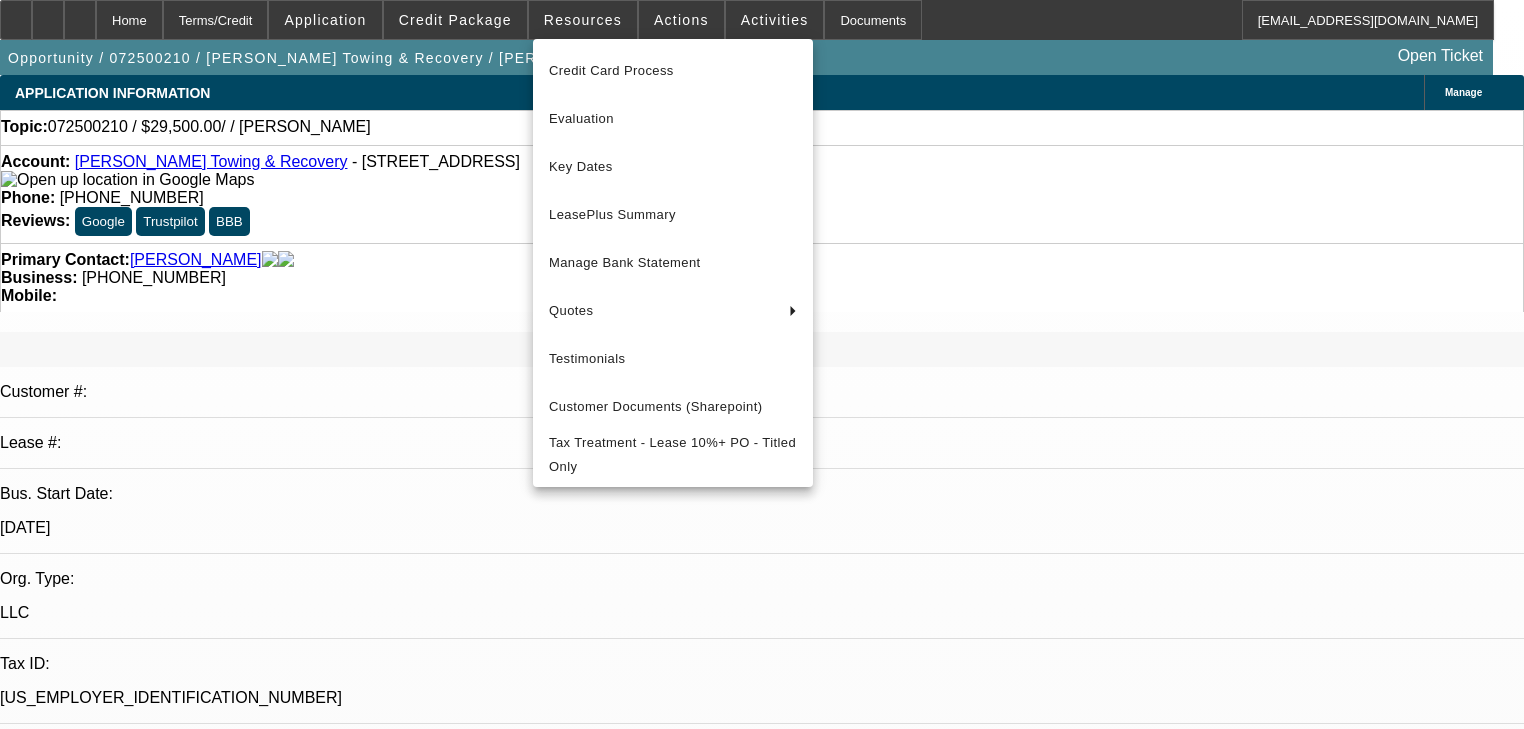 click at bounding box center (762, 364) 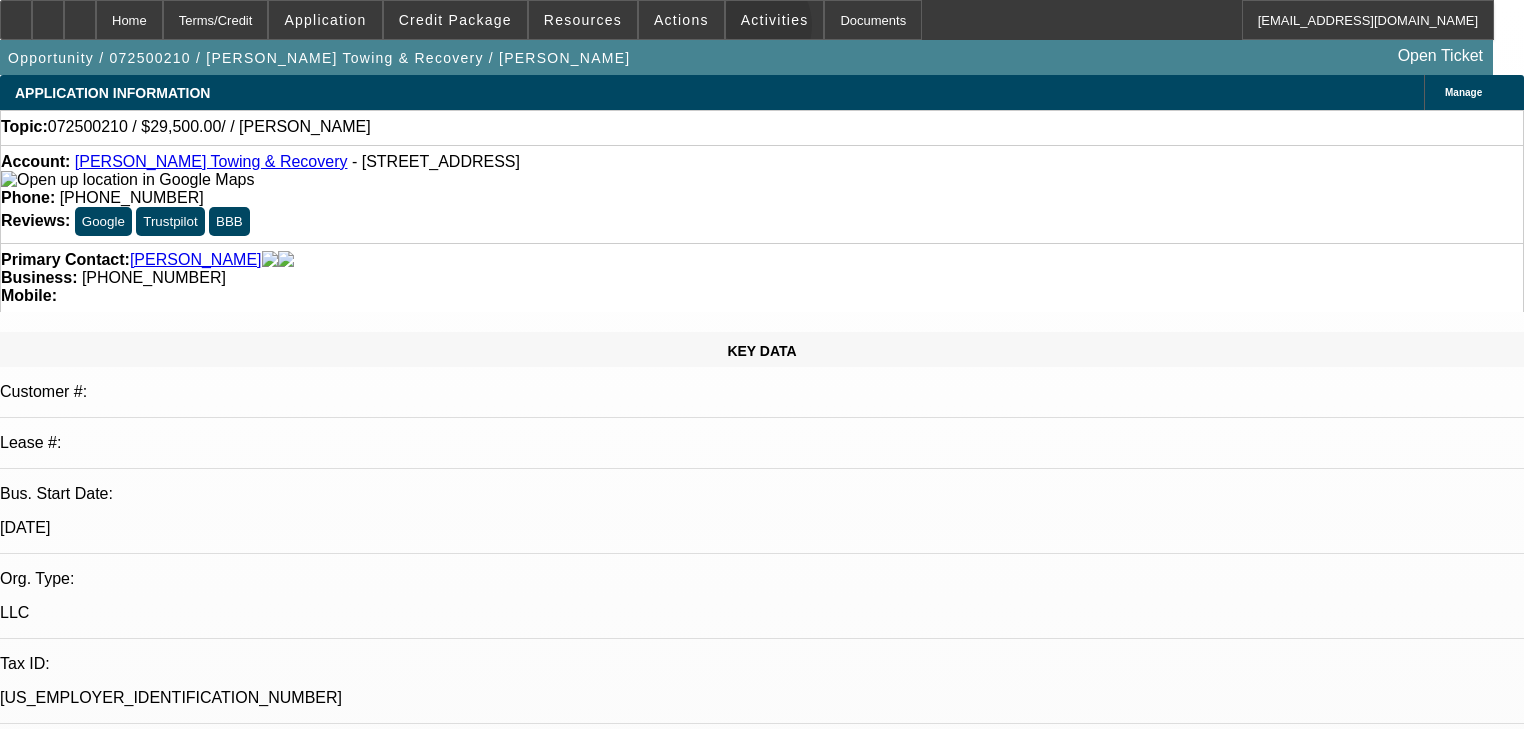 click at bounding box center (775, 20) 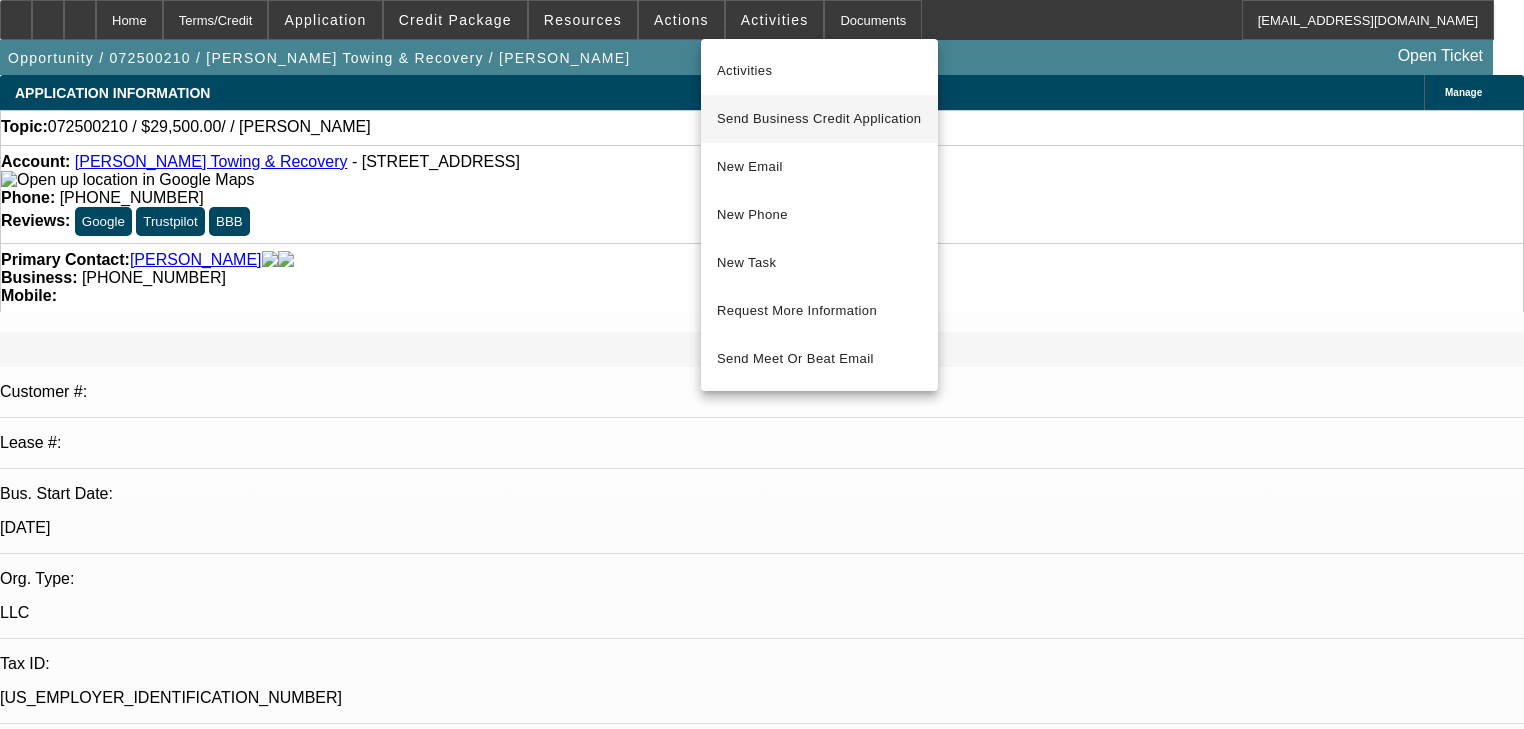 click on "Send Business Credit Application" at bounding box center [819, 119] 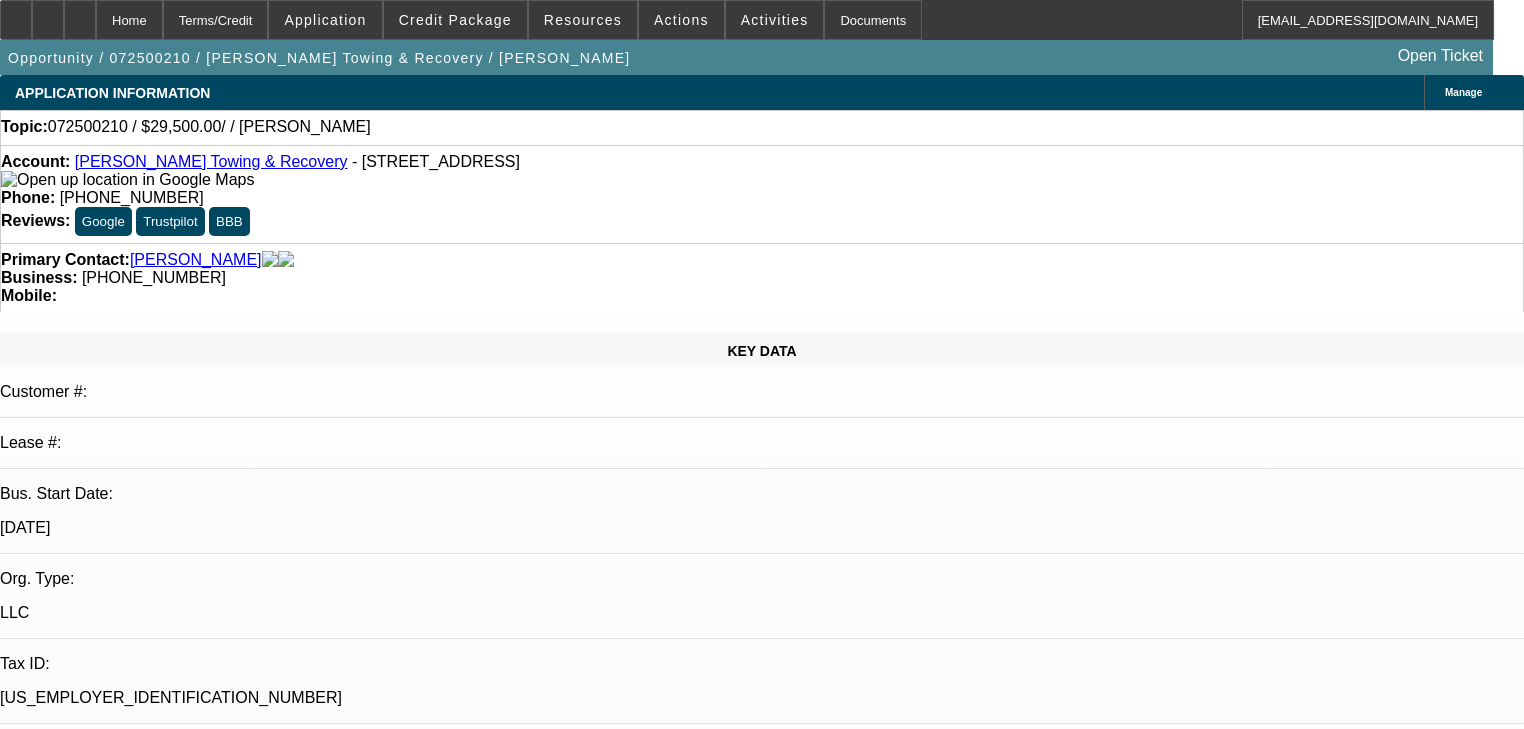 click on "Discussion Board" at bounding box center [98, 6873] 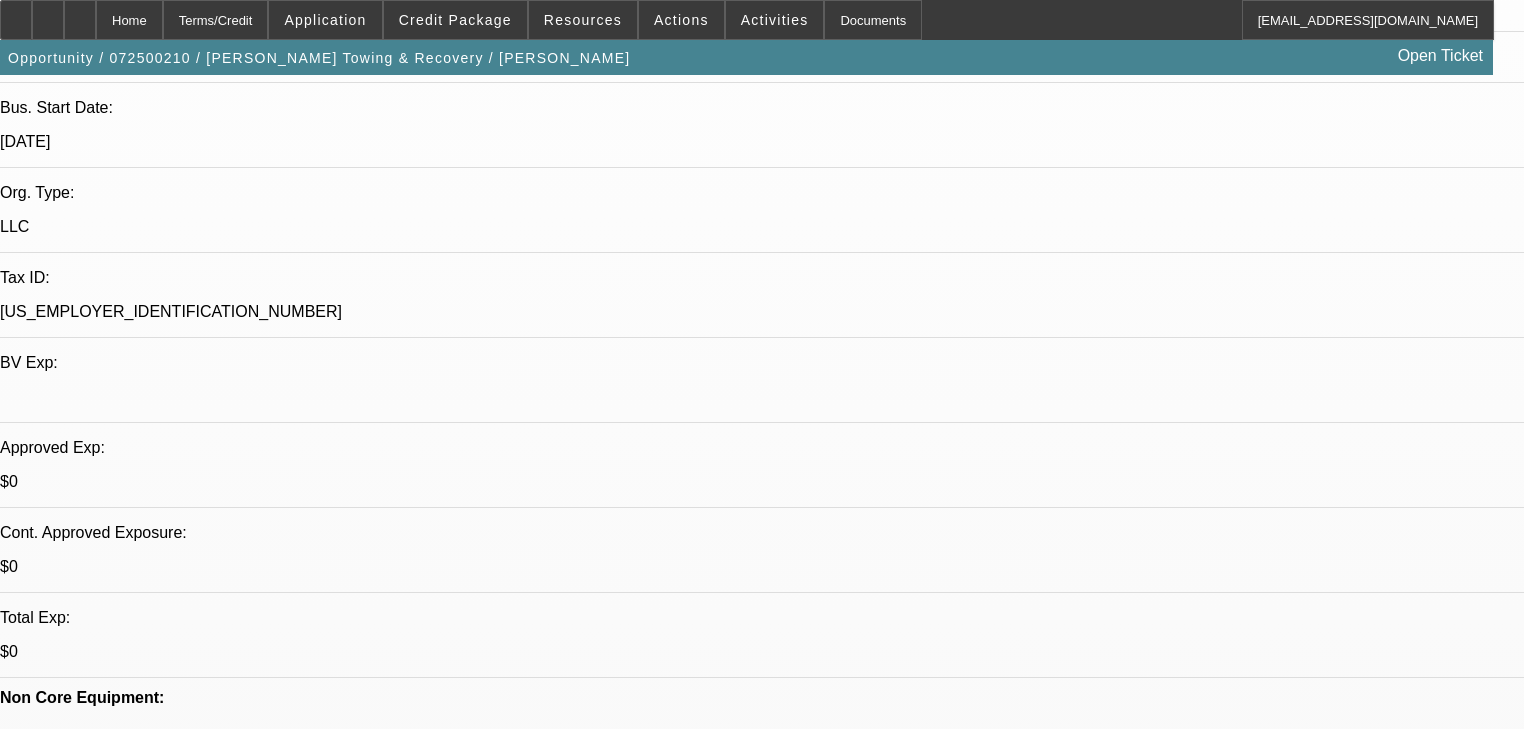scroll, scrollTop: 385, scrollLeft: 0, axis: vertical 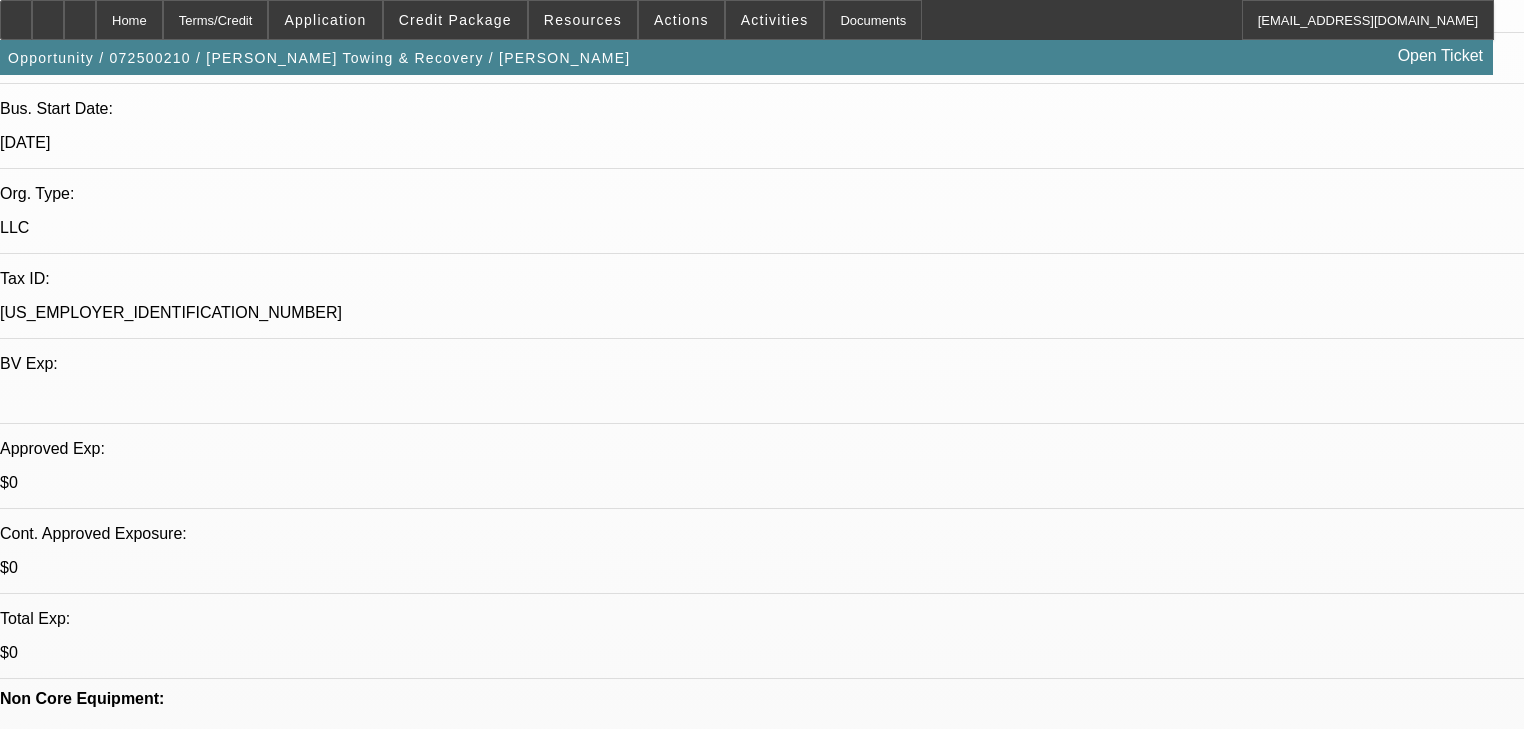 click on "689" at bounding box center [453, 2669] 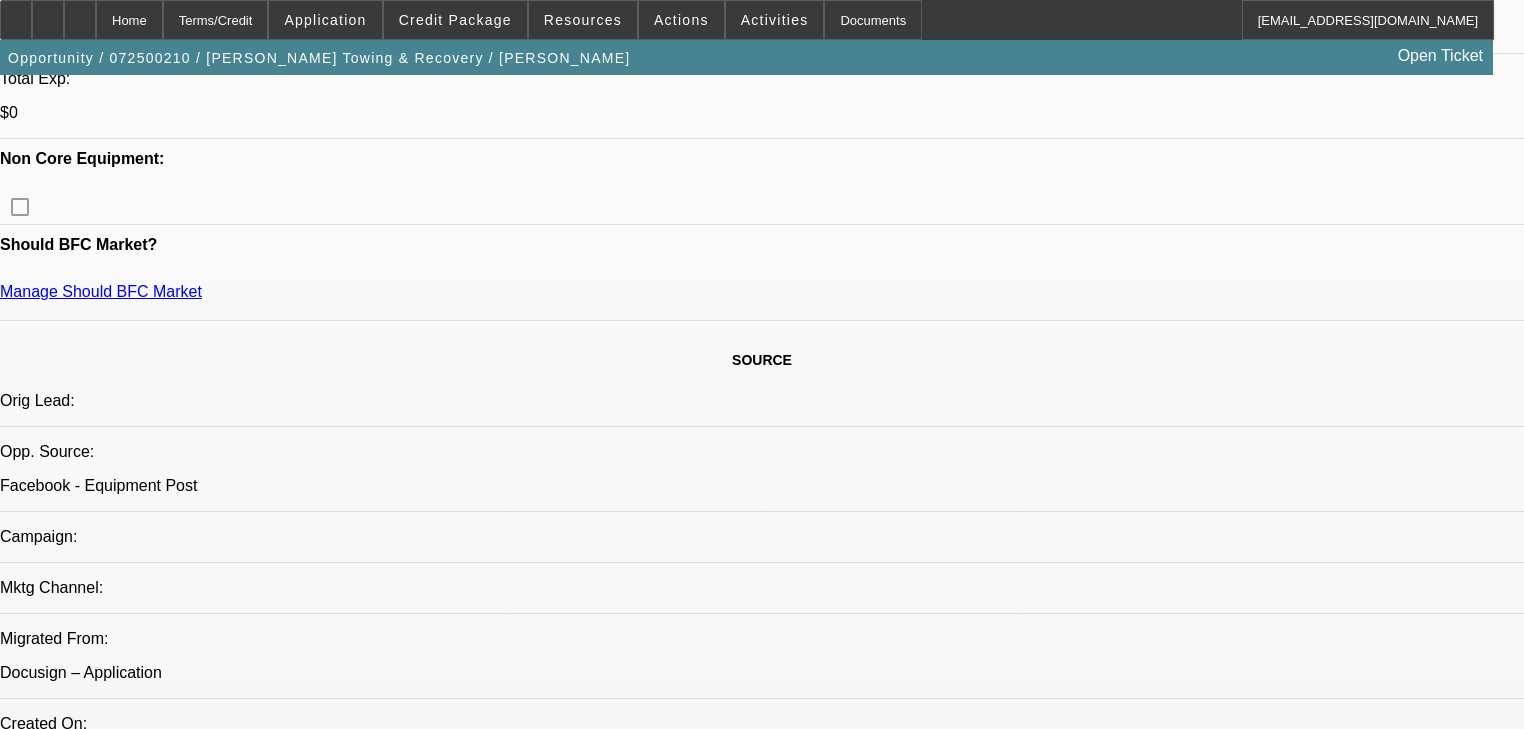 scroll, scrollTop: 926, scrollLeft: 0, axis: vertical 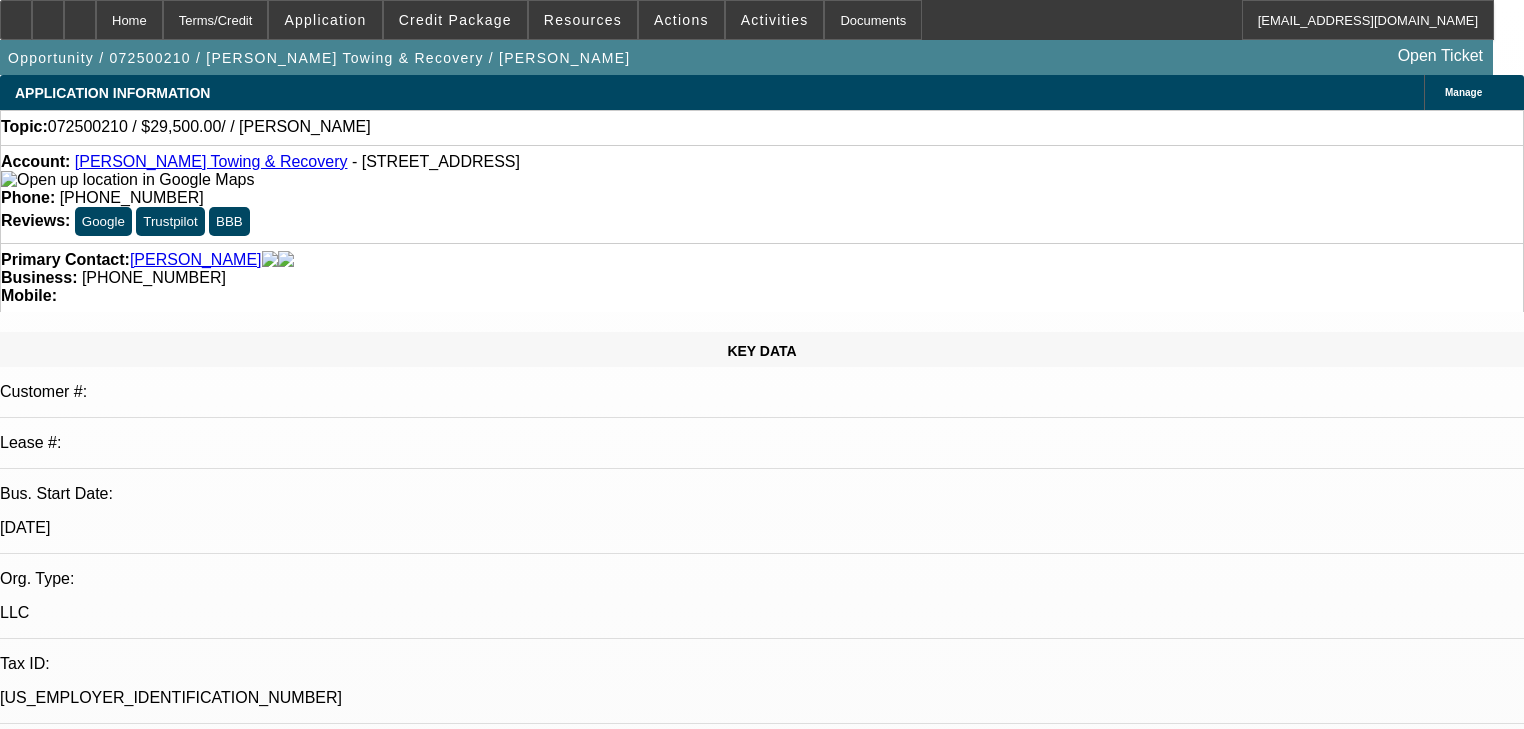 click on "Discussion" at bounding box center (42, 6512) 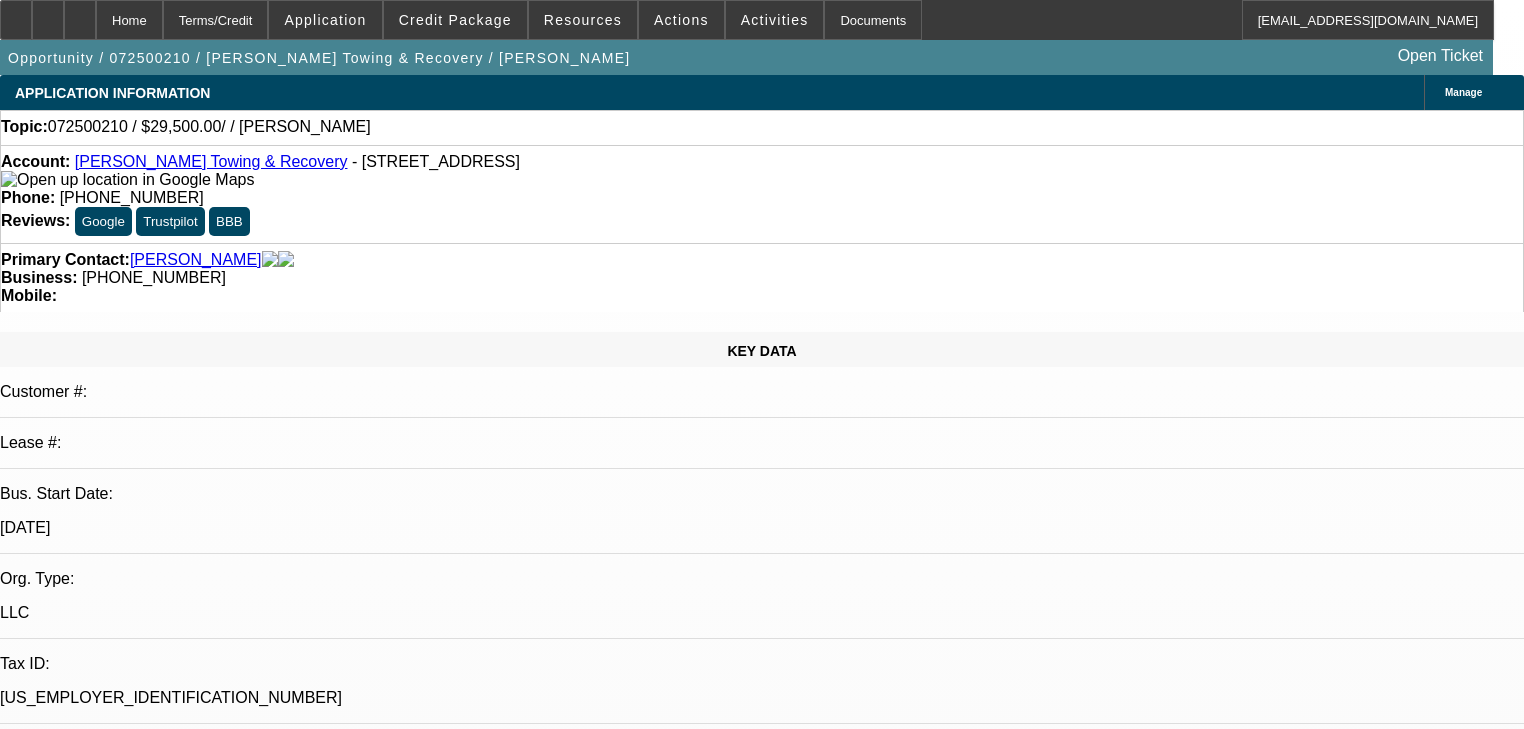 click on "Add Comment" at bounding box center [124, 6512] 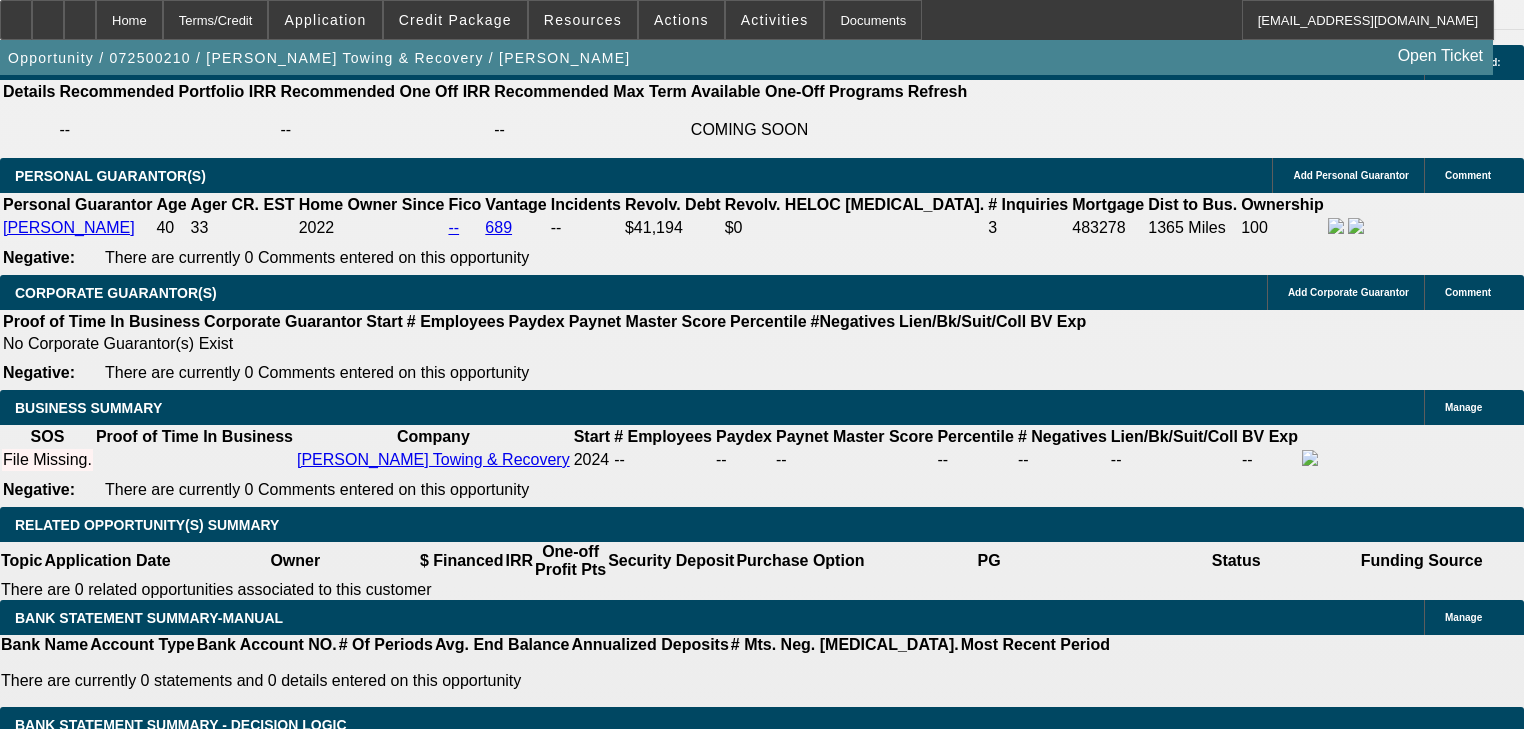 scroll, scrollTop: 2828, scrollLeft: 0, axis: vertical 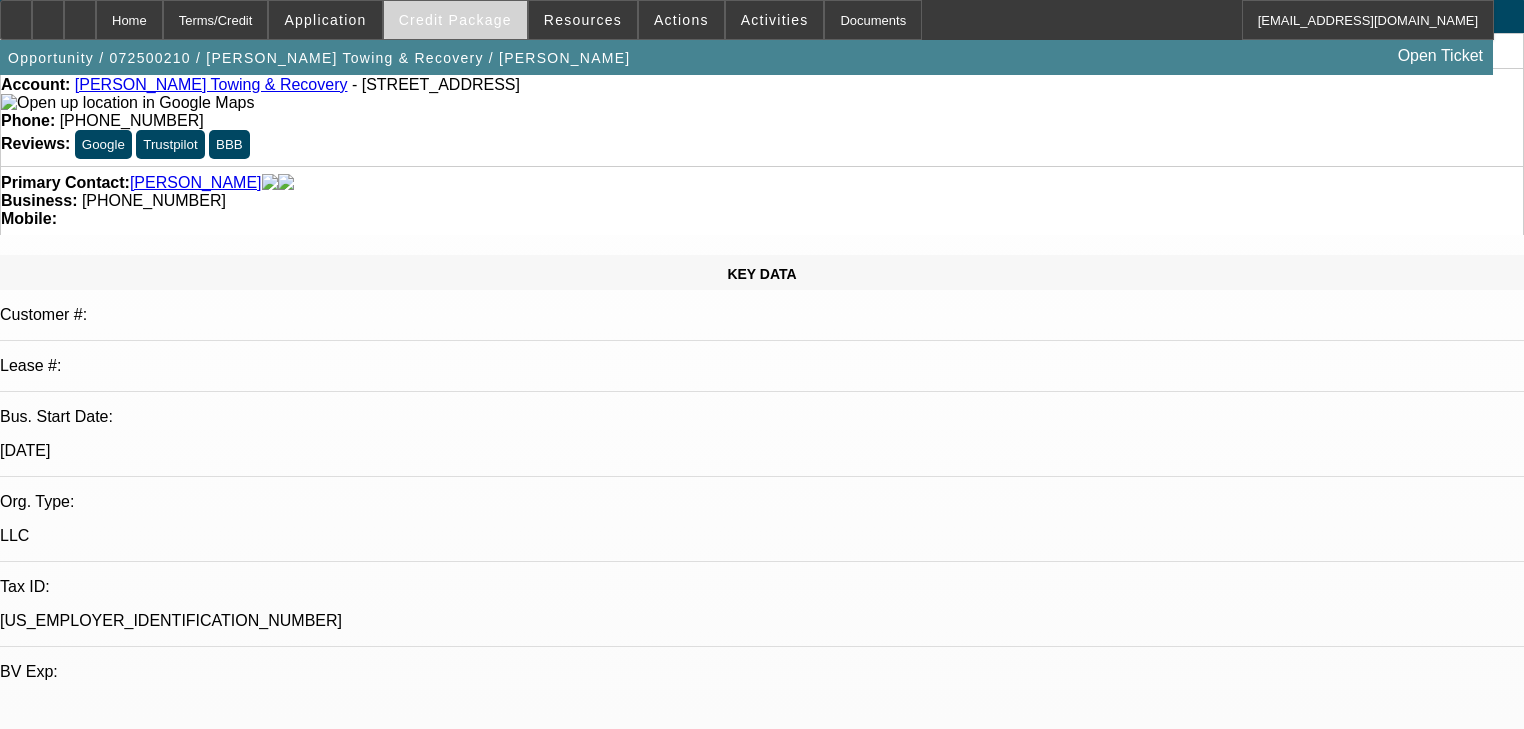 click at bounding box center (455, 20) 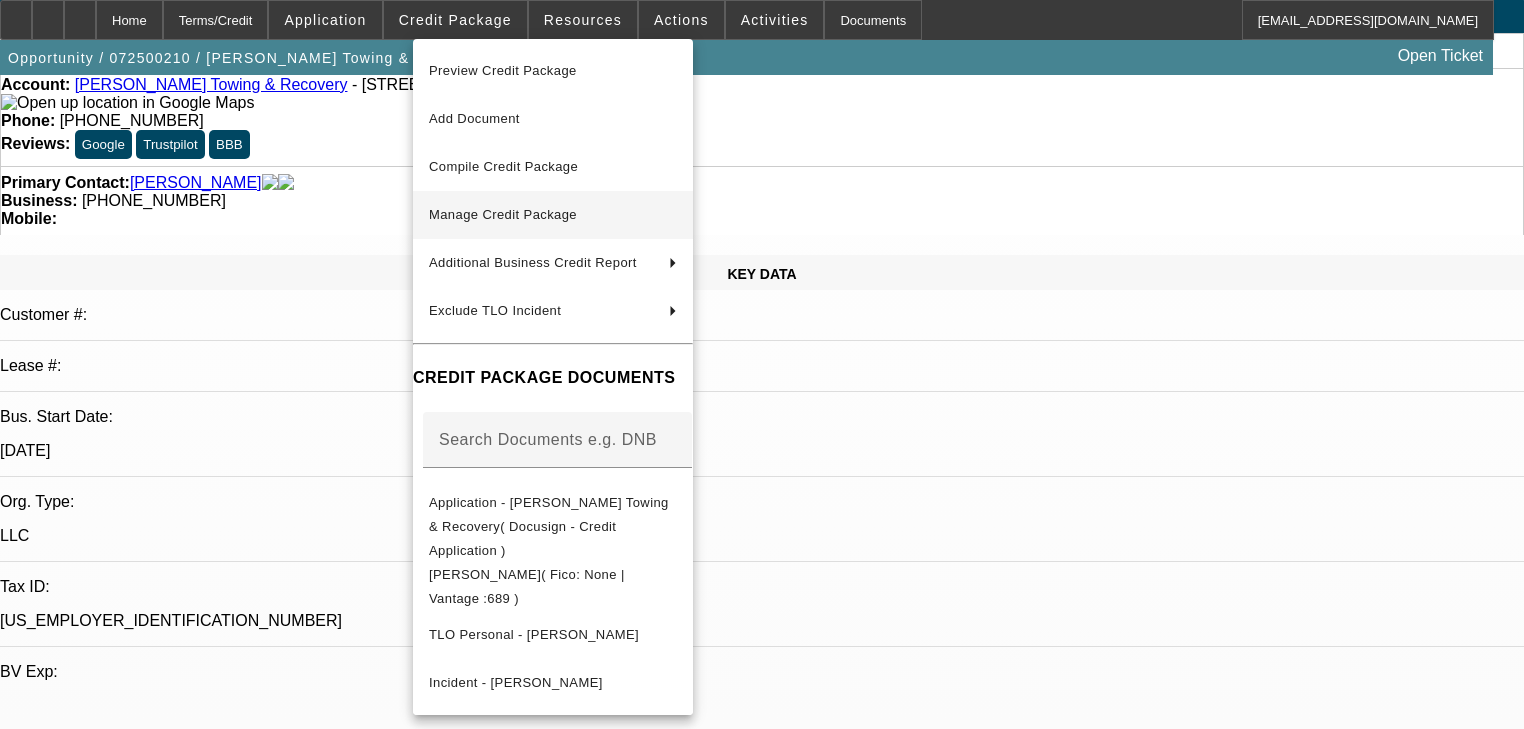click on "Manage Credit Package" at bounding box center (503, 214) 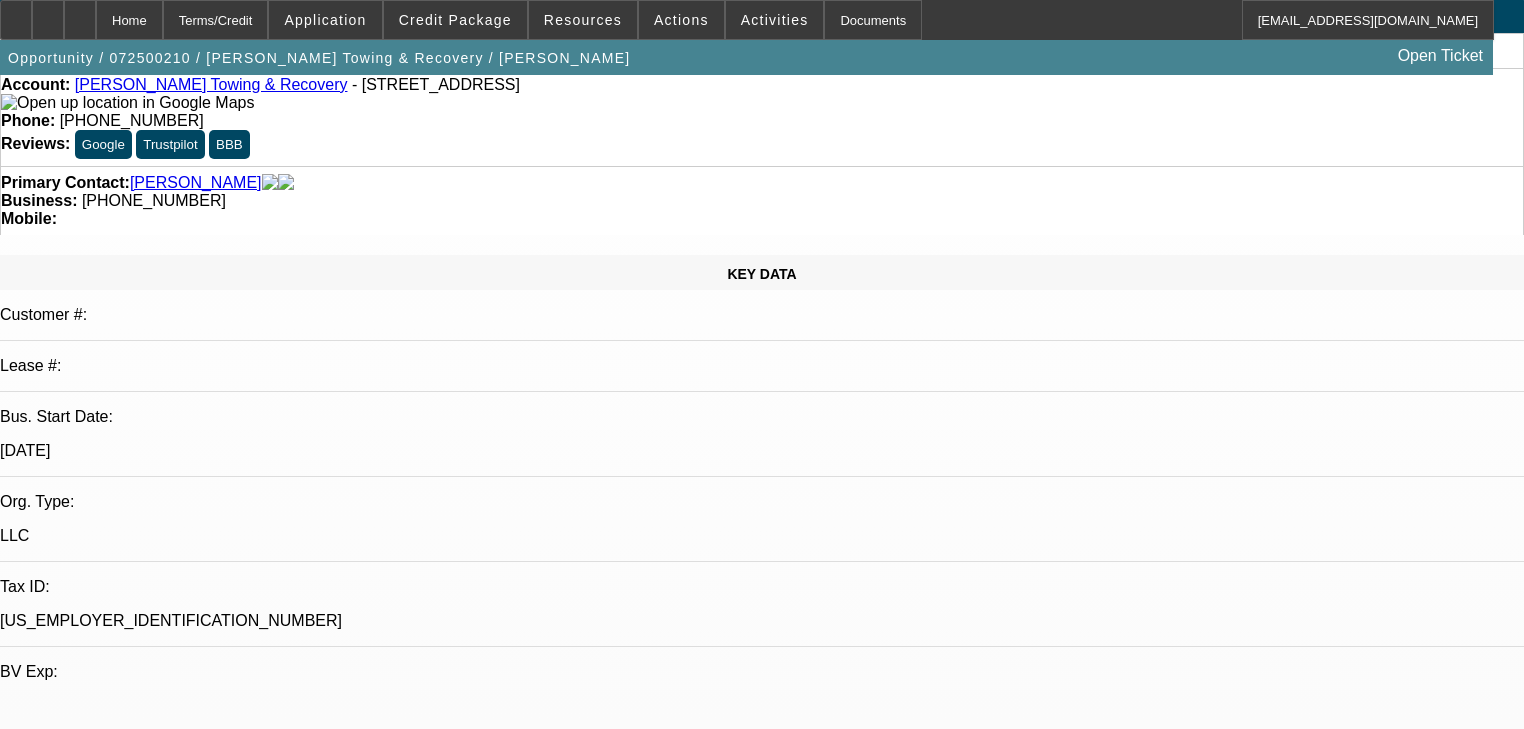 scroll, scrollTop: 0, scrollLeft: 0, axis: both 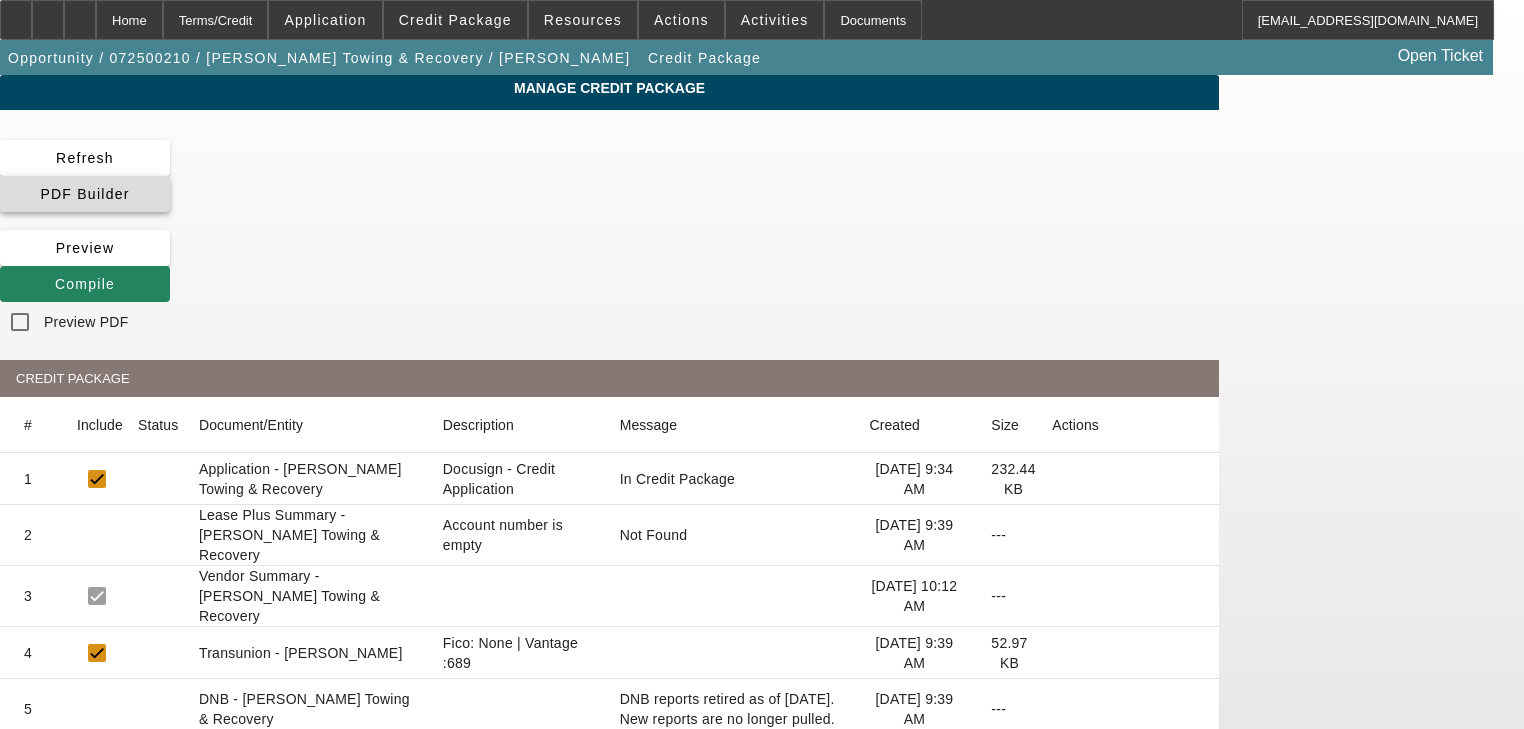 click at bounding box center (85, 194) 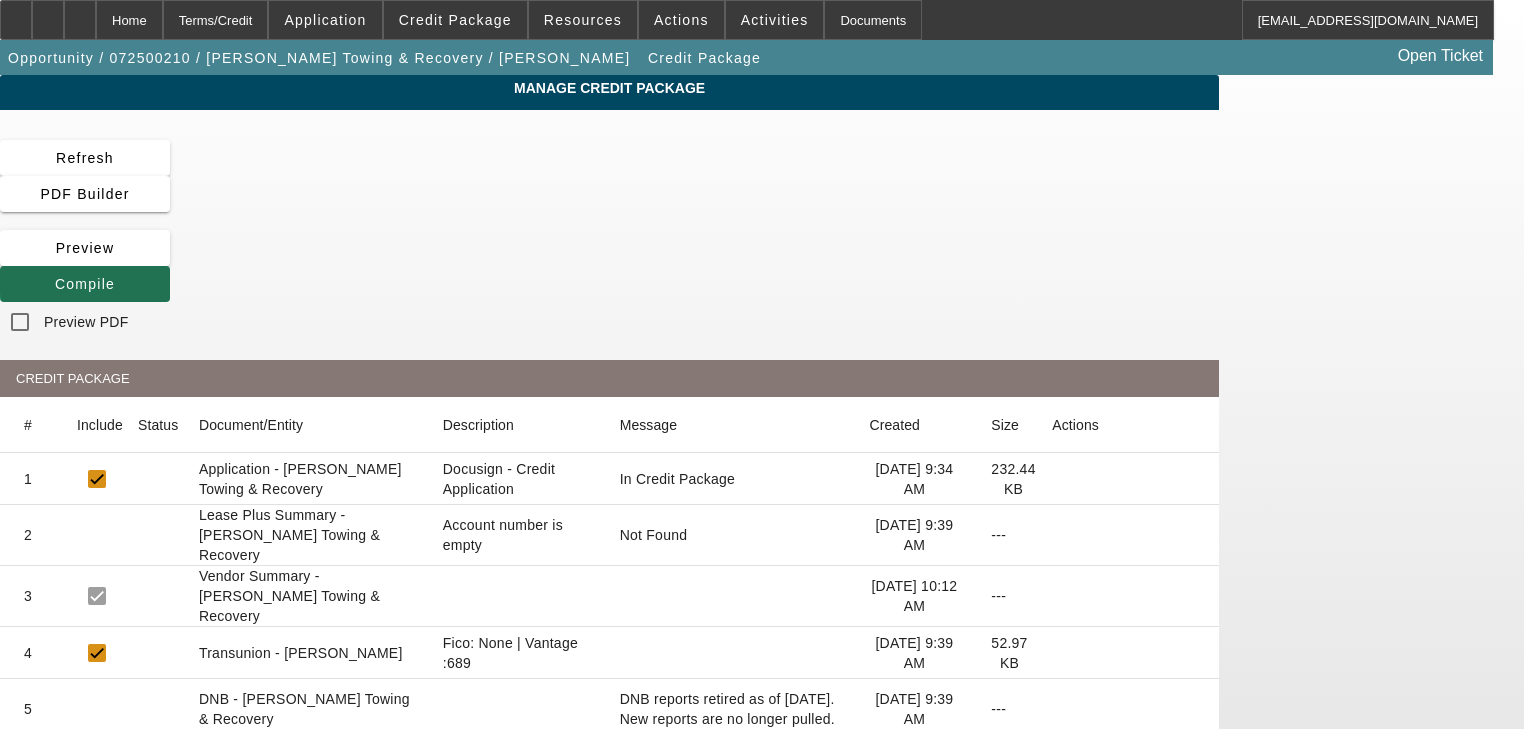 click on "Compile" at bounding box center (85, 284) 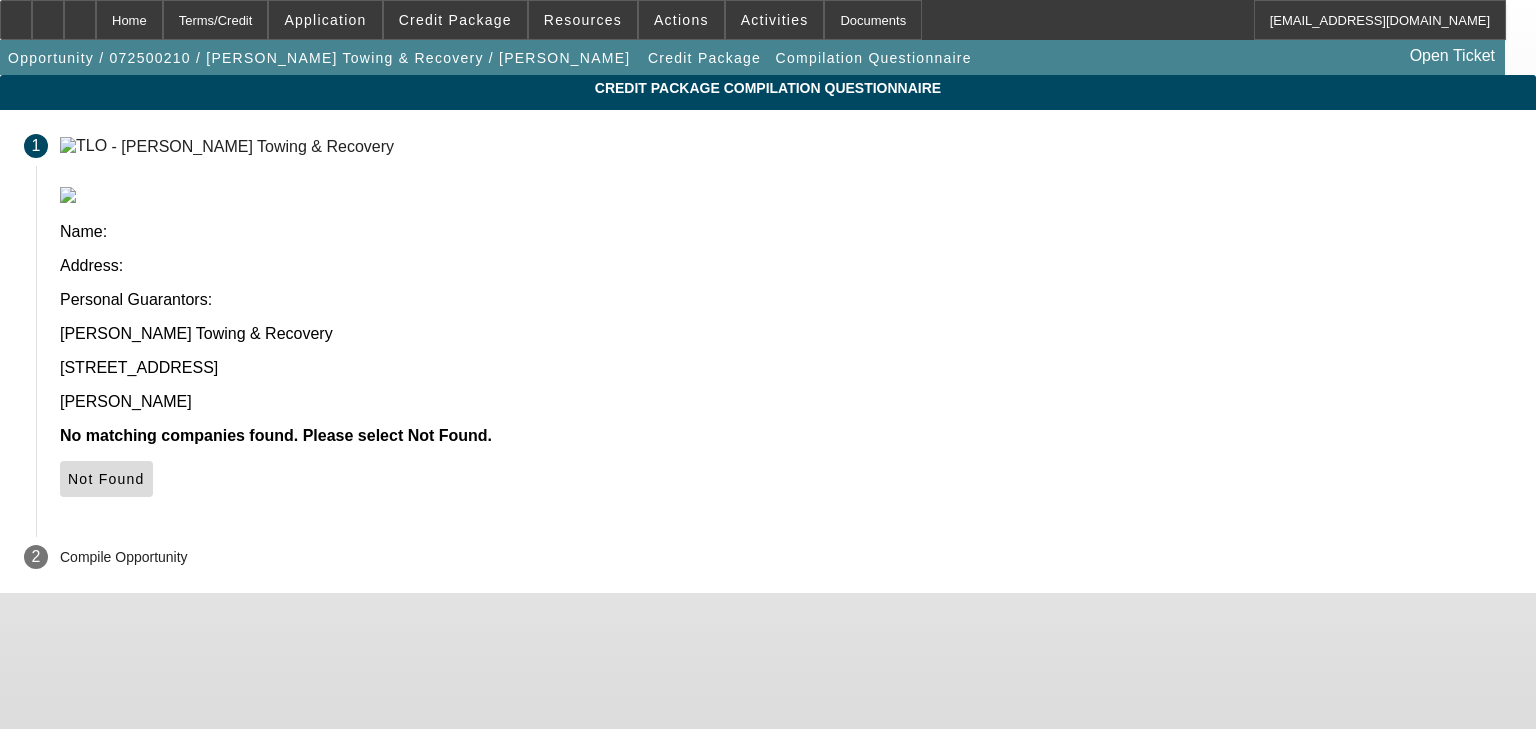 click at bounding box center (106, 479) 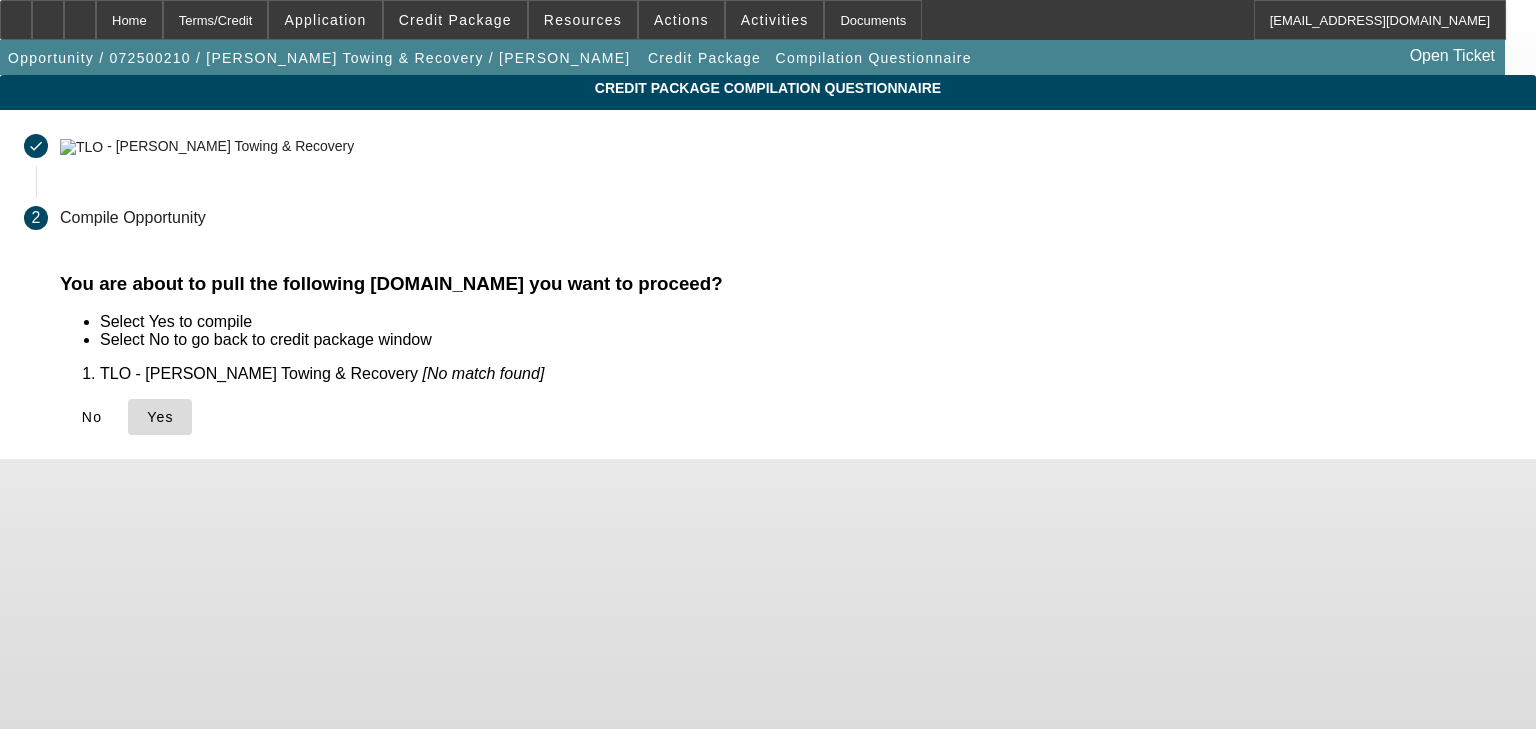 click on "Yes" at bounding box center [160, 417] 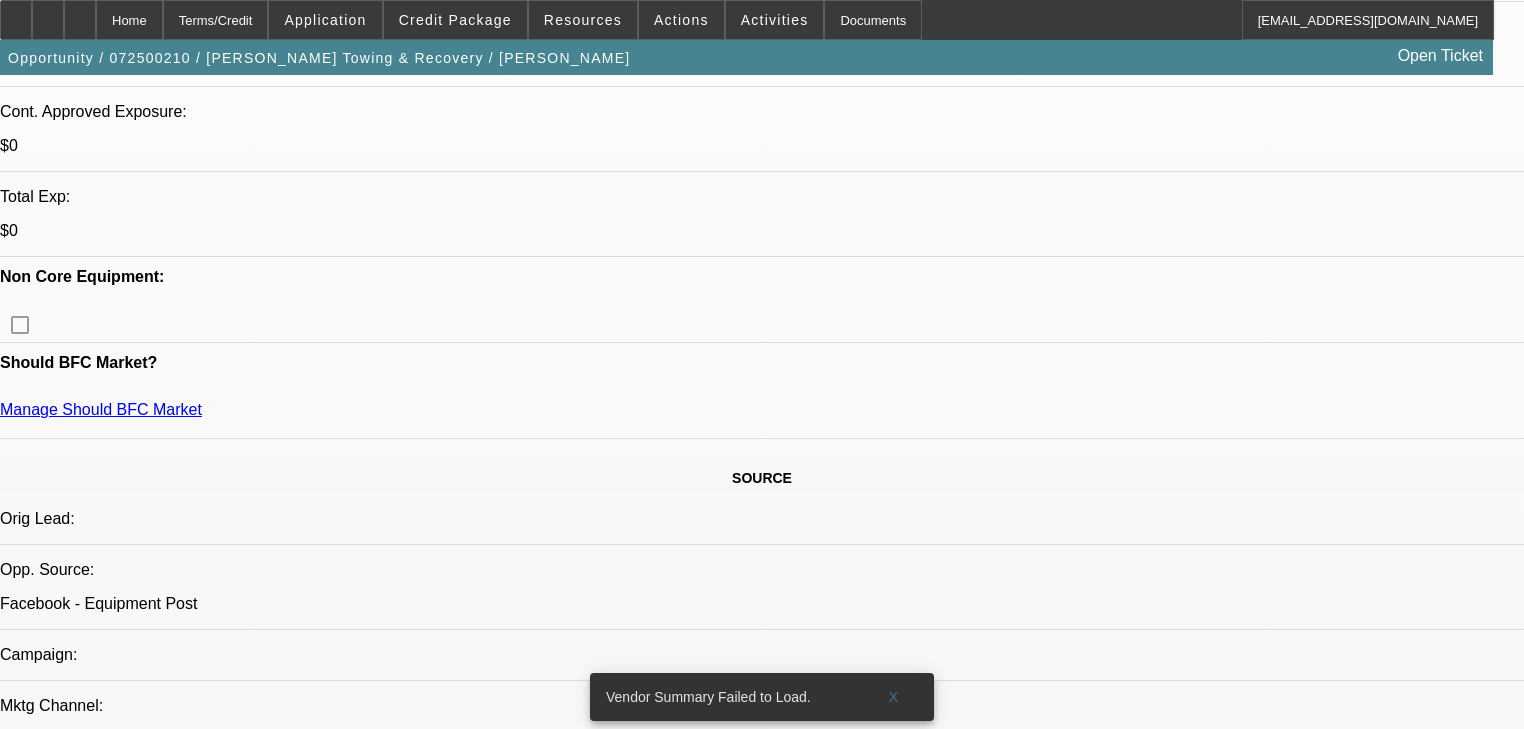 select on "0" 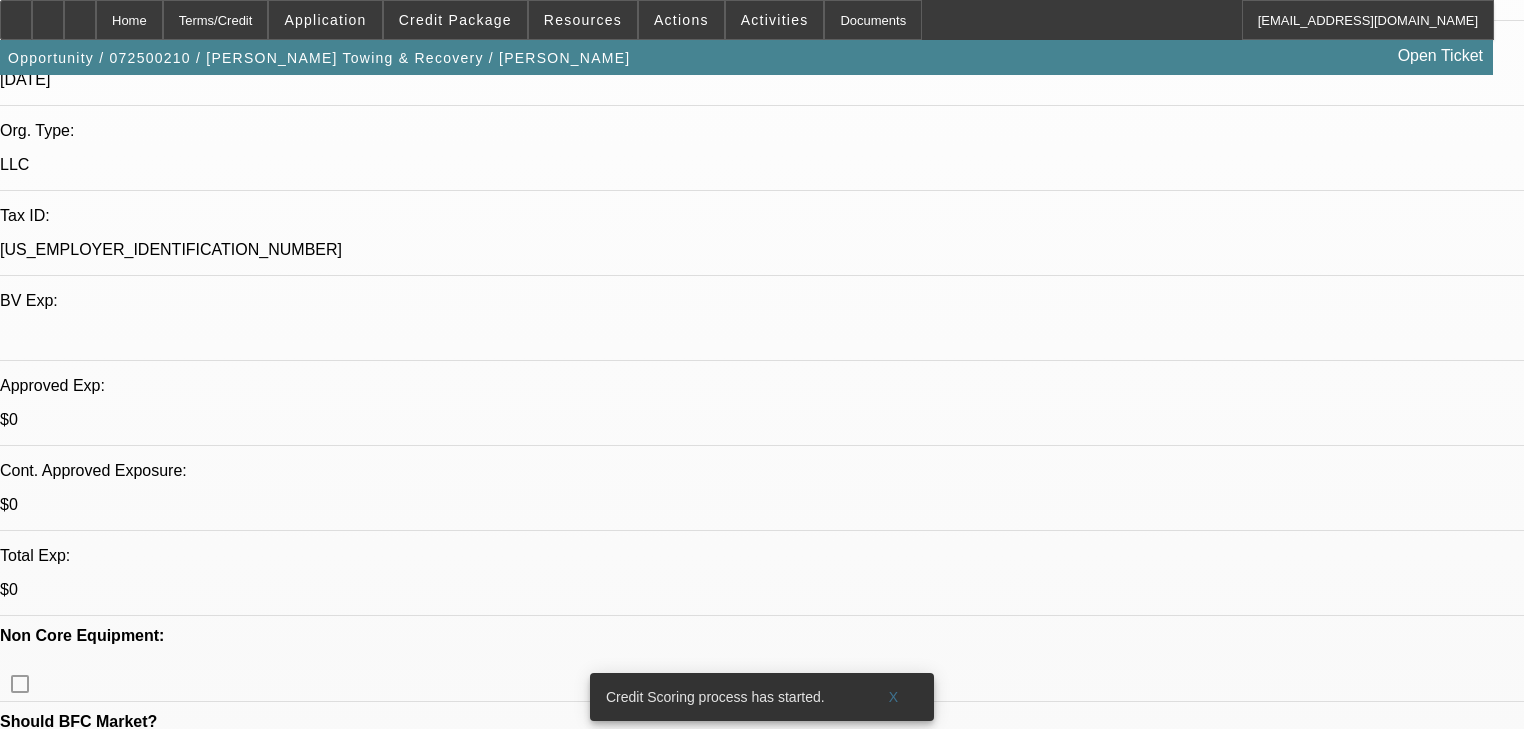 scroll, scrollTop: 0, scrollLeft: 0, axis: both 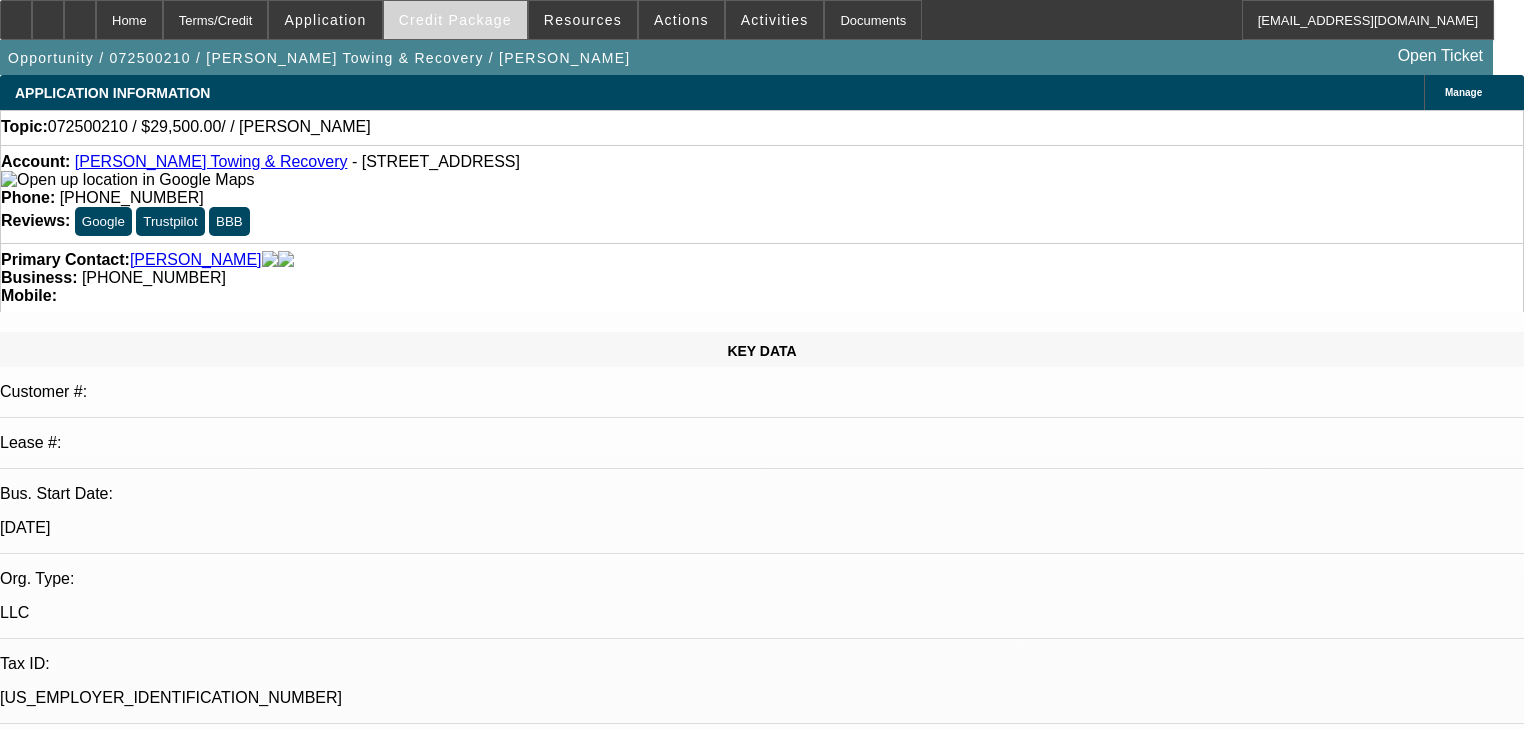 click on "Credit Package" at bounding box center [455, 20] 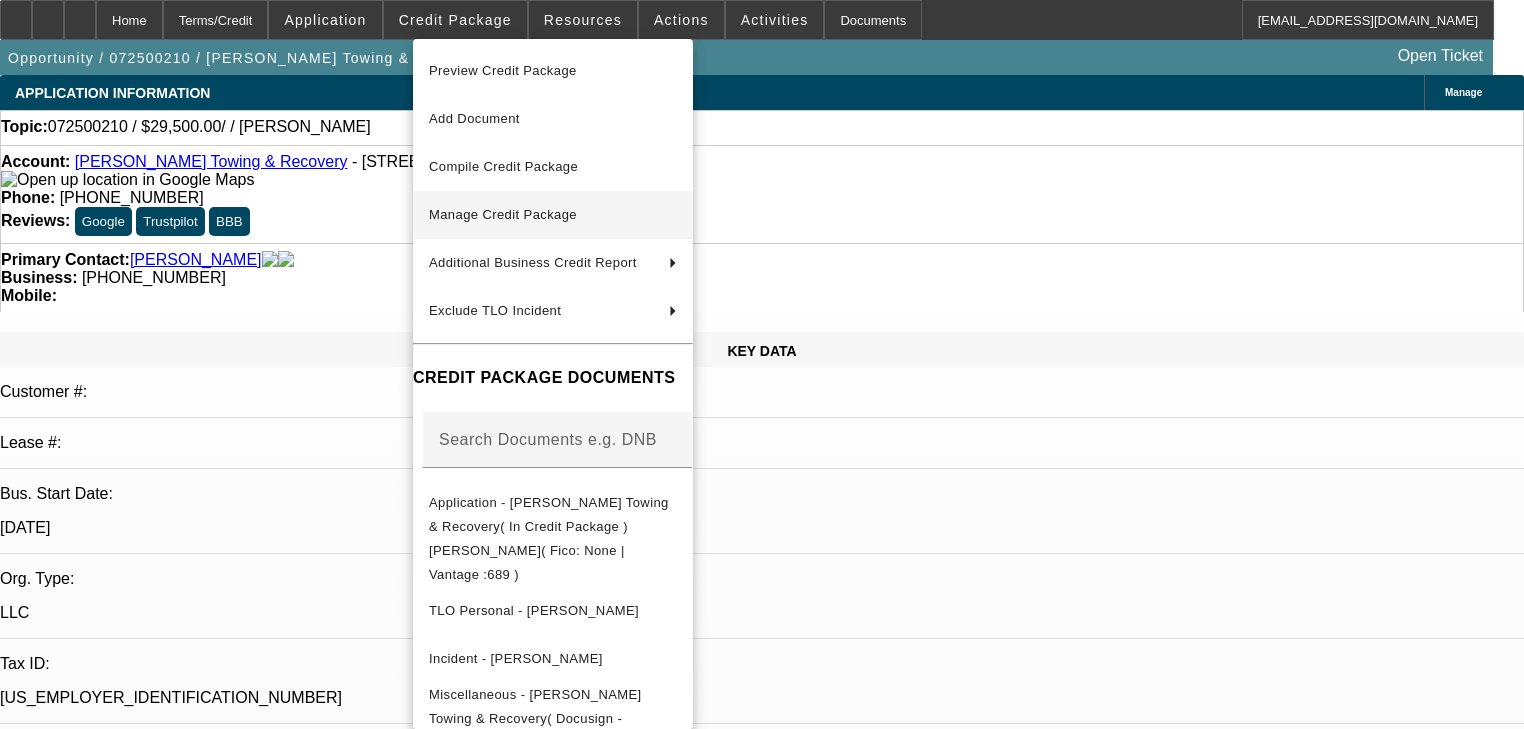click on "Manage Credit Package" at bounding box center (503, 214) 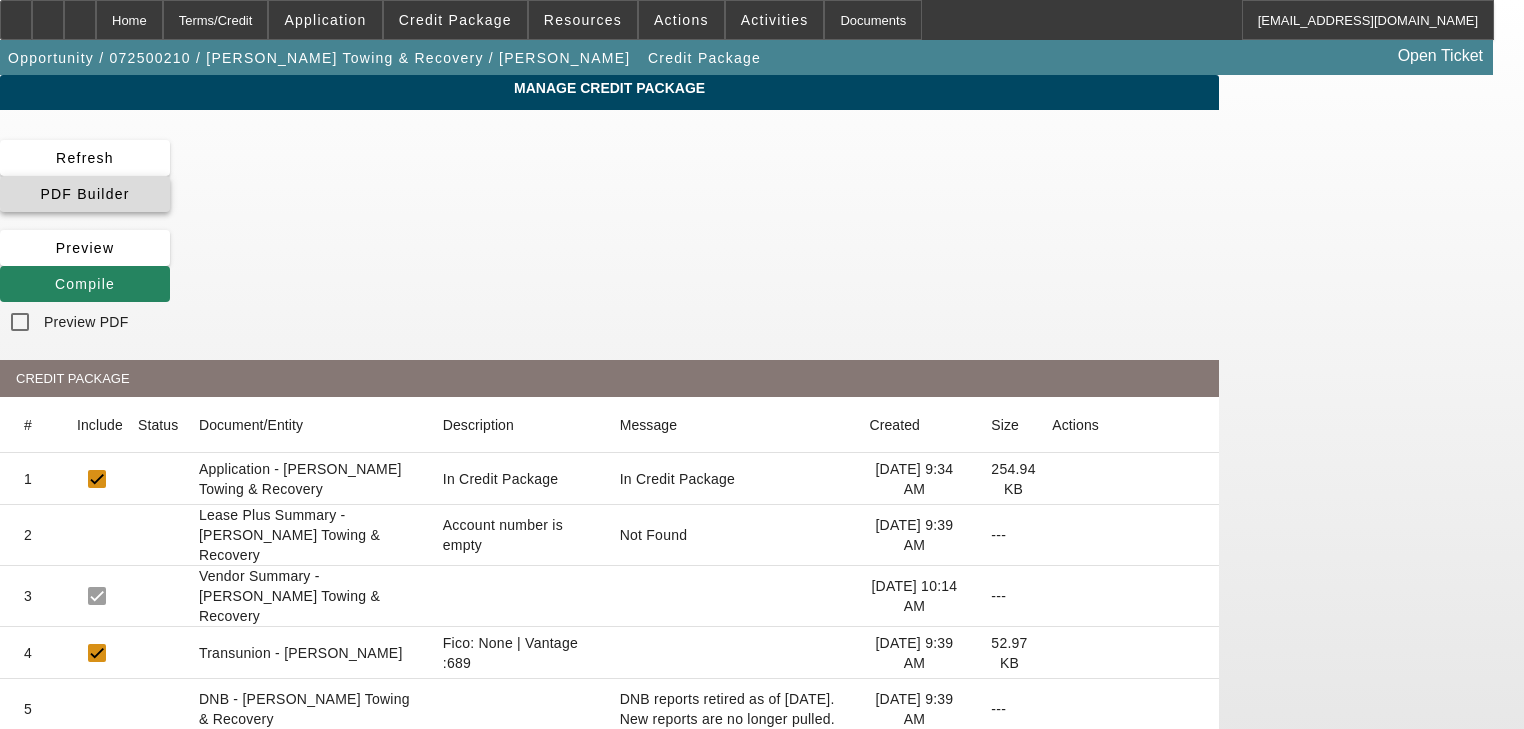click on "PDF Builder" at bounding box center [84, 194] 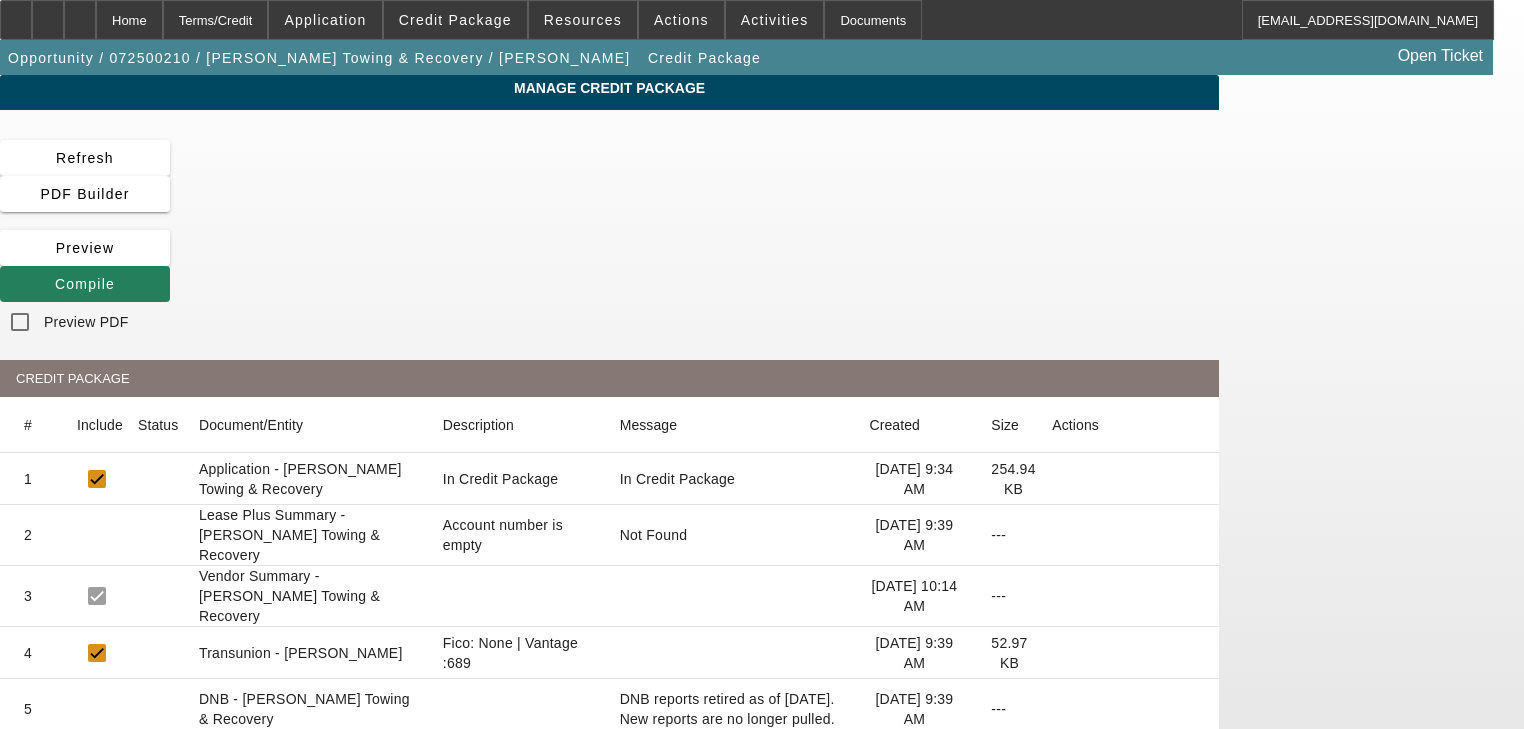 click on "Compile" at bounding box center [85, 284] 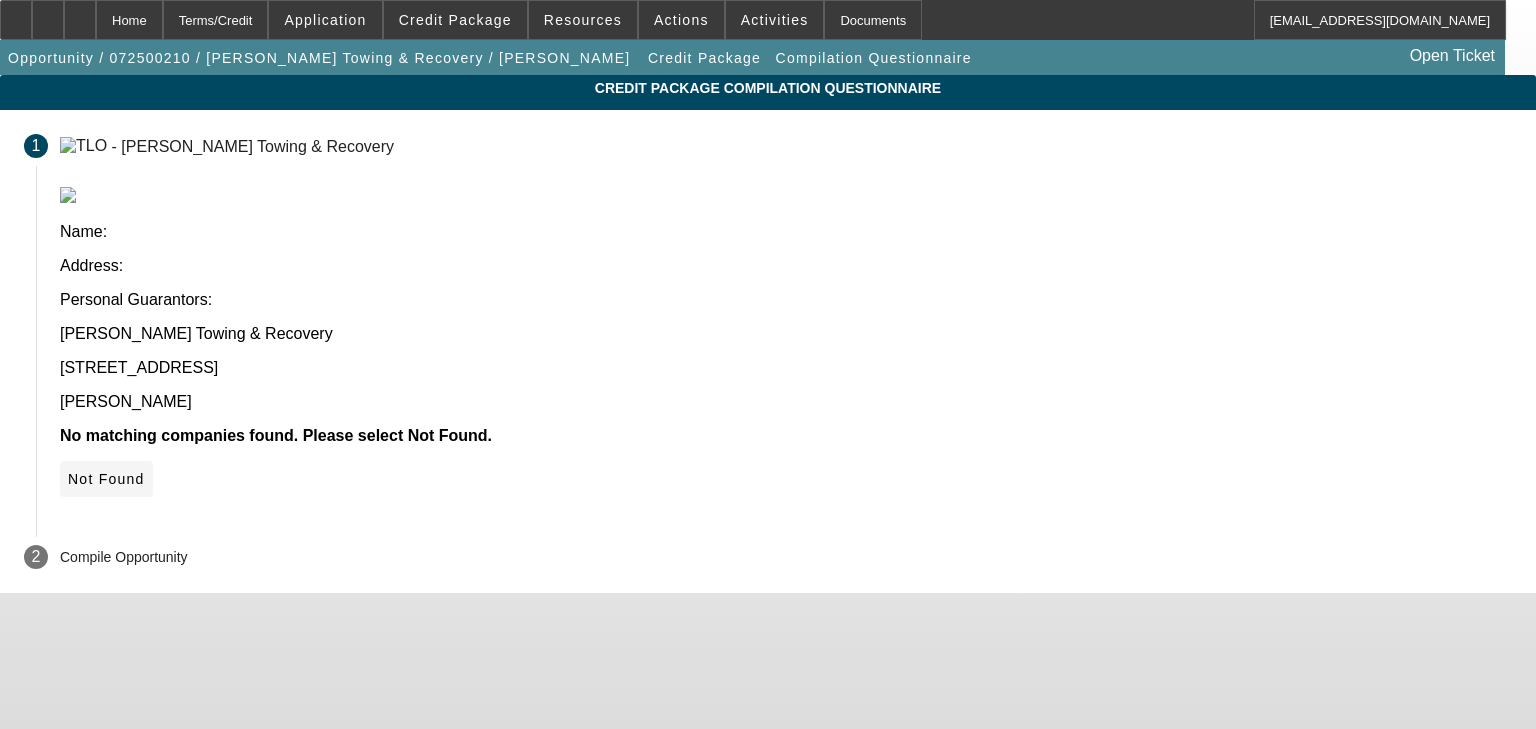 click on "Not Found" at bounding box center [106, 479] 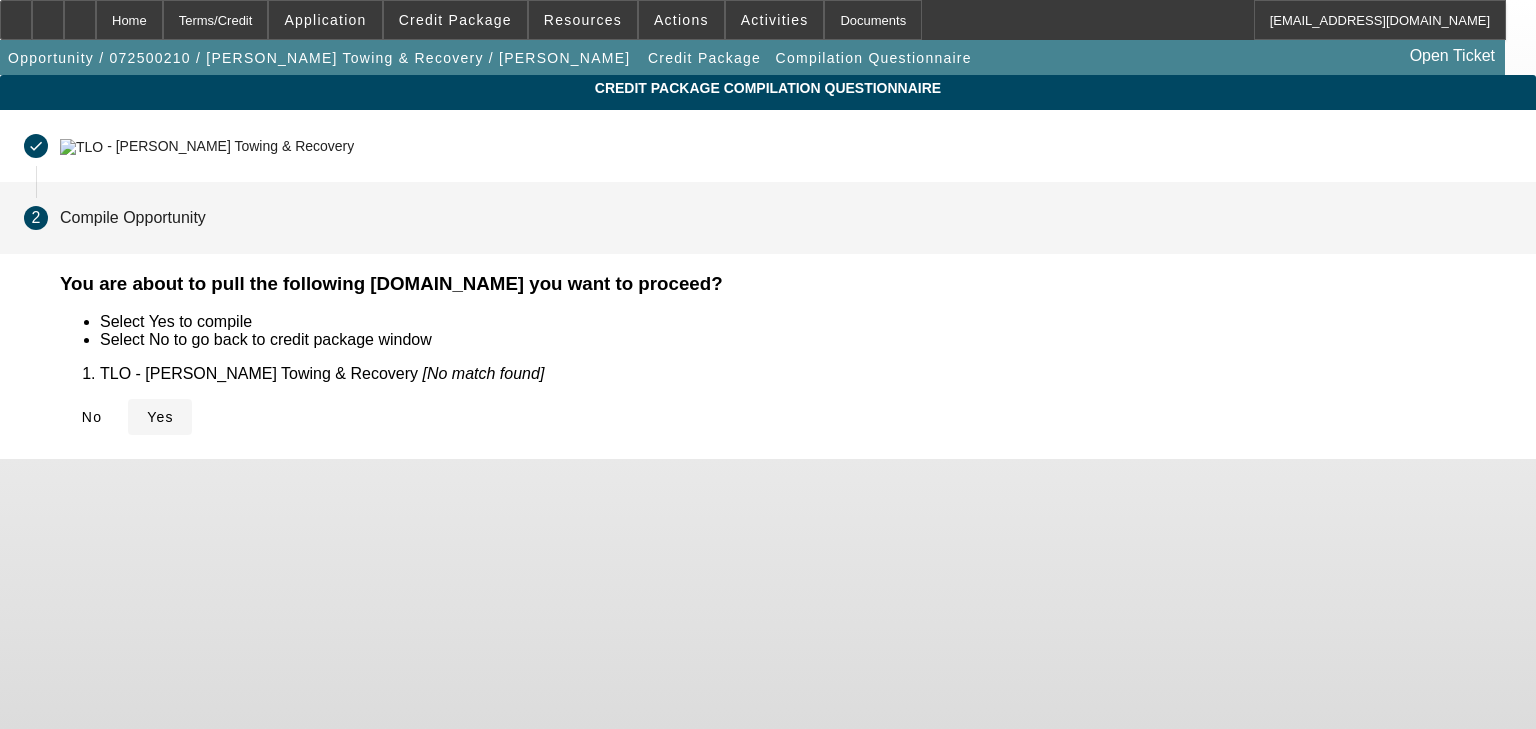 click on "Yes" at bounding box center [160, 417] 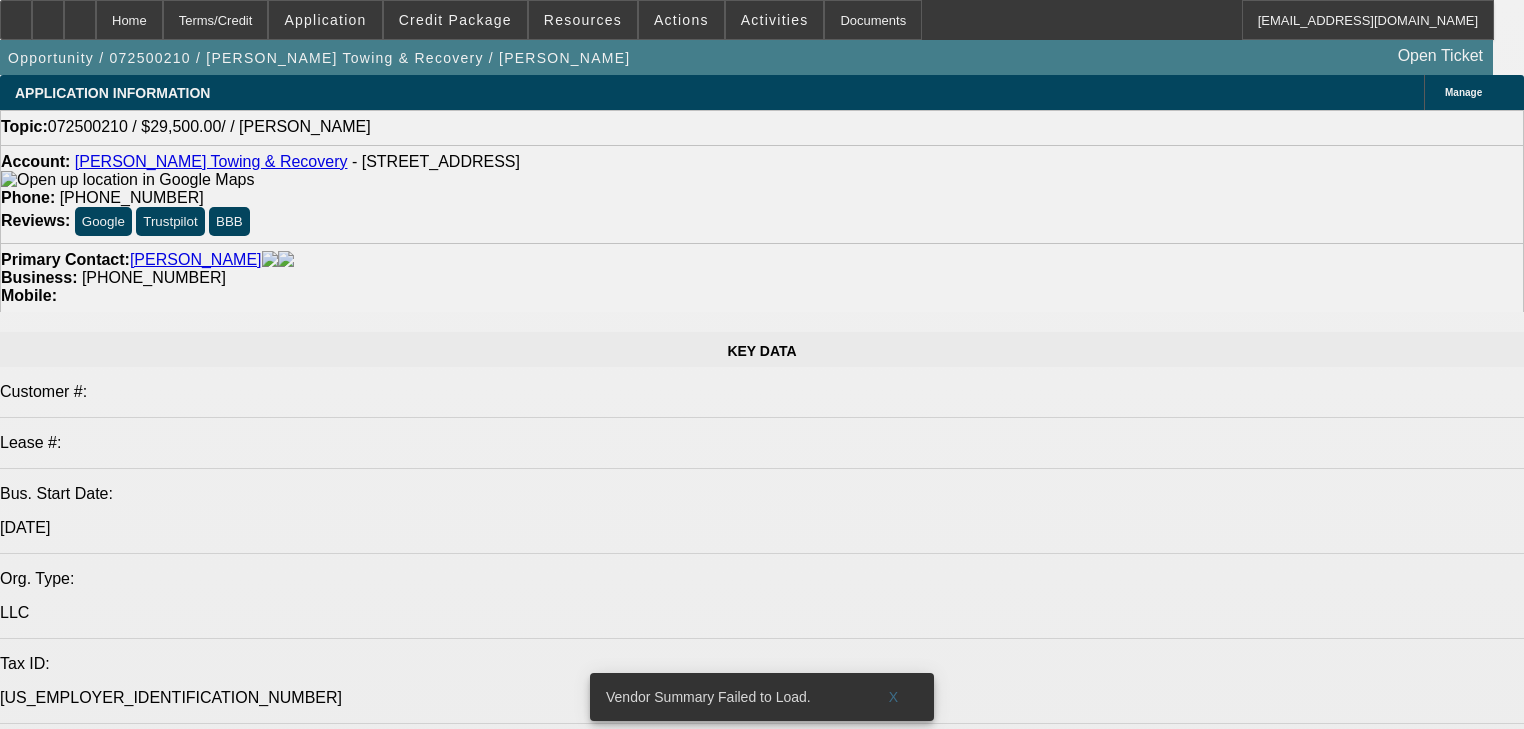 select on "0" 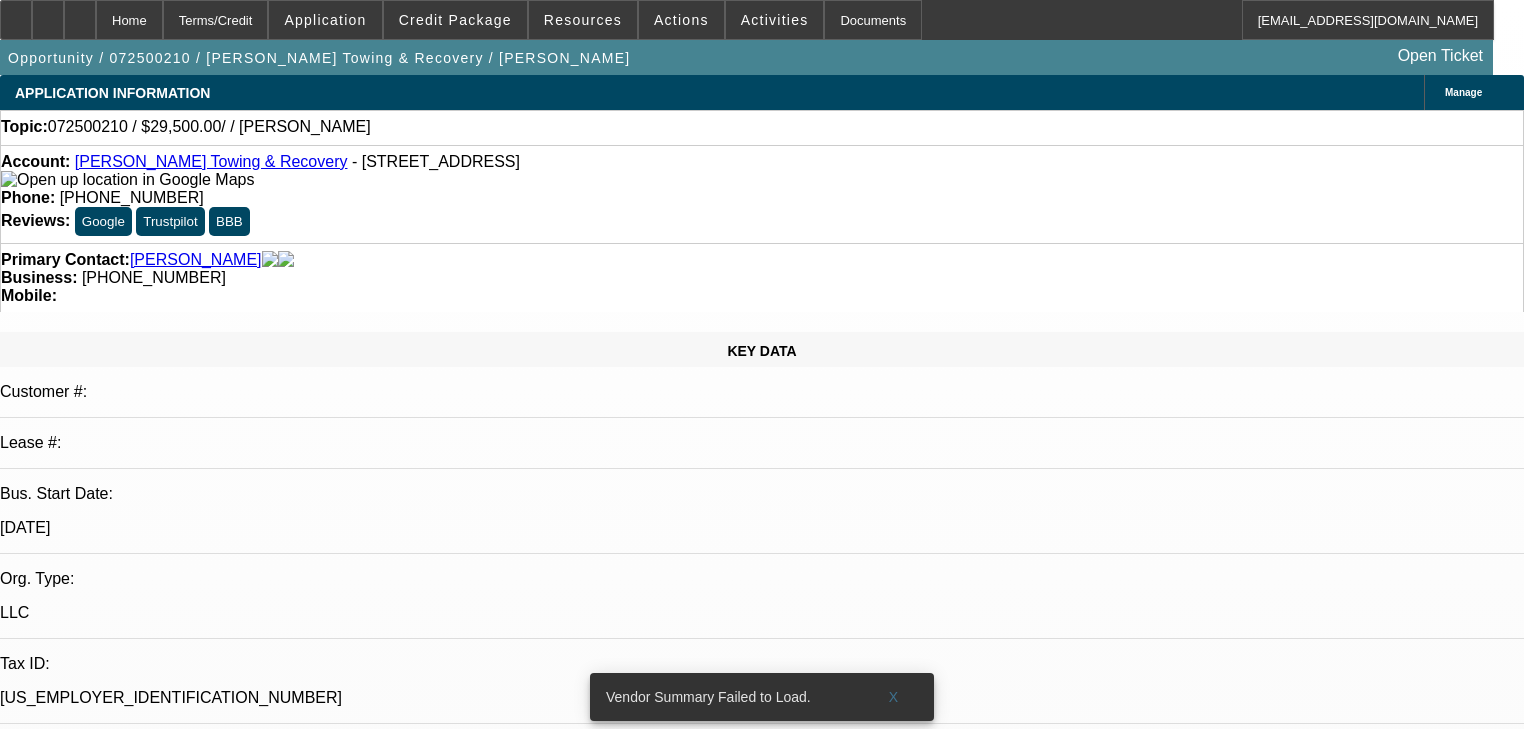 select on "2" 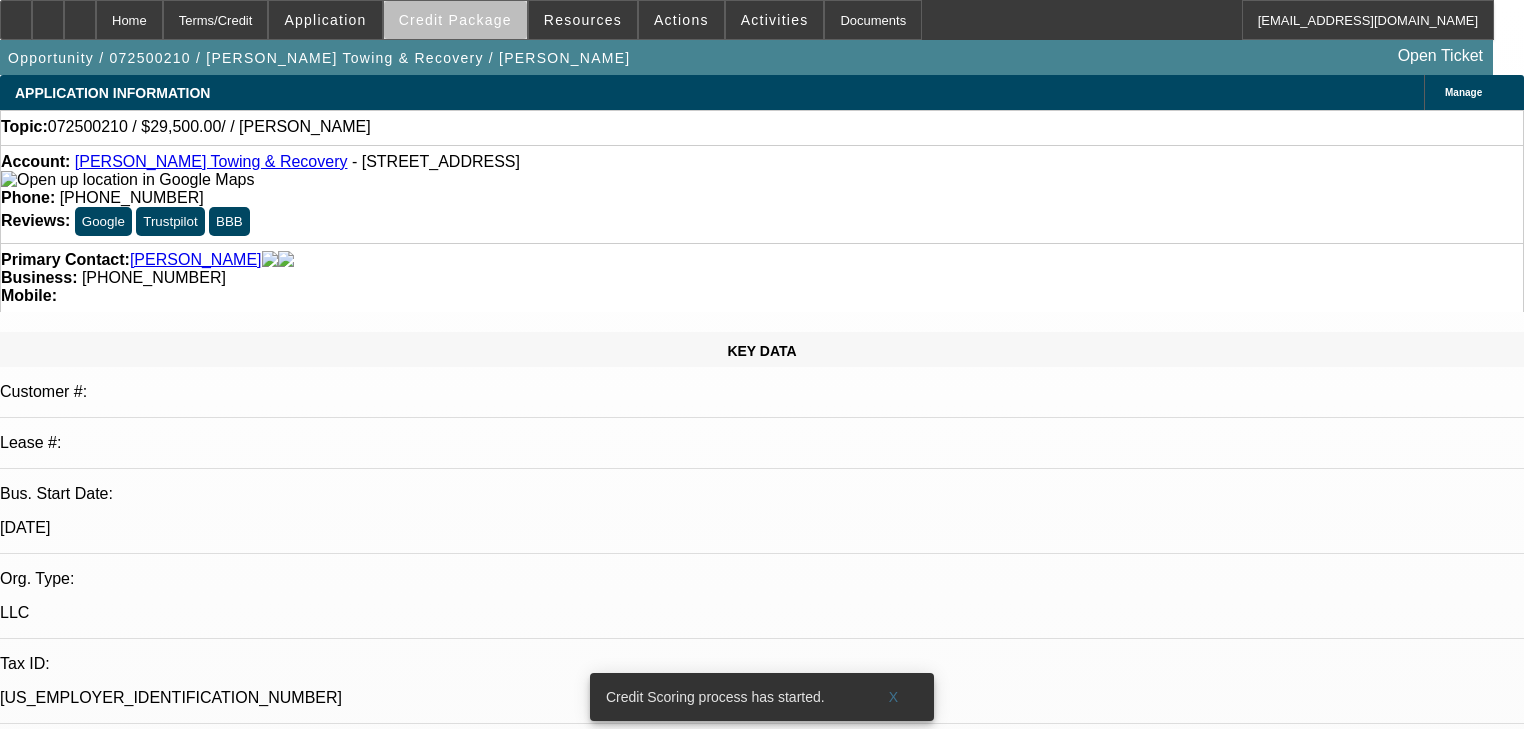 click on "Credit Package" at bounding box center [455, 20] 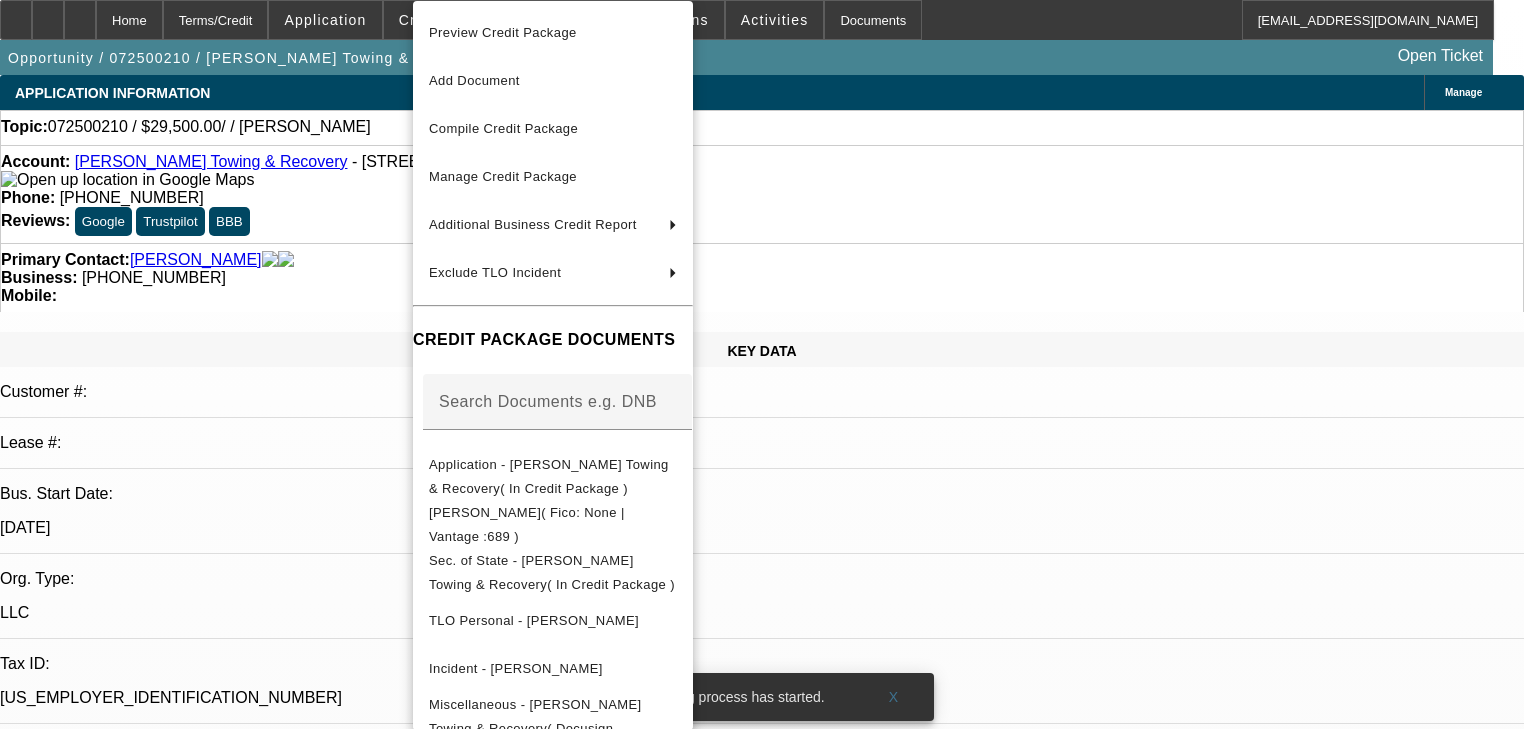 click at bounding box center (762, 364) 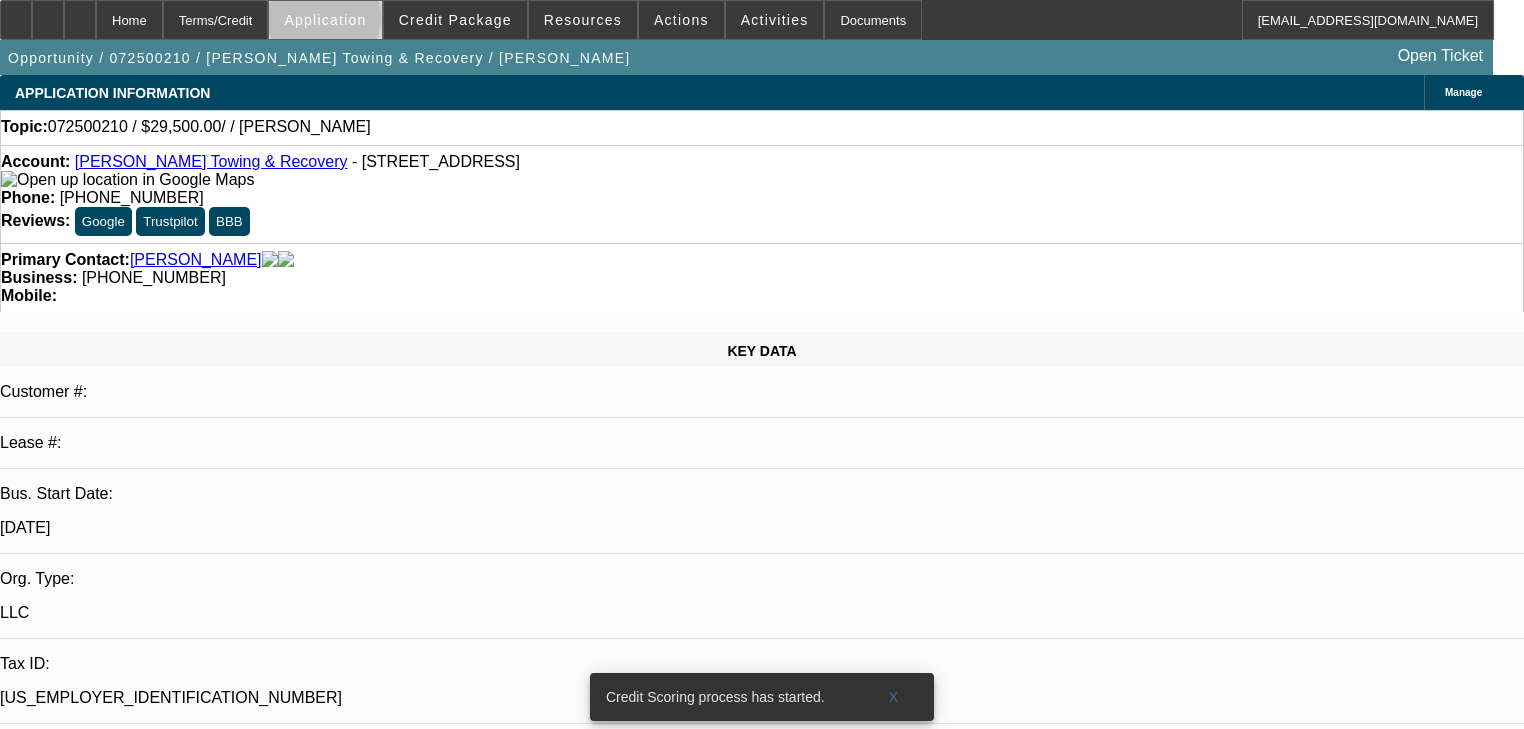 click on "Application" at bounding box center [325, 20] 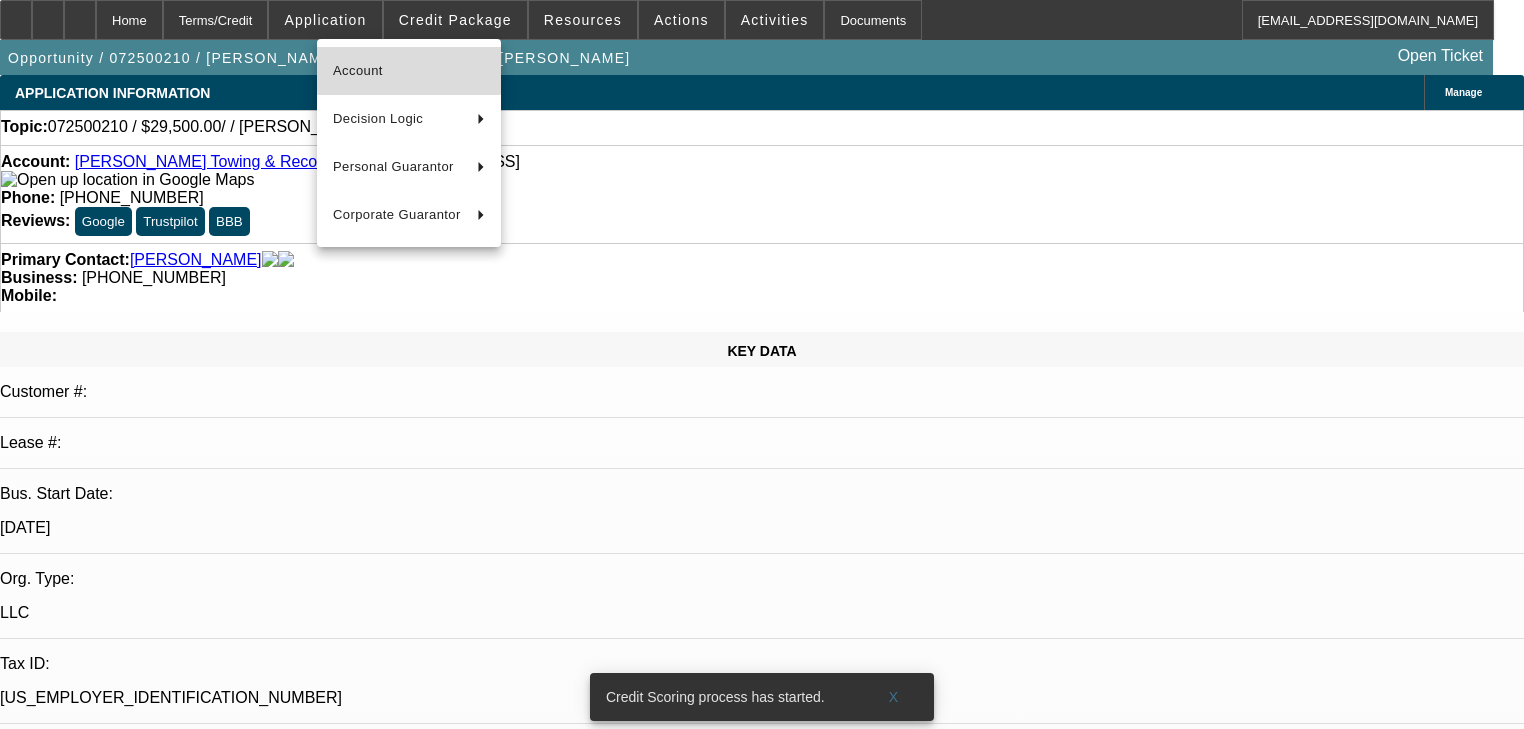 click on "Account" at bounding box center (409, 71) 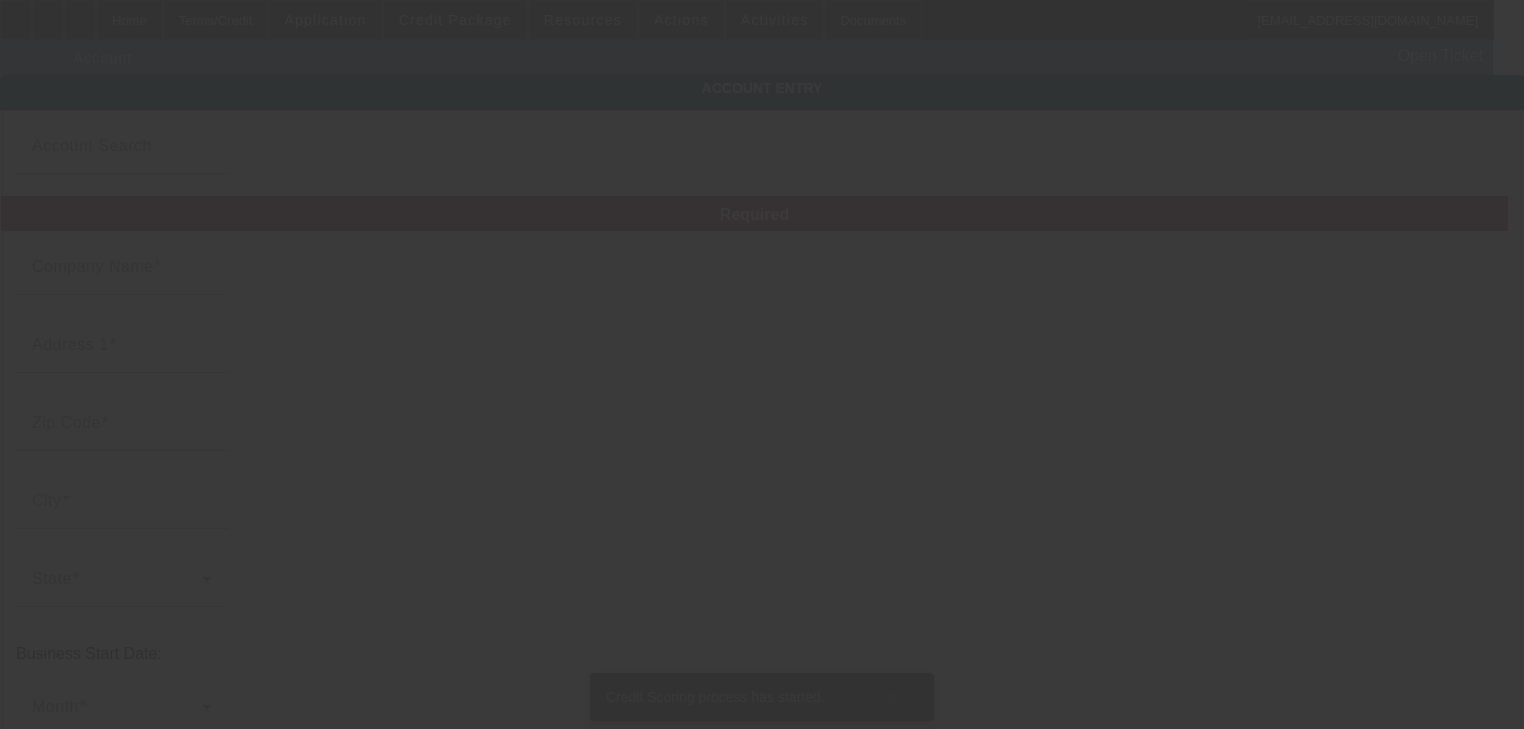 type on "Nash Towing & Recovery" 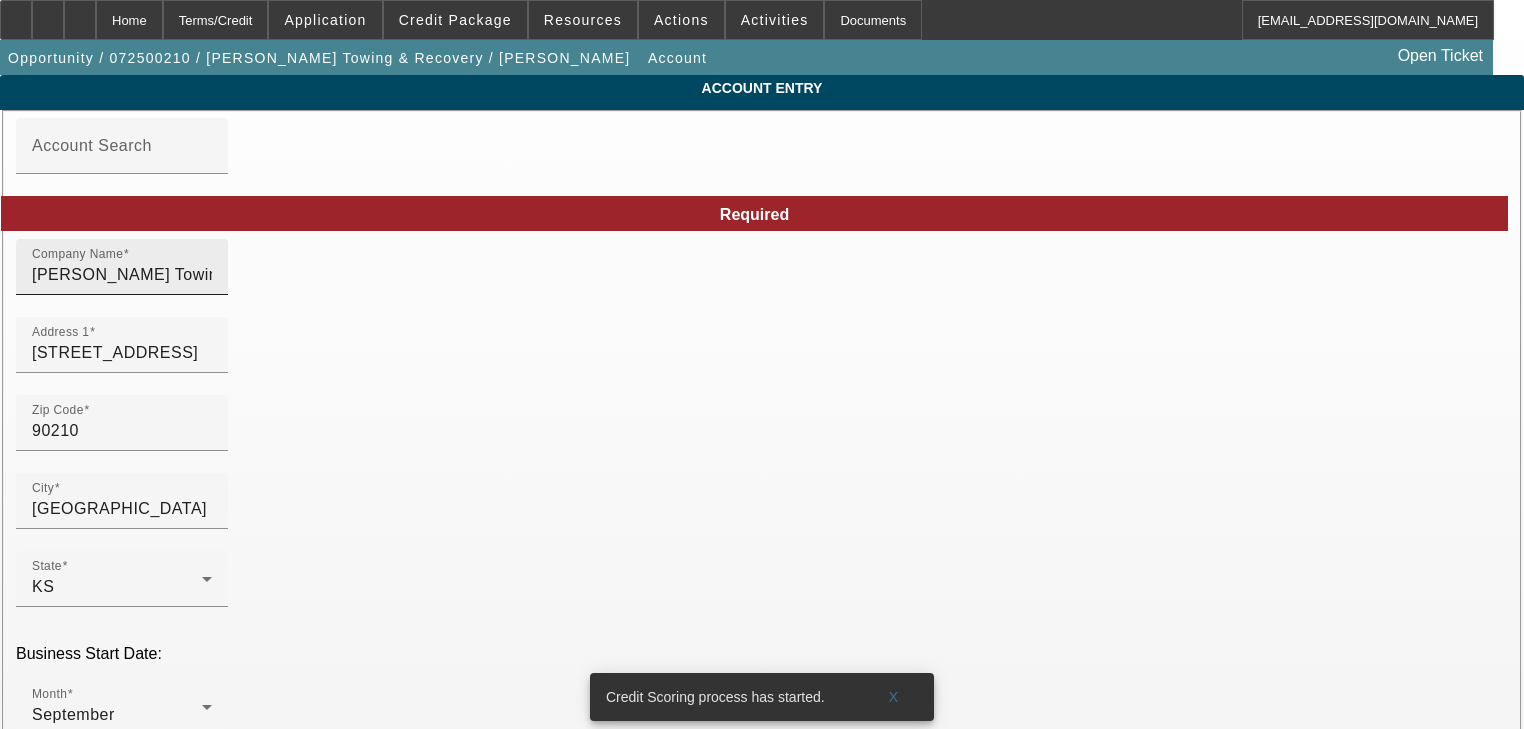 click on "Nash Towing & Recovery" at bounding box center [122, 275] 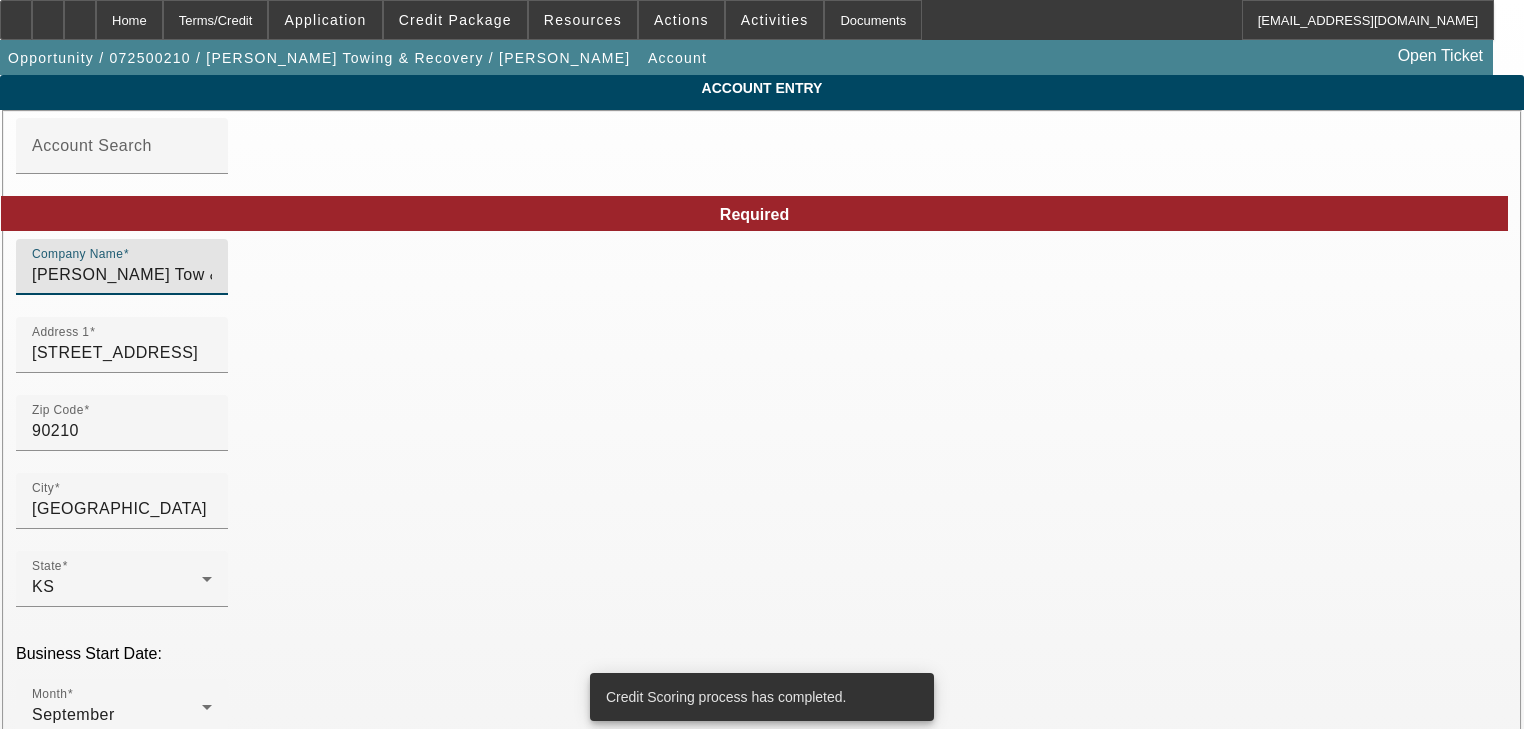 click on "Nash Tow & Recovery" at bounding box center [122, 275] 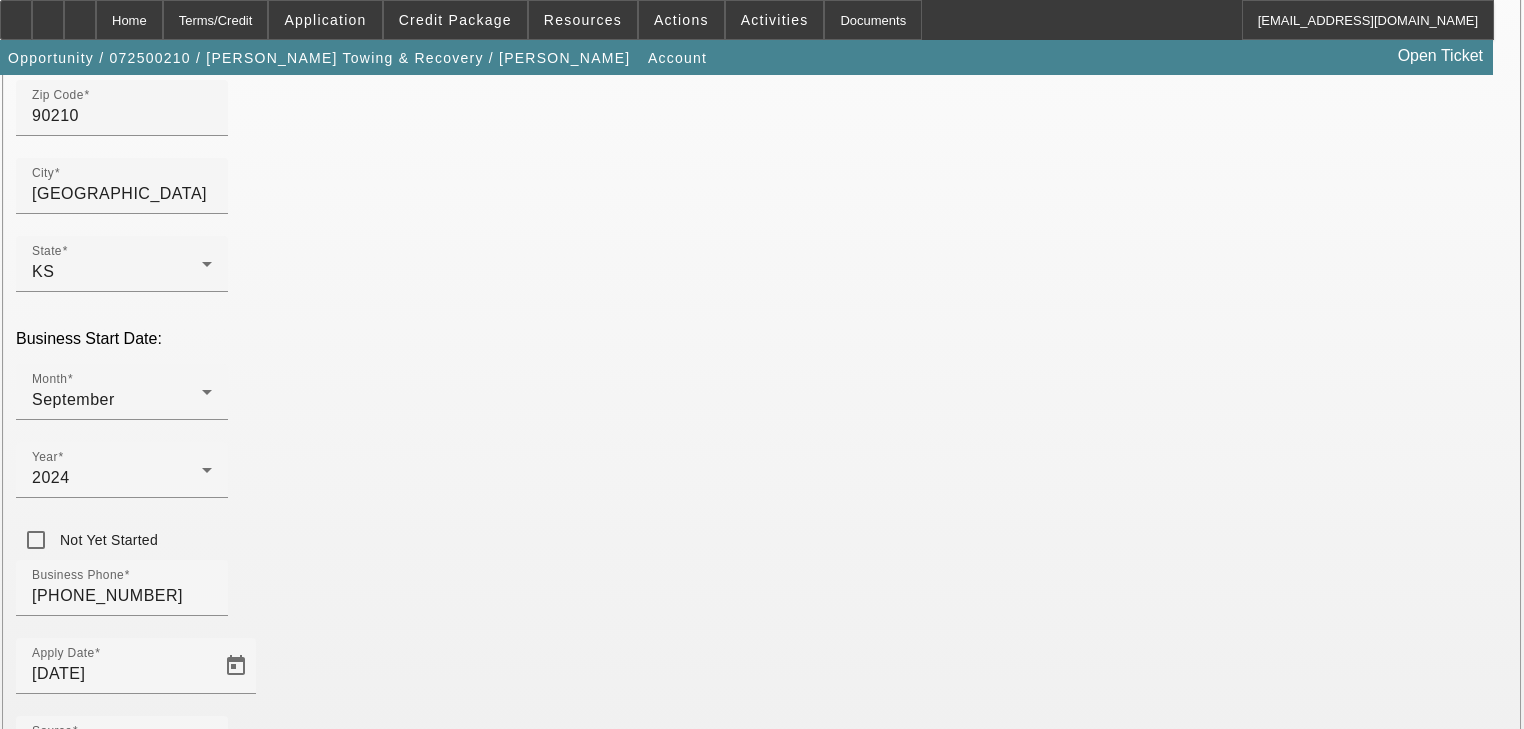 scroll, scrollTop: 444, scrollLeft: 0, axis: vertical 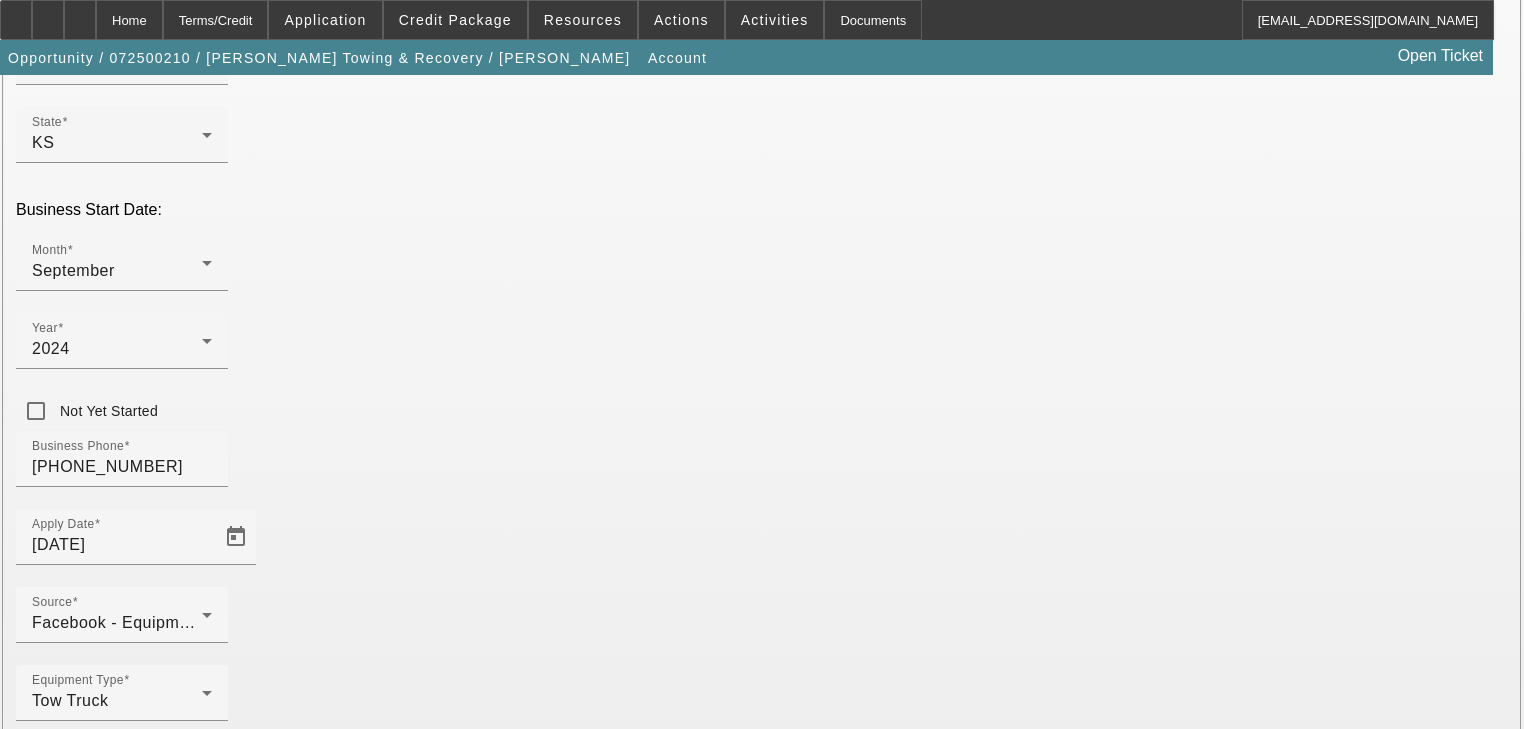 type on "[PERSON_NAME] Tow & Recovery LLC" 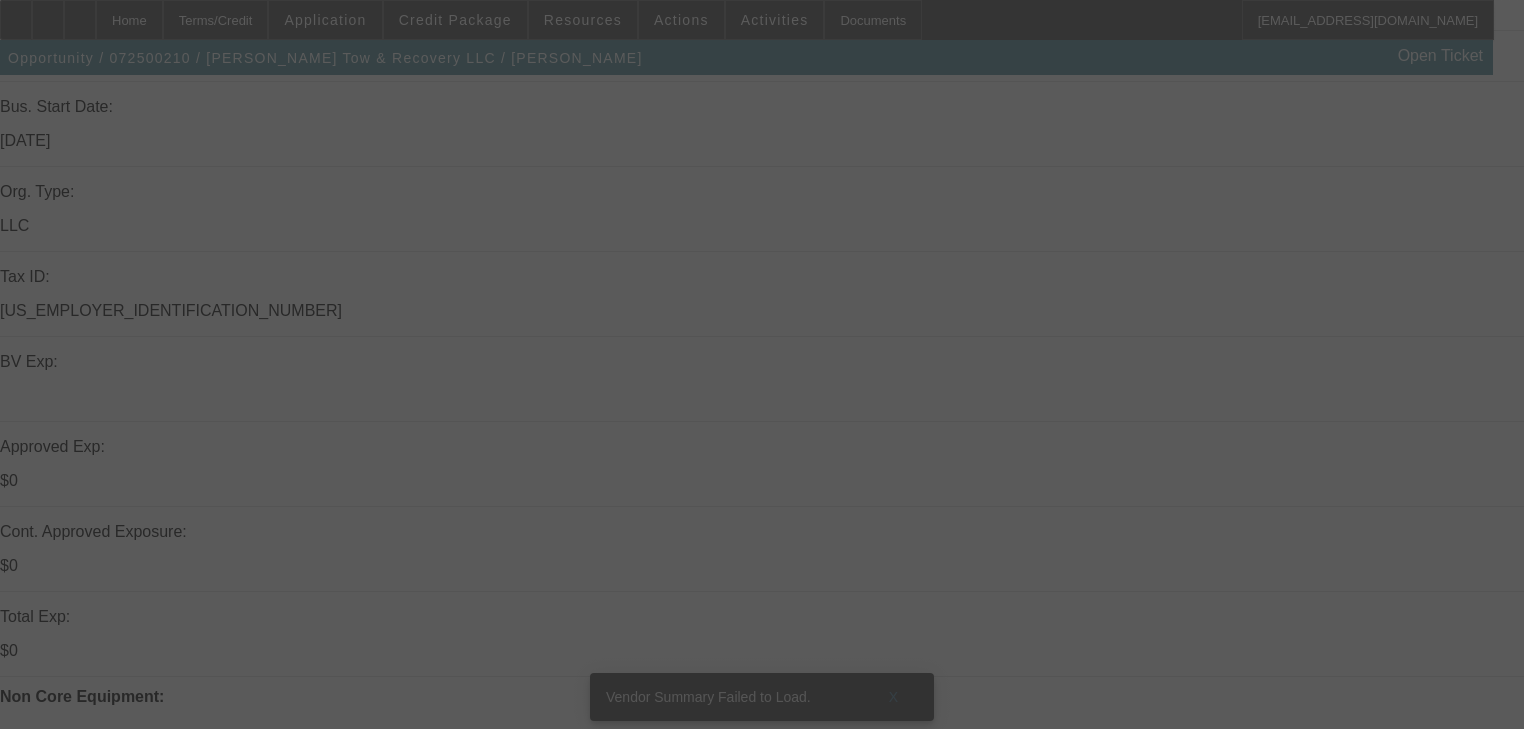 scroll, scrollTop: 576, scrollLeft: 0, axis: vertical 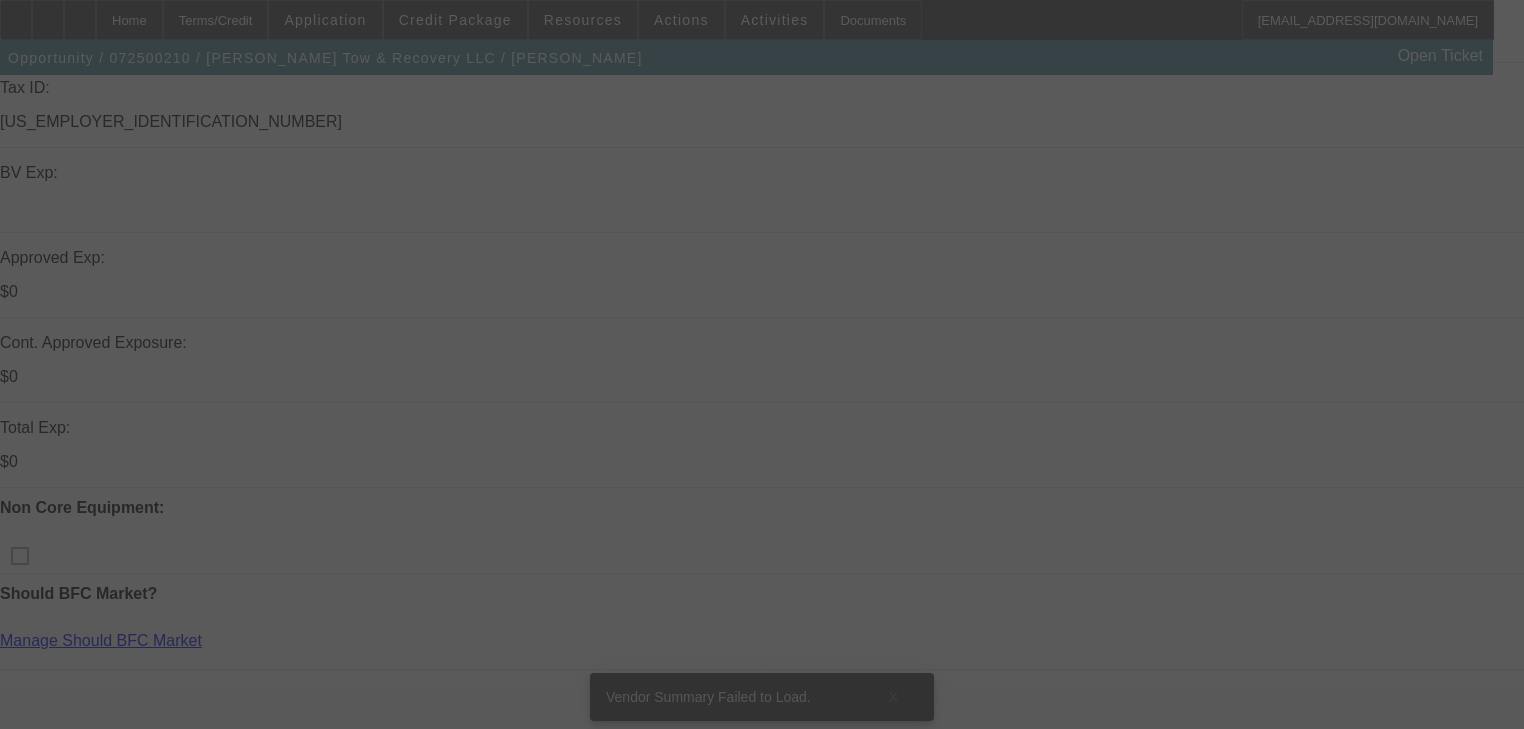 select on "0" 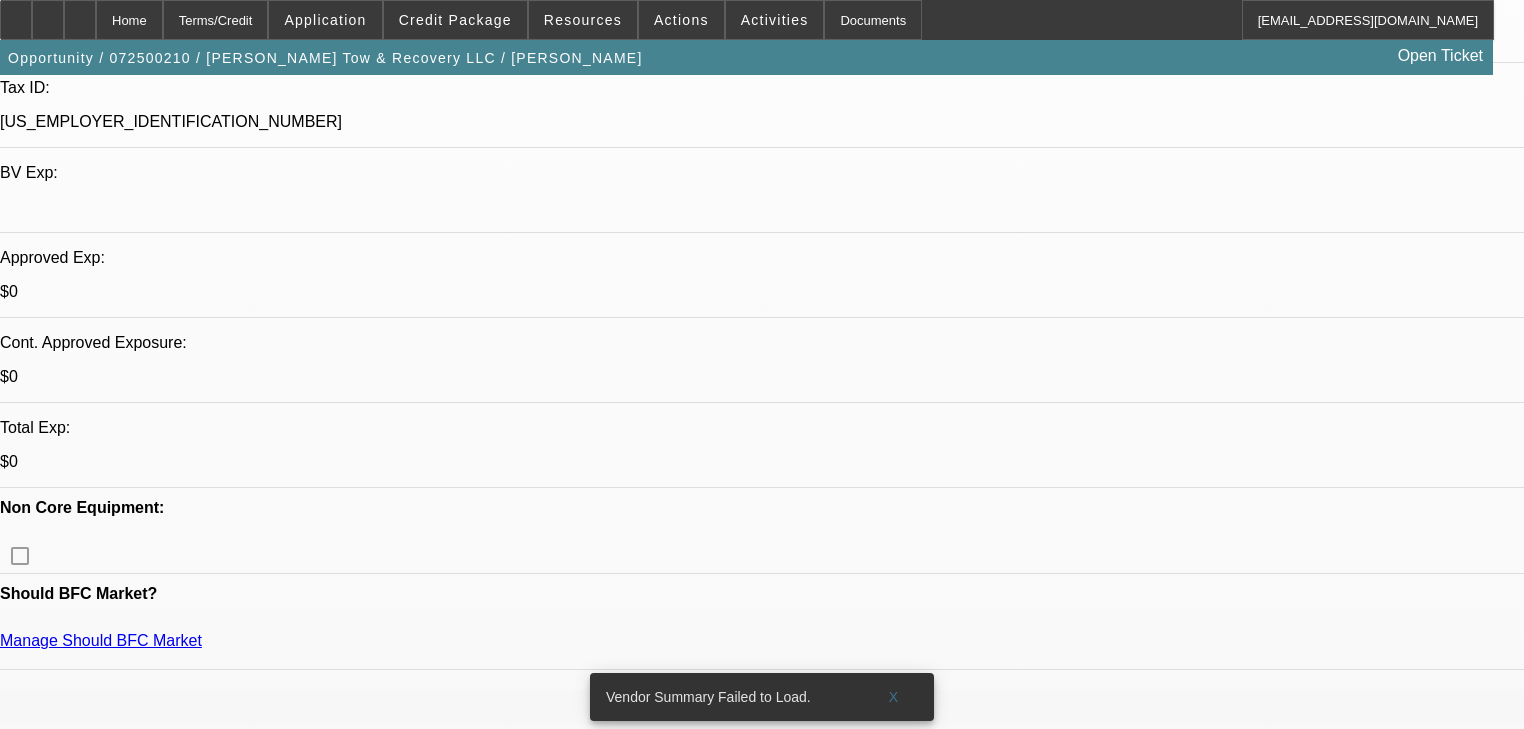click on "Add Personal Guarantor" at bounding box center [1351, 2426] 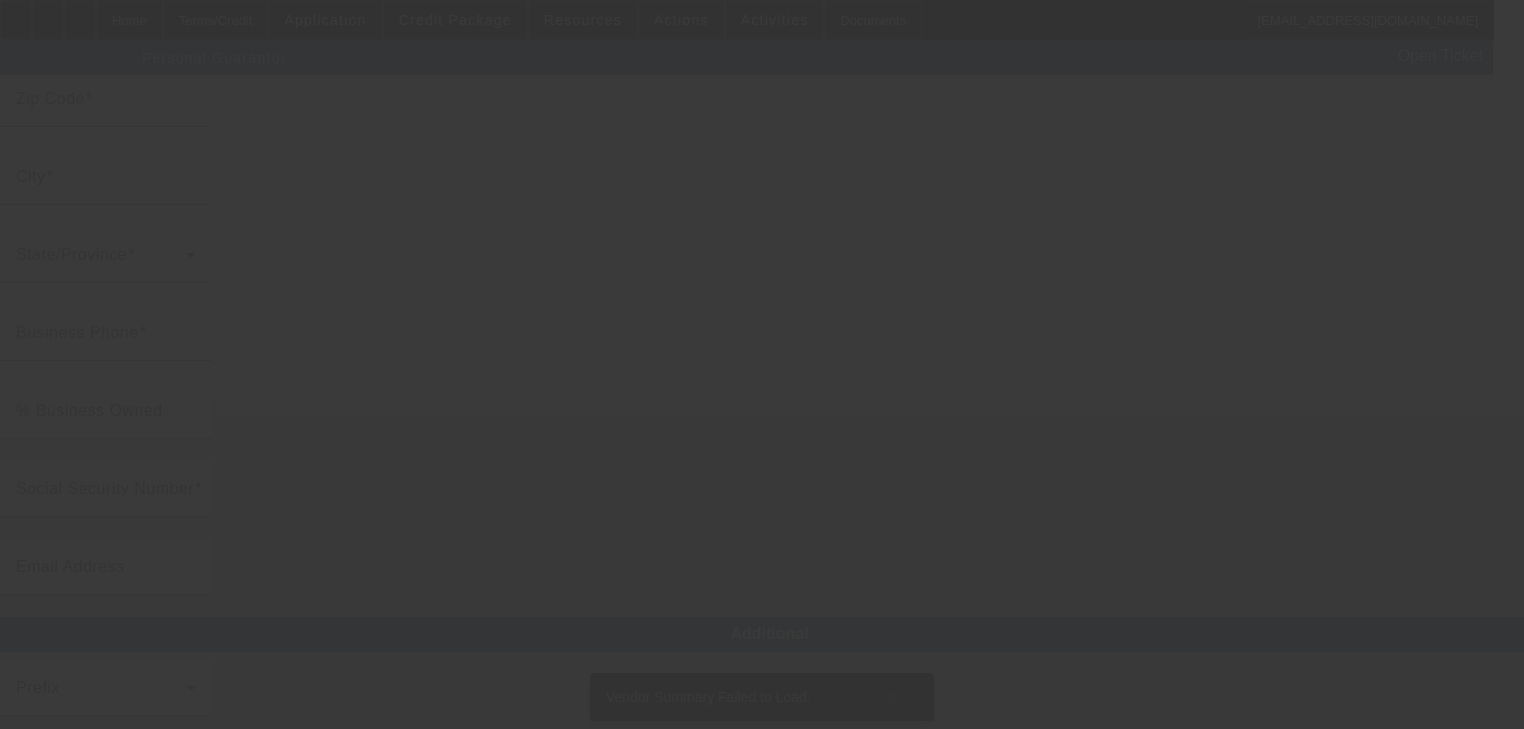 scroll, scrollTop: 0, scrollLeft: 0, axis: both 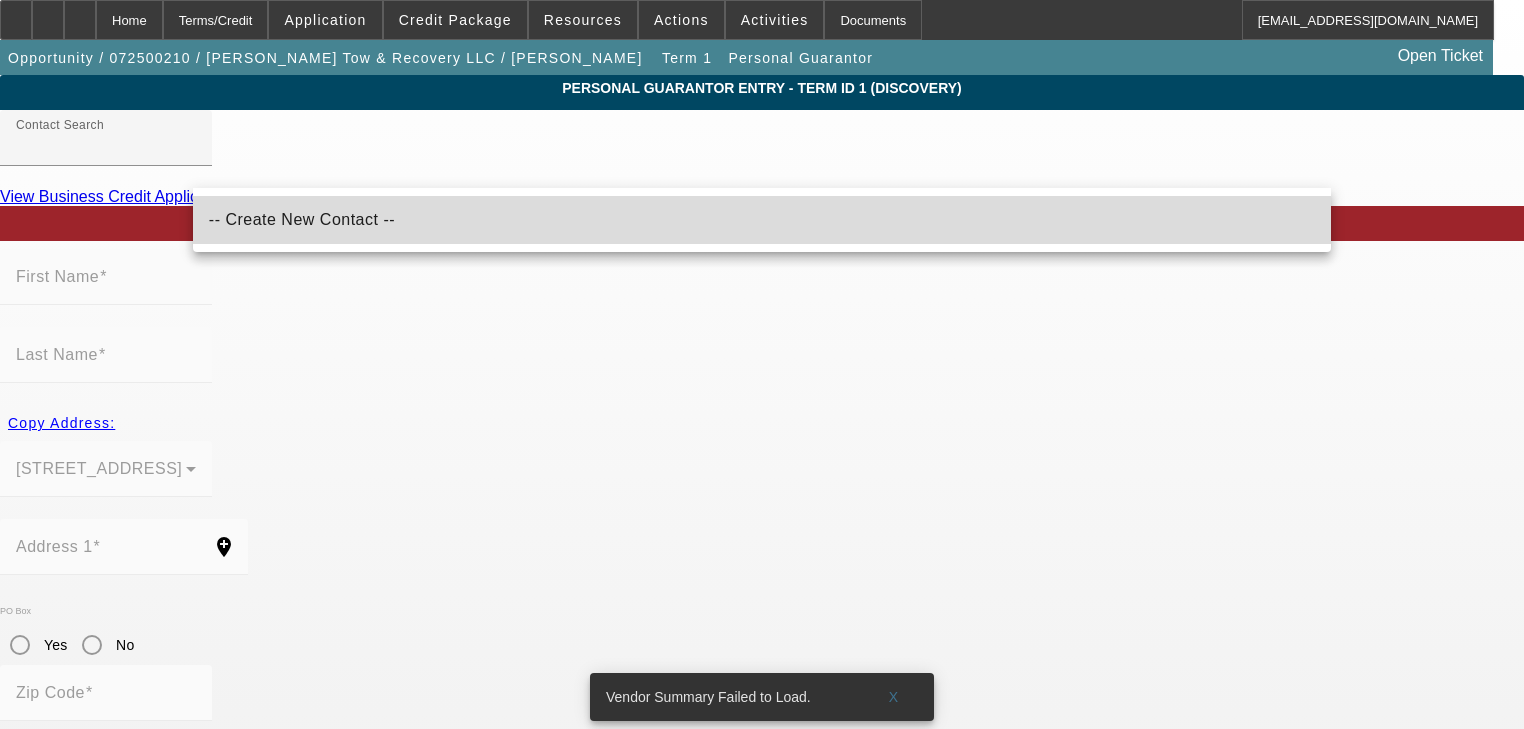 click on "-- Create New Contact --" at bounding box center (762, 220) 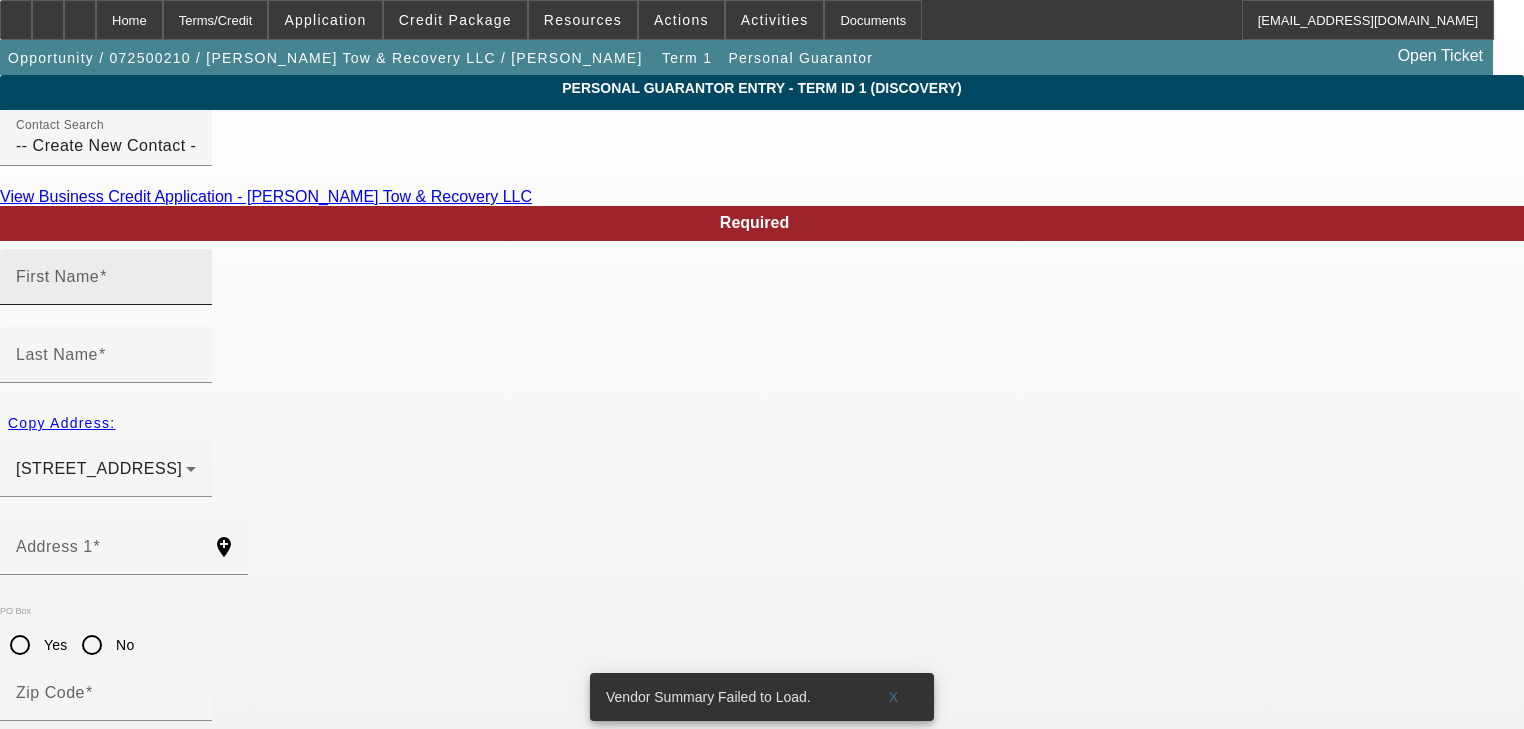 click on "First Name" 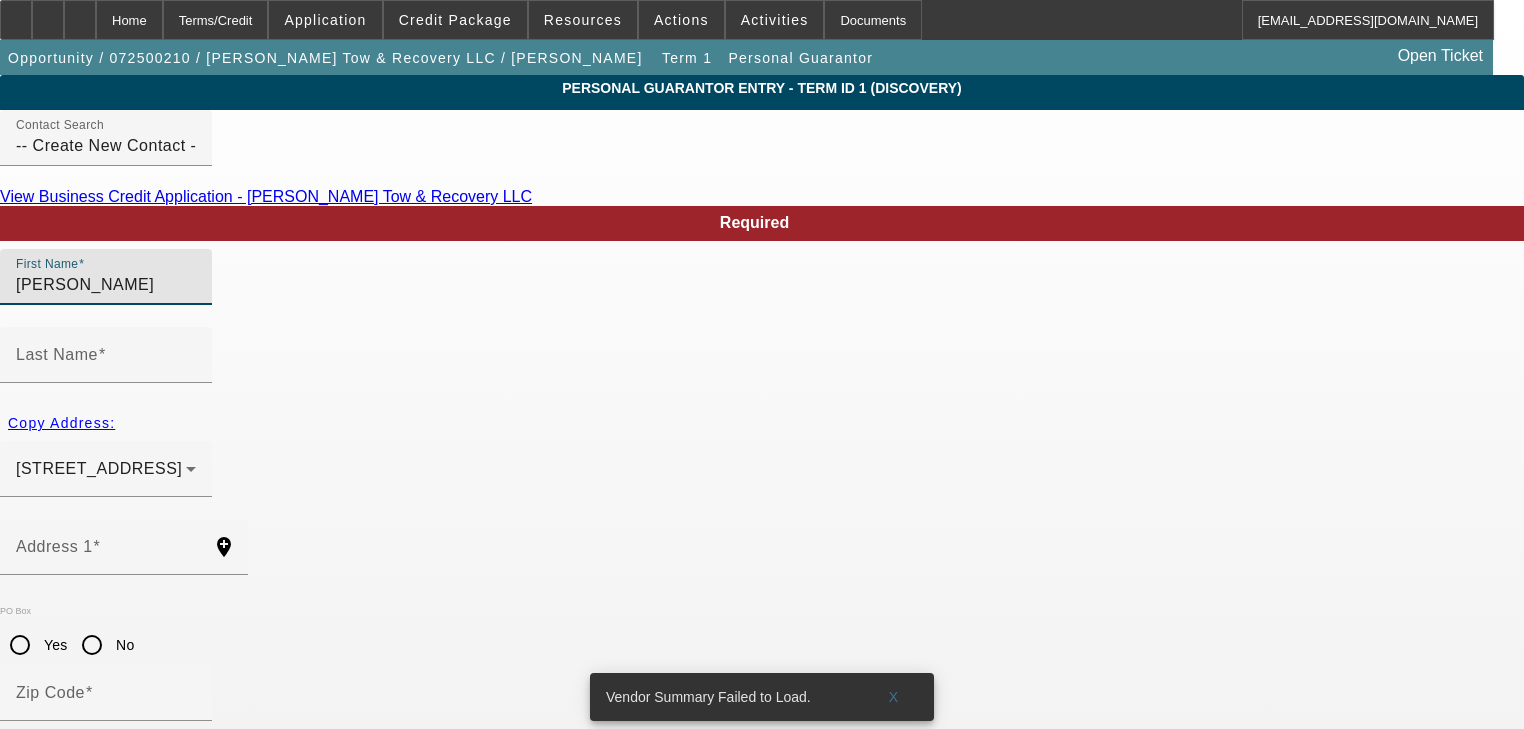 type on "David" 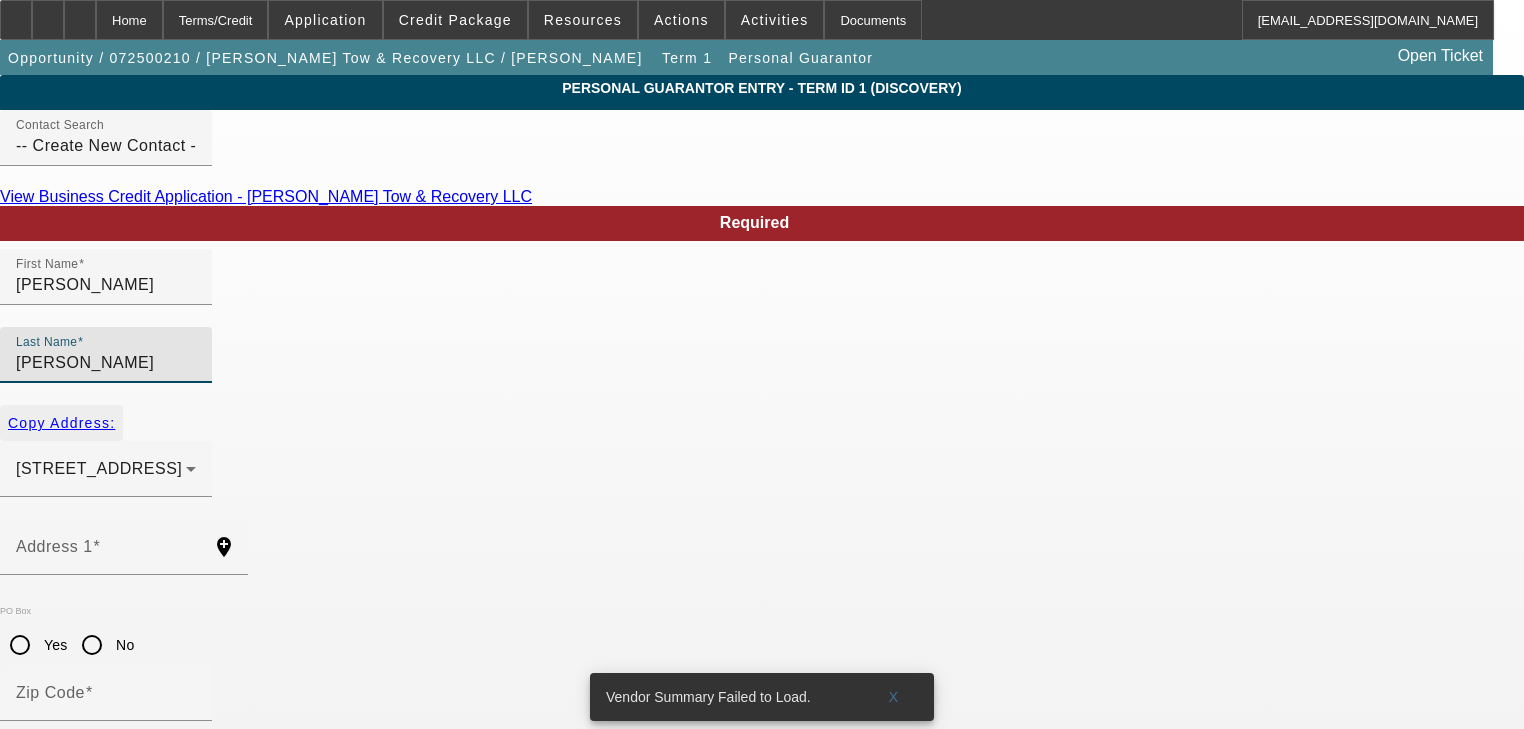 type on "Nash" 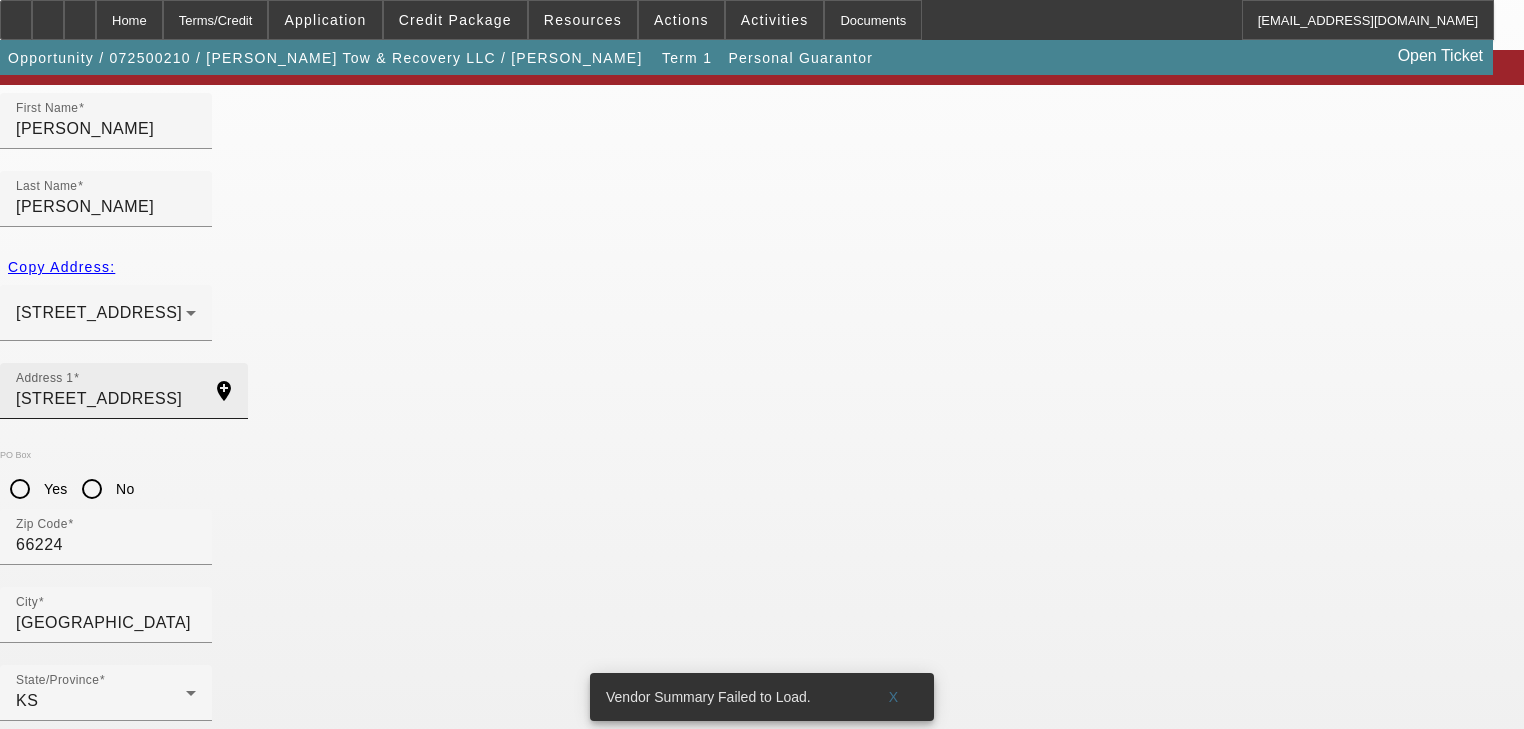 scroll, scrollTop: 156, scrollLeft: 0, axis: vertical 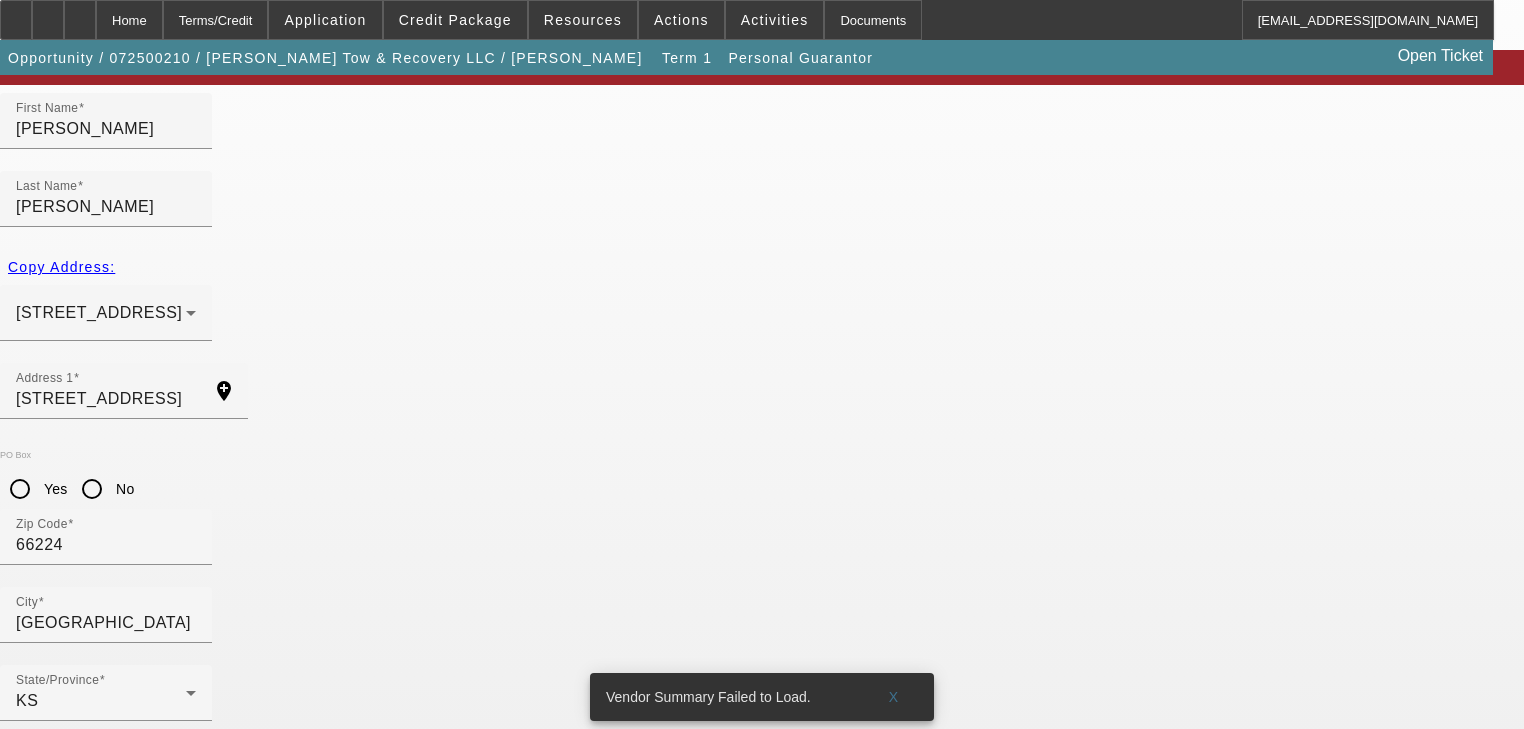 click on "Social Security Number" at bounding box center [105, 926] 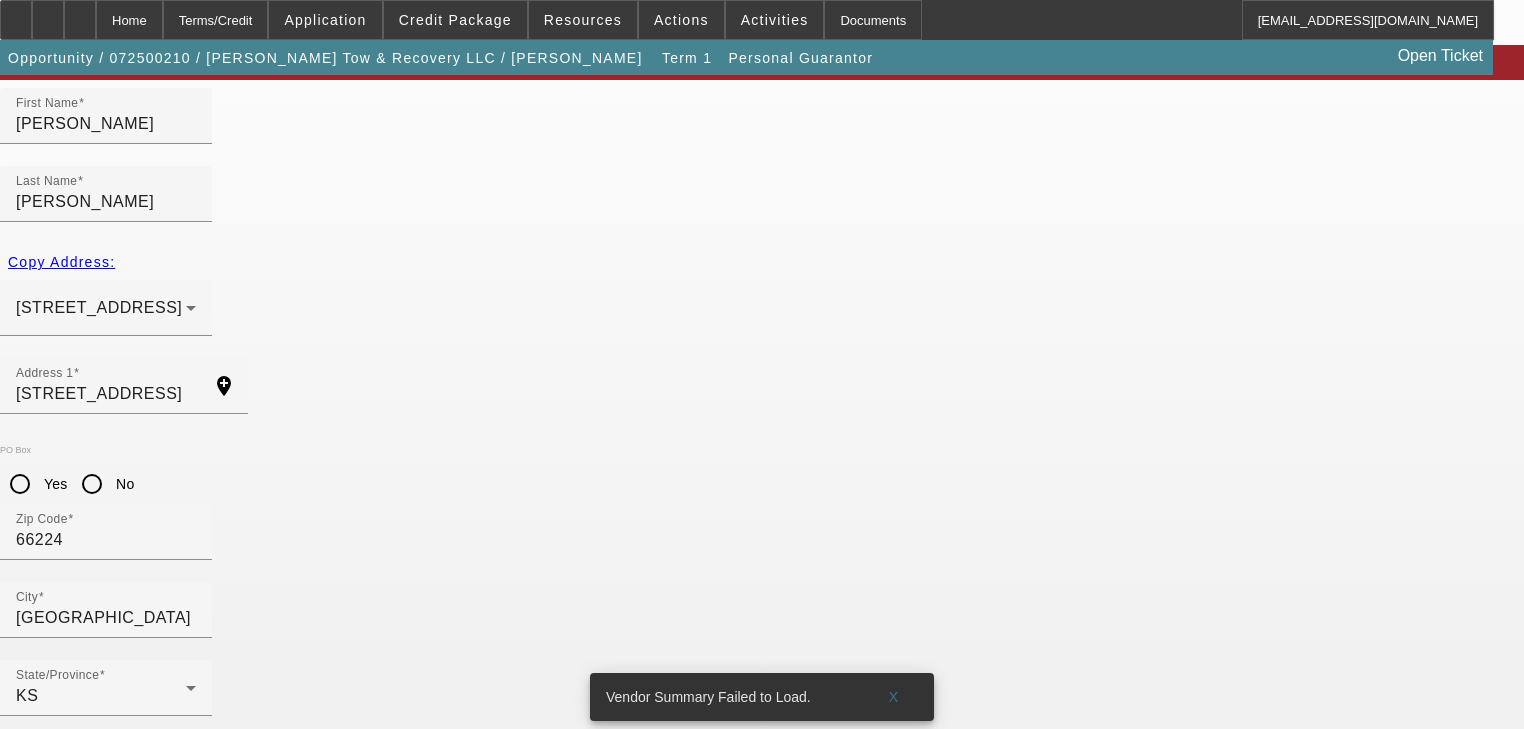 scroll, scrollTop: 160, scrollLeft: 0, axis: vertical 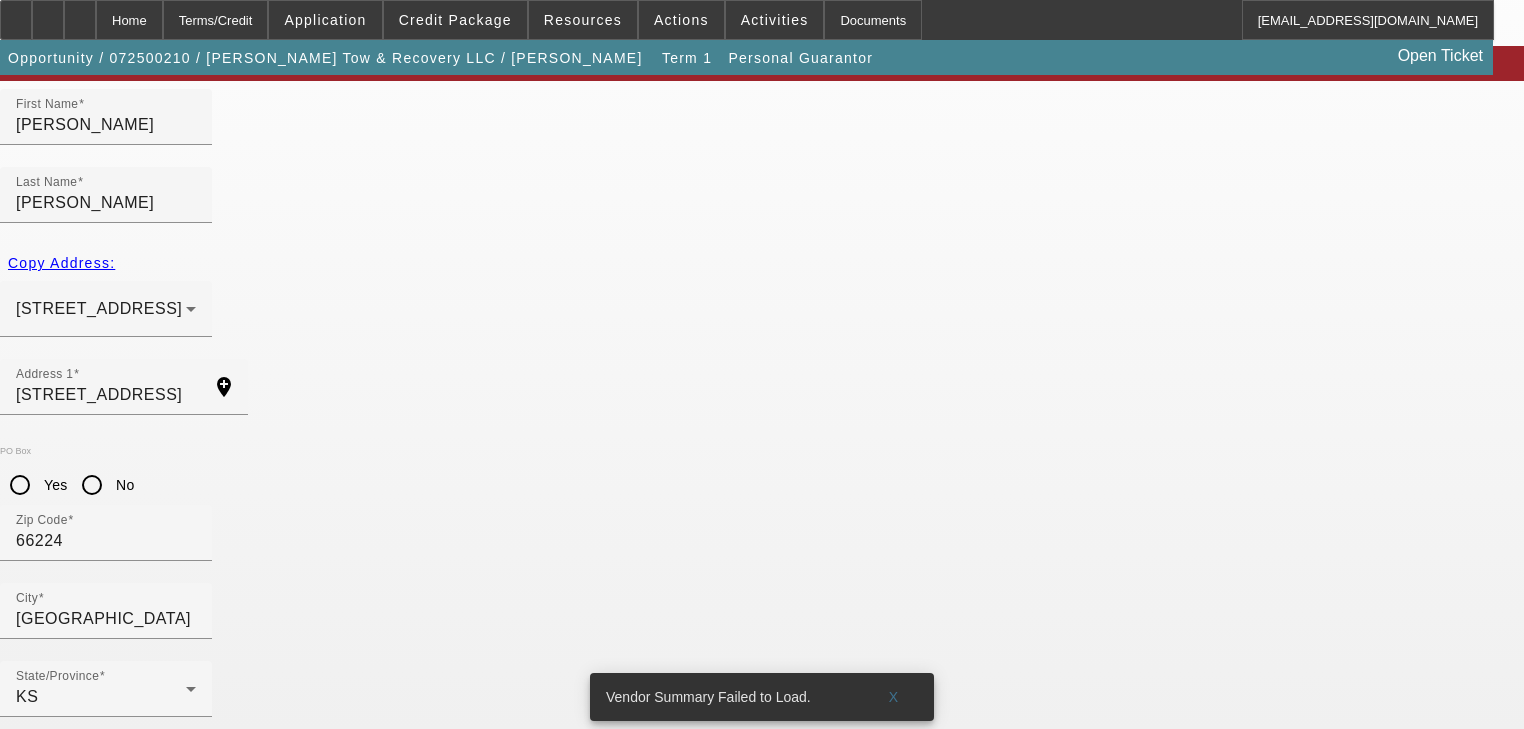 type on "[PHONE_NUMBER]" 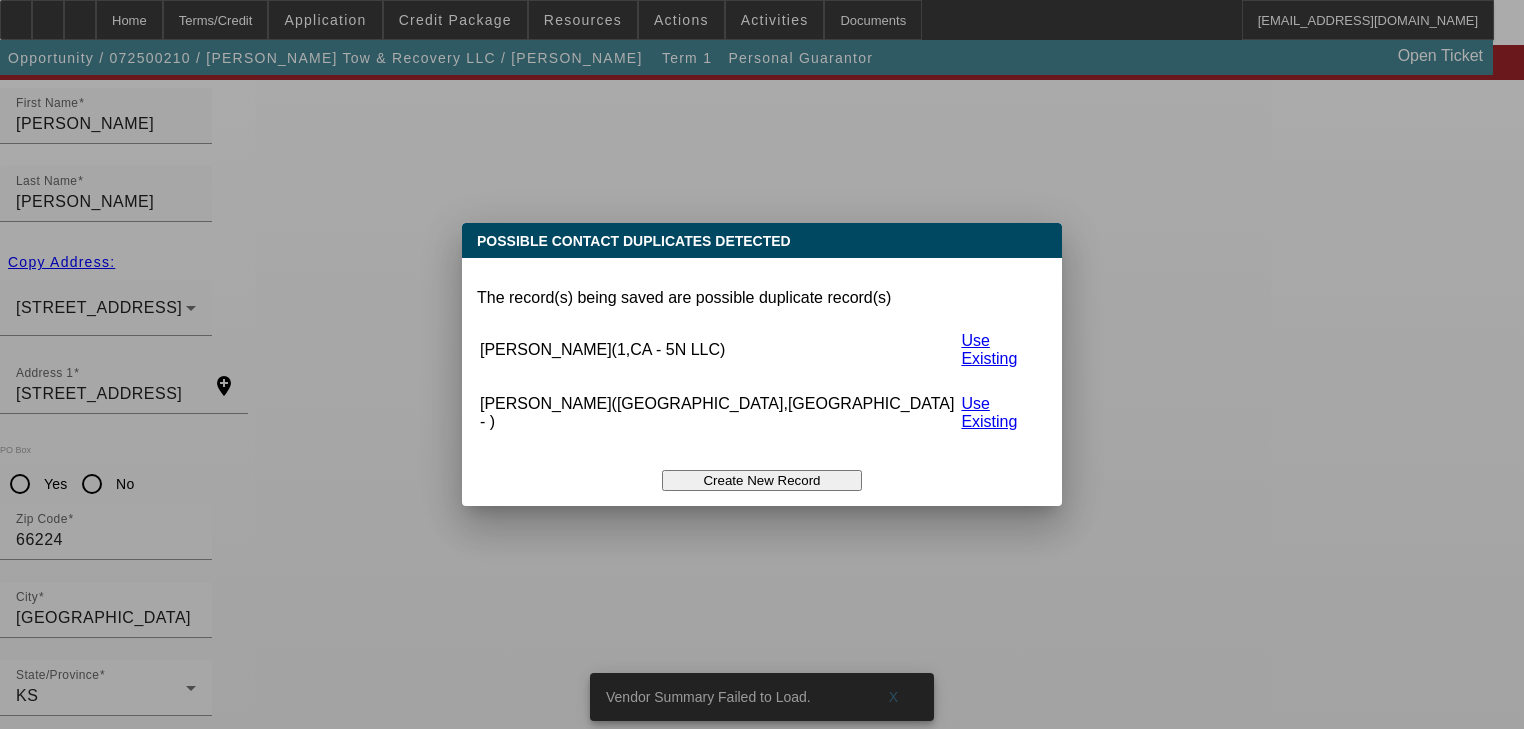 scroll, scrollTop: 0, scrollLeft: 0, axis: both 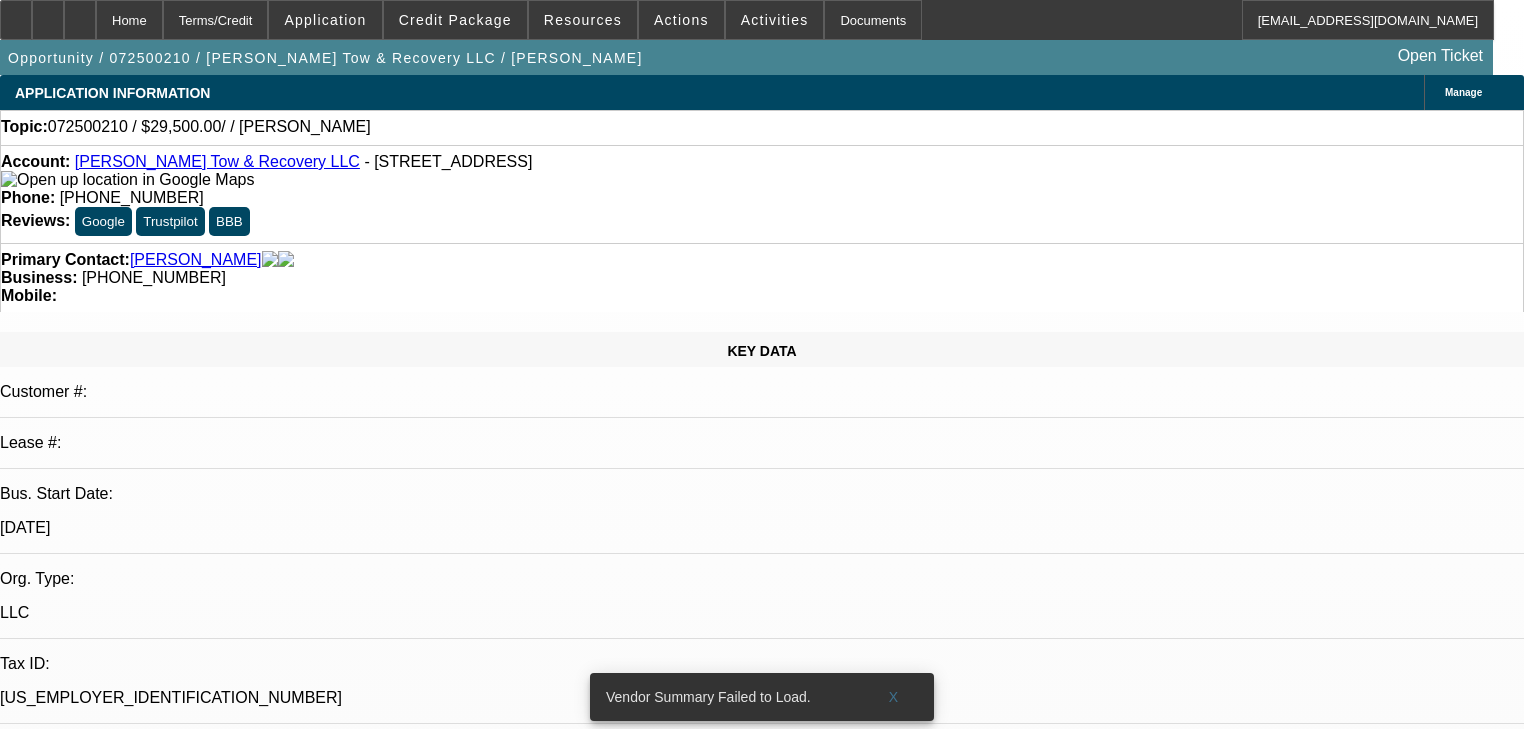 select on "0" 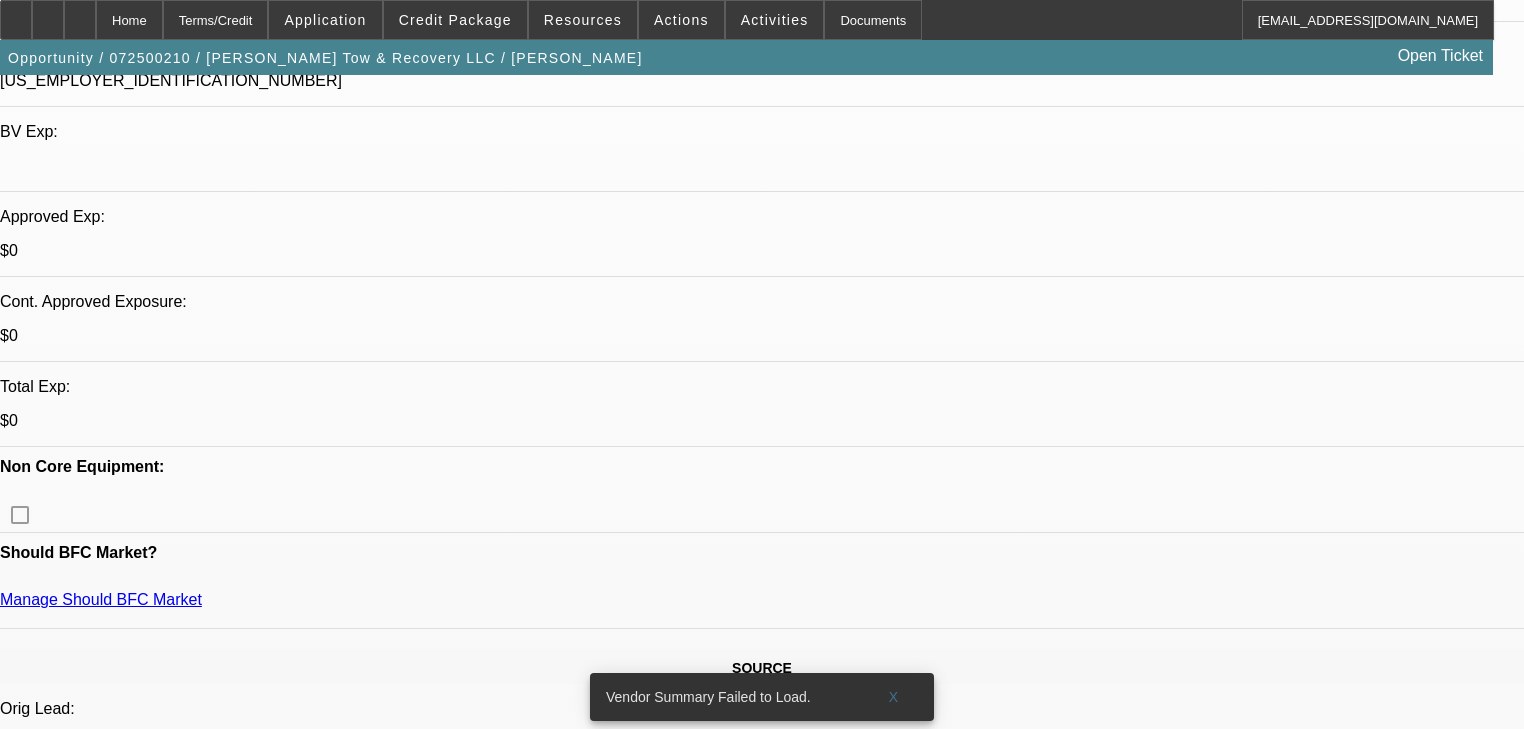 scroll, scrollTop: 618, scrollLeft: 0, axis: vertical 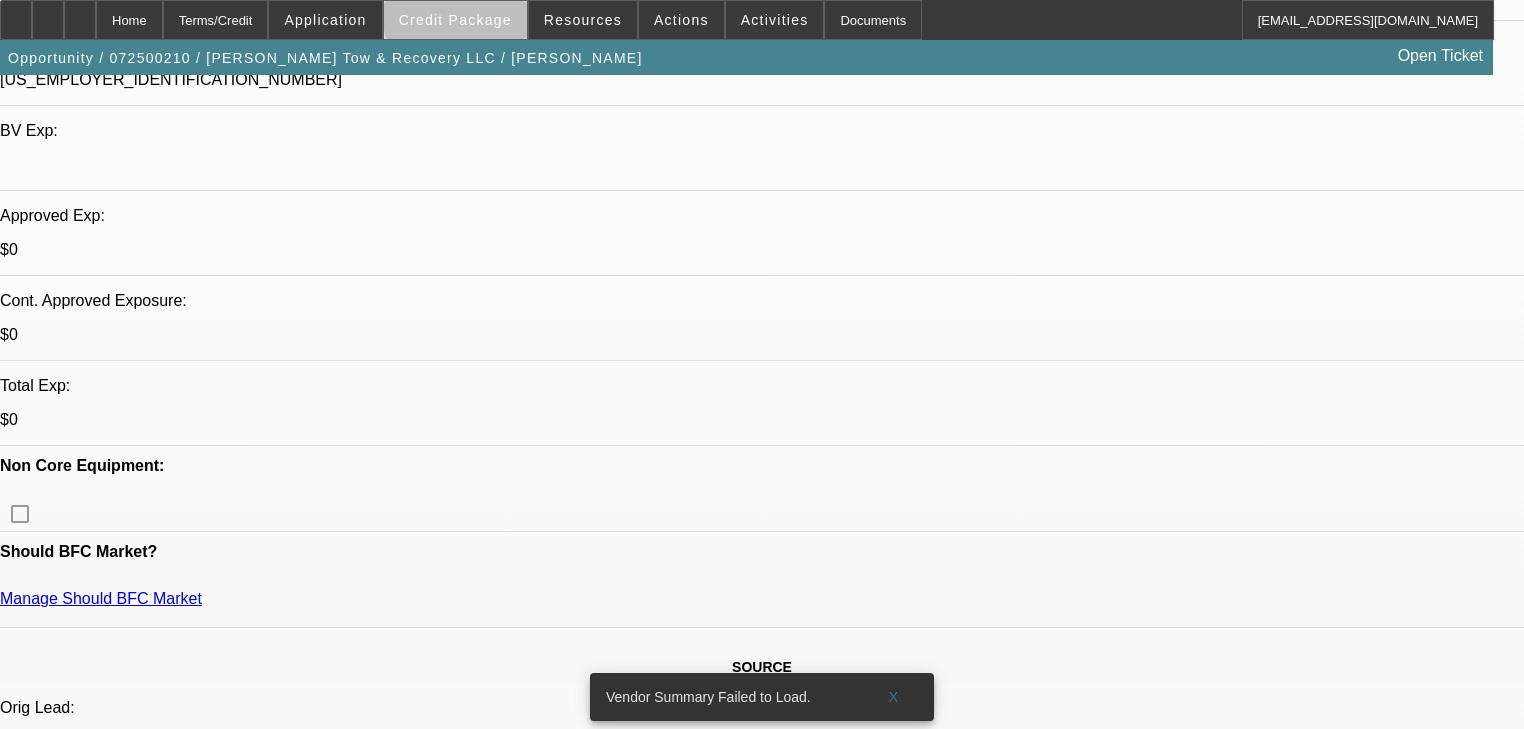 click on "Credit Package" at bounding box center (455, 20) 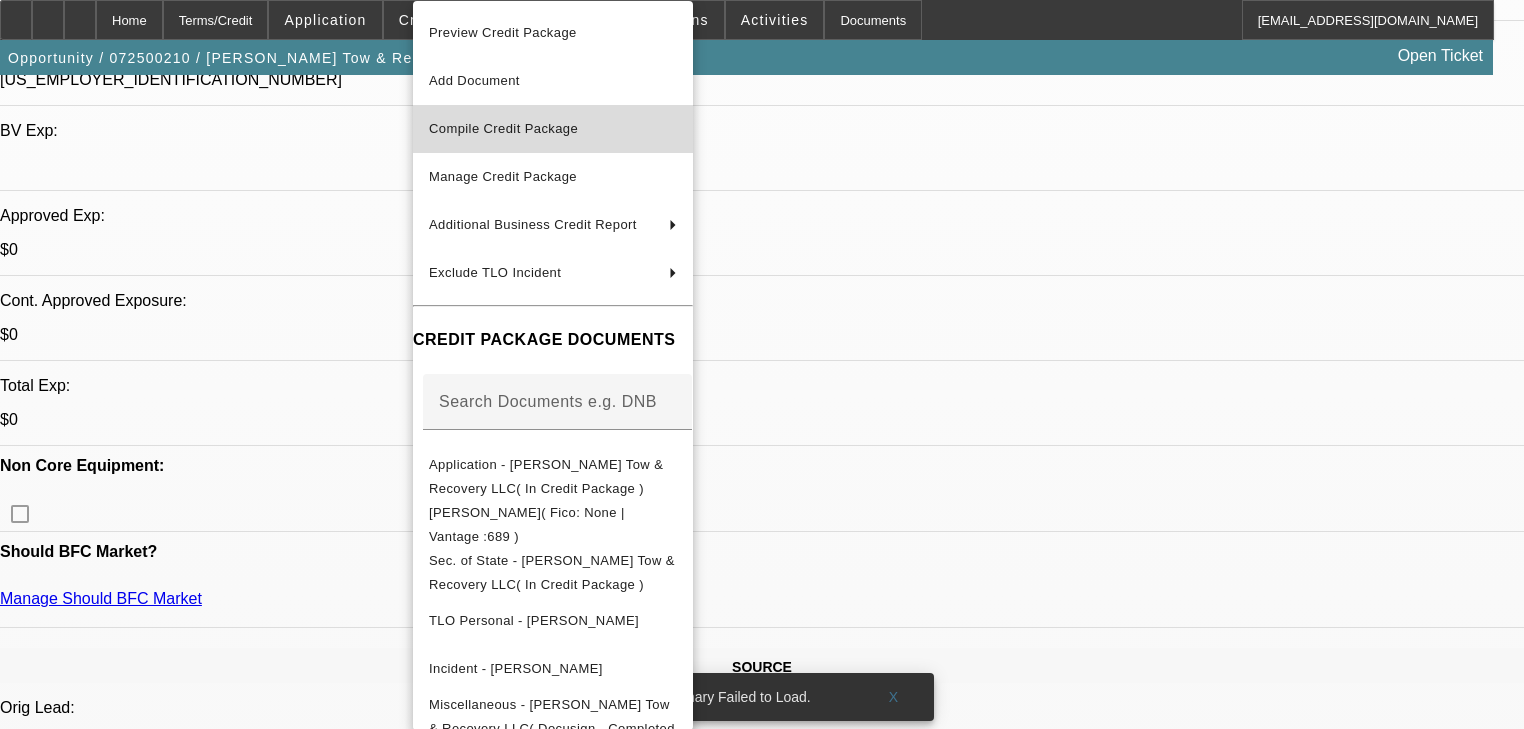drag, startPoint x: 514, startPoint y: 138, endPoint x: 528, endPoint y: 140, distance: 14.142136 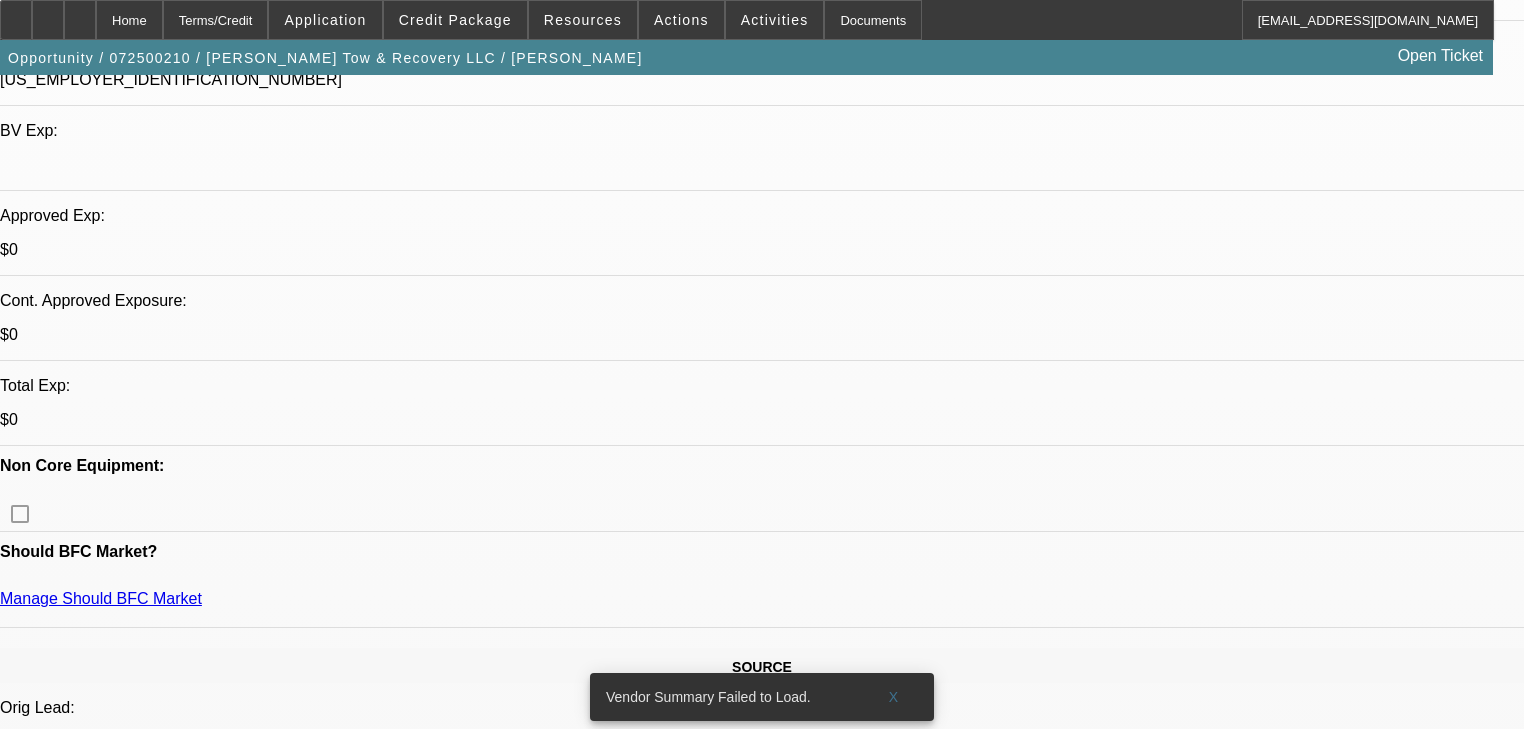 scroll, scrollTop: 0, scrollLeft: 0, axis: both 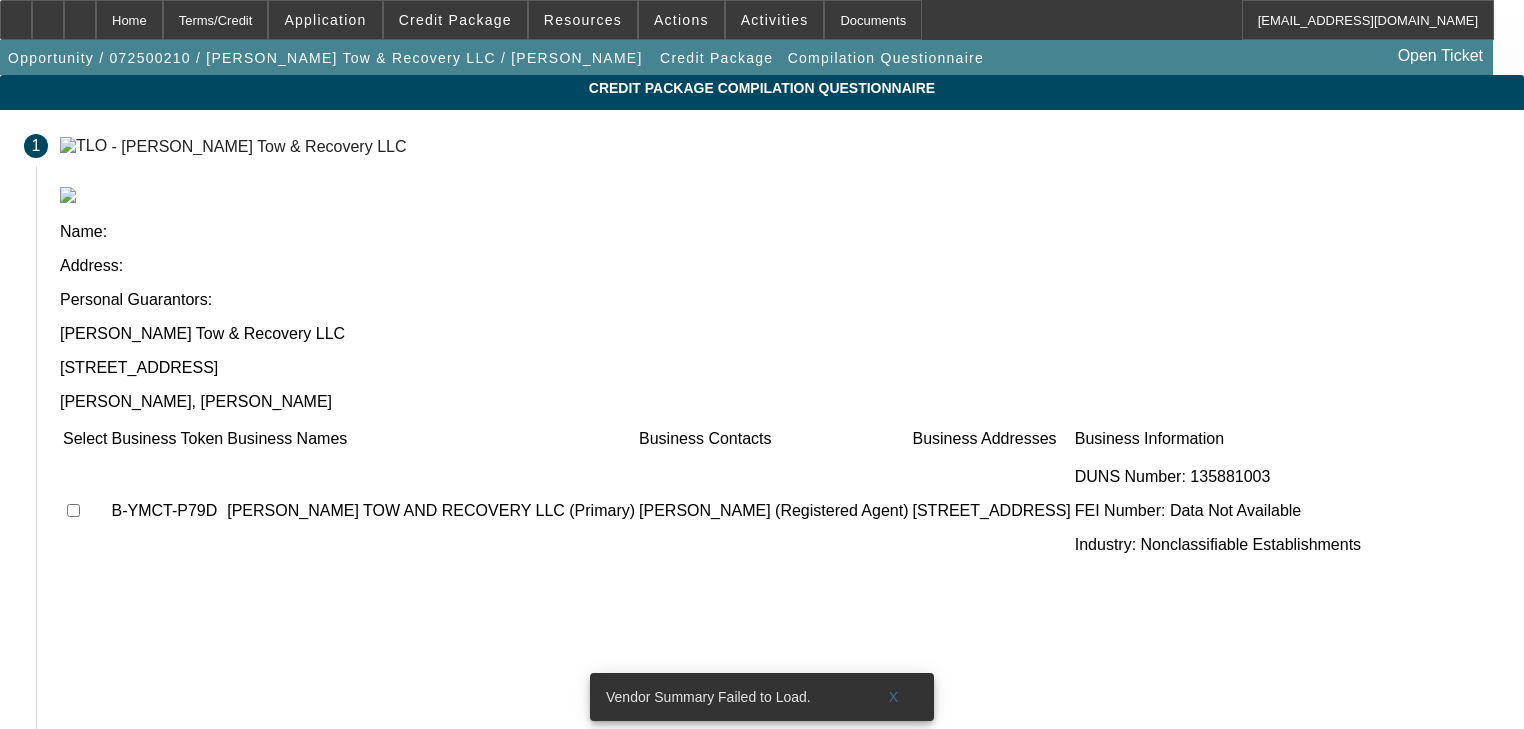 click at bounding box center (73, 510) 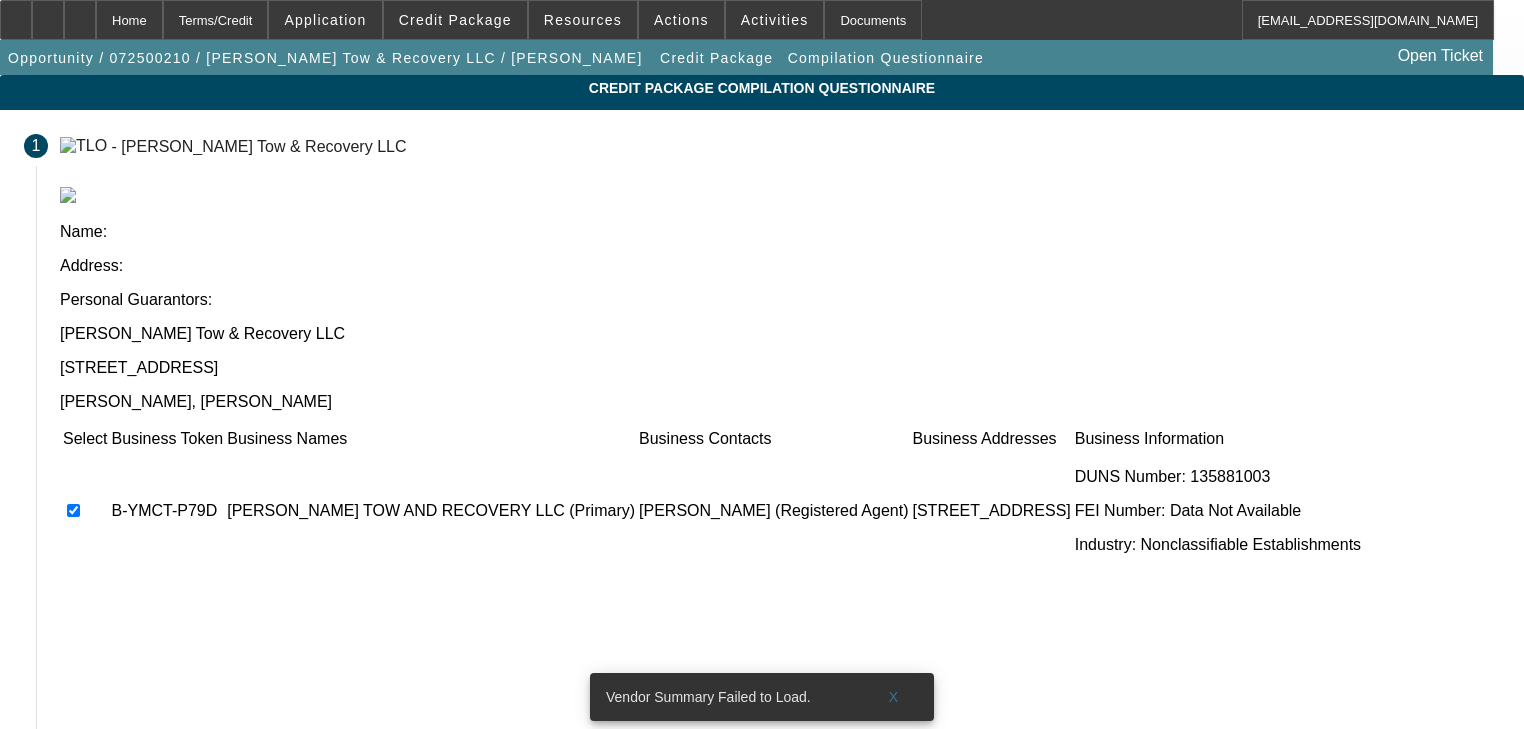 scroll, scrollTop: 222, scrollLeft: 0, axis: vertical 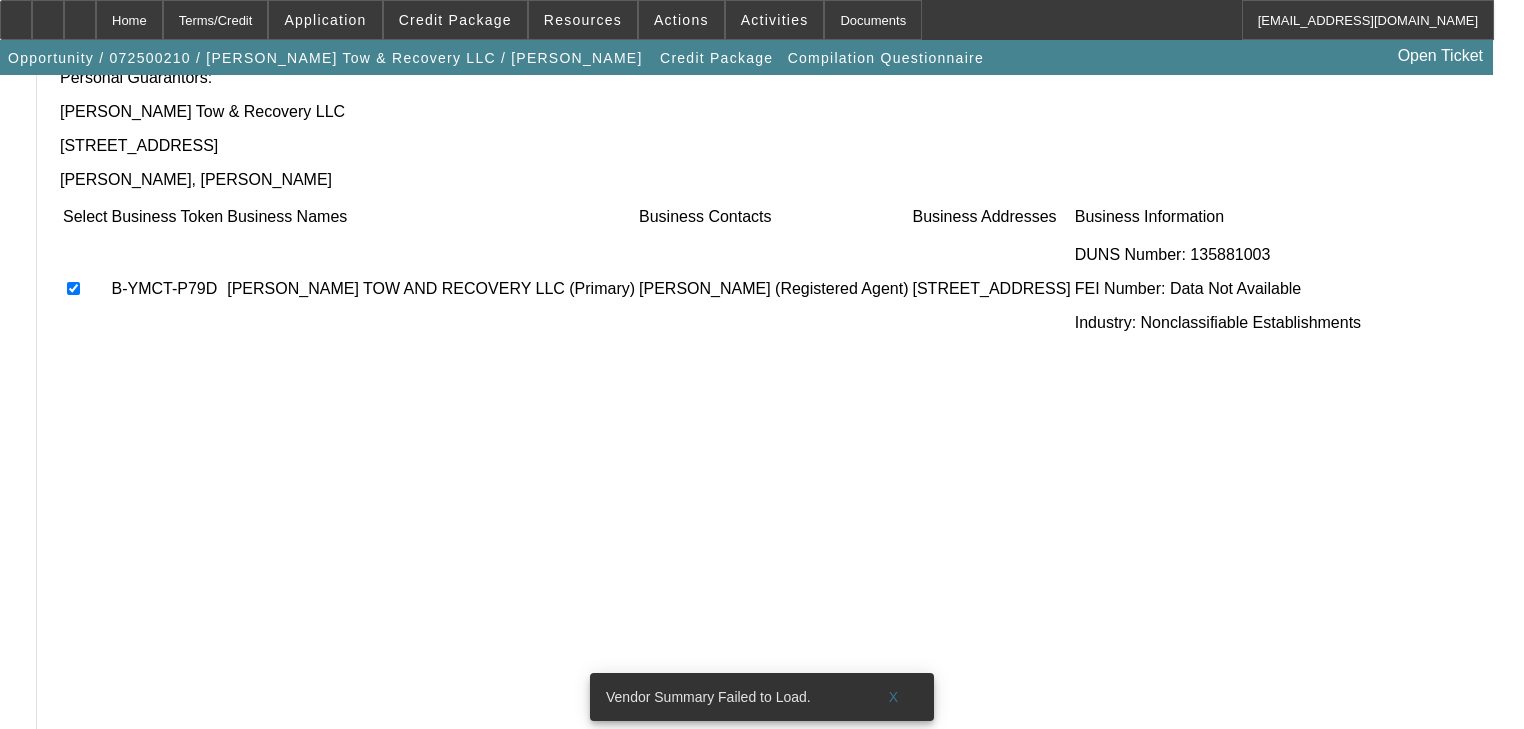 click on "Submit" at bounding box center [93, 773] 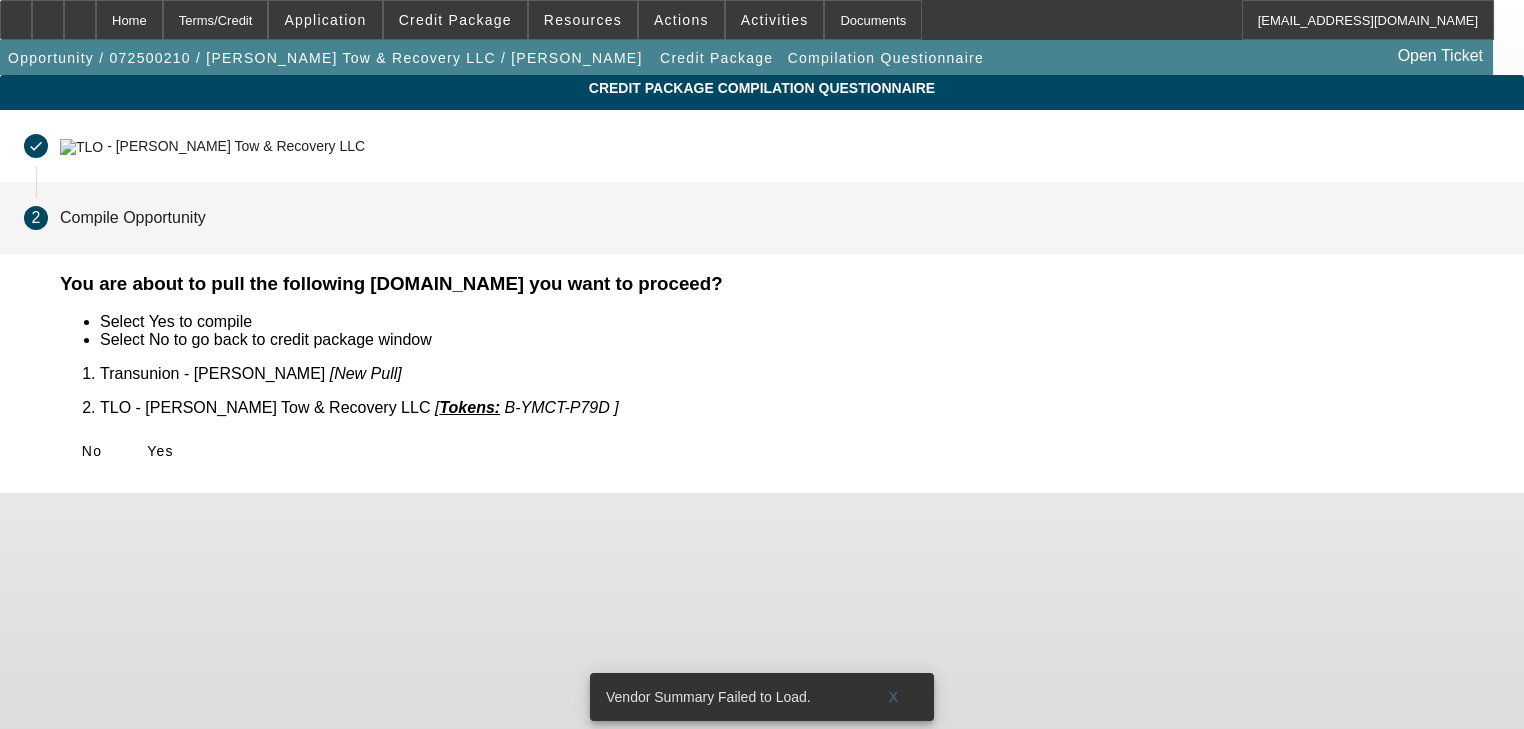 scroll, scrollTop: 0, scrollLeft: 0, axis: both 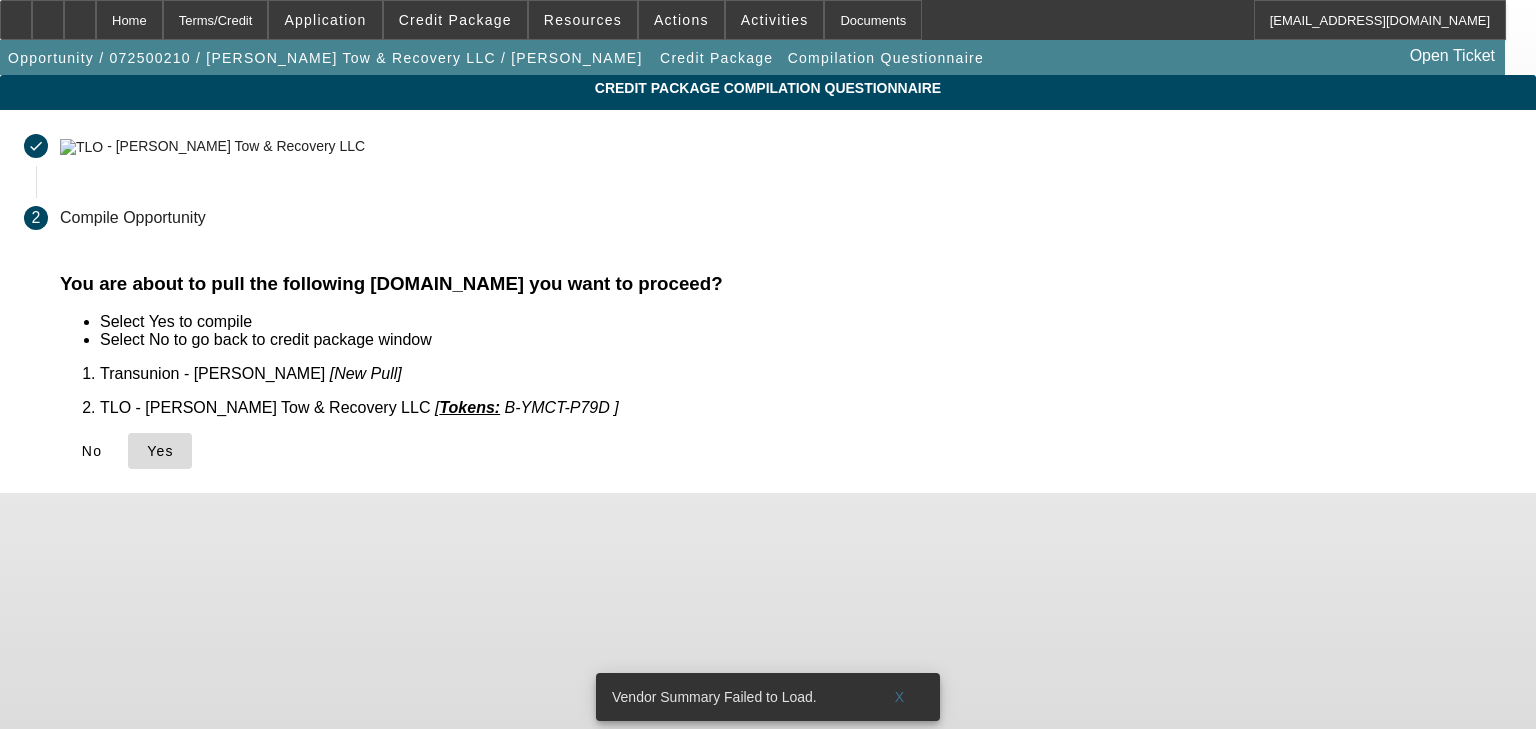 click on "Yes" at bounding box center (160, 451) 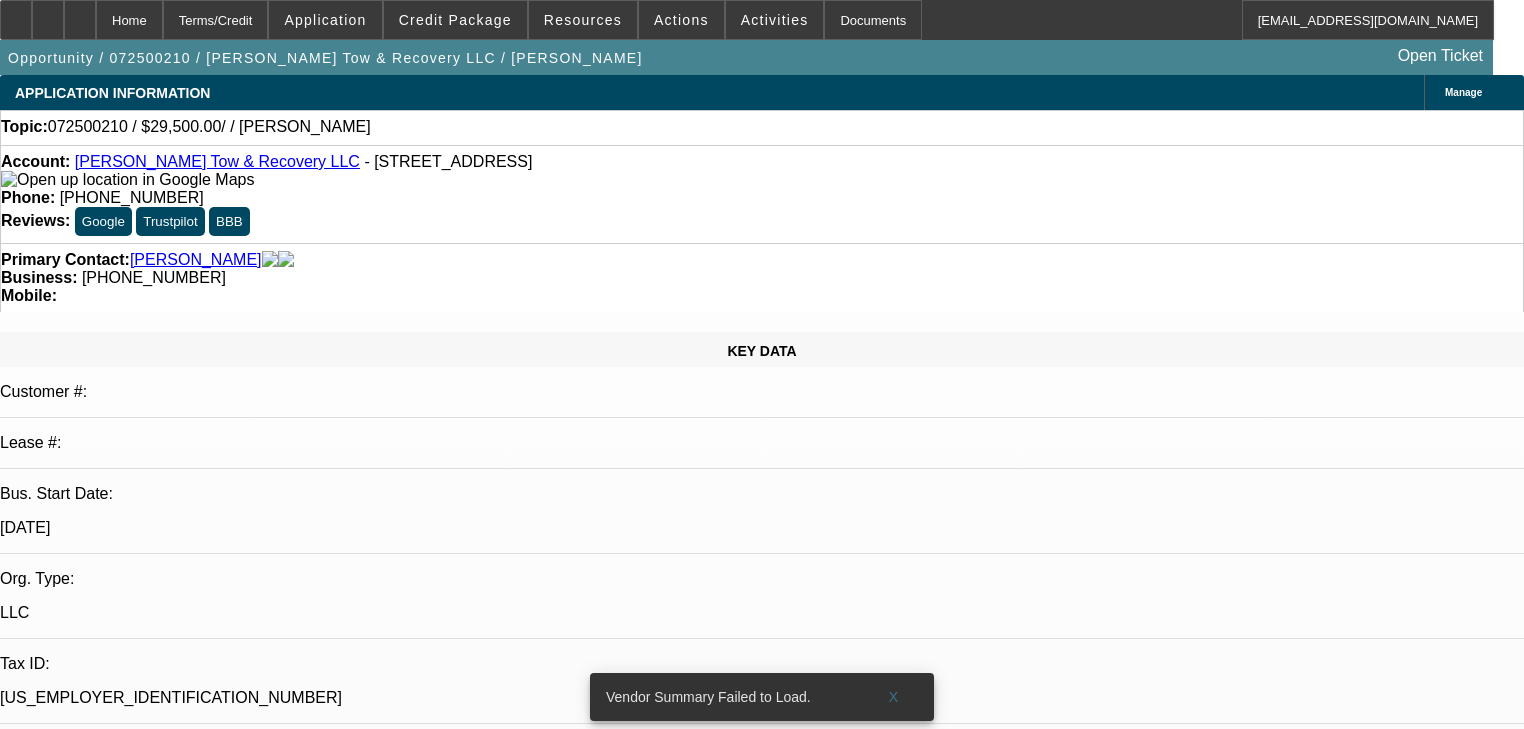 select on "0" 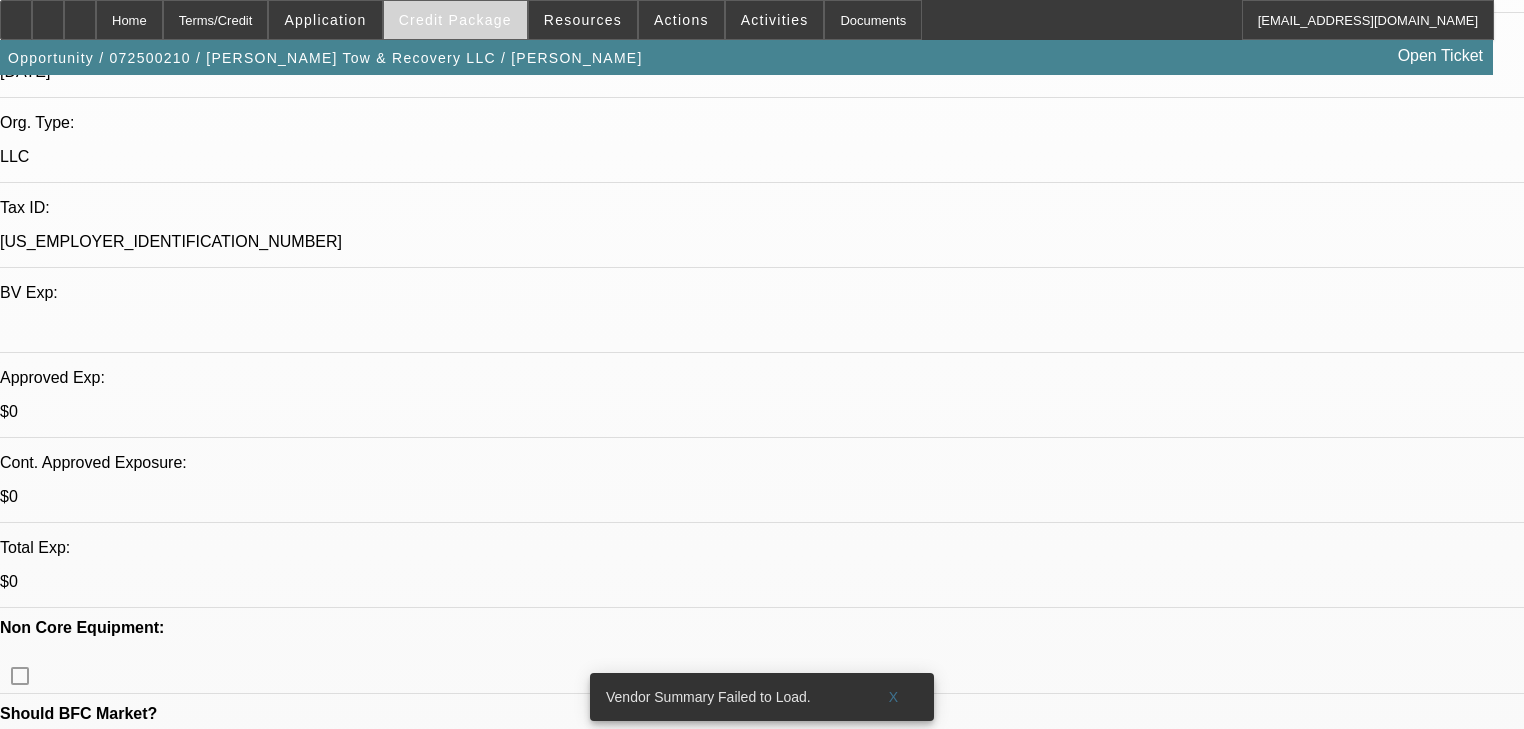 scroll, scrollTop: 456, scrollLeft: 0, axis: vertical 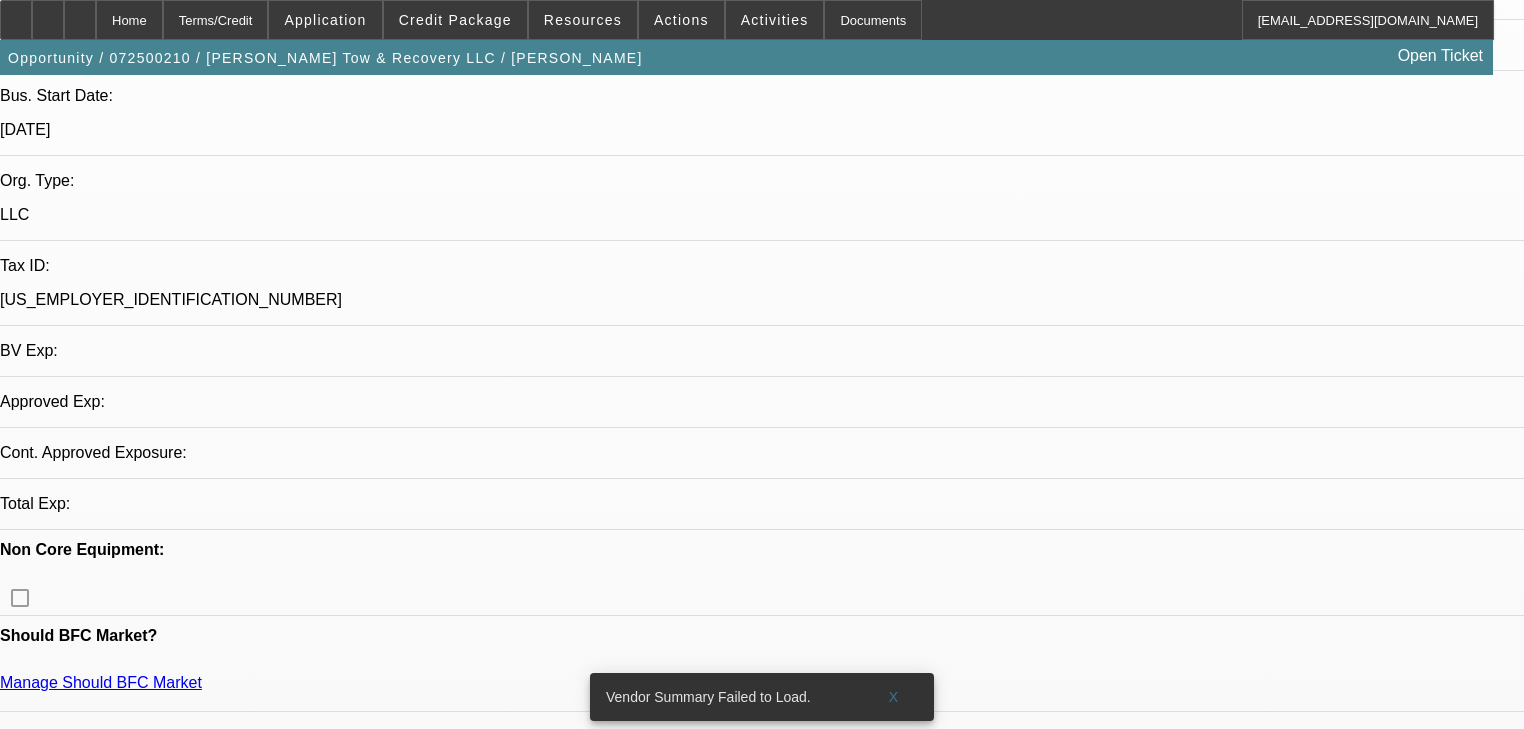 select on "0" 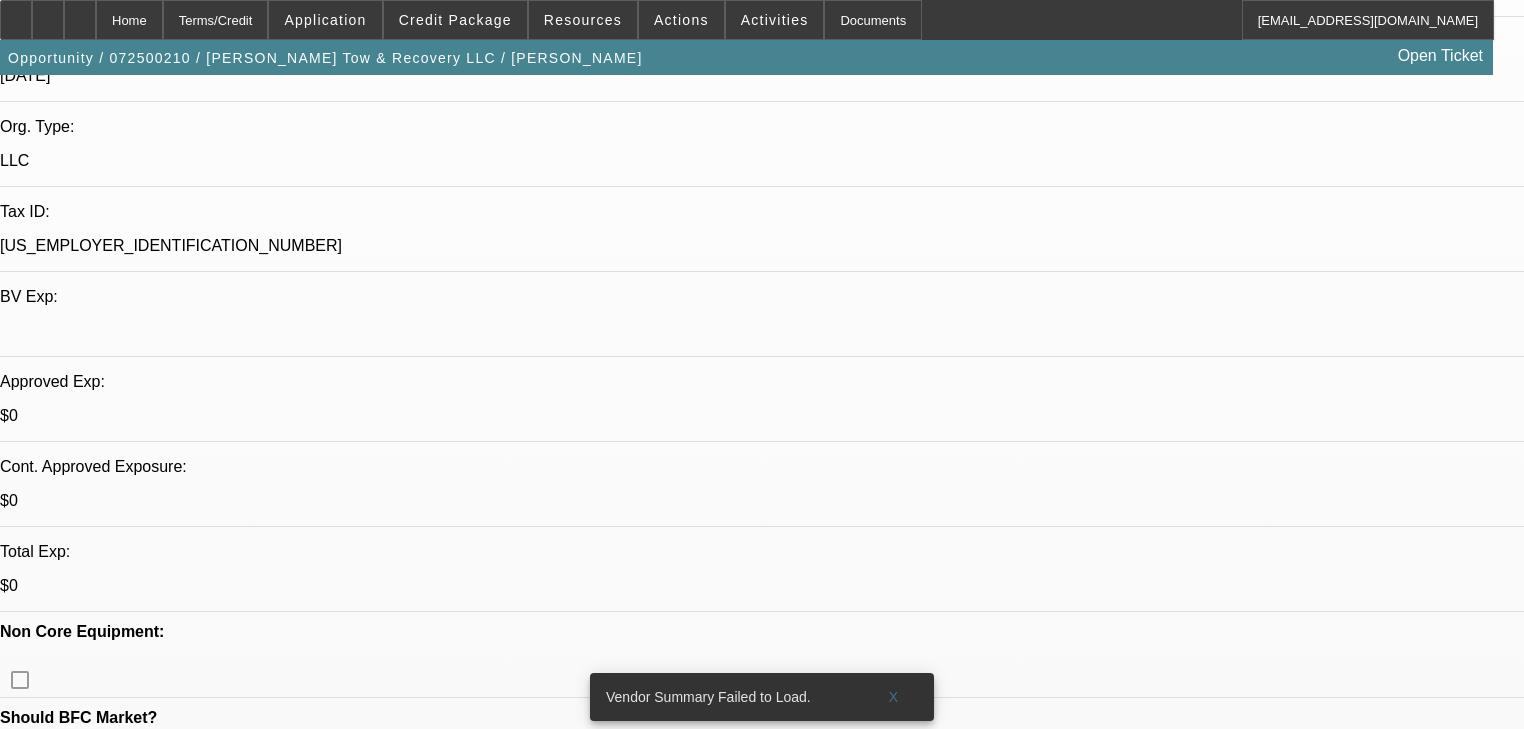 scroll, scrollTop: 458, scrollLeft: 0, axis: vertical 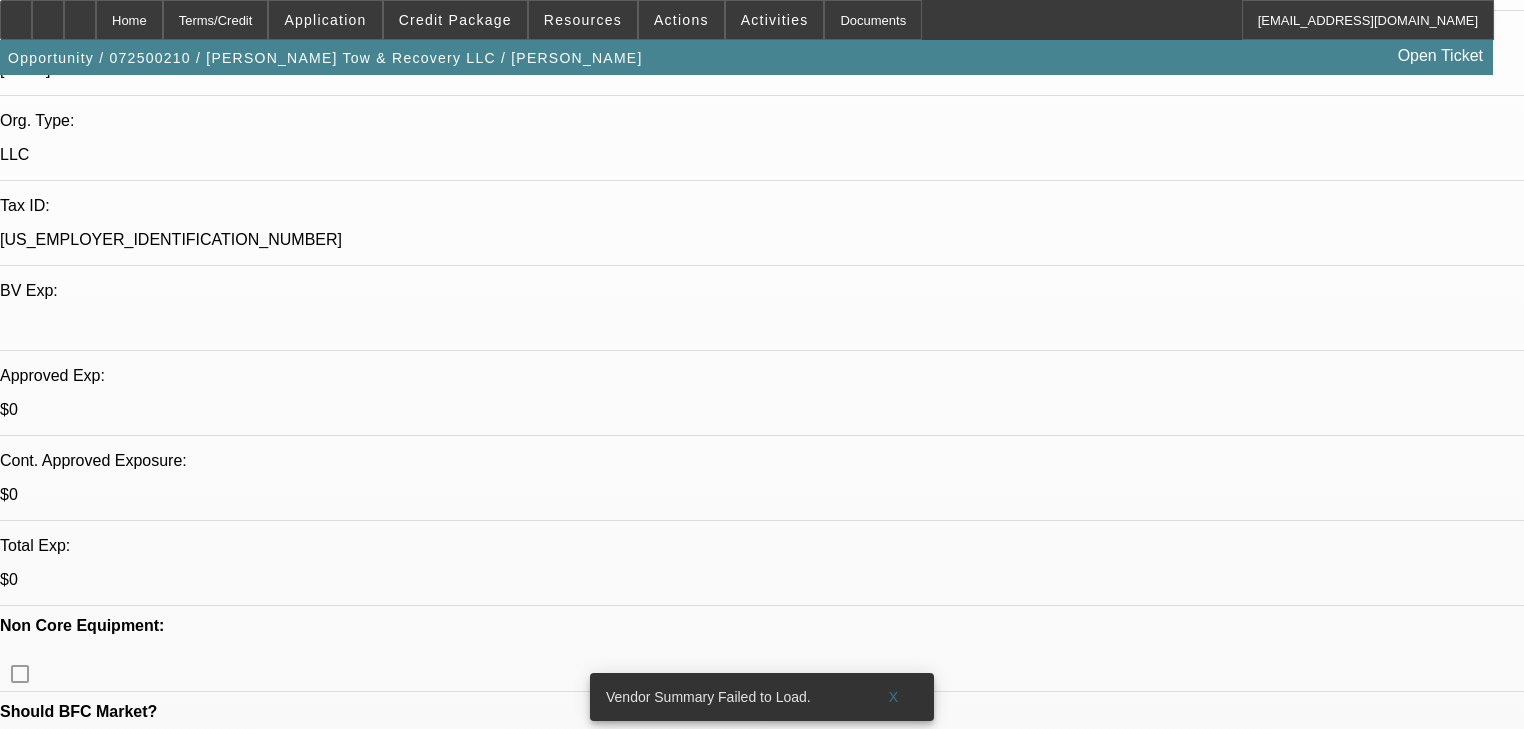 click on "680" at bounding box center (453, 2596) 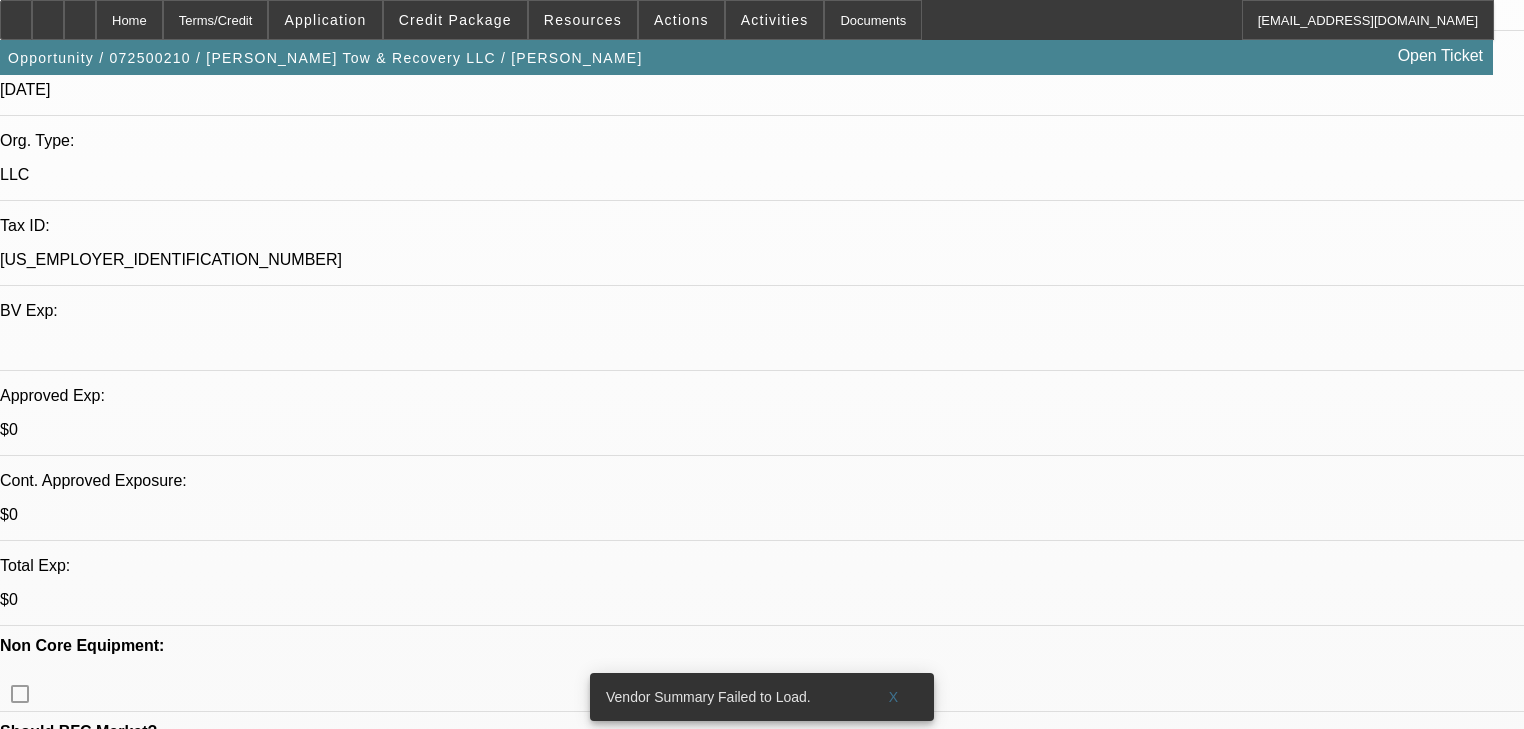 scroll, scrollTop: 437, scrollLeft: 0, axis: vertical 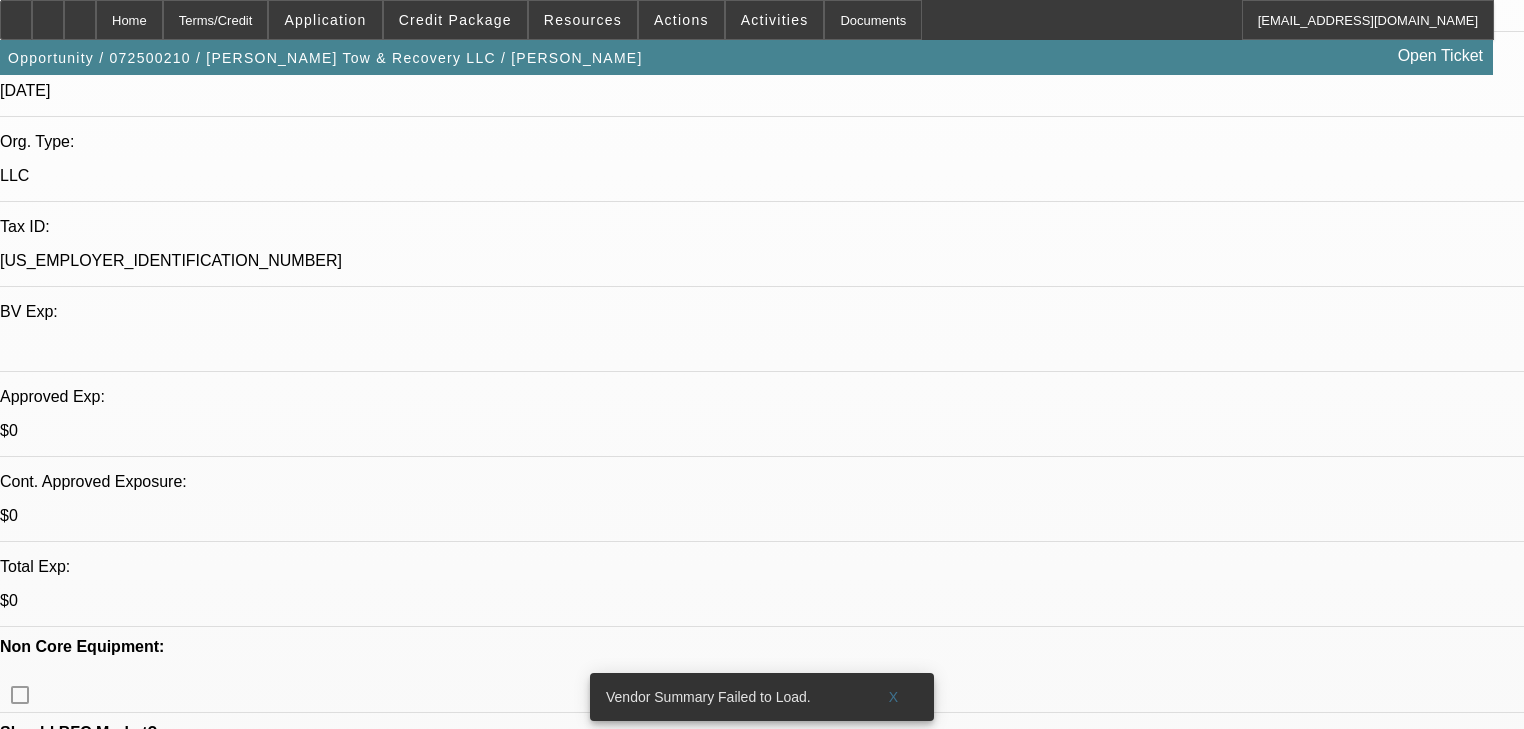 click at bounding box center (918, 2519) 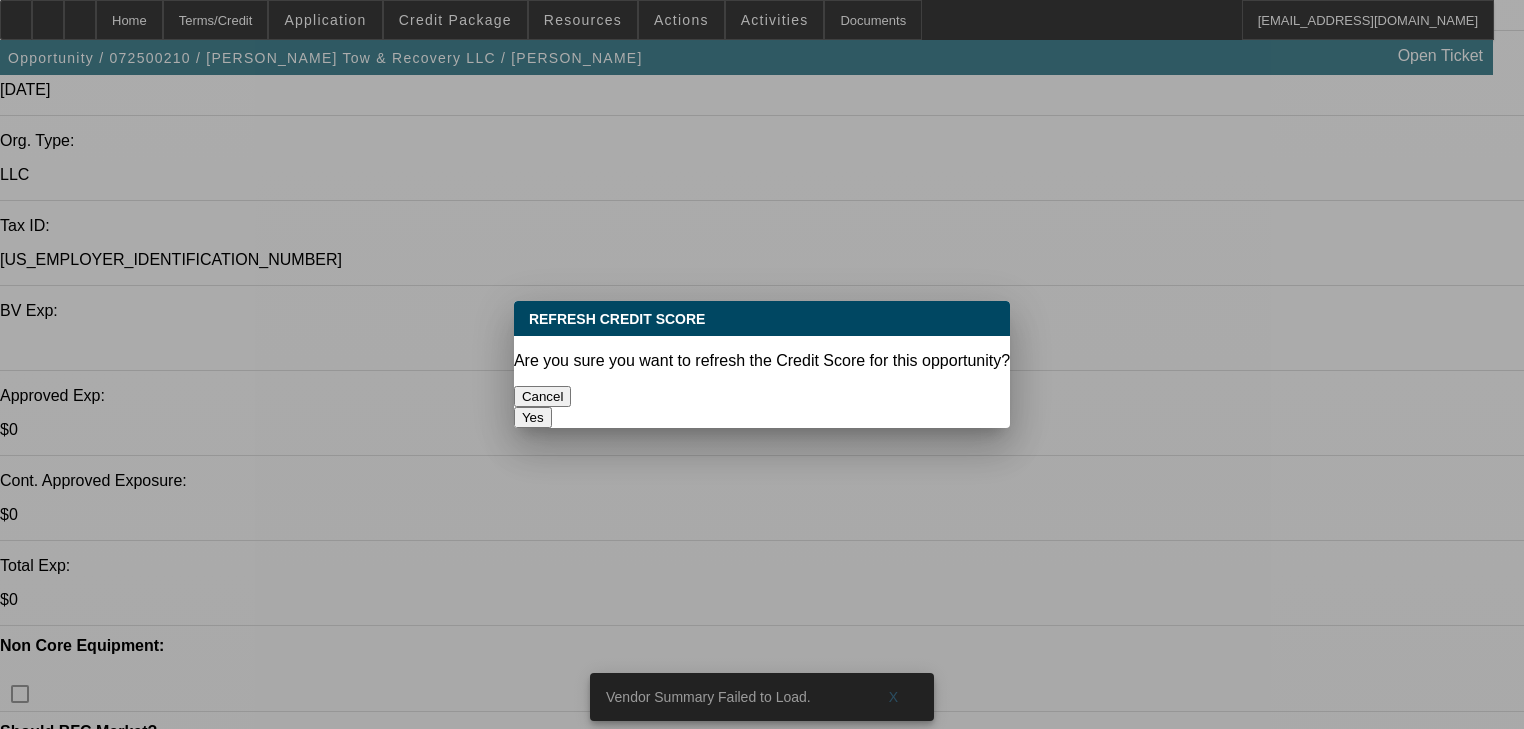 scroll, scrollTop: 0, scrollLeft: 0, axis: both 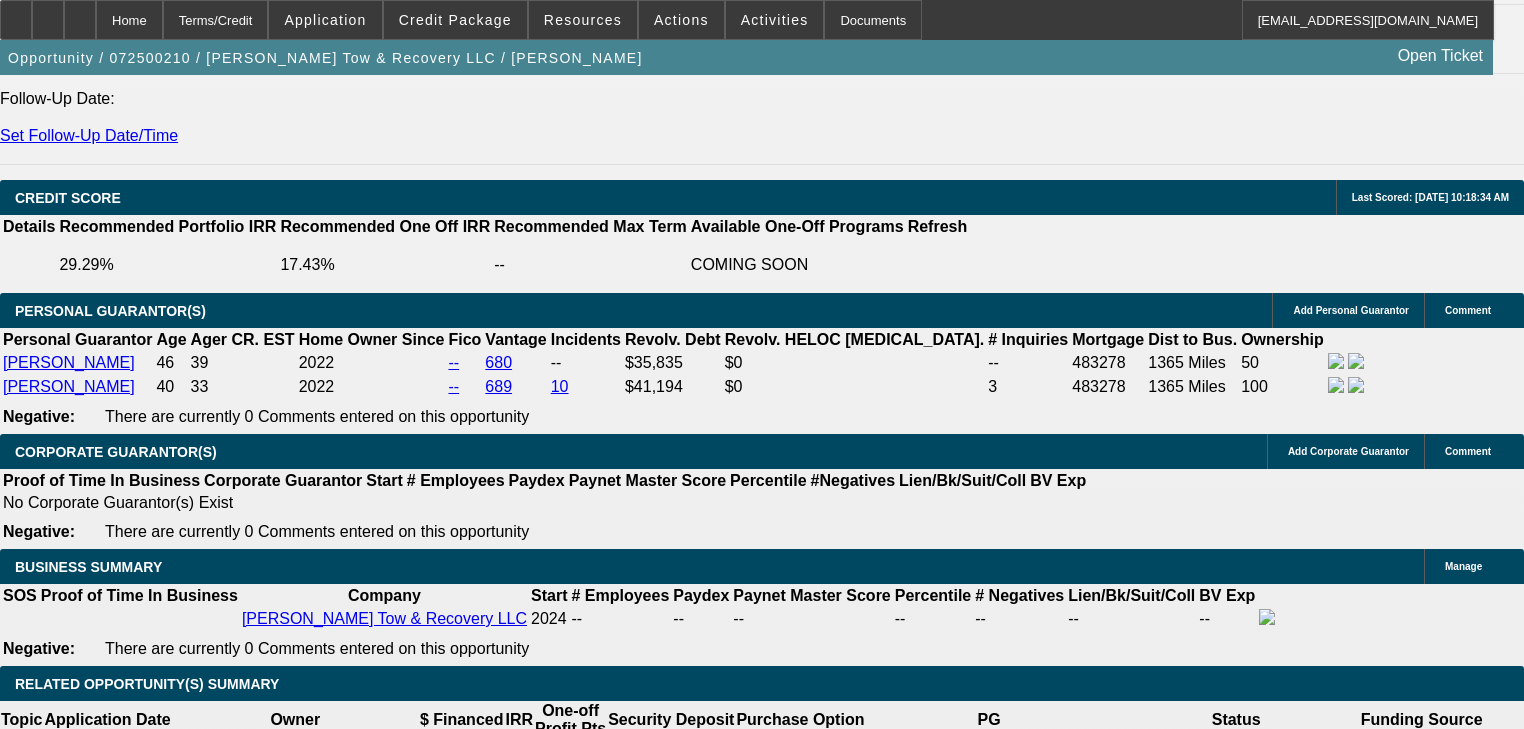 click on "Select Appropriate Vendor" 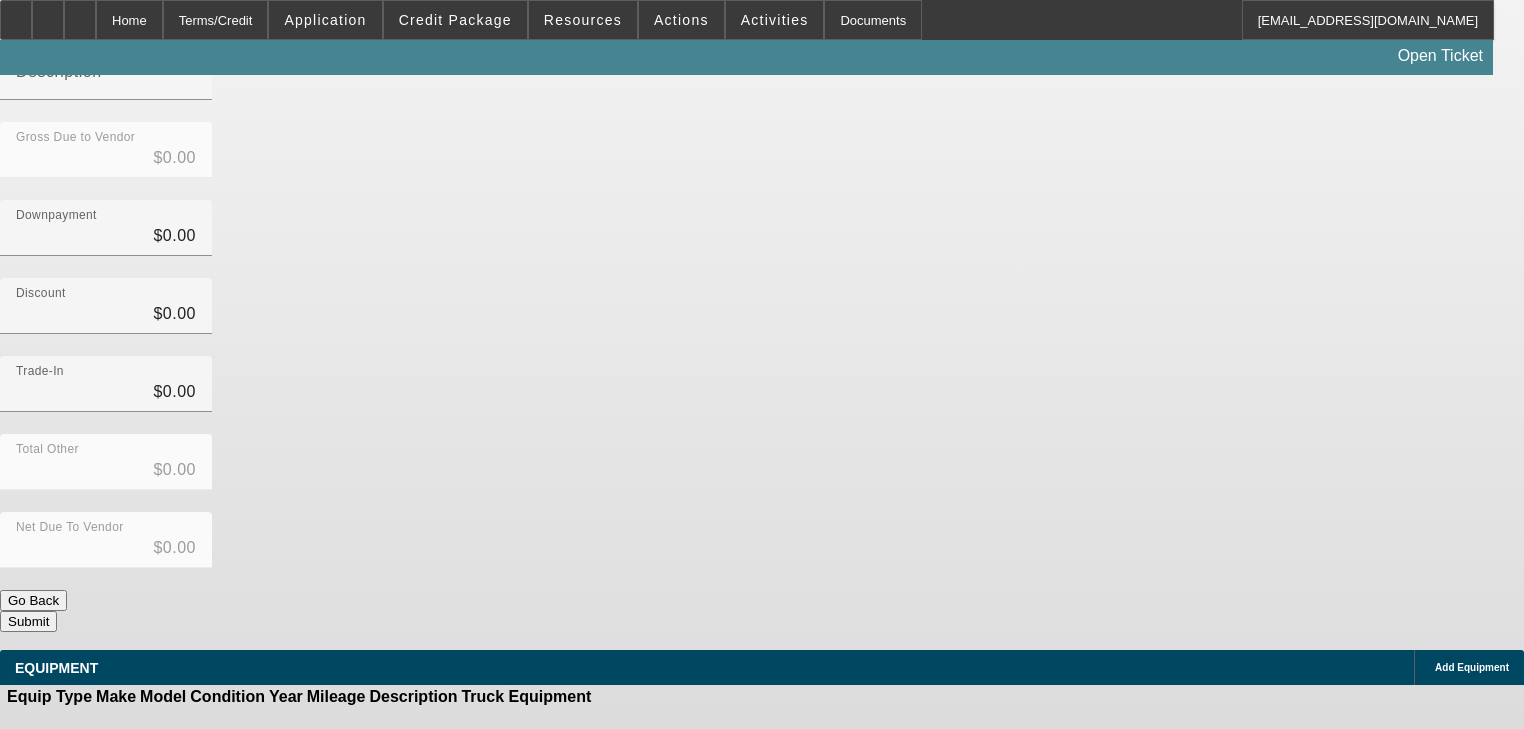 scroll, scrollTop: 0, scrollLeft: 0, axis: both 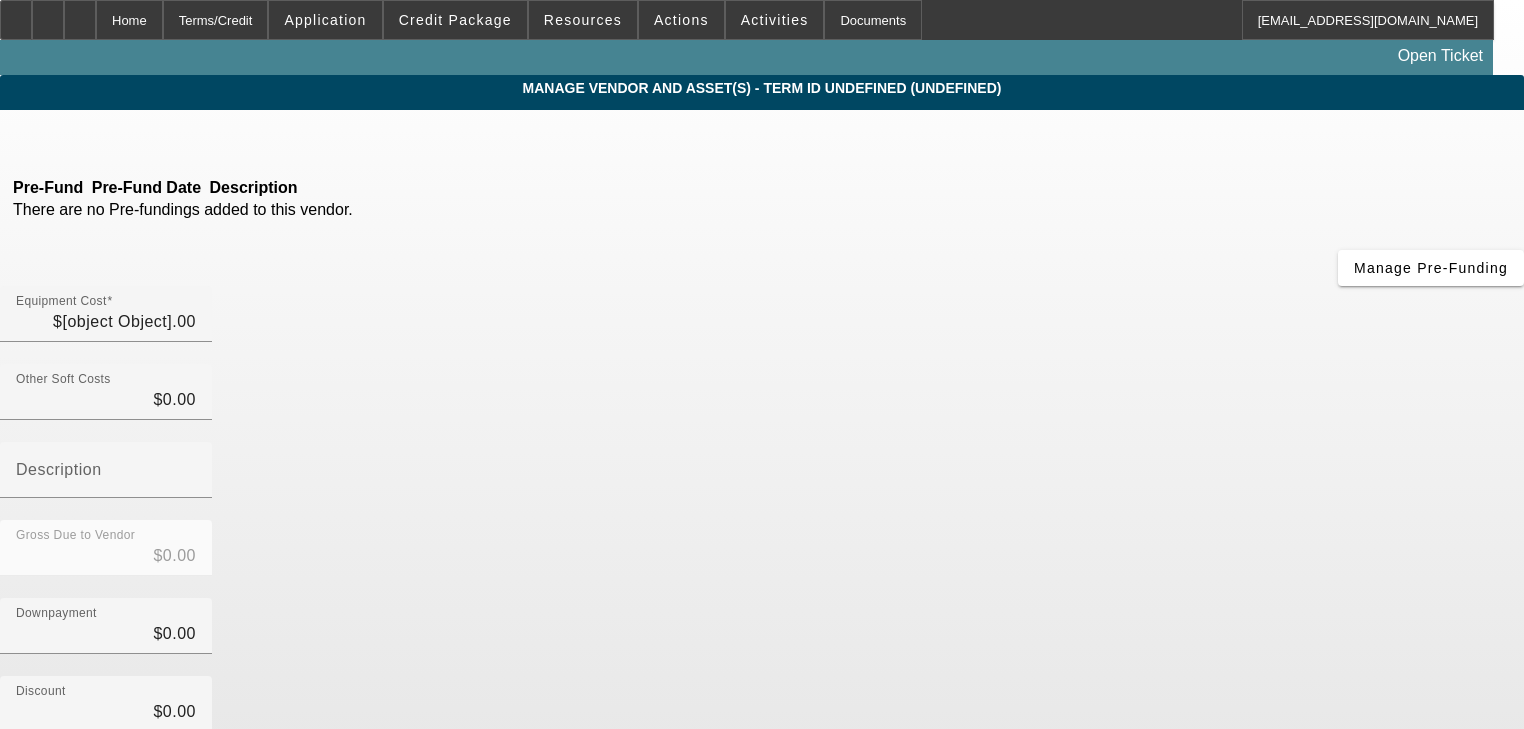 type on "$29,500.00" 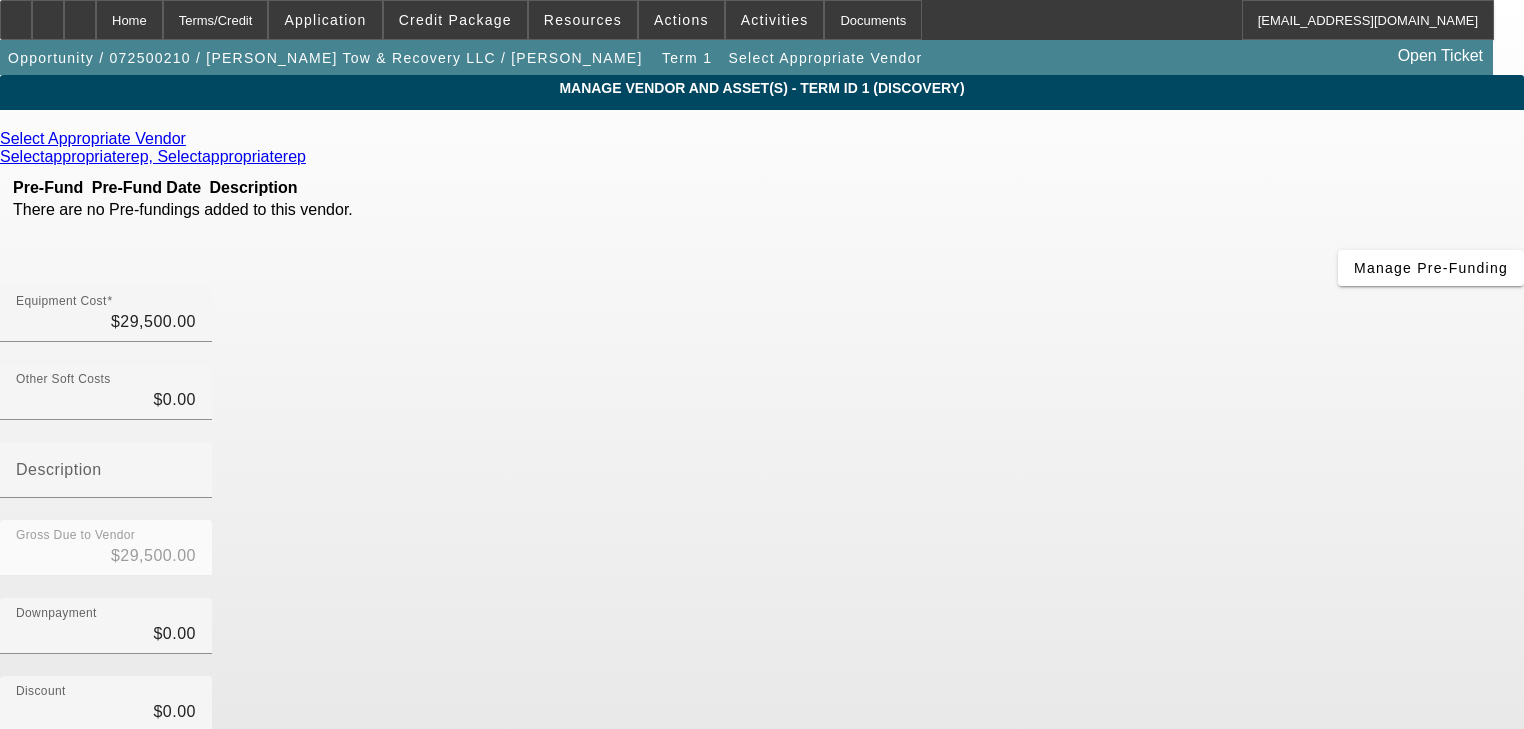 click at bounding box center (191, 138) 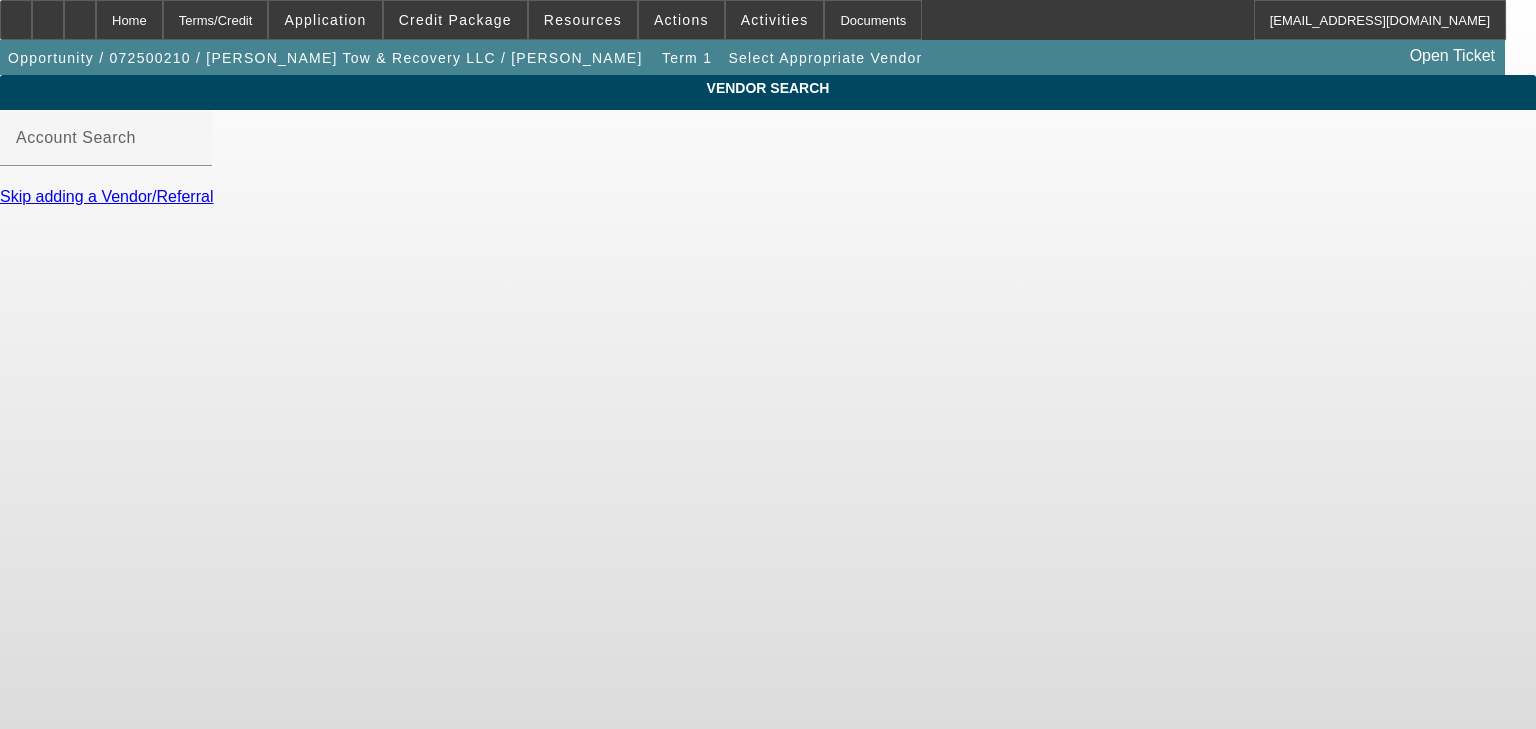 click 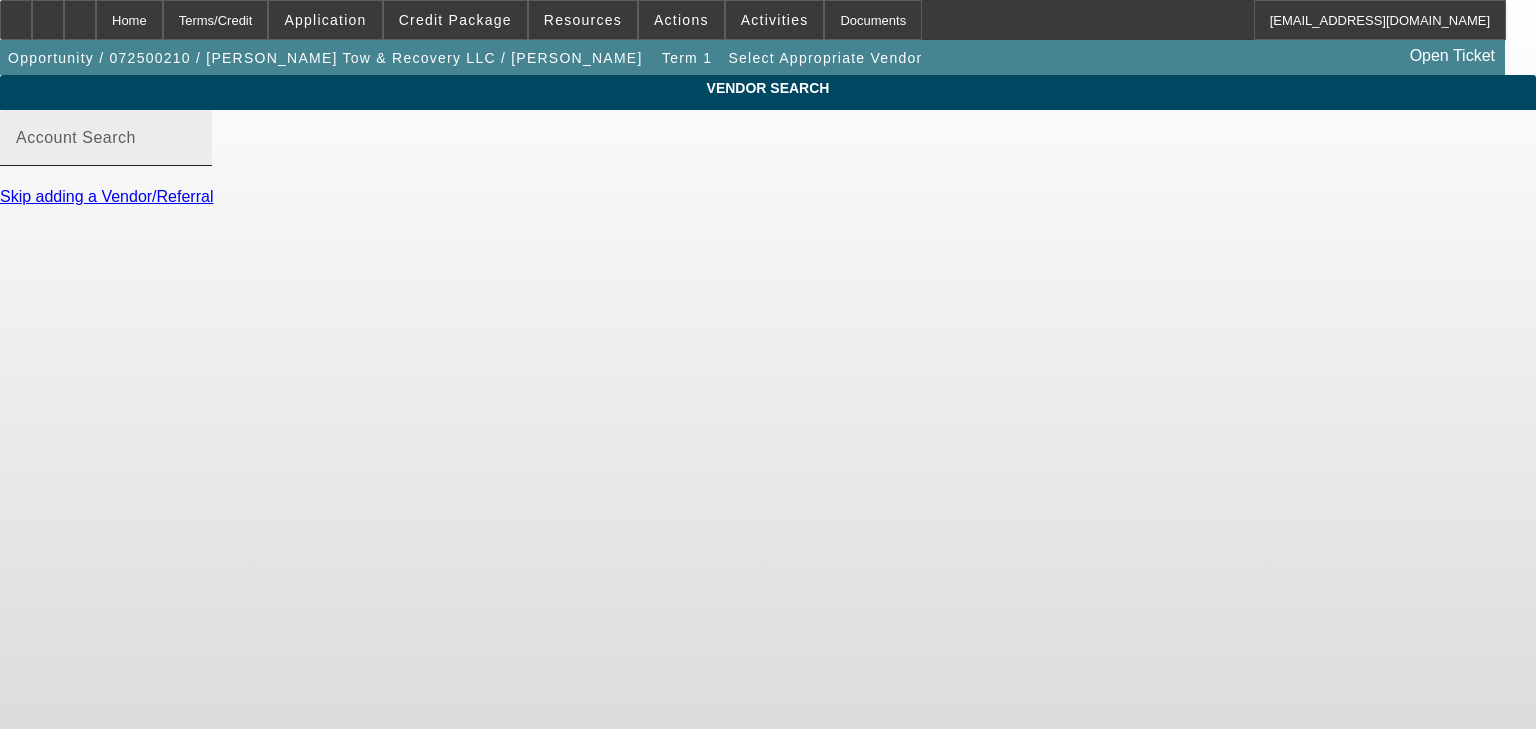 click on "Account Search" at bounding box center (106, 146) 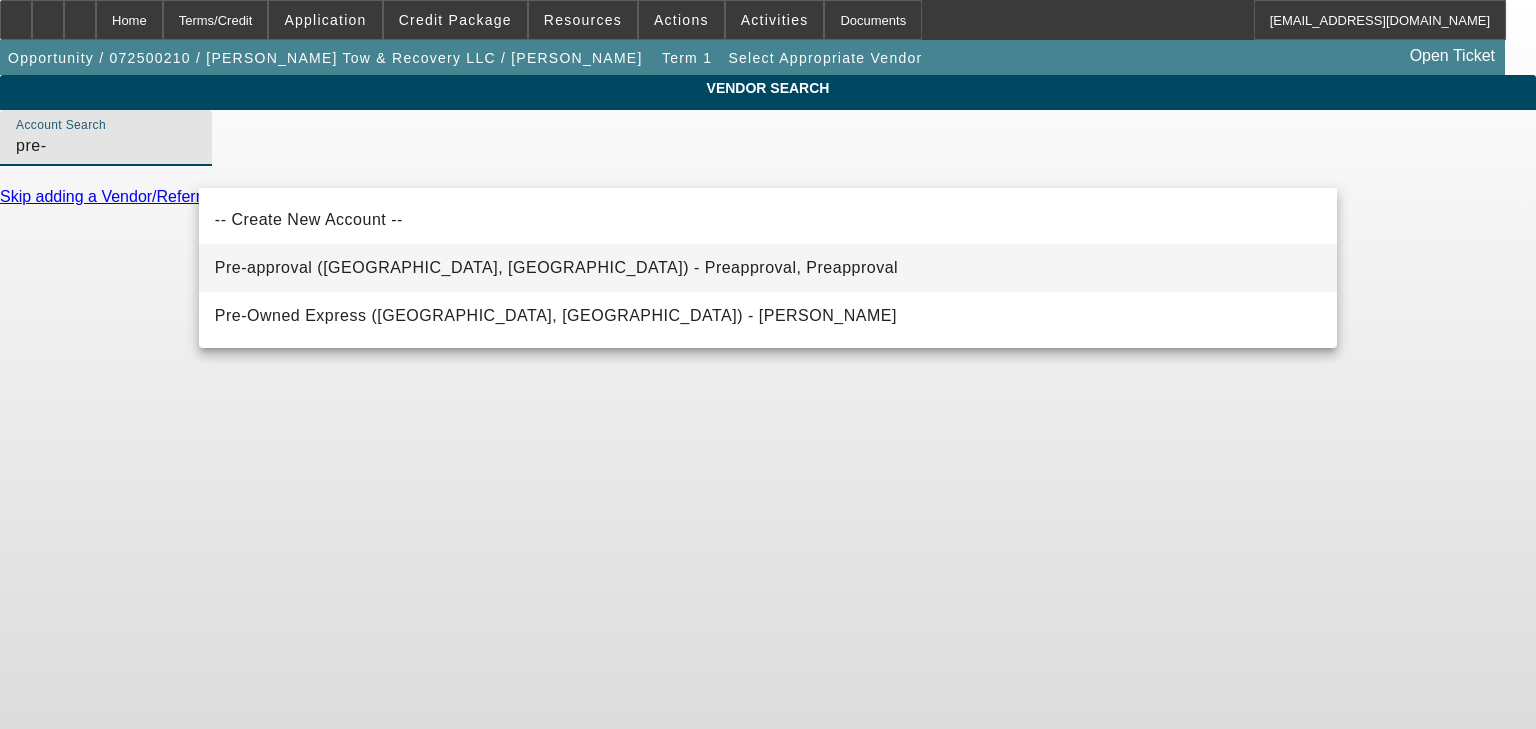 click on "Pre-approval ([GEOGRAPHIC_DATA], [GEOGRAPHIC_DATA]) - Preapproval, Preapproval" at bounding box center (556, 267) 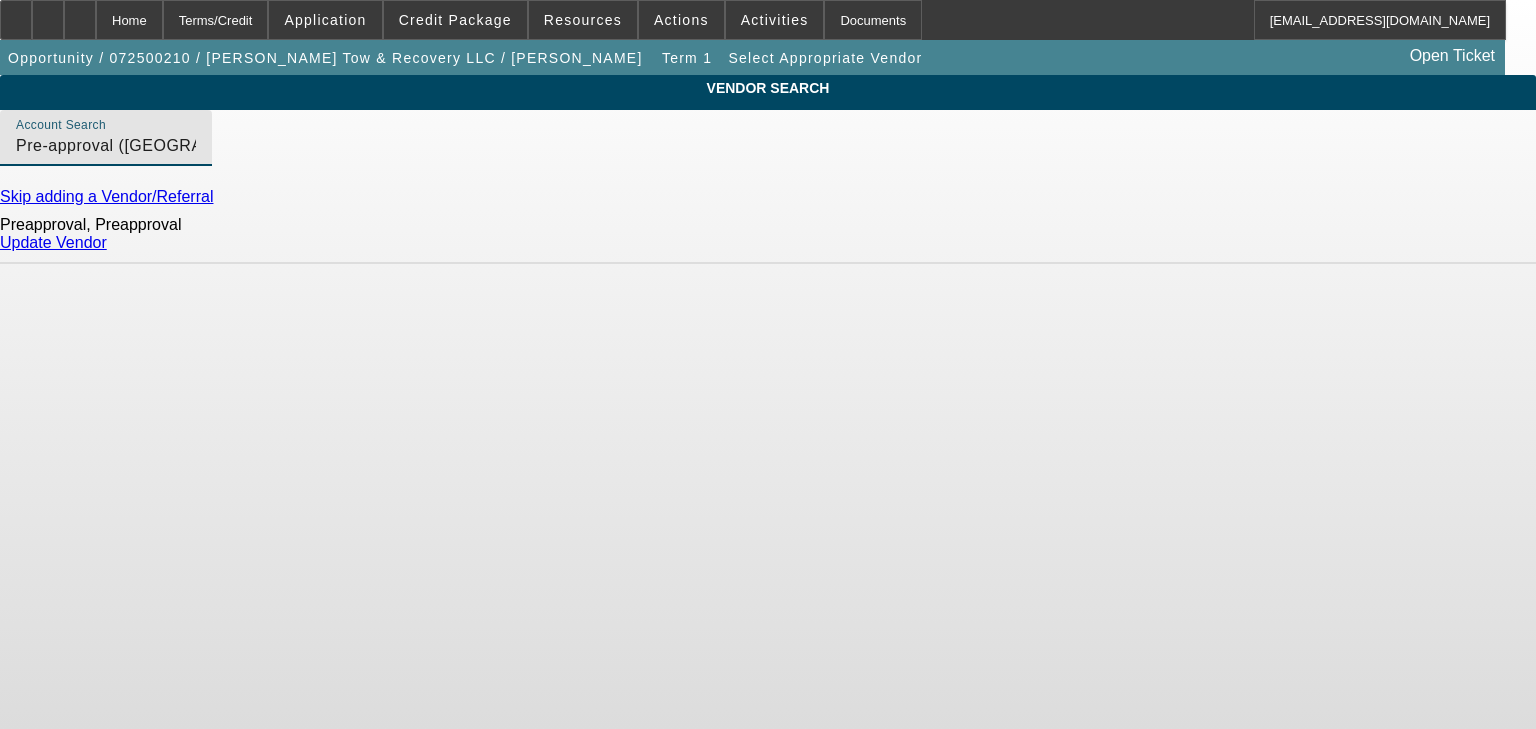 click on "Update Vendor" 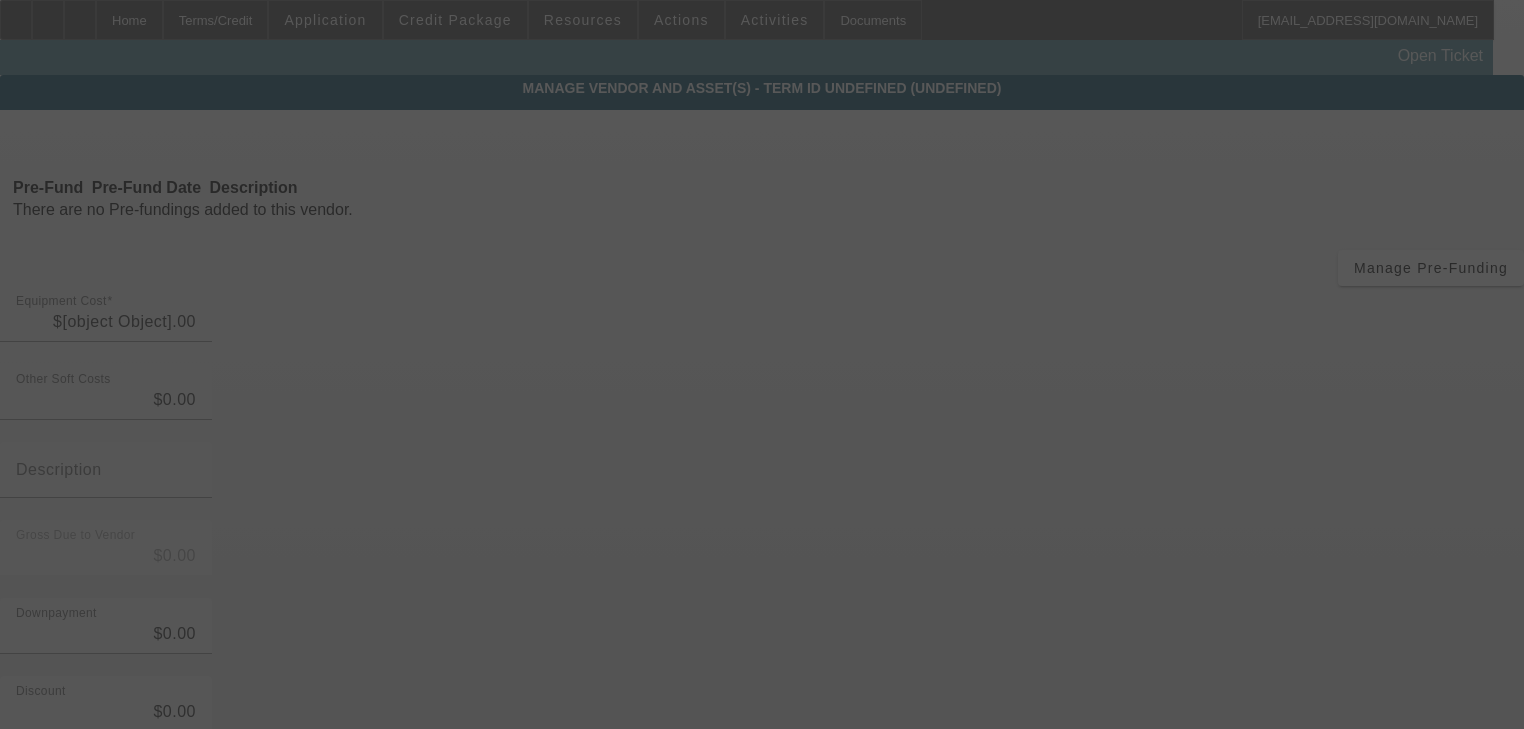 type on "$29,500.00" 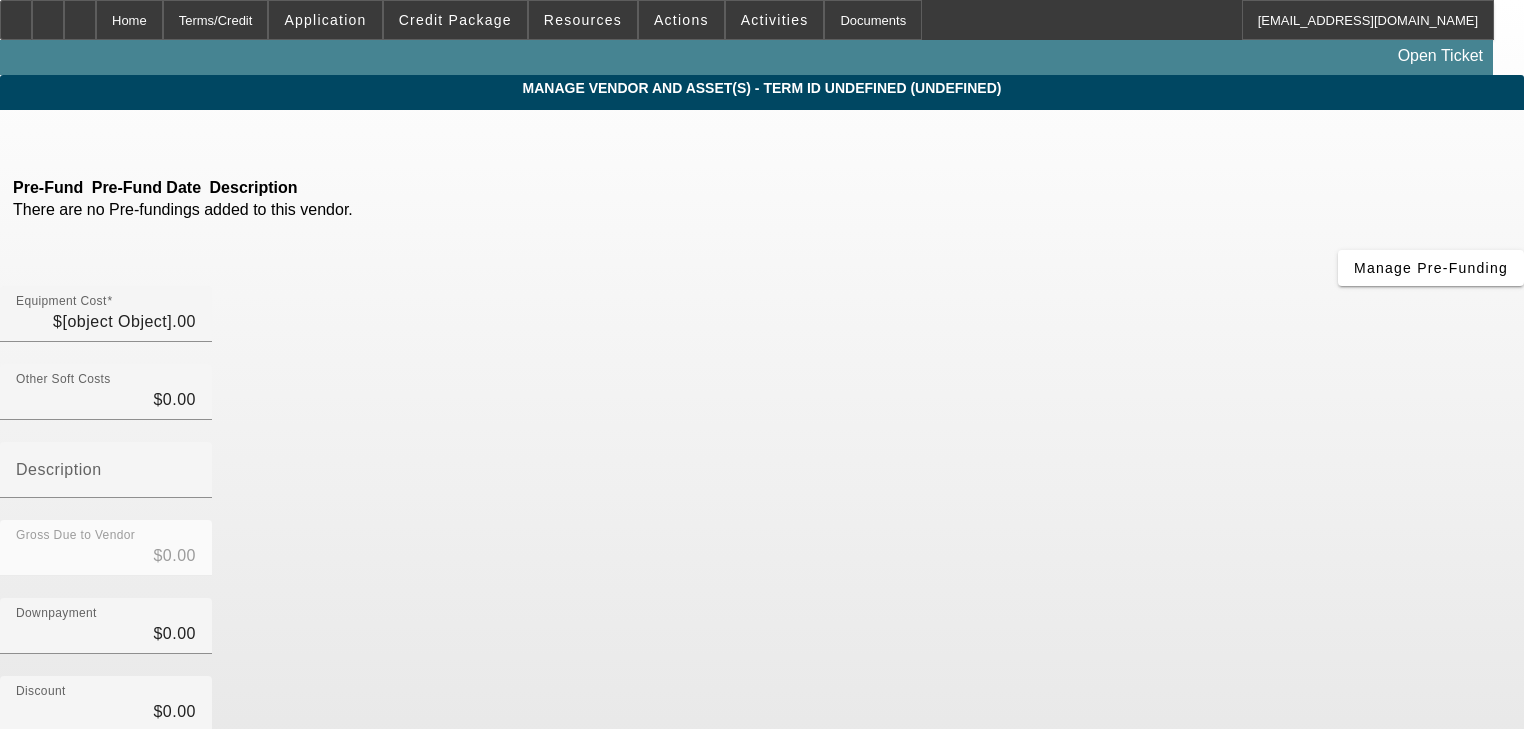 type on "$29,500.00" 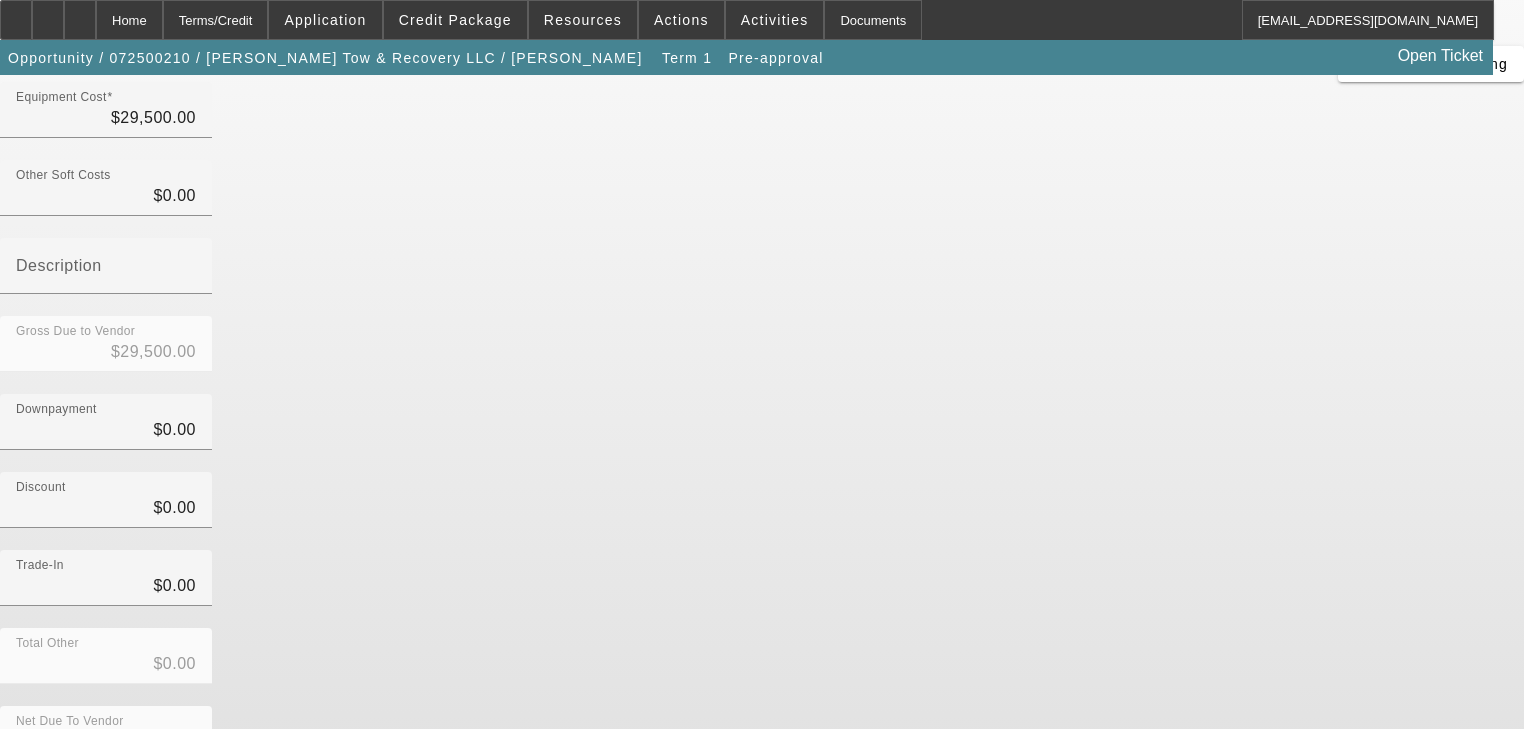scroll, scrollTop: 0, scrollLeft: 0, axis: both 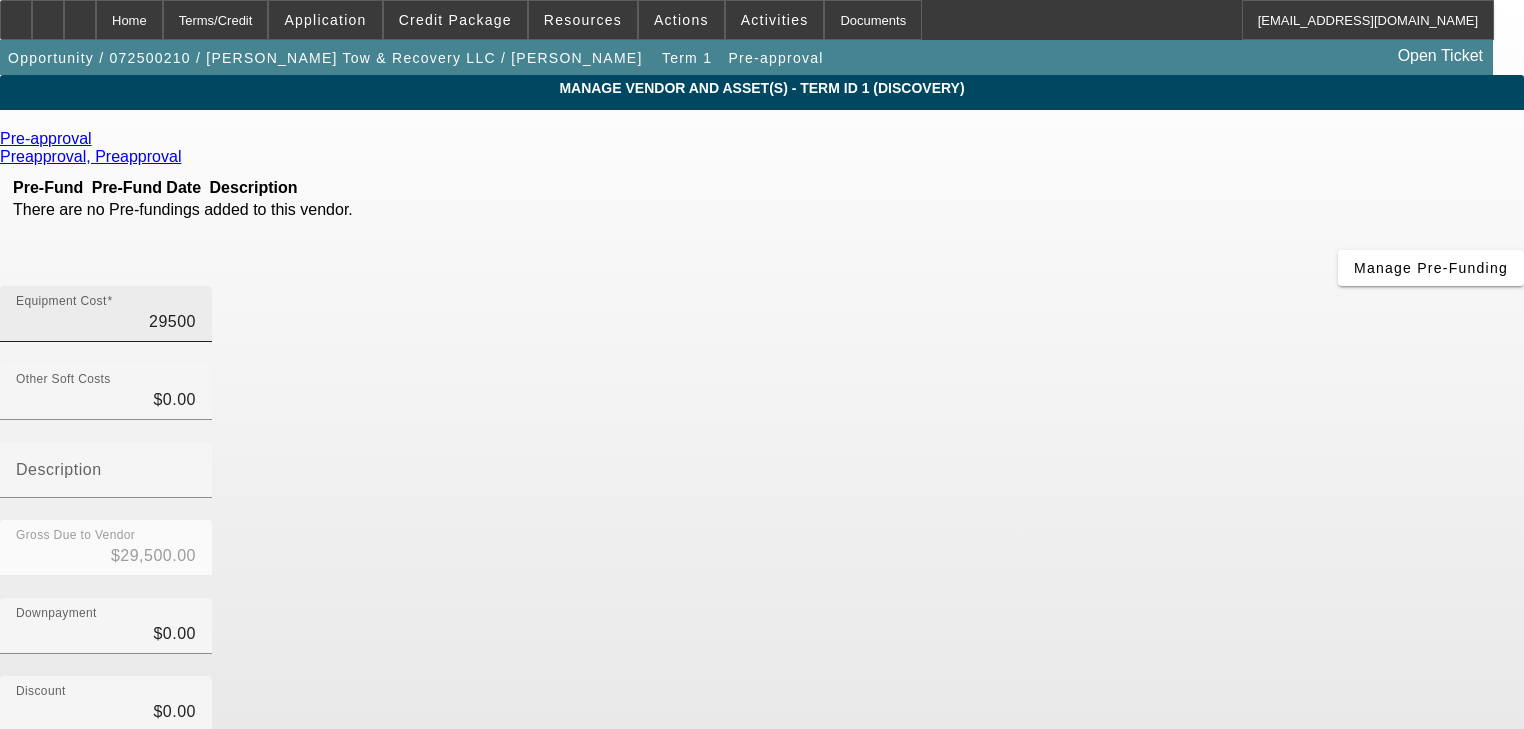 click on "29500" at bounding box center (106, 322) 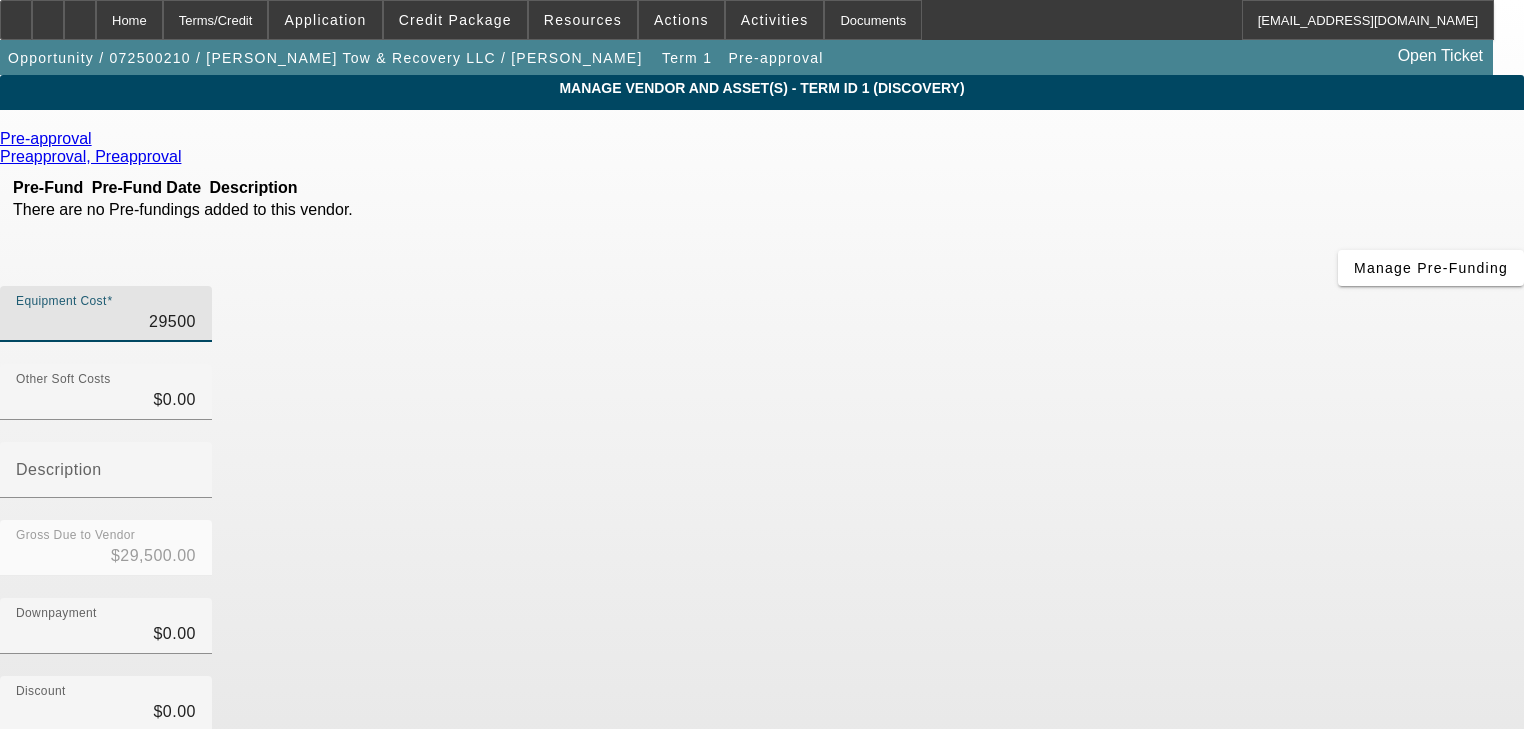 click on "29500" at bounding box center [106, 322] 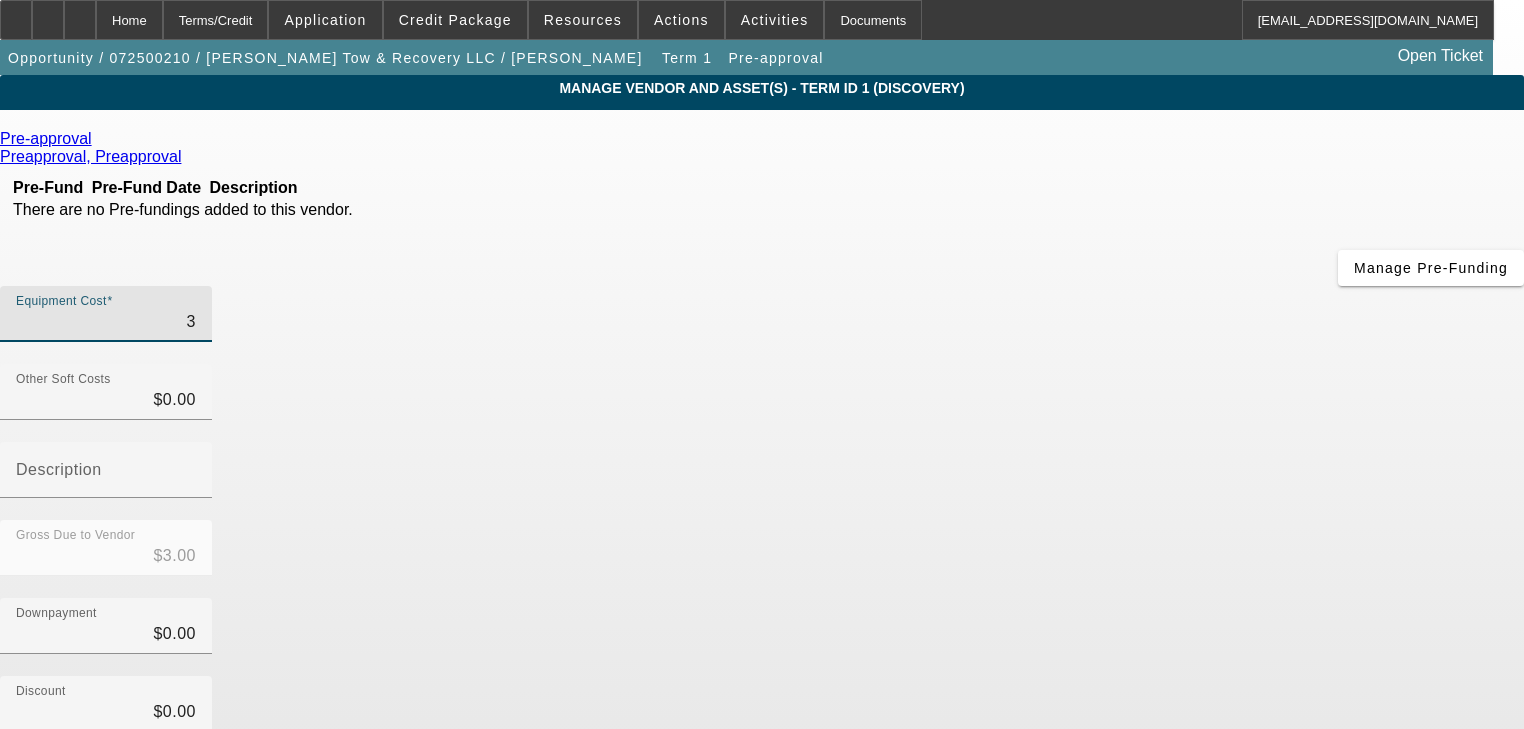 type 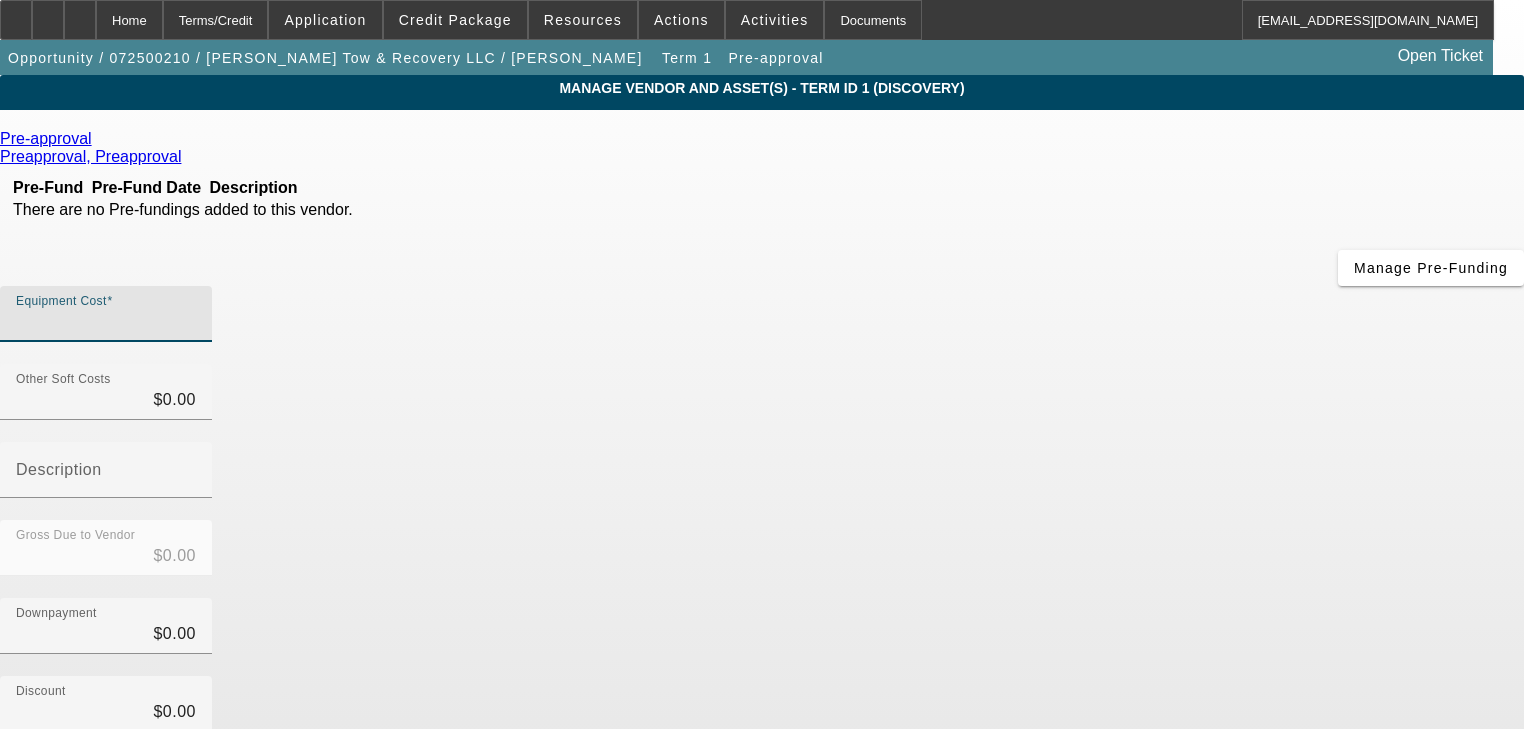 type on "4" 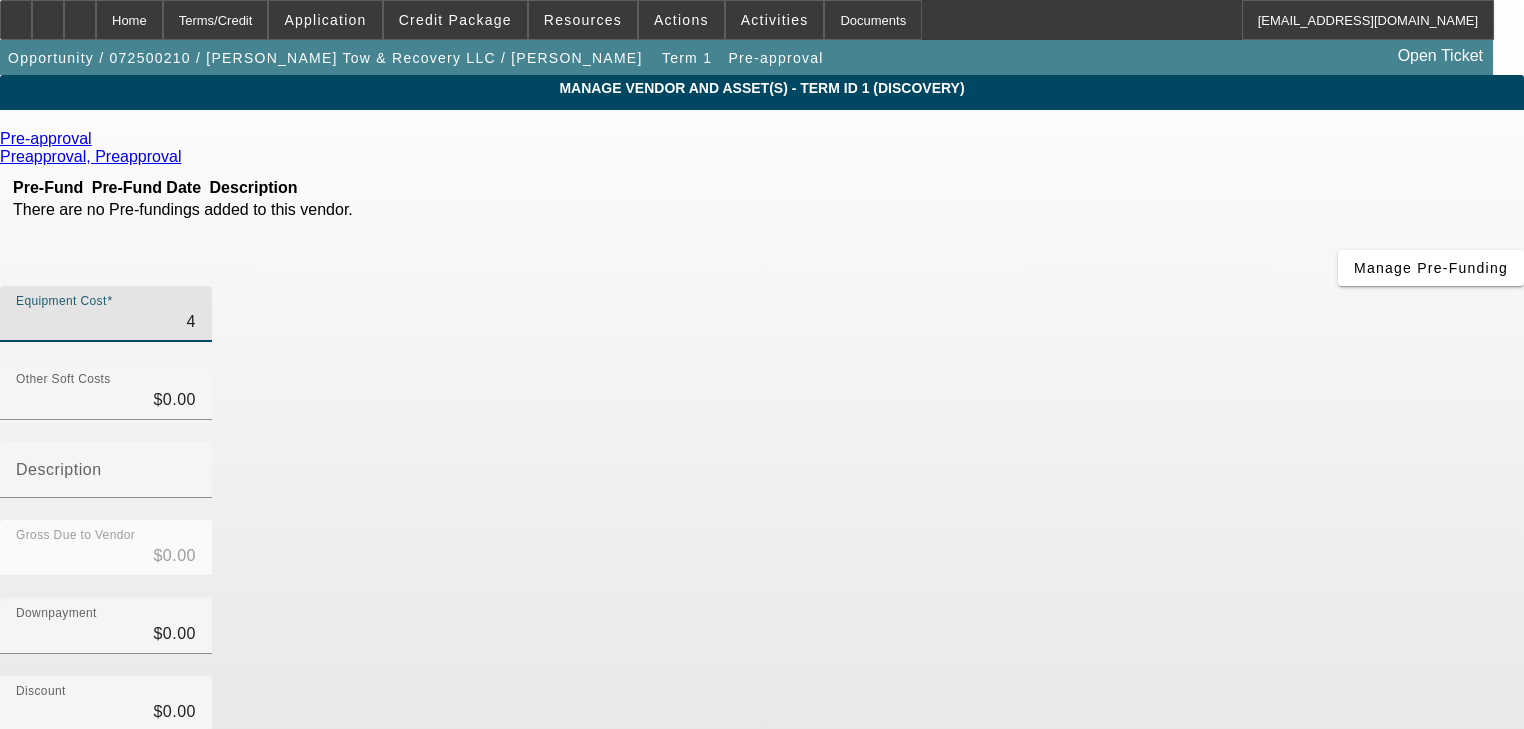type on "$4.00" 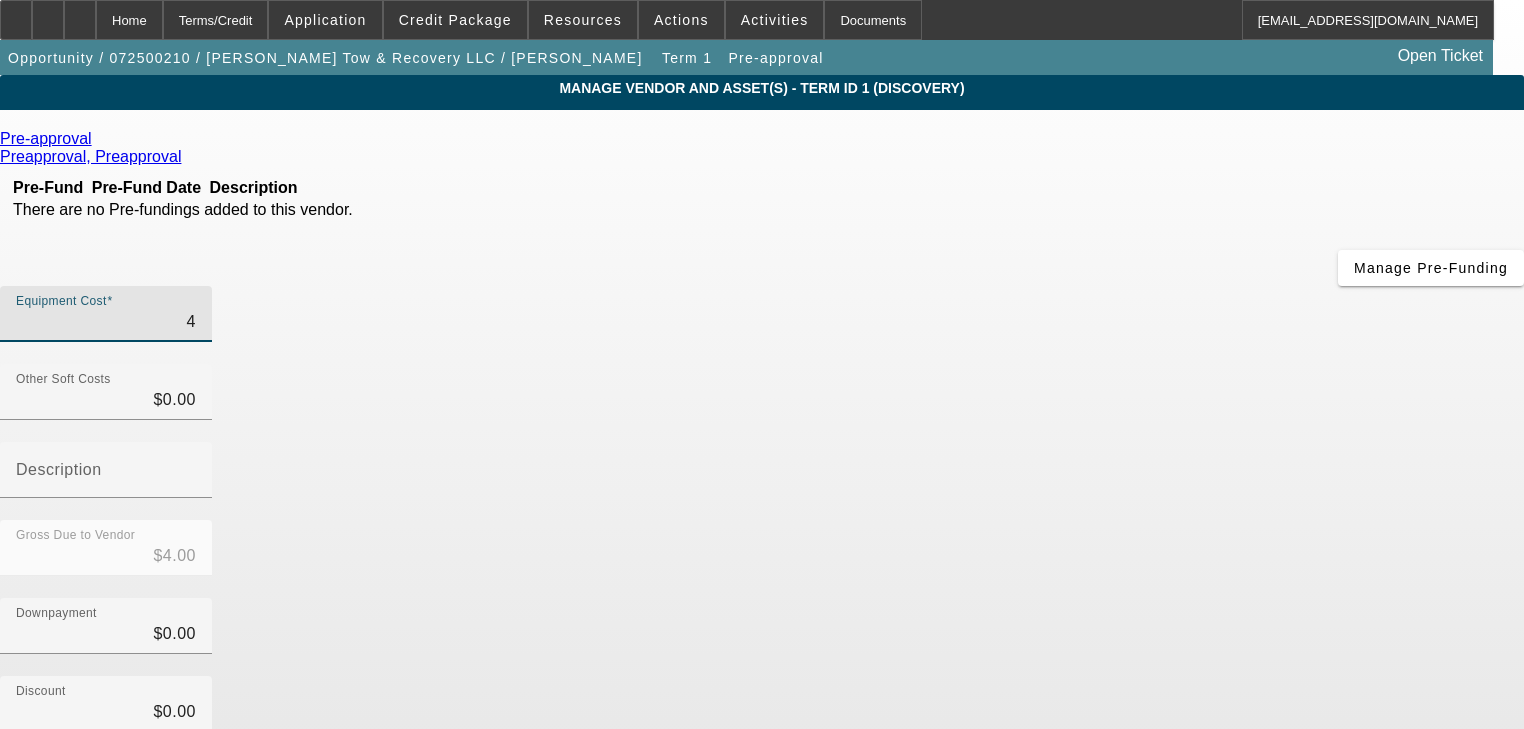 type on "45" 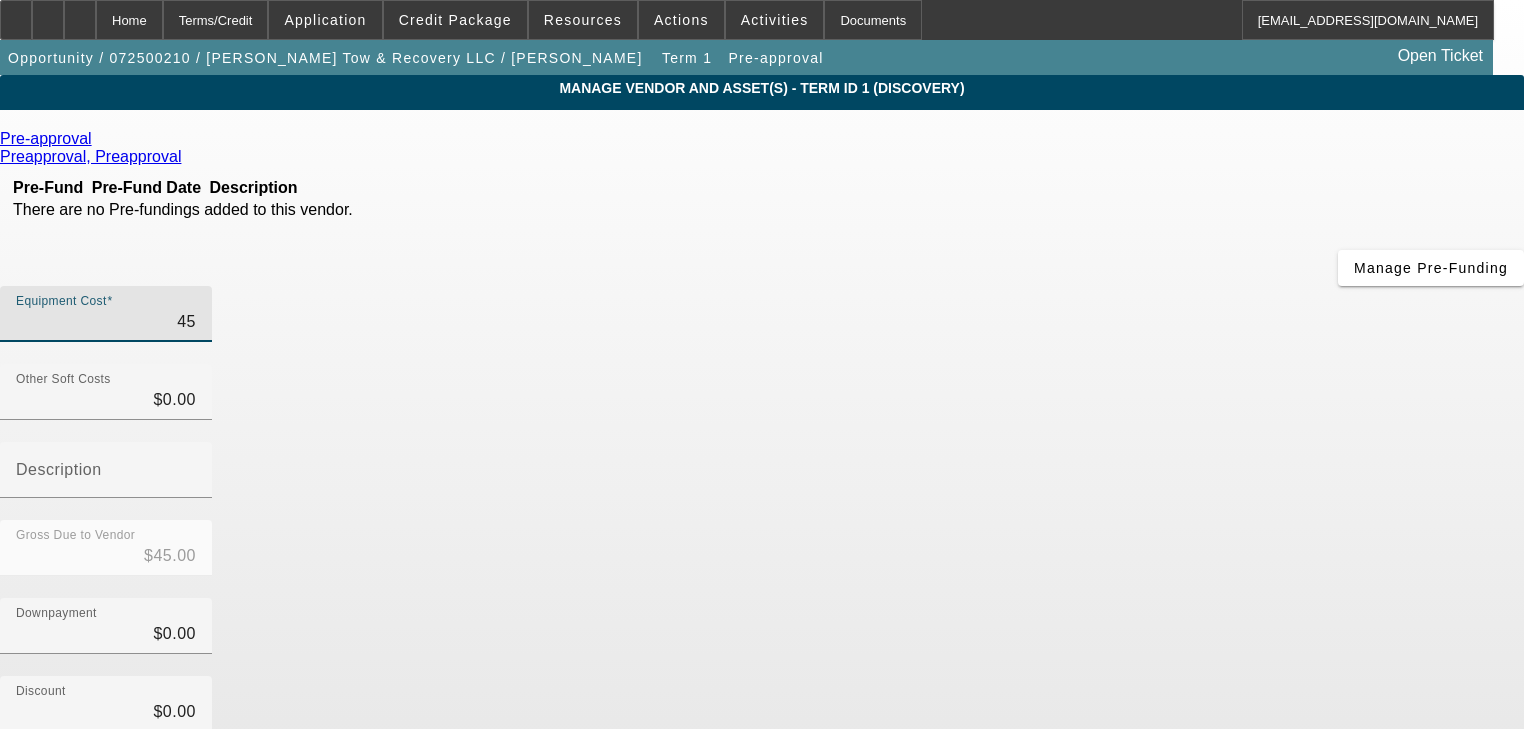 type on "450" 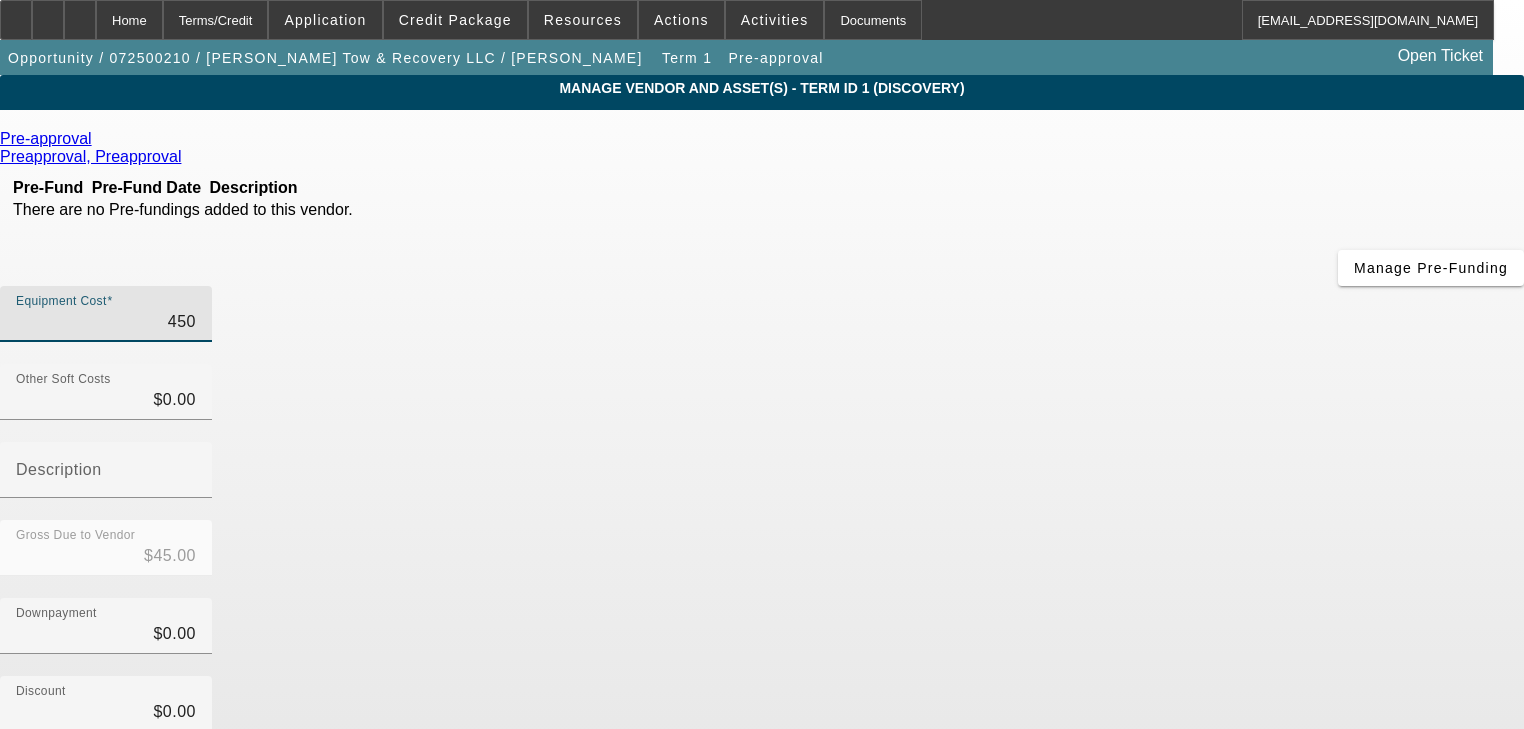 type on "$450.00" 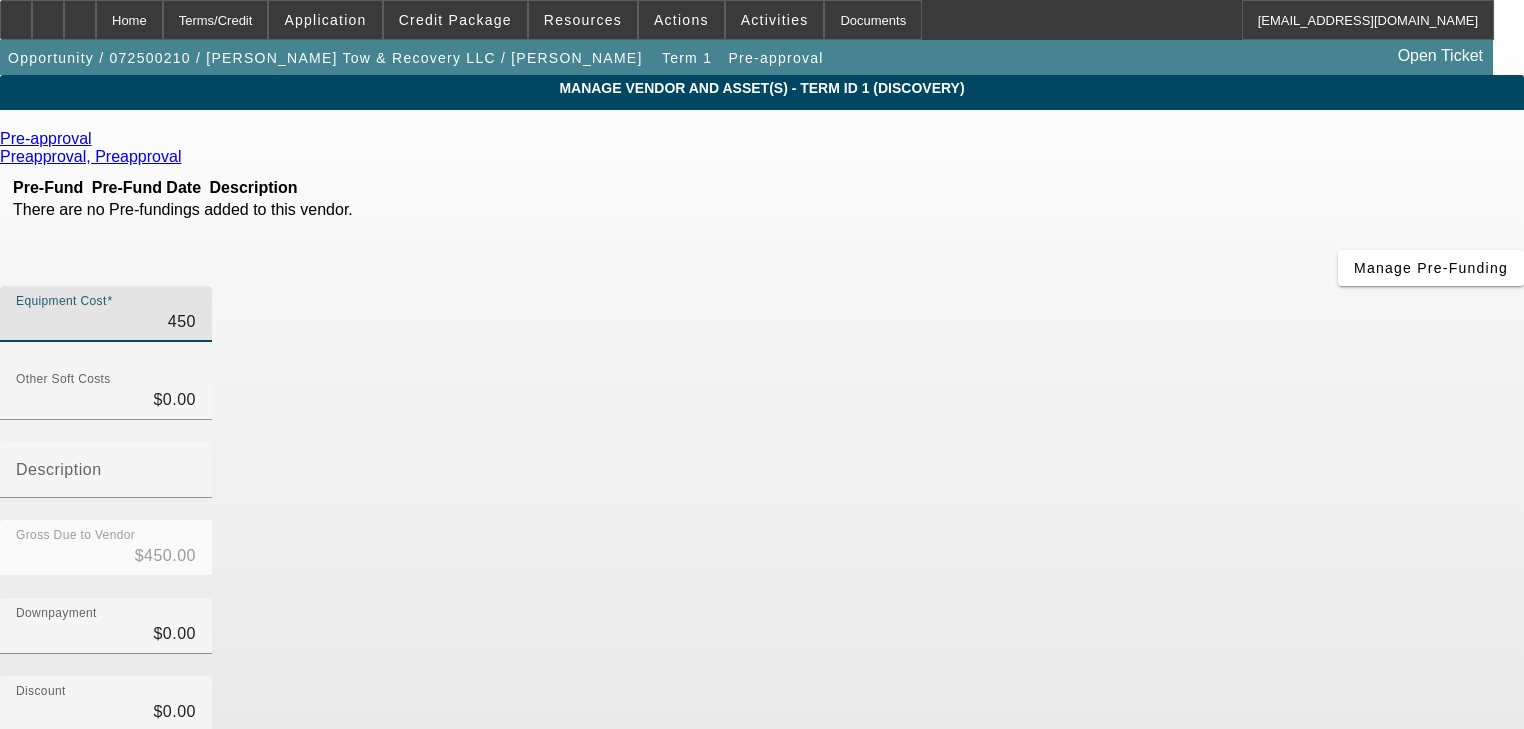type on "4500" 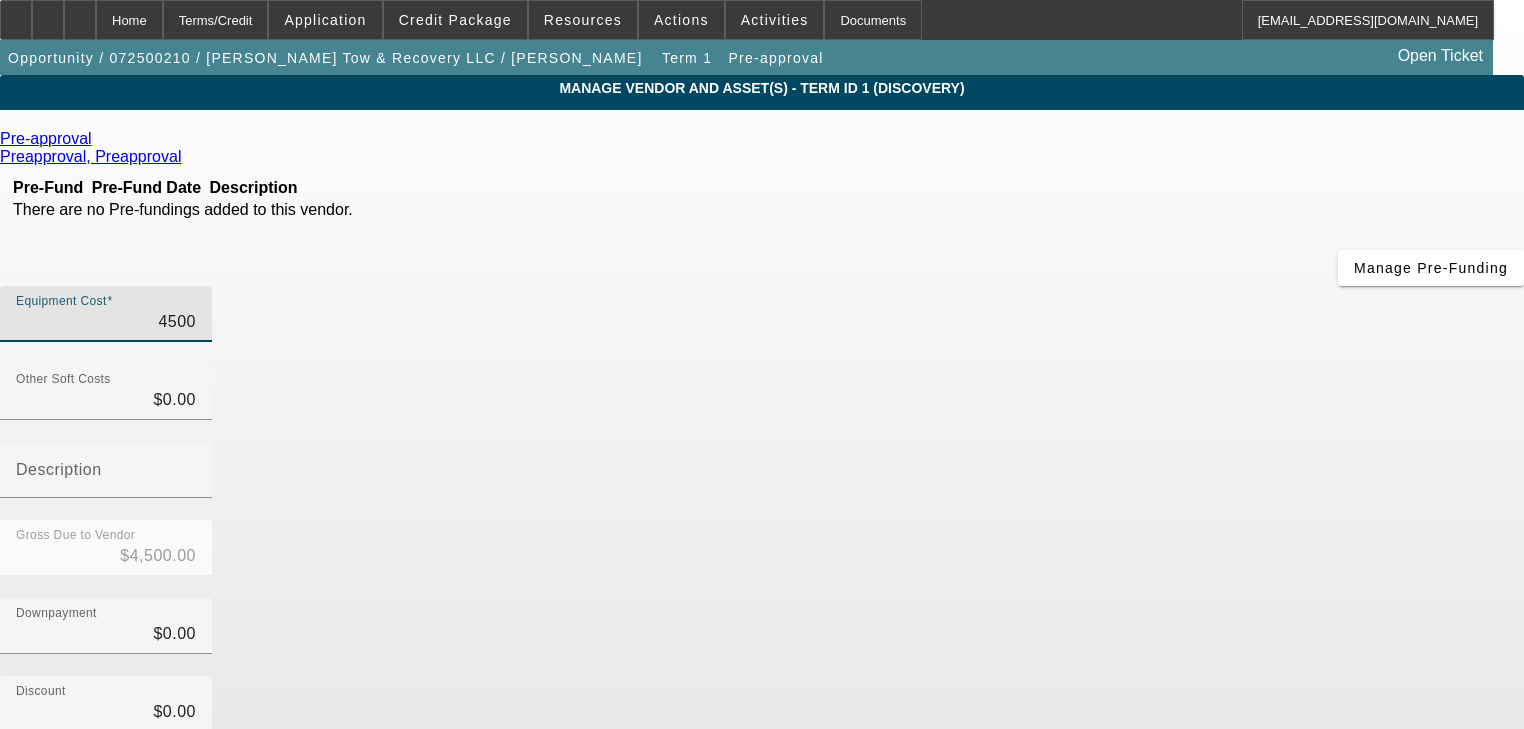 type on "45000" 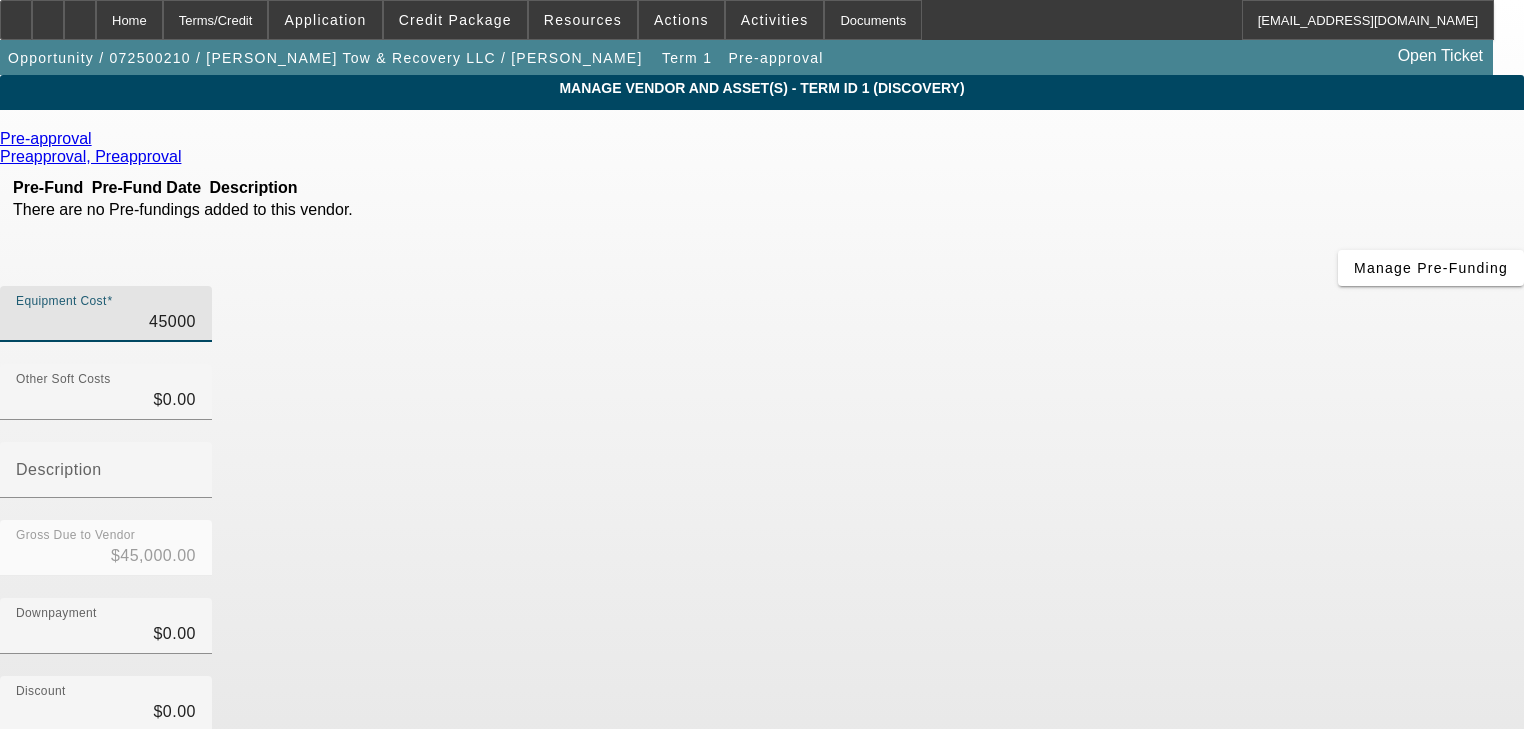 type on "$45,000.00" 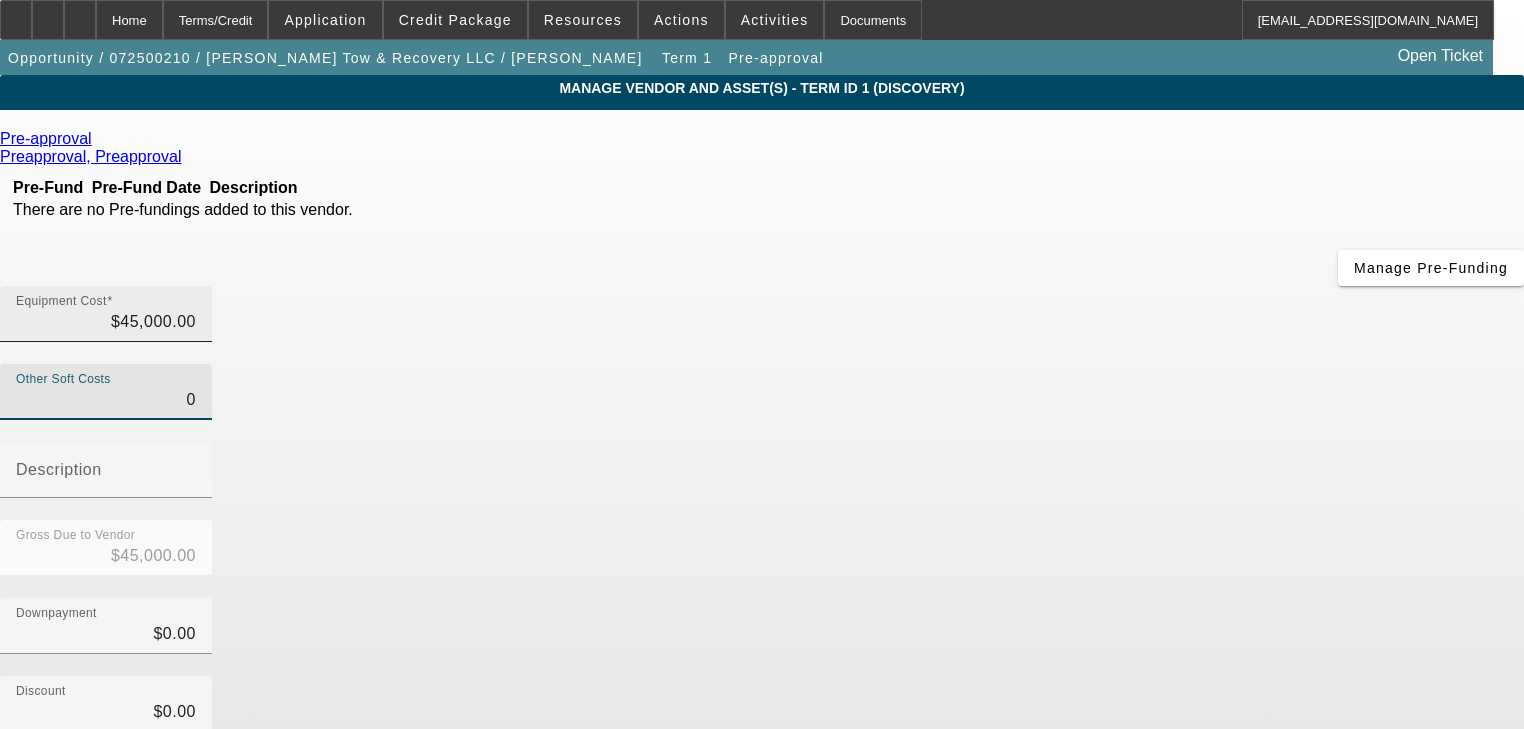 scroll, scrollTop: 204, scrollLeft: 0, axis: vertical 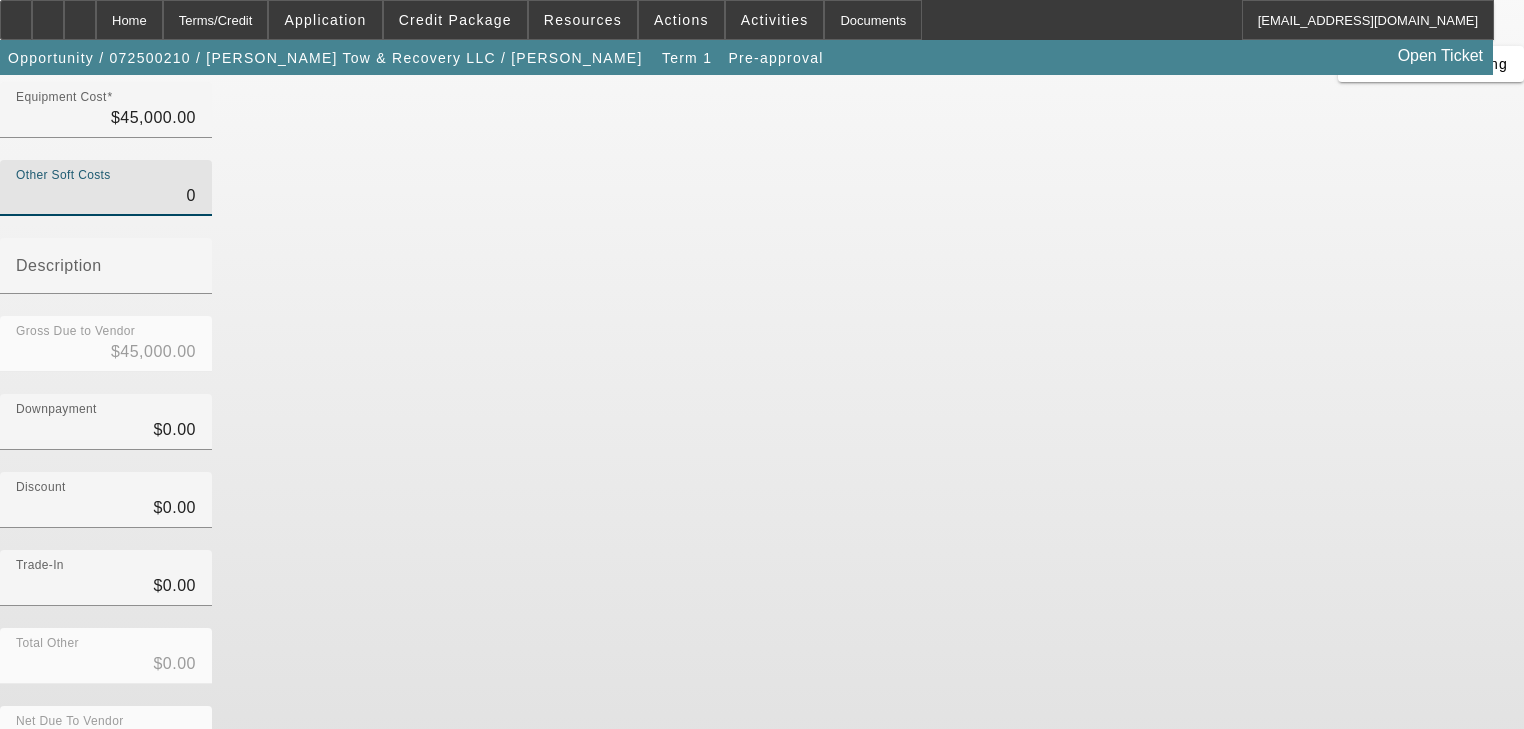 type on "$0.00" 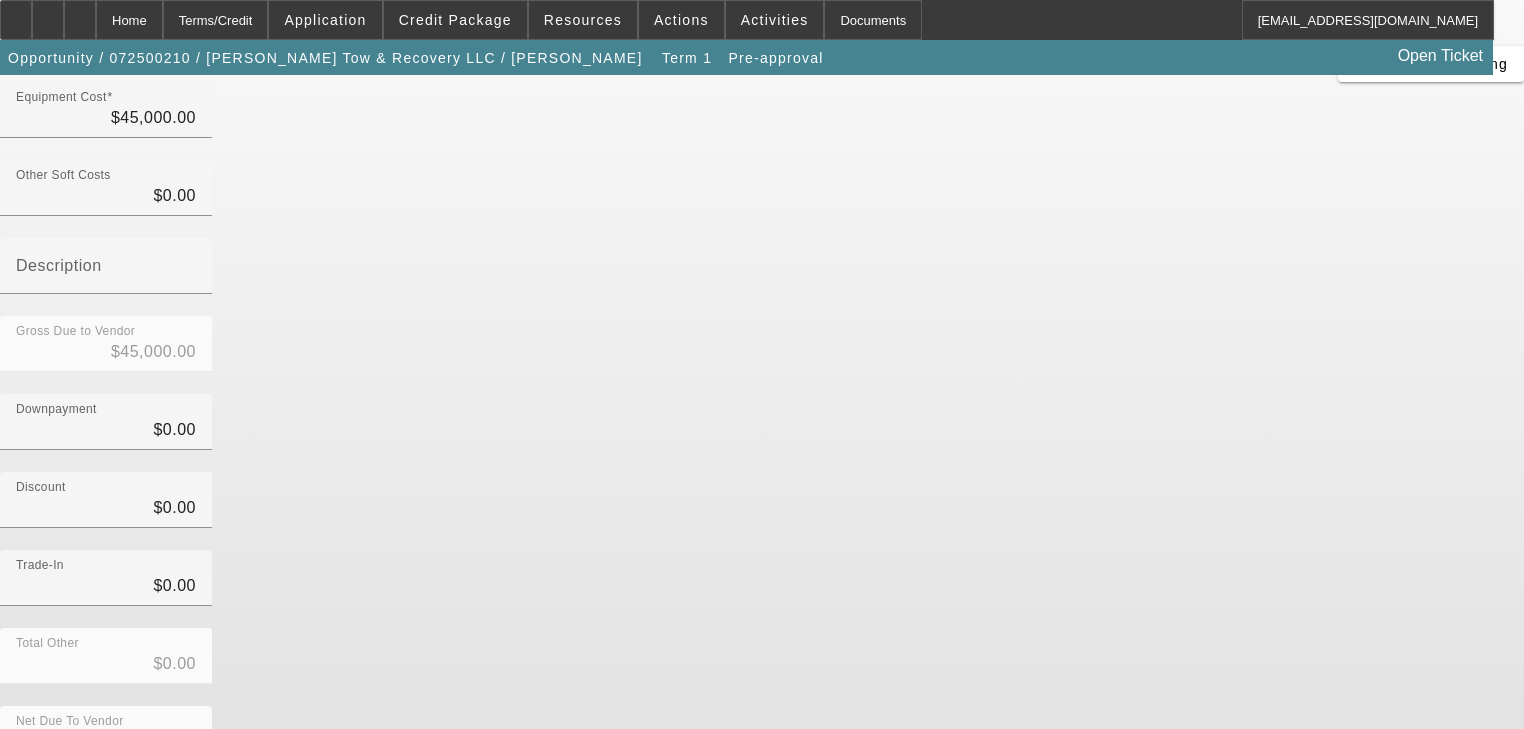 click at bounding box center (749, 913) 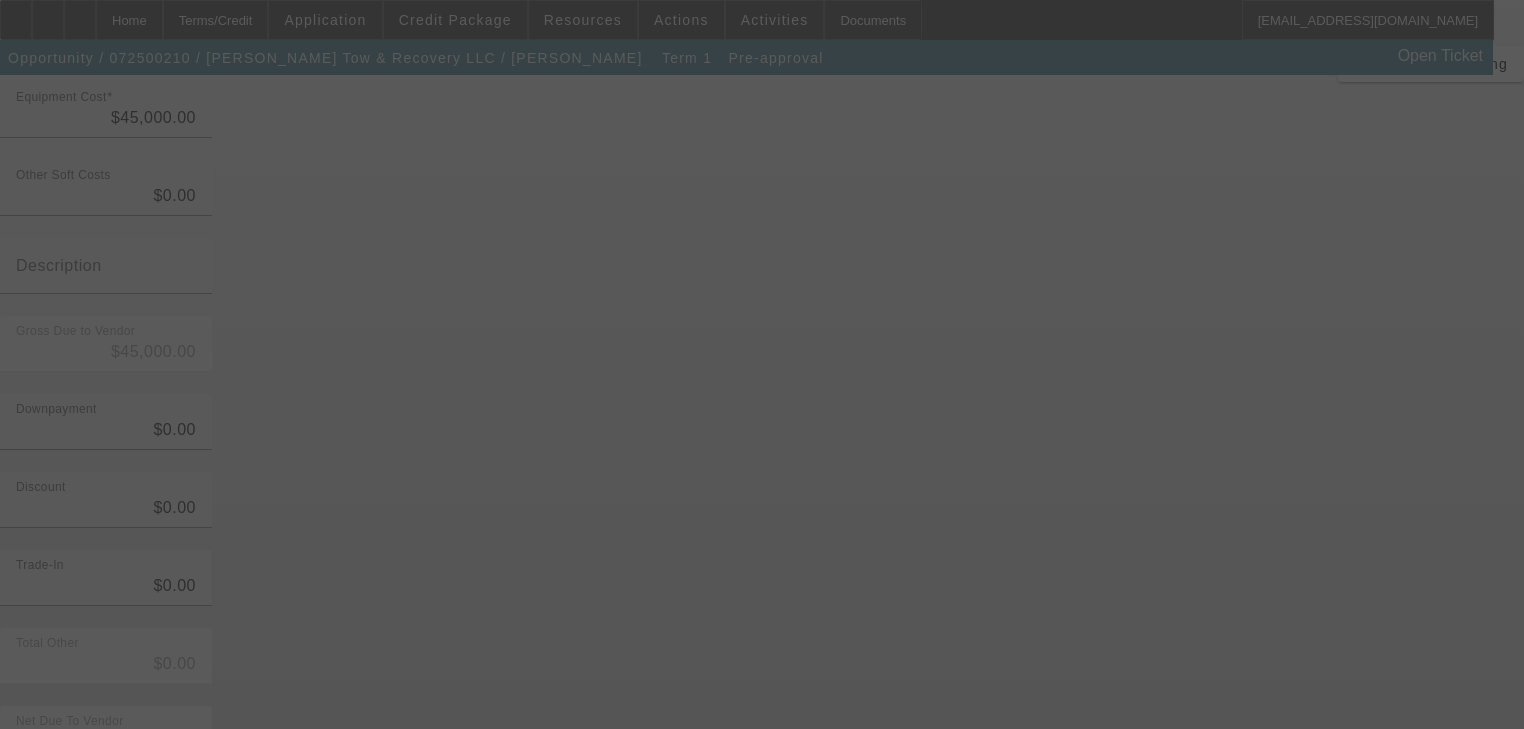 scroll, scrollTop: 0, scrollLeft: 0, axis: both 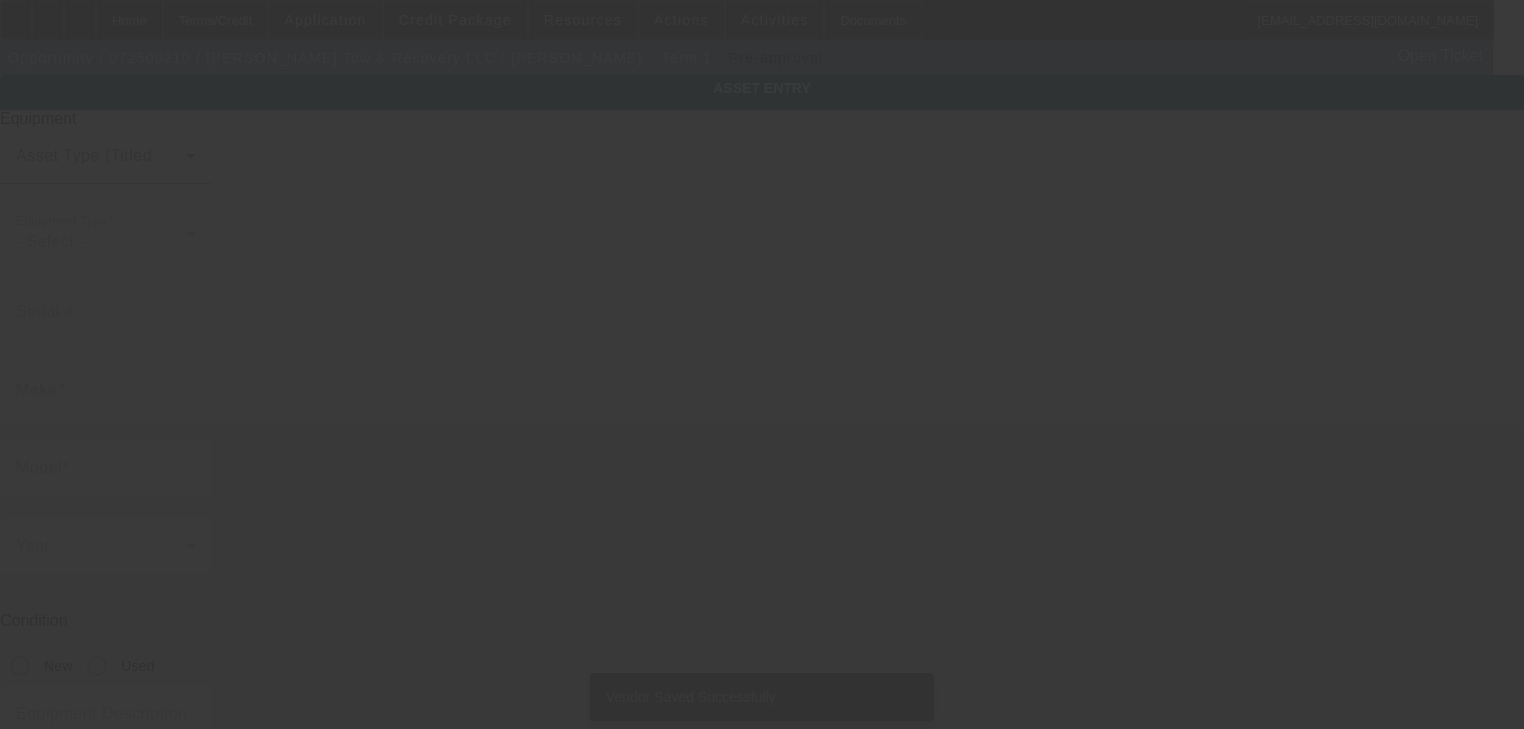 type on "Make: Chevrolet; Model: 4500" 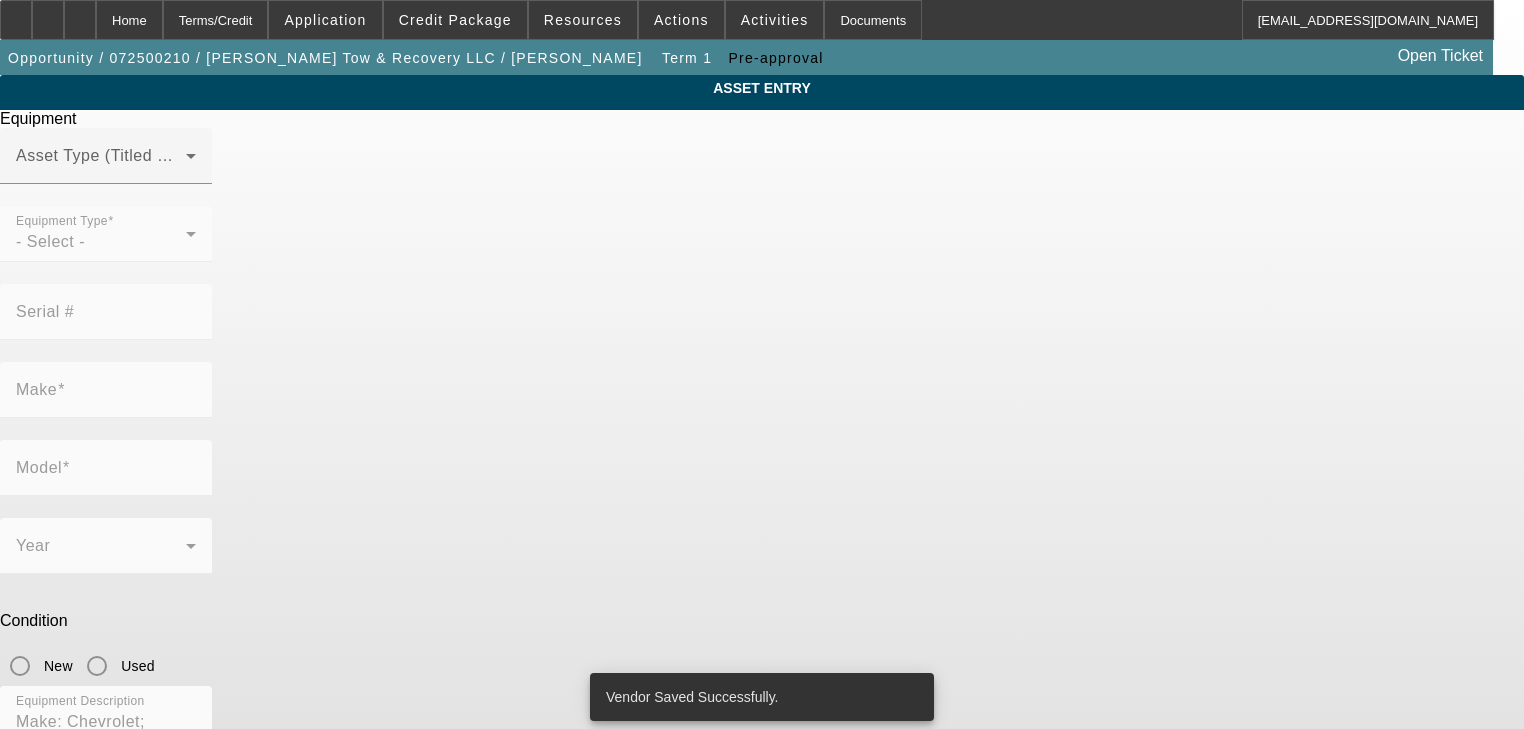 click at bounding box center [106, 195] 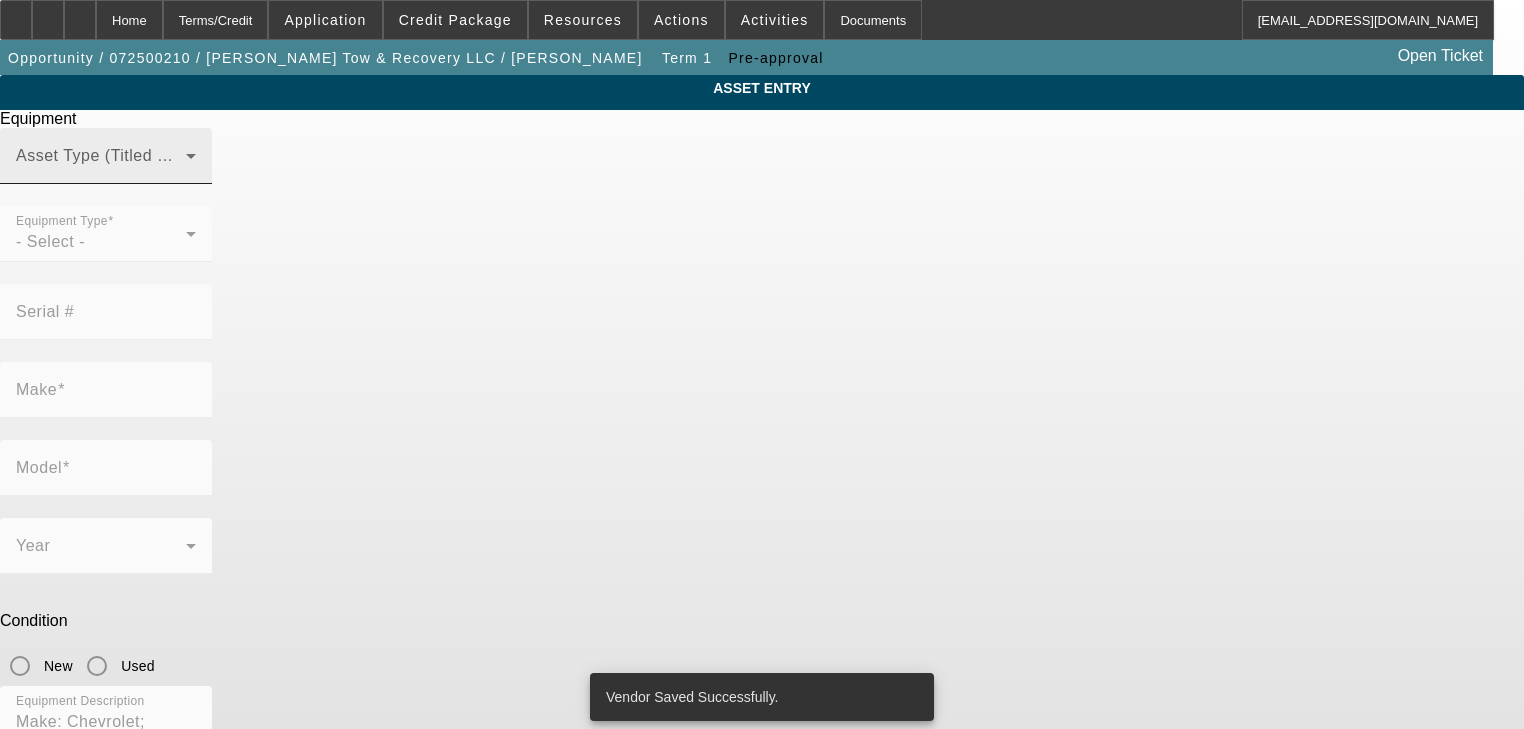 click at bounding box center [101, 164] 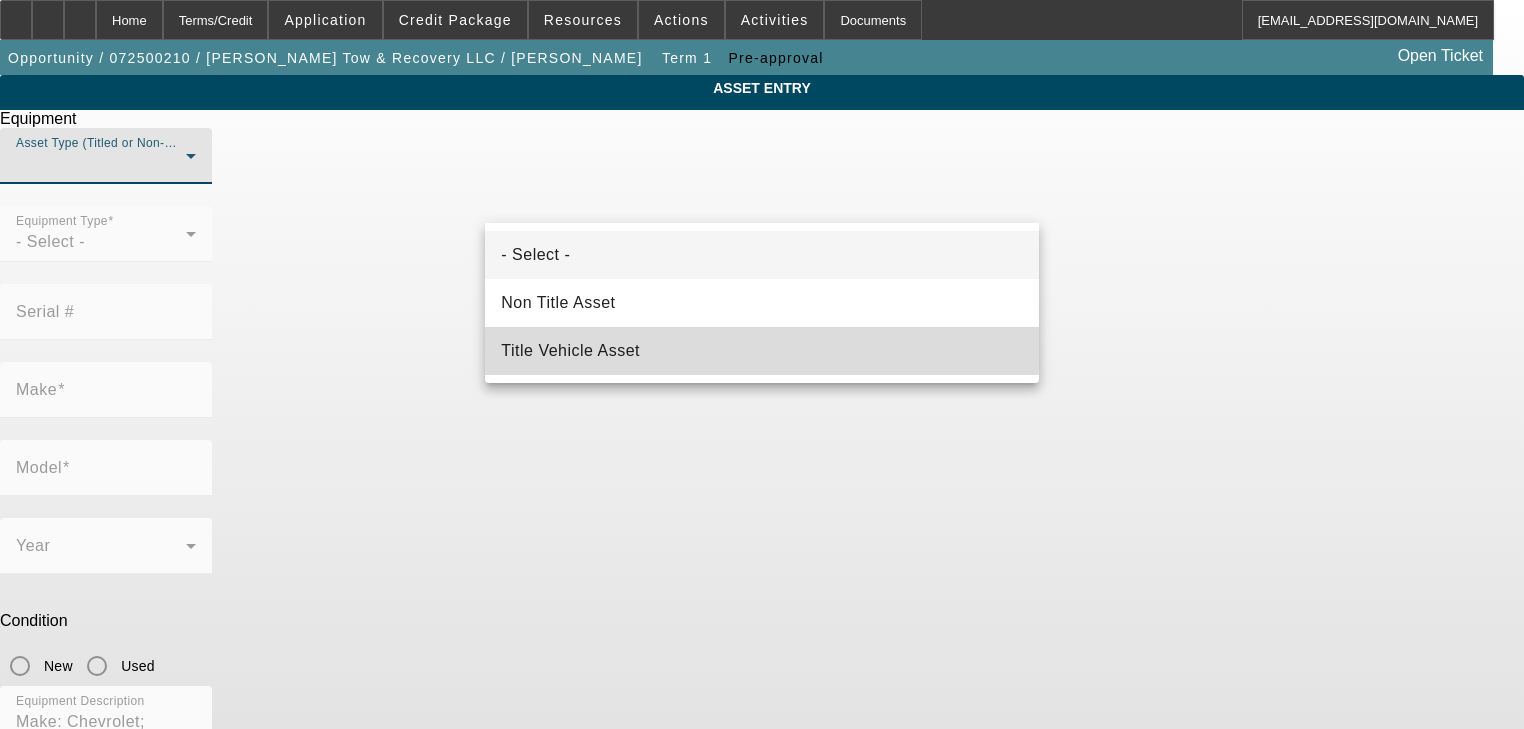 click on "Title Vehicle Asset" at bounding box center (761, 351) 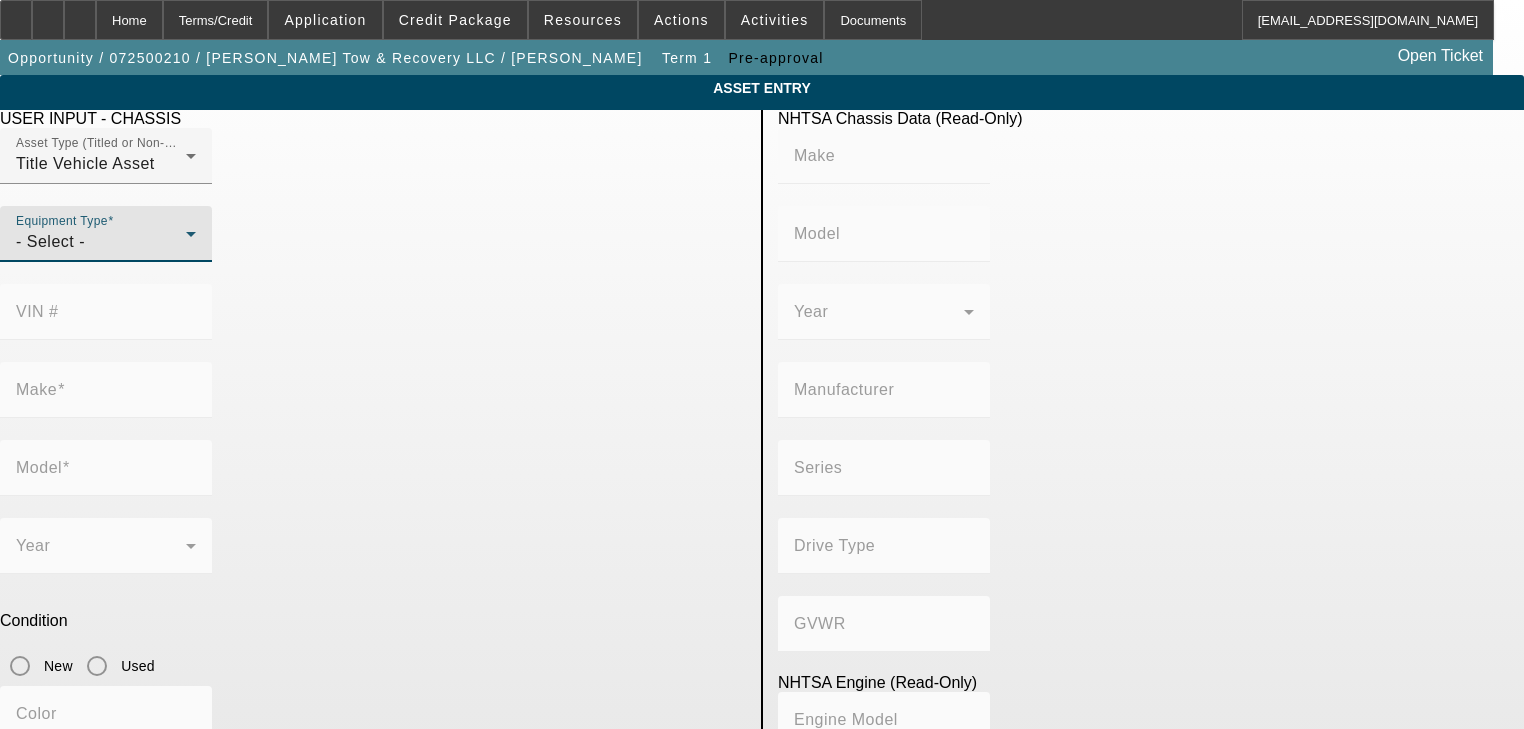 click on "- Select -" at bounding box center (101, 242) 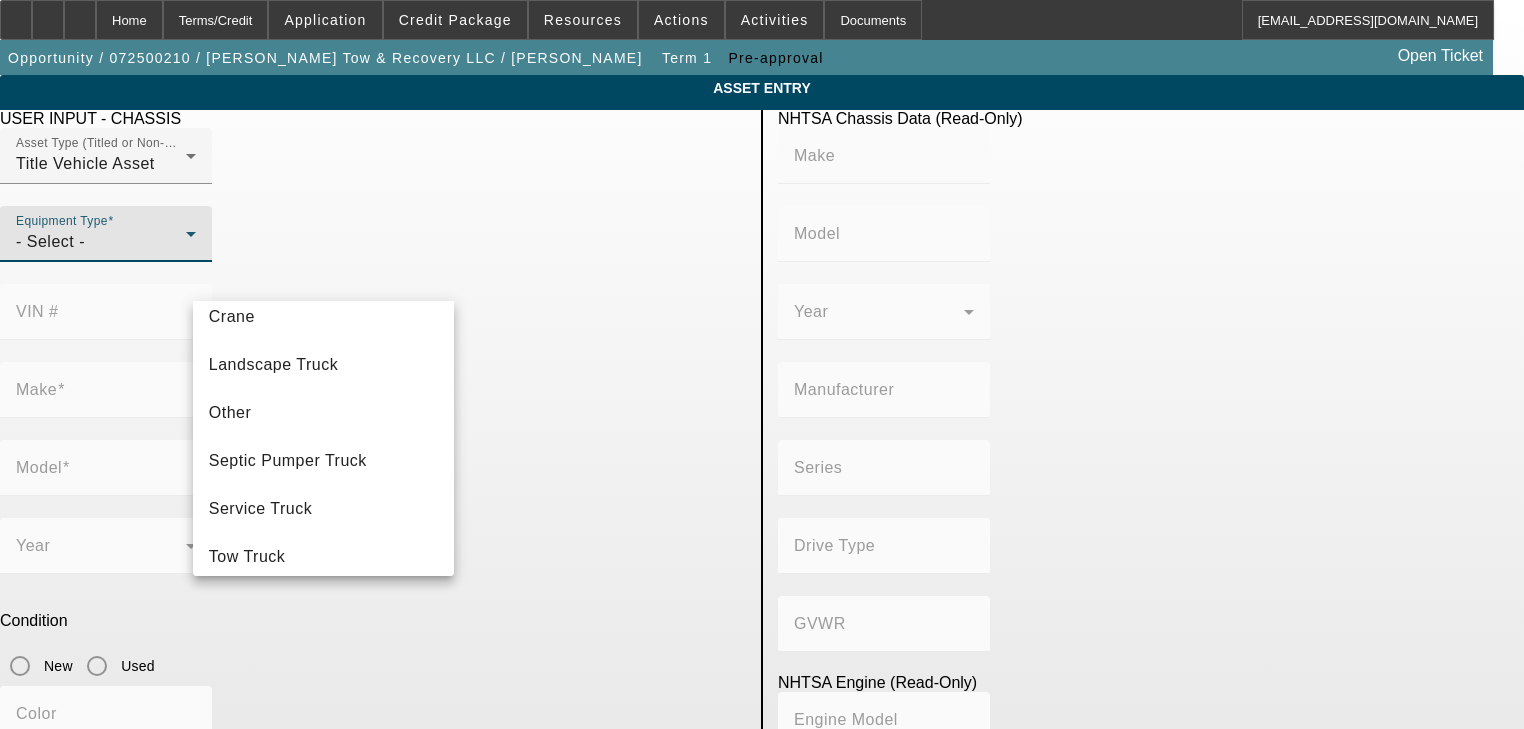 scroll, scrollTop: 208, scrollLeft: 0, axis: vertical 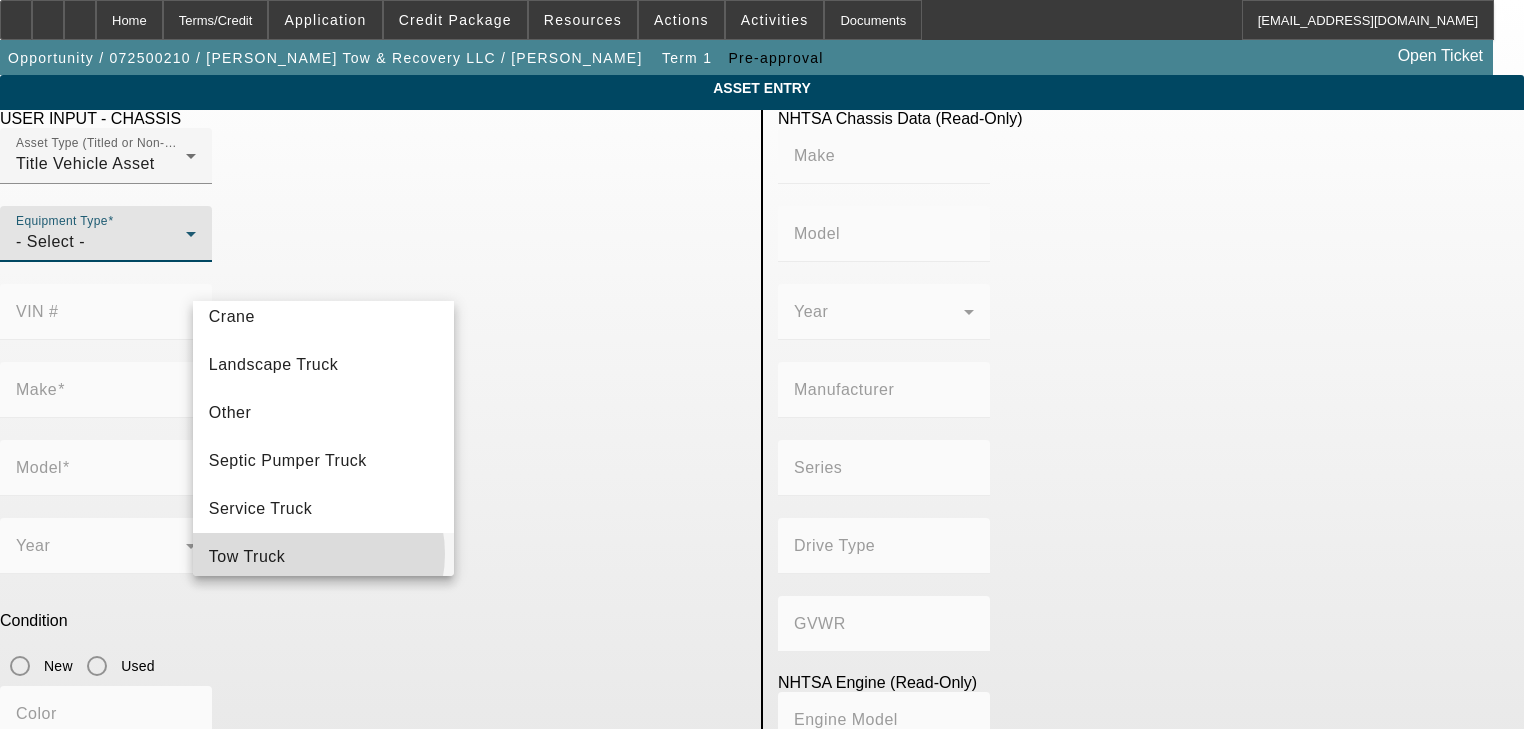 click on "Tow Truck" at bounding box center (324, 557) 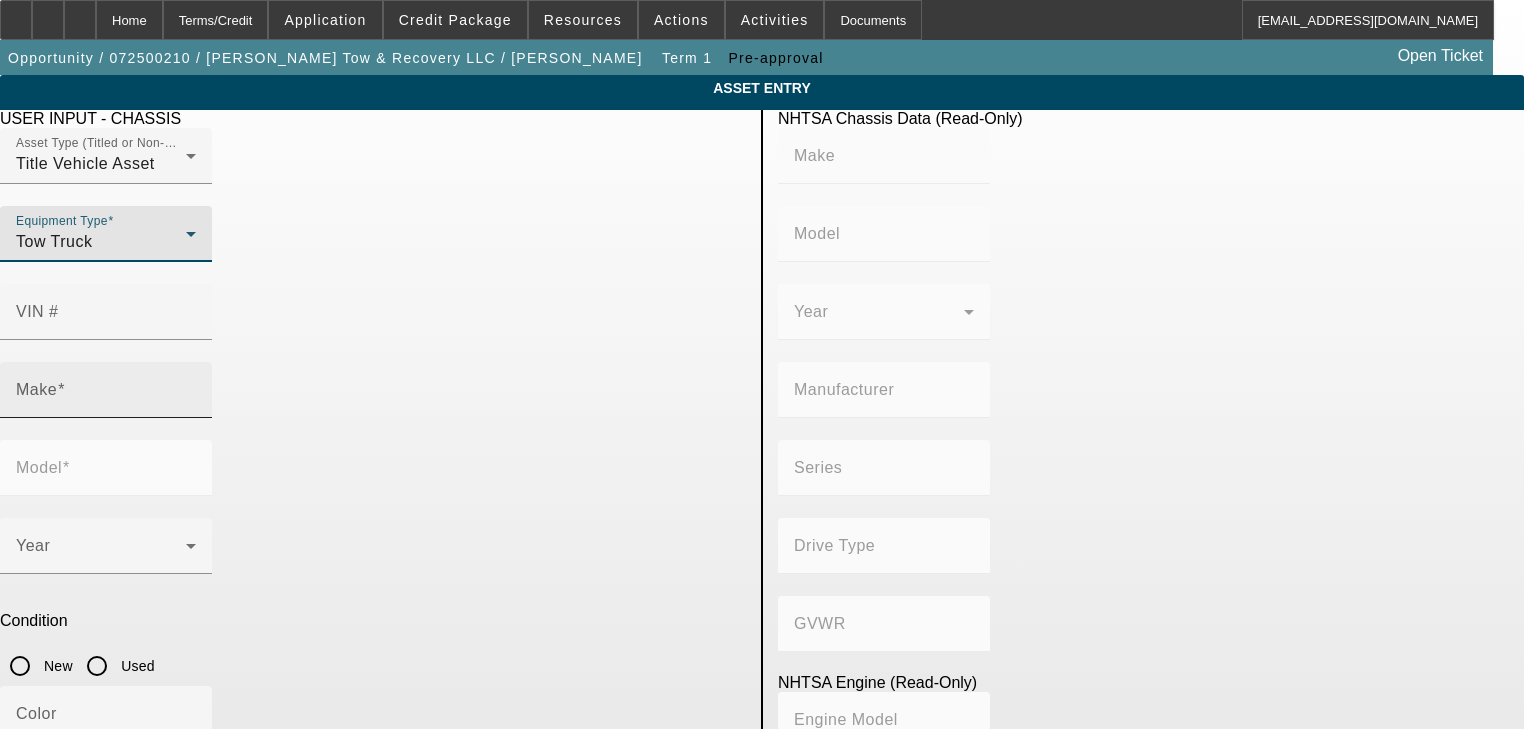 click on "Make" at bounding box center [106, 398] 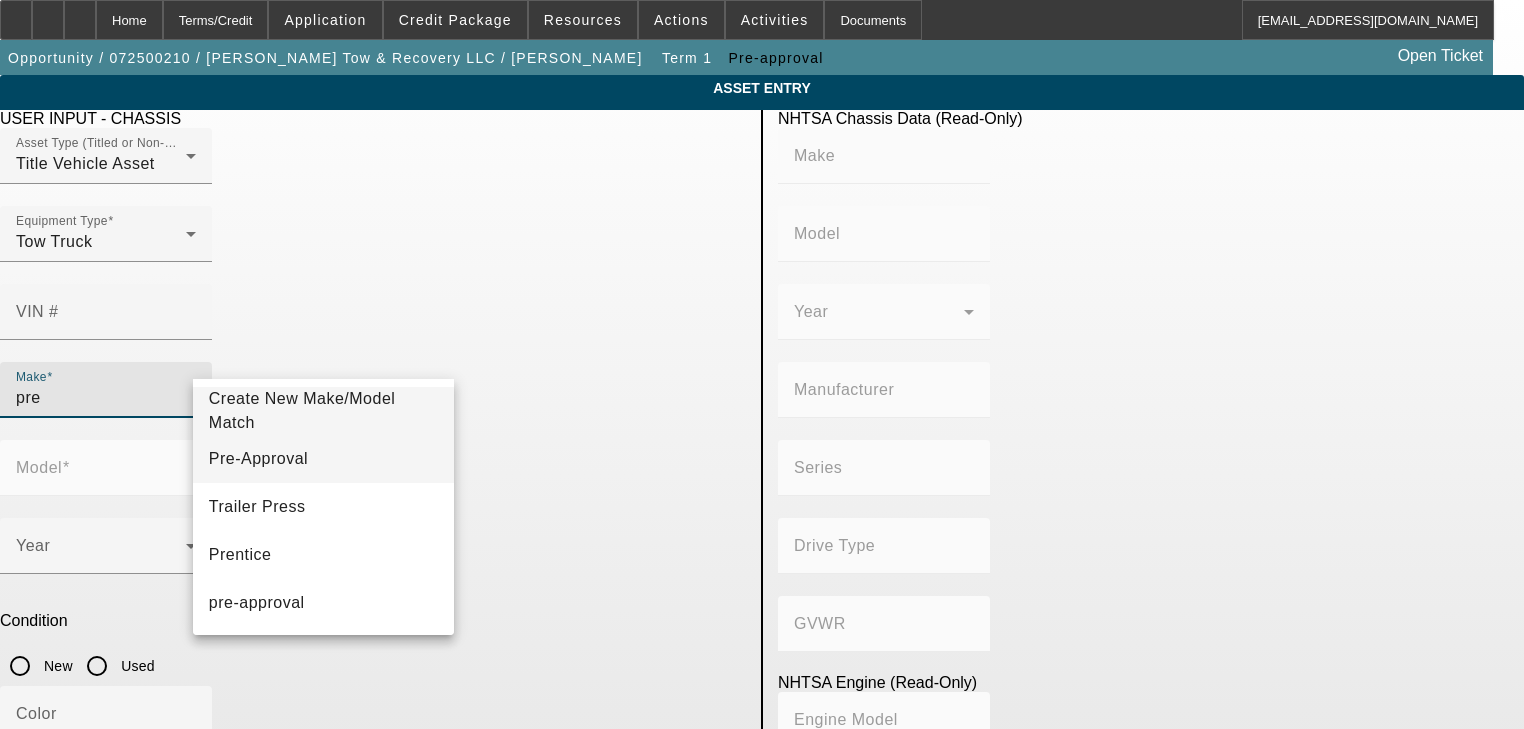 click on "Pre-Approval" at bounding box center (324, 459) 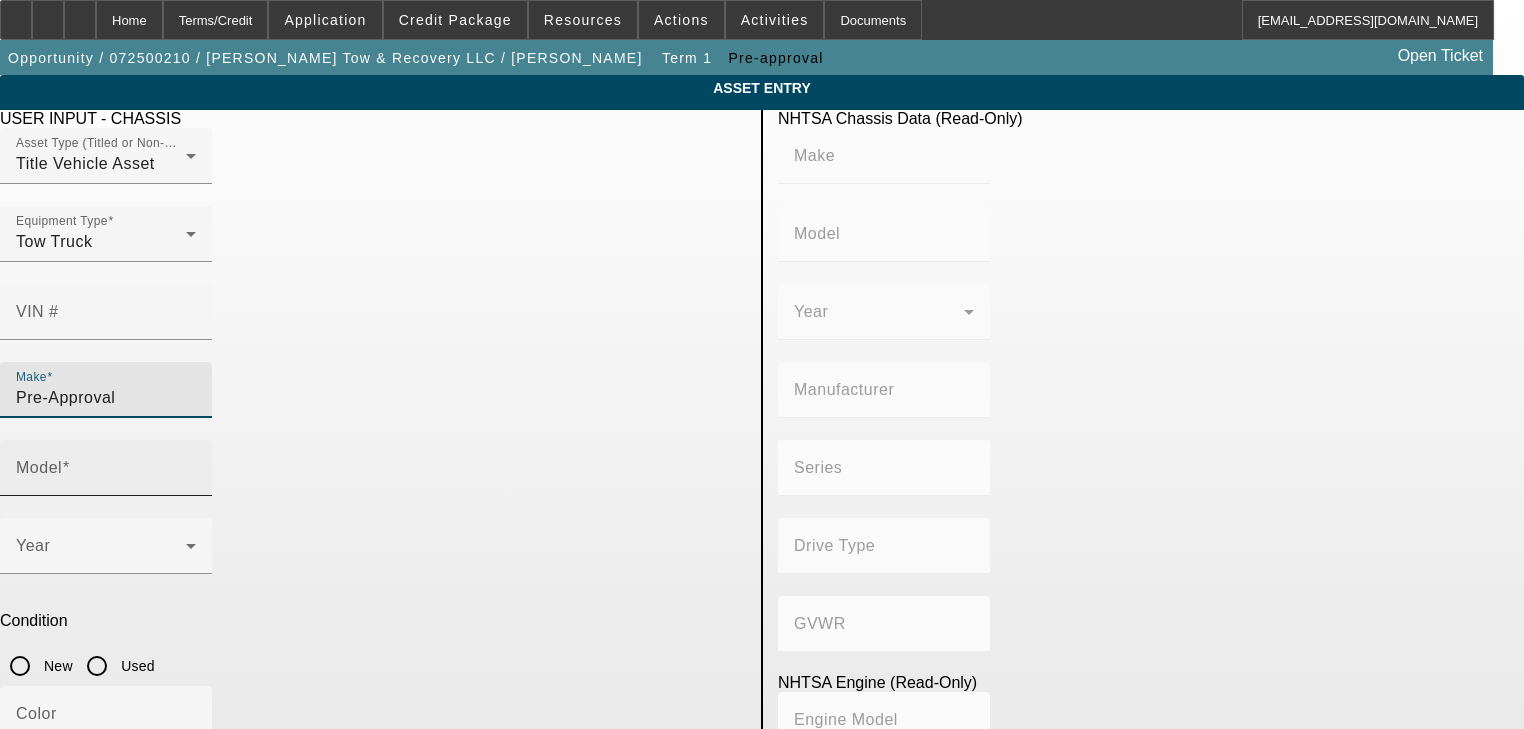 click on "Model" at bounding box center (106, 476) 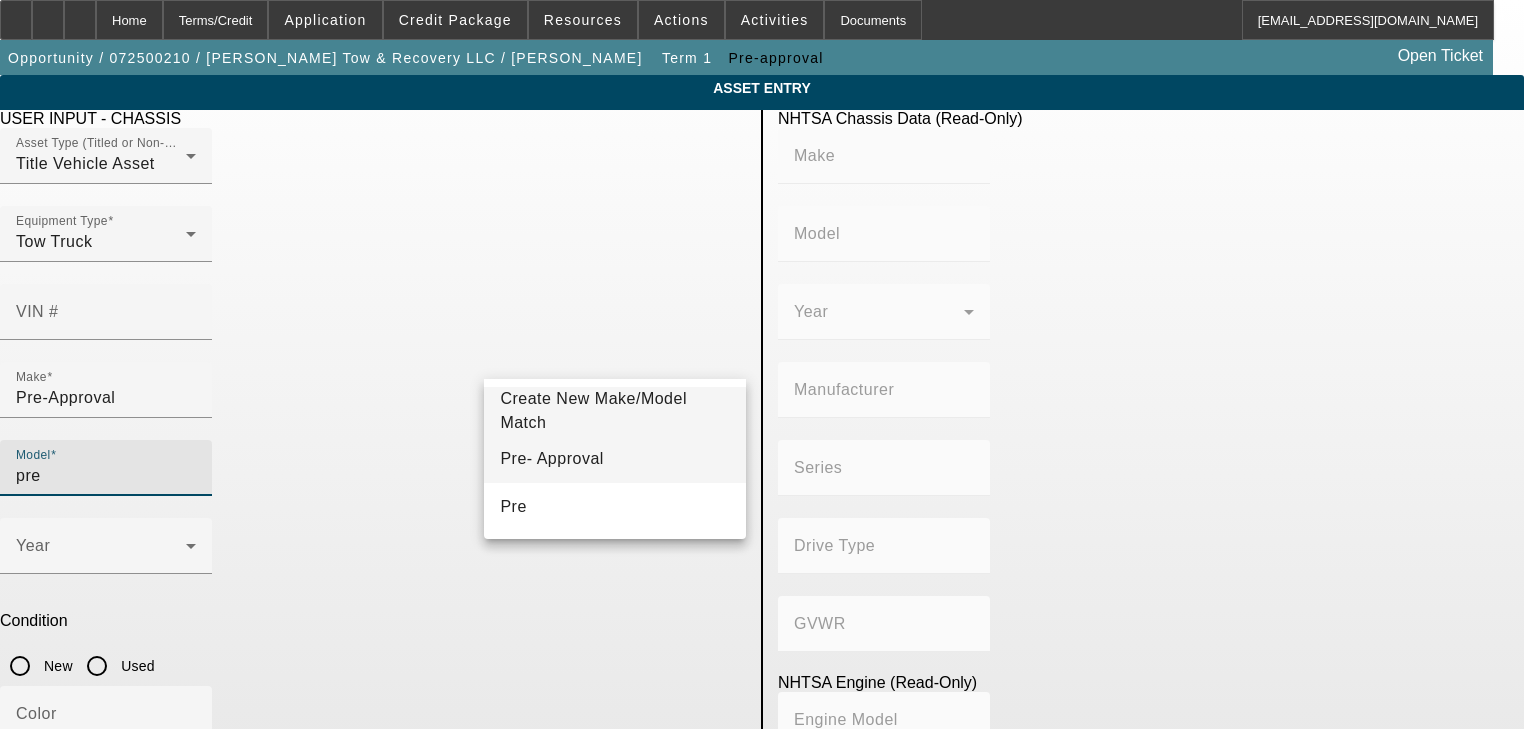 click on "Pre- Approval" at bounding box center (551, 459) 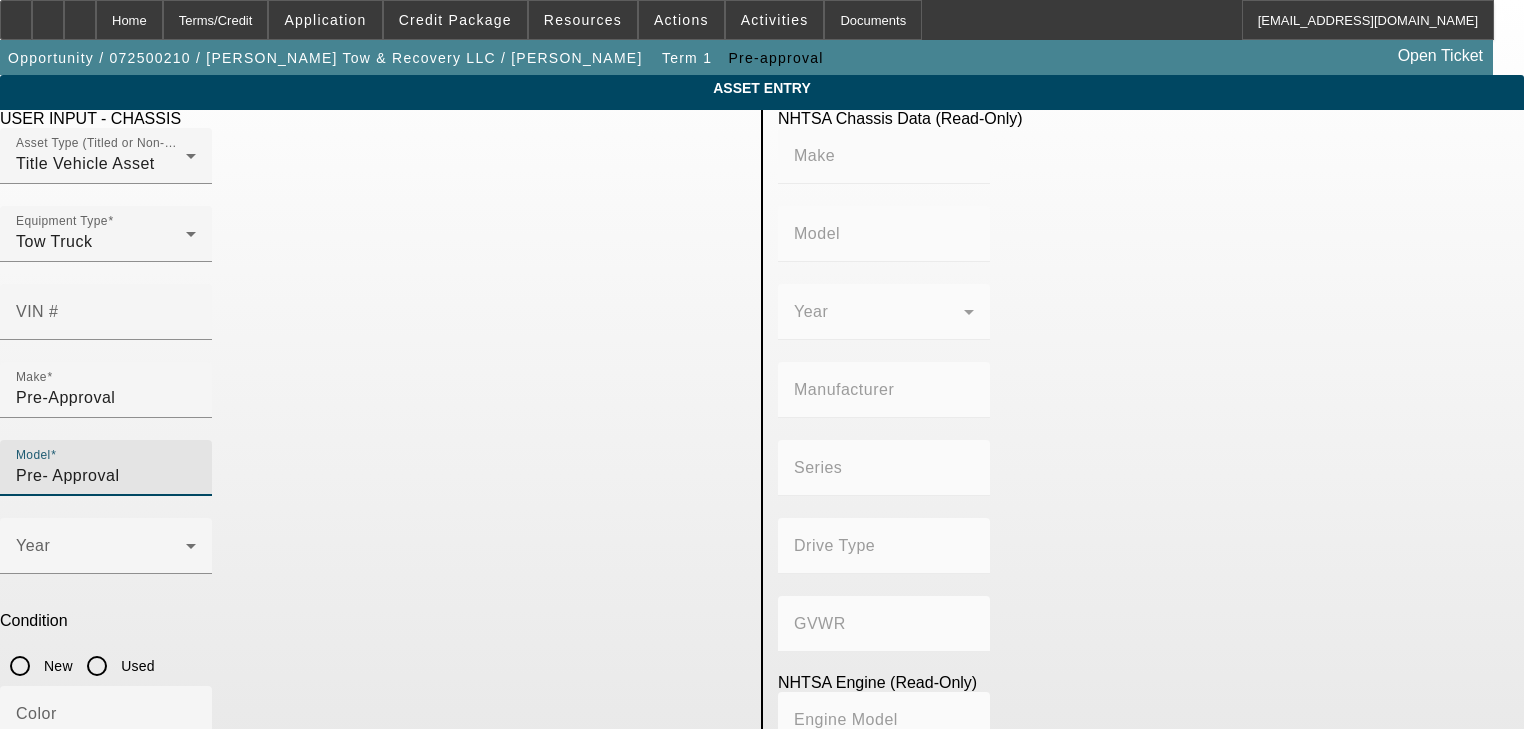 click on "Used" at bounding box center [97, 666] 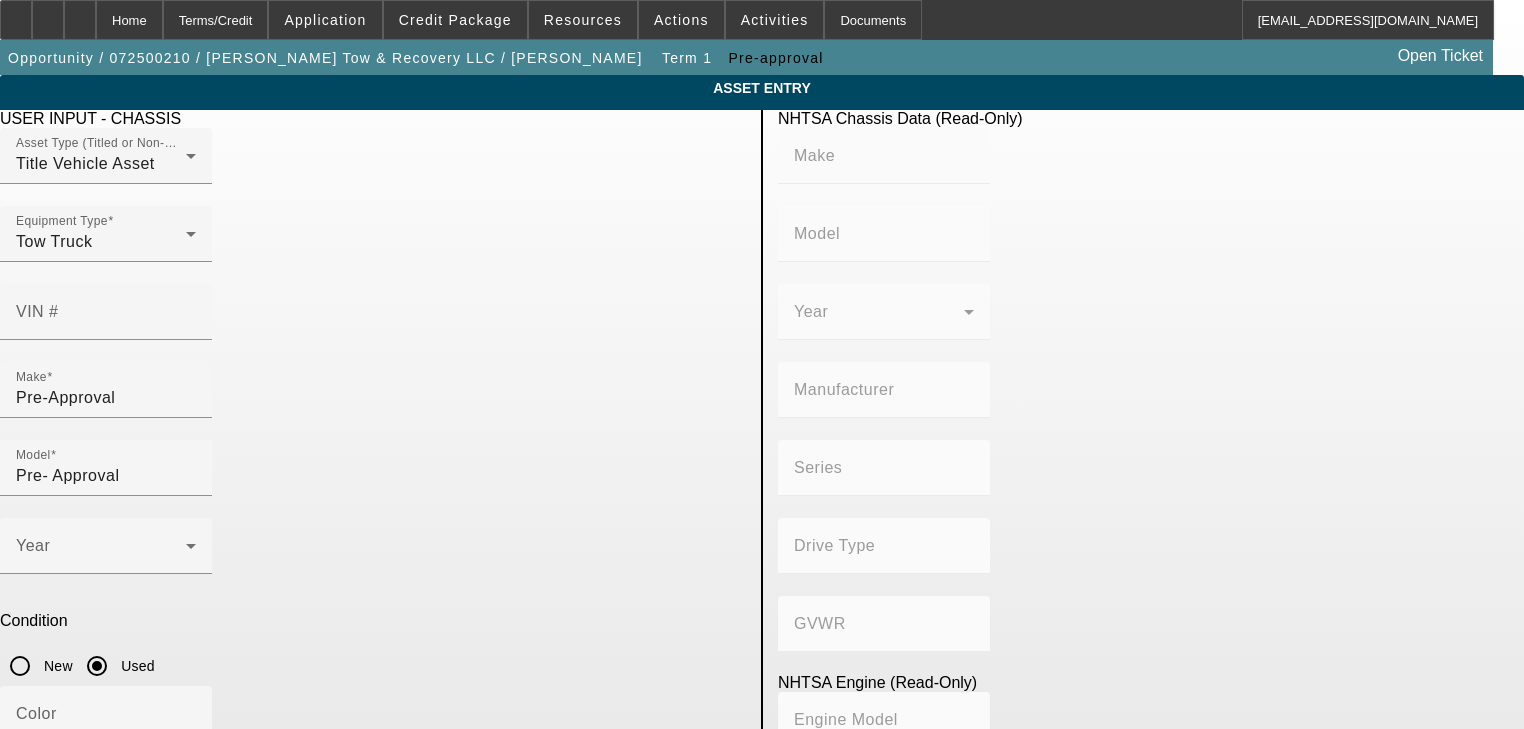 scroll, scrollTop: 143, scrollLeft: 0, axis: vertical 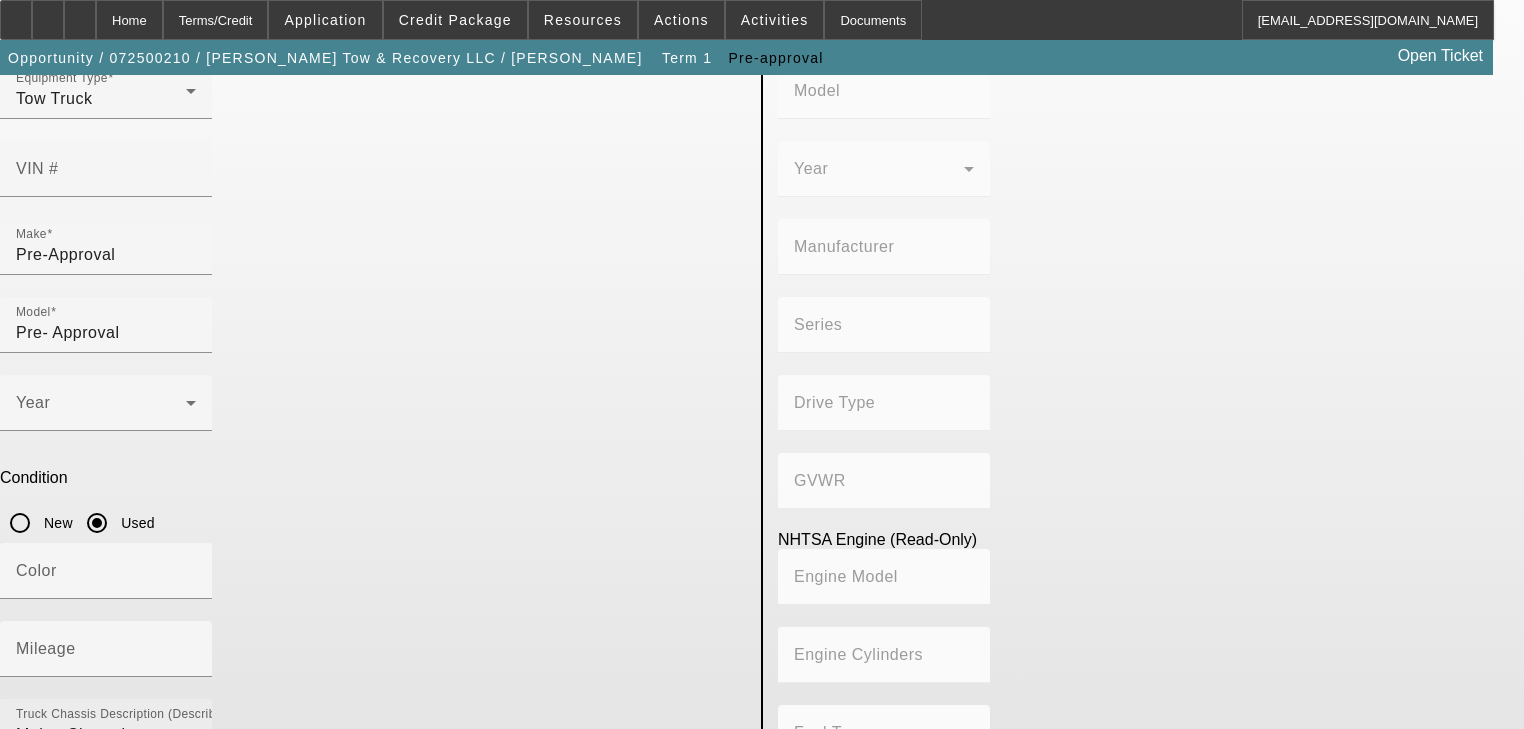 click on "Make: Chevrolet; Model: 4500" at bounding box center (106, 759) 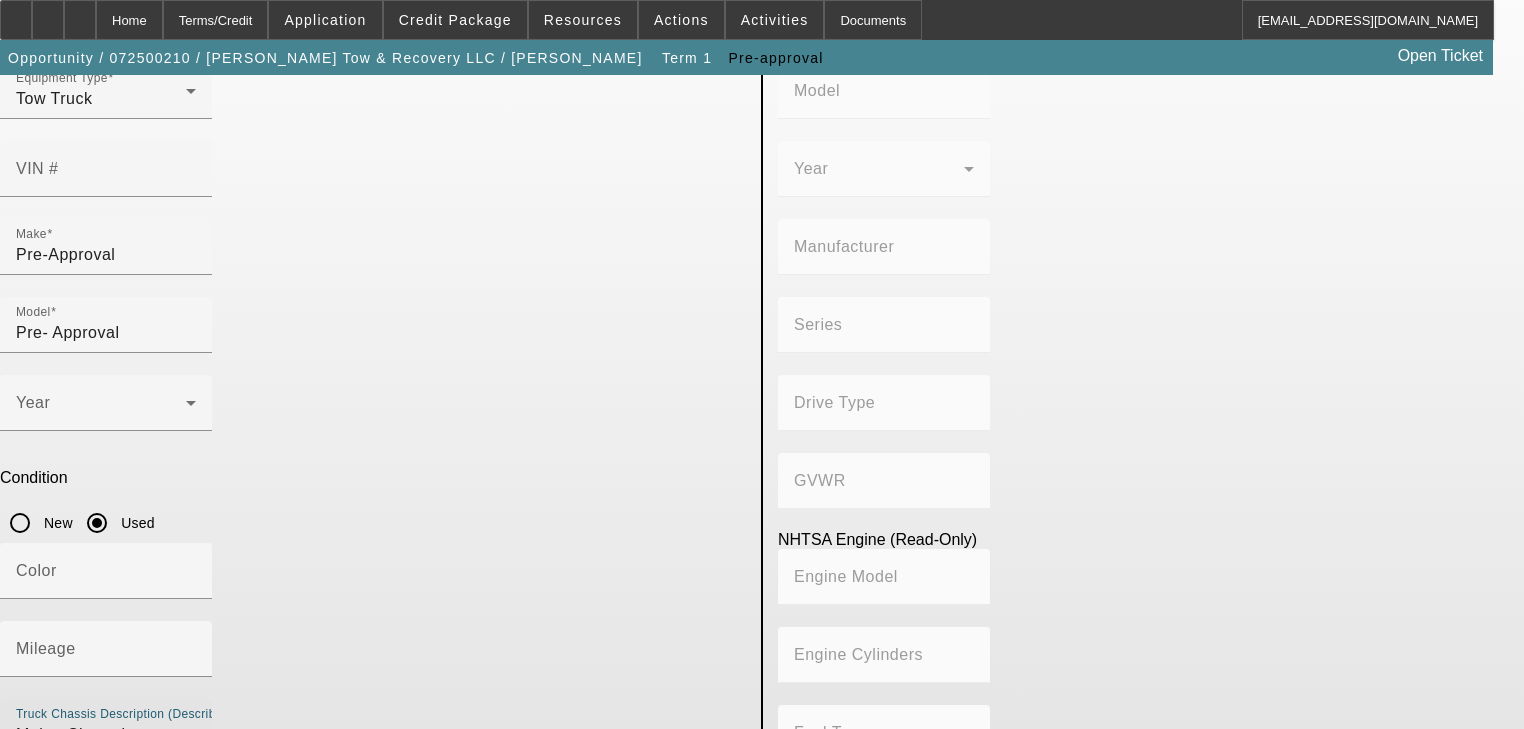 click on "Make: Chevrolet; Model: 4500" at bounding box center (106, 759) 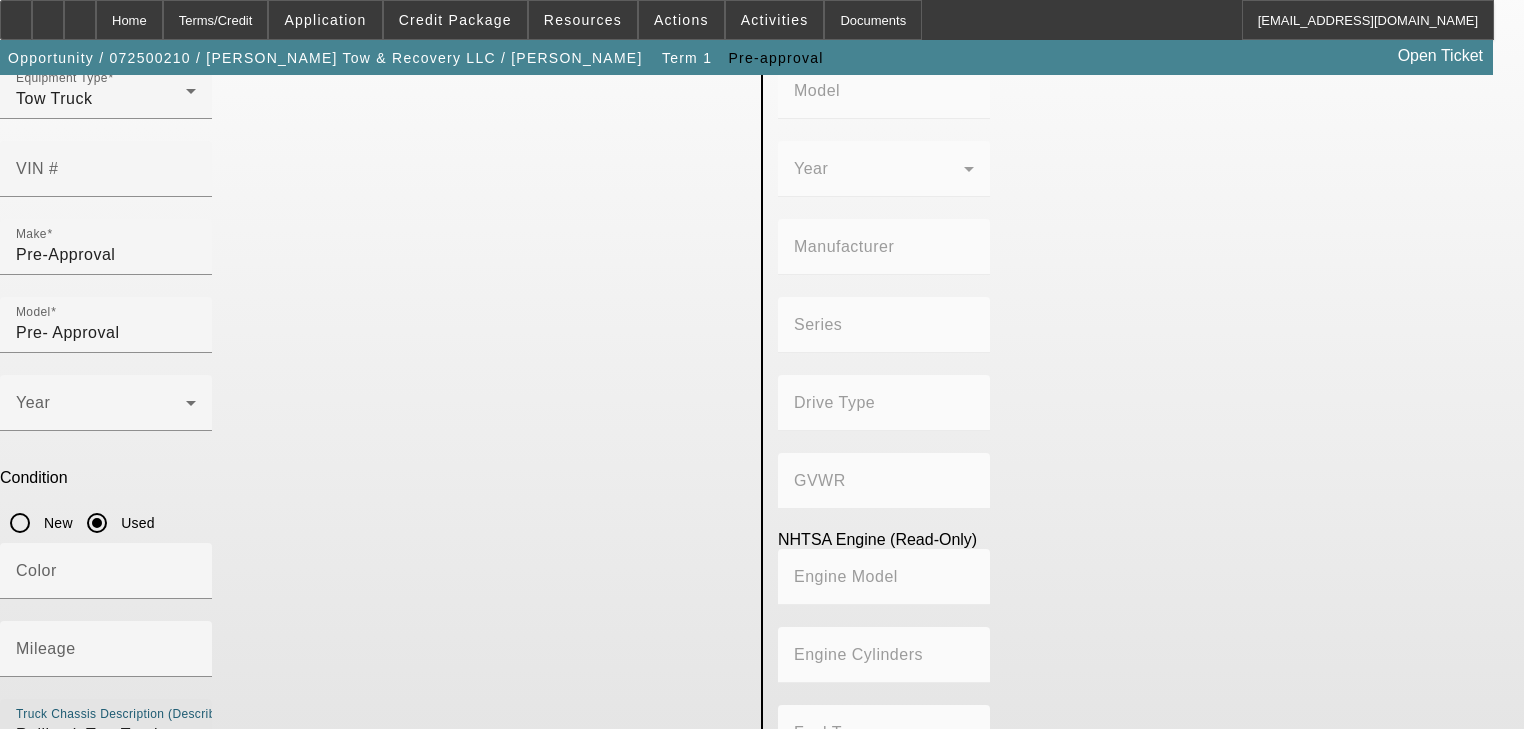 scroll, scrollTop: 136, scrollLeft: 0, axis: vertical 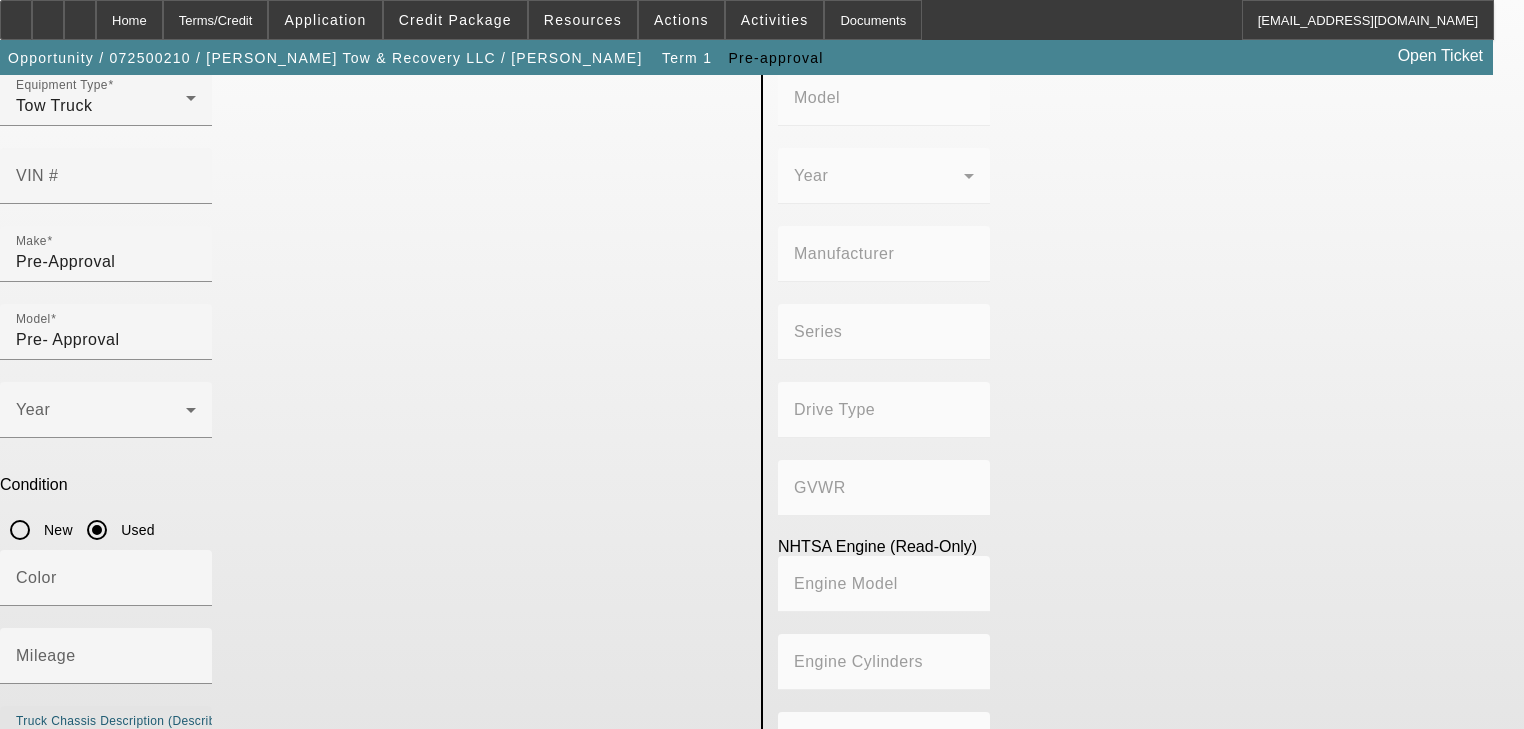 type on "Rollback Tow Truck" 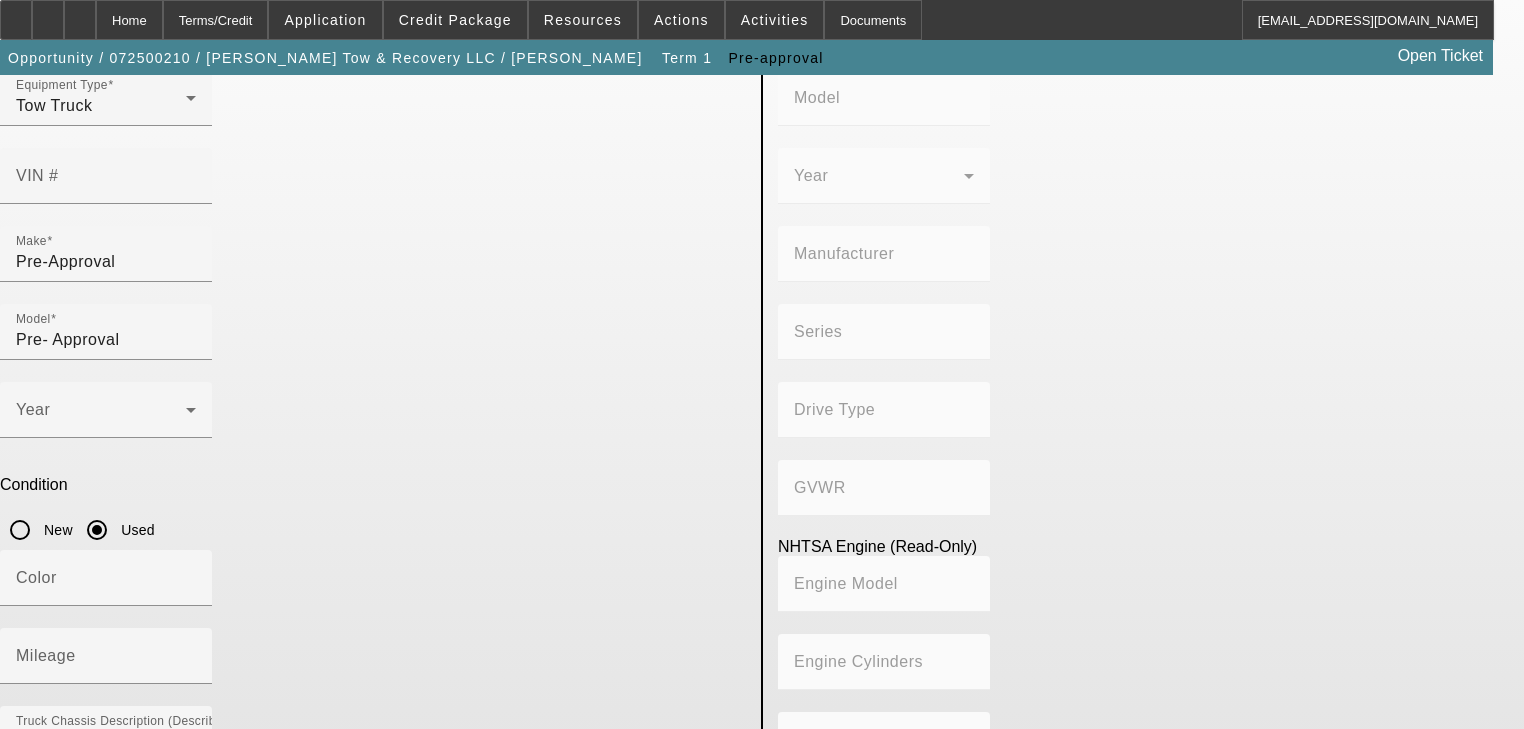 click on "Submit" at bounding box center (28, 930) 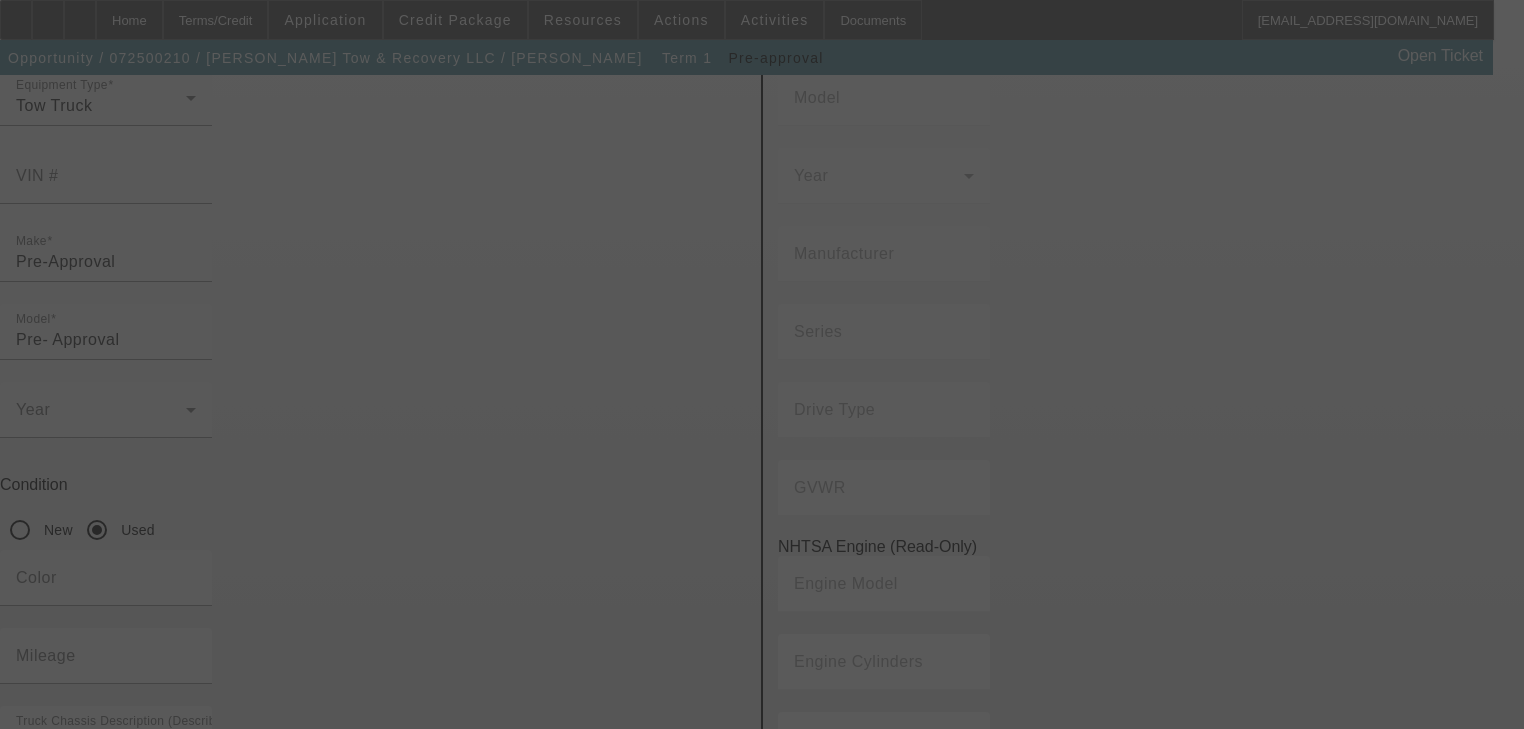 scroll, scrollTop: 0, scrollLeft: 0, axis: both 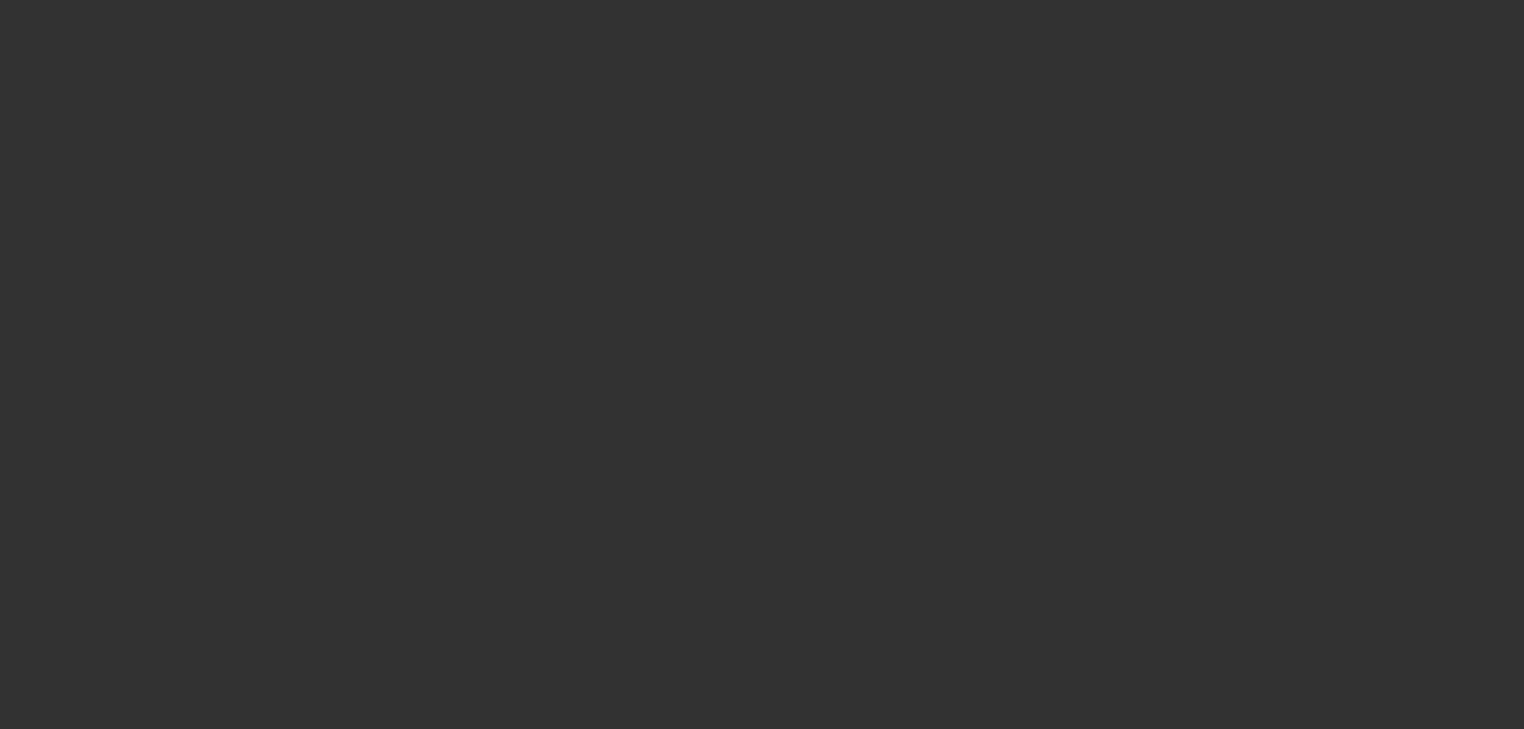 type on "$45,000.00" 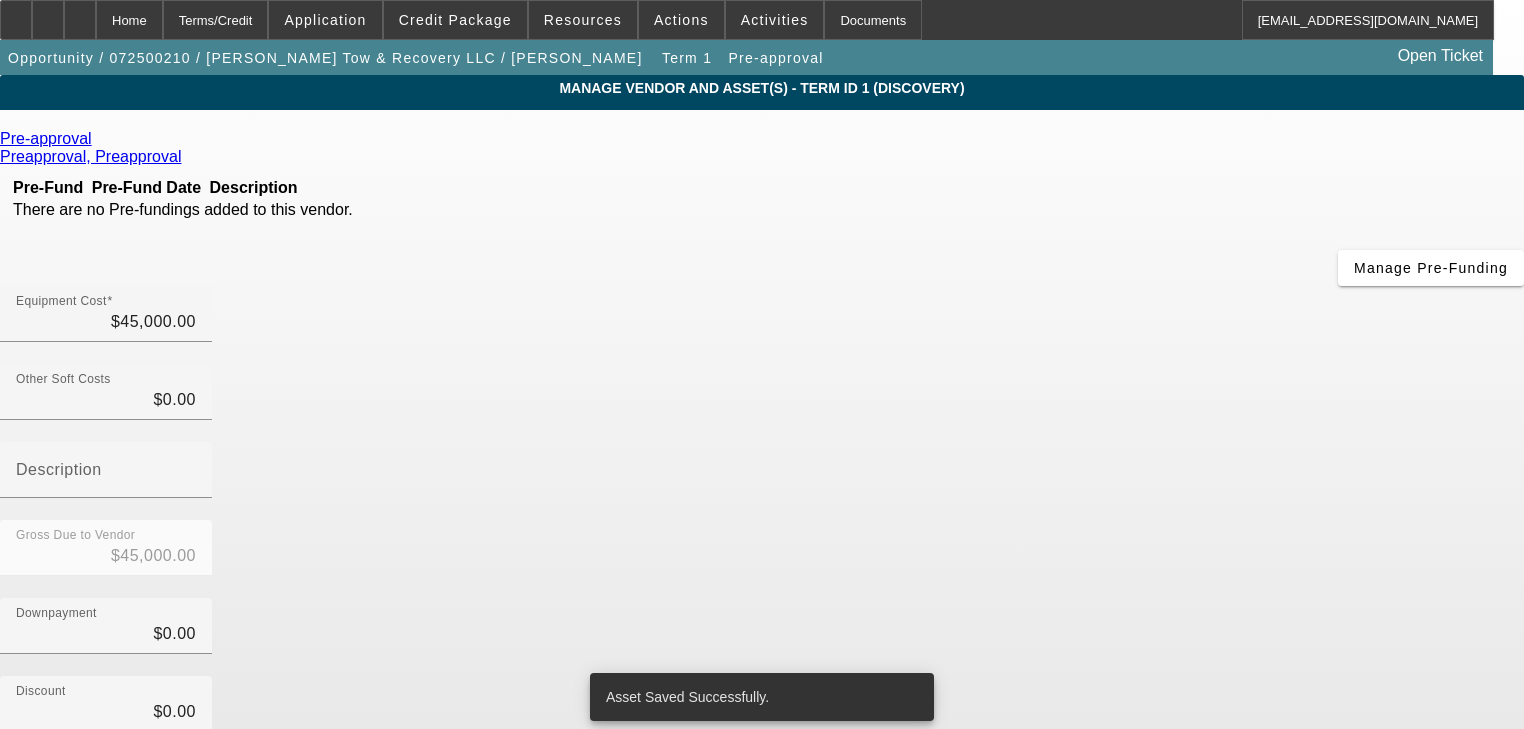 scroll, scrollTop: 204, scrollLeft: 0, axis: vertical 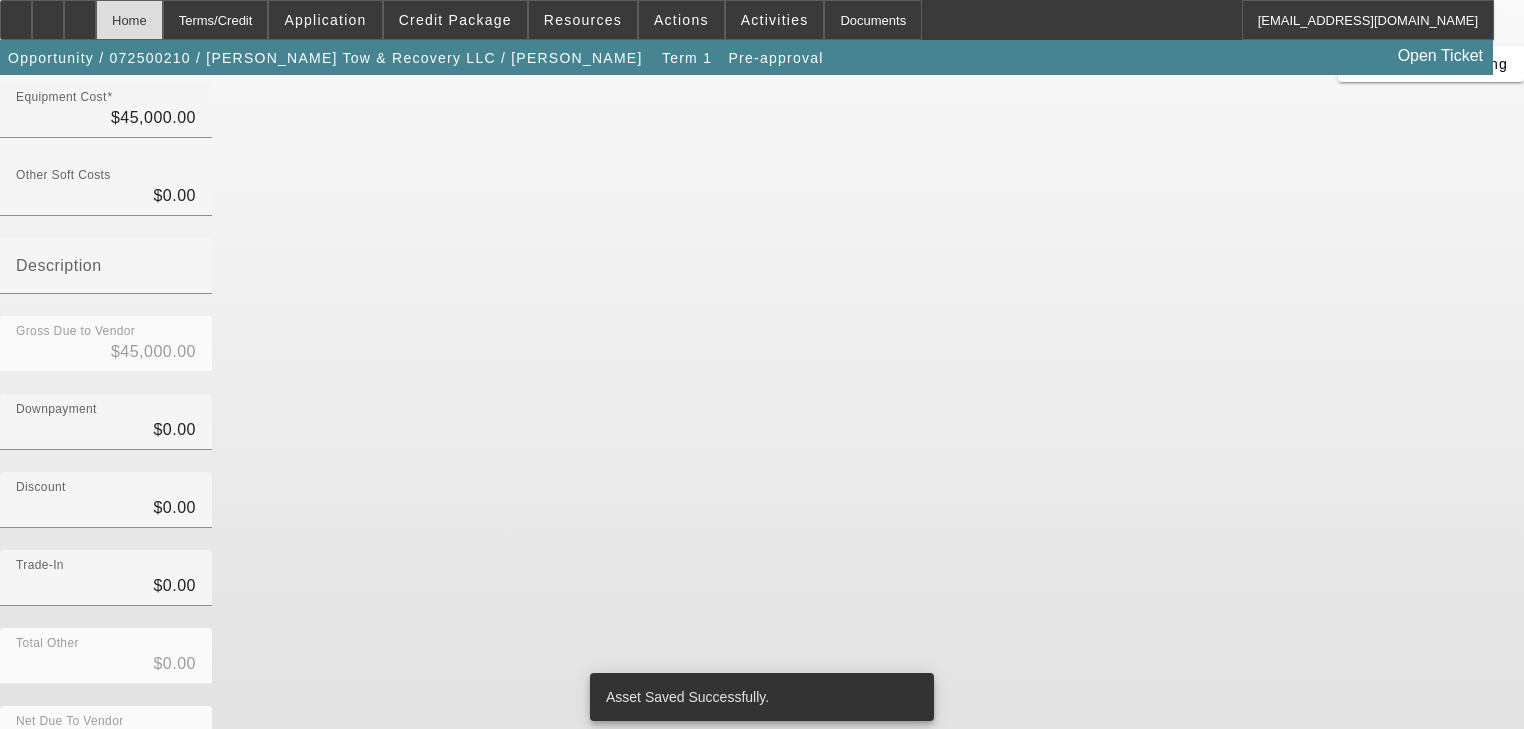 click on "Home" at bounding box center [129, 20] 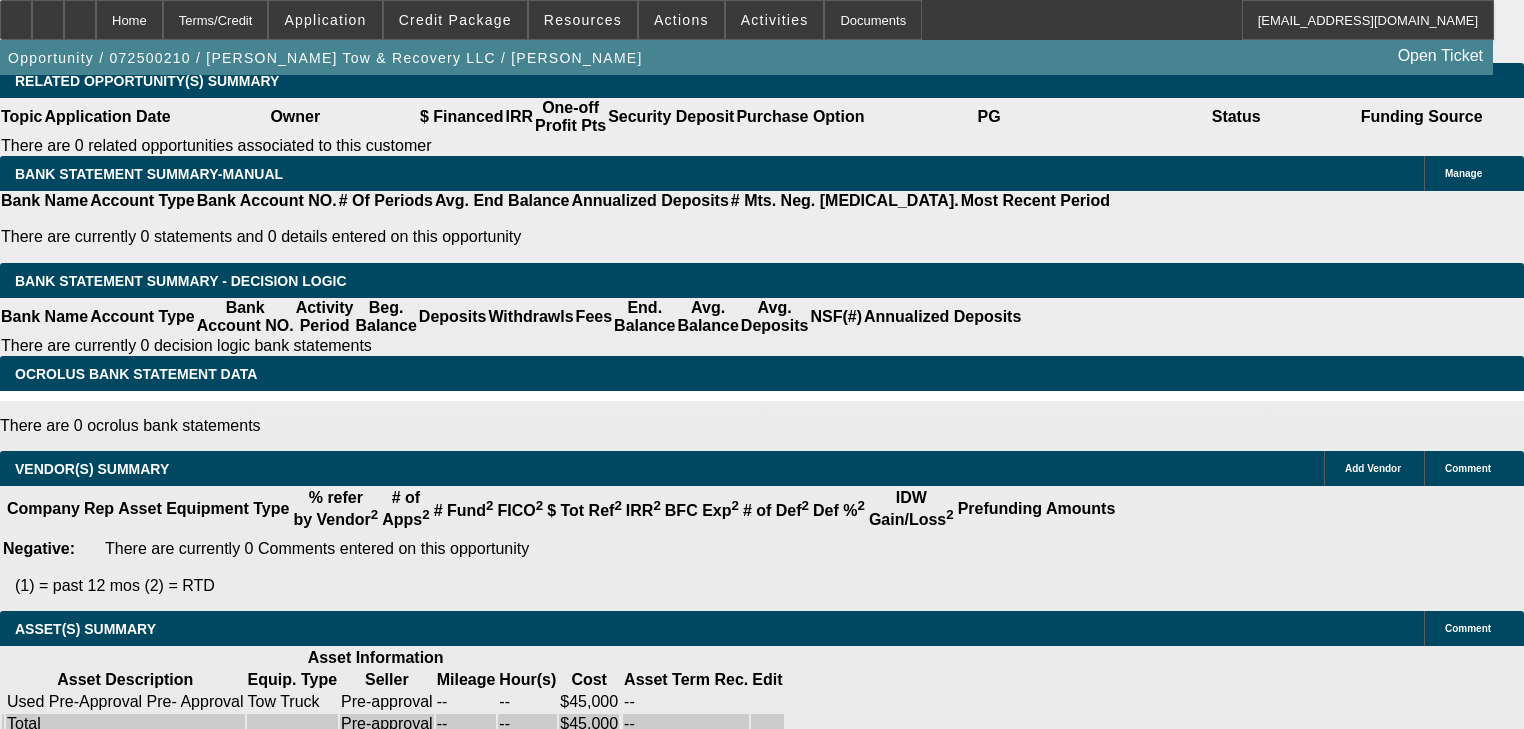 select on "0" 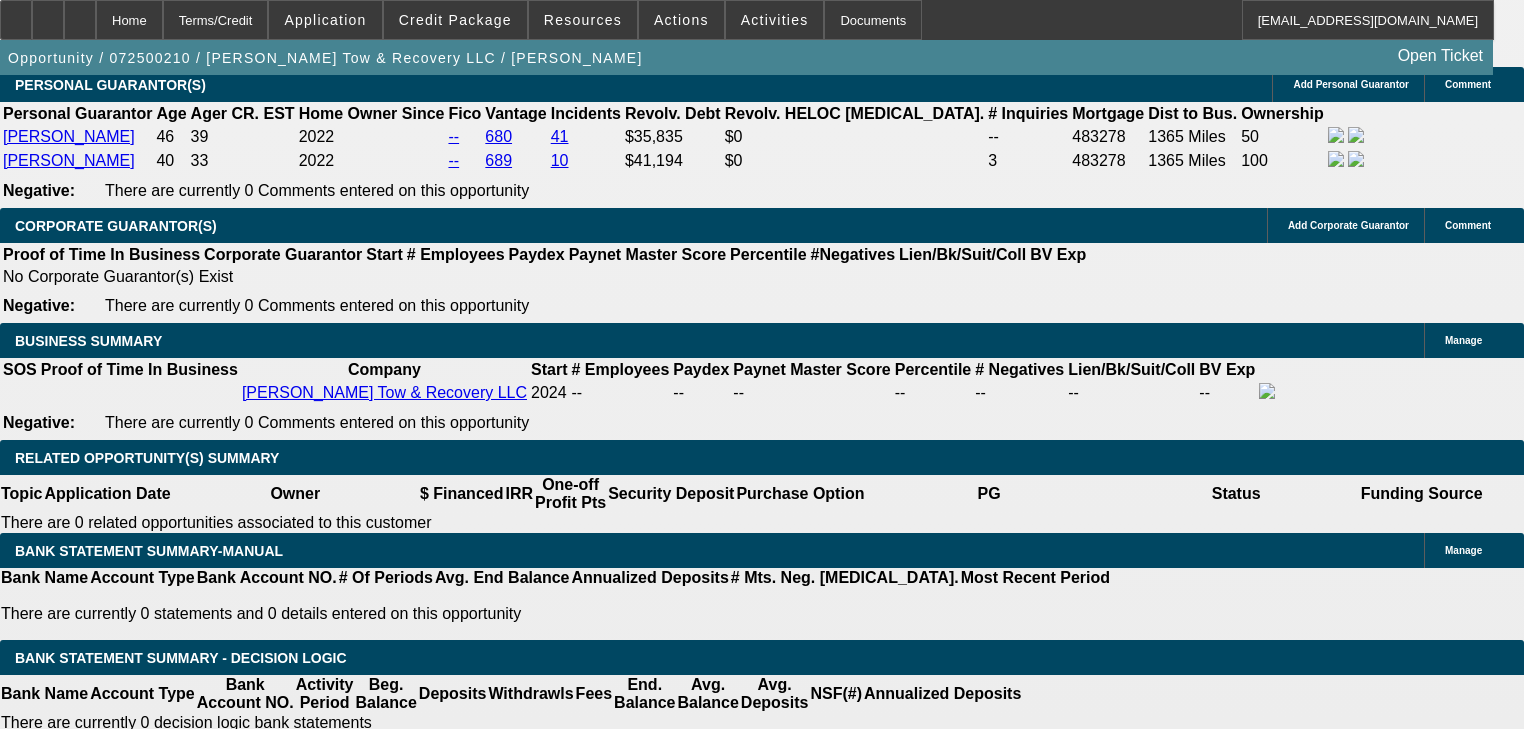 scroll, scrollTop: 2892, scrollLeft: 0, axis: vertical 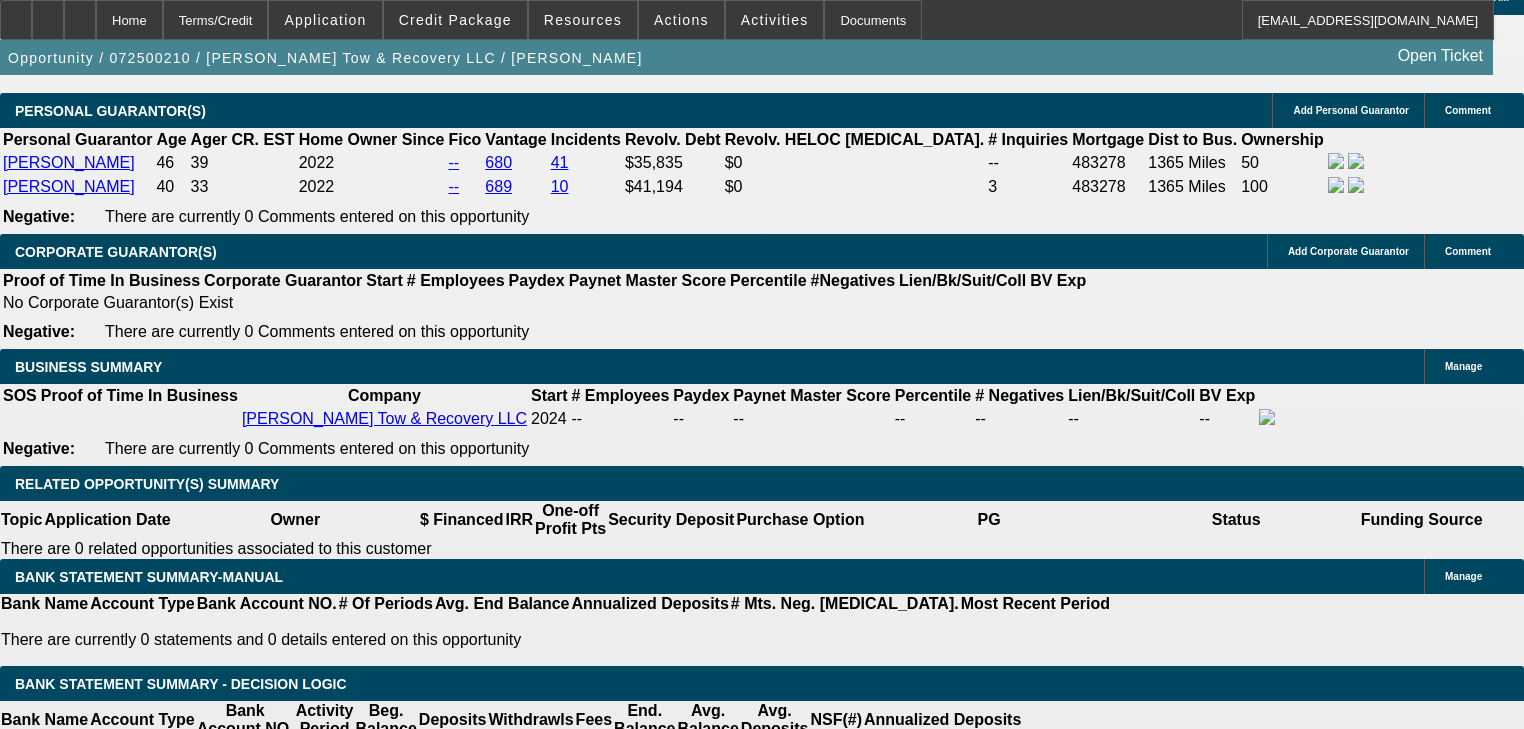 click on "Portfolio (Lease Agreement)" 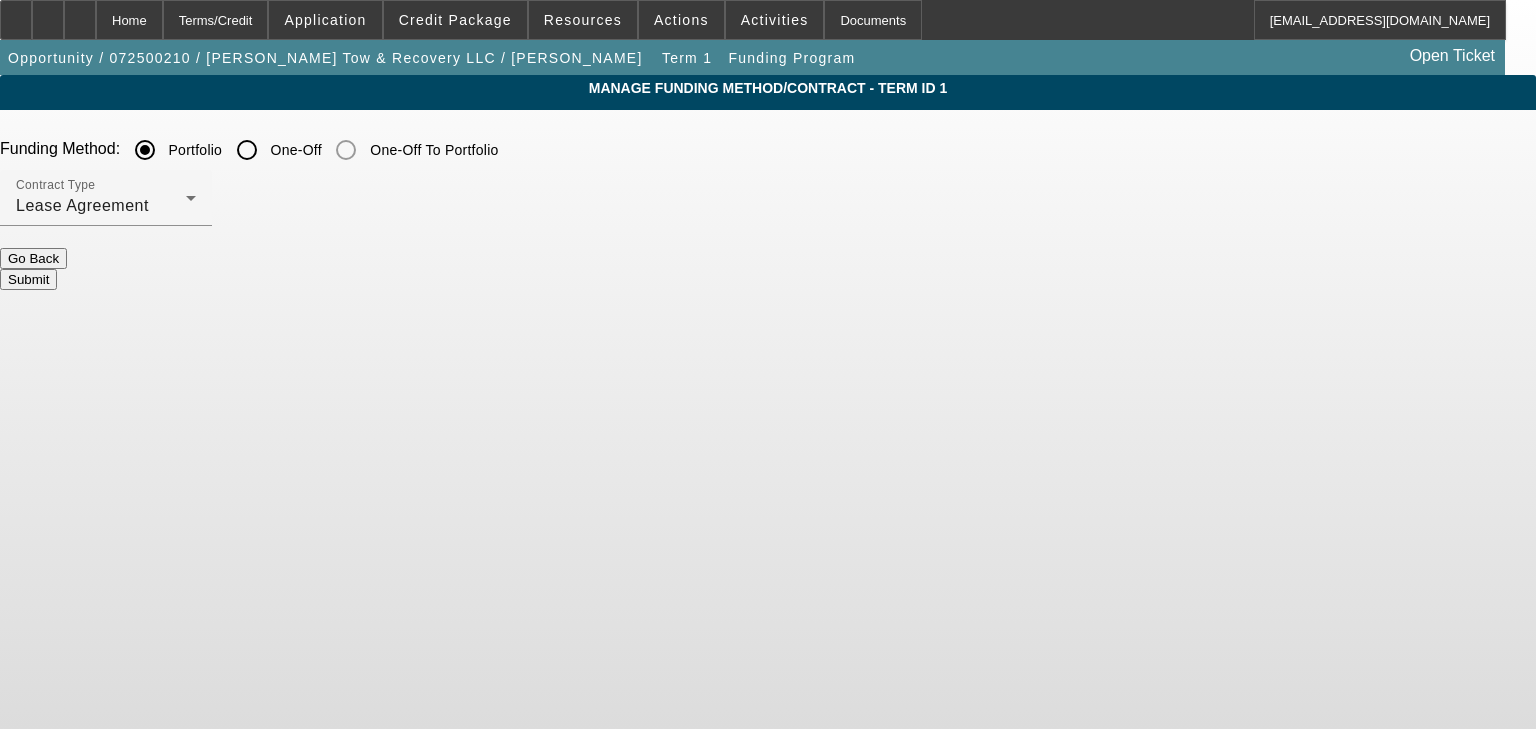 click on "One-Off" at bounding box center (247, 150) 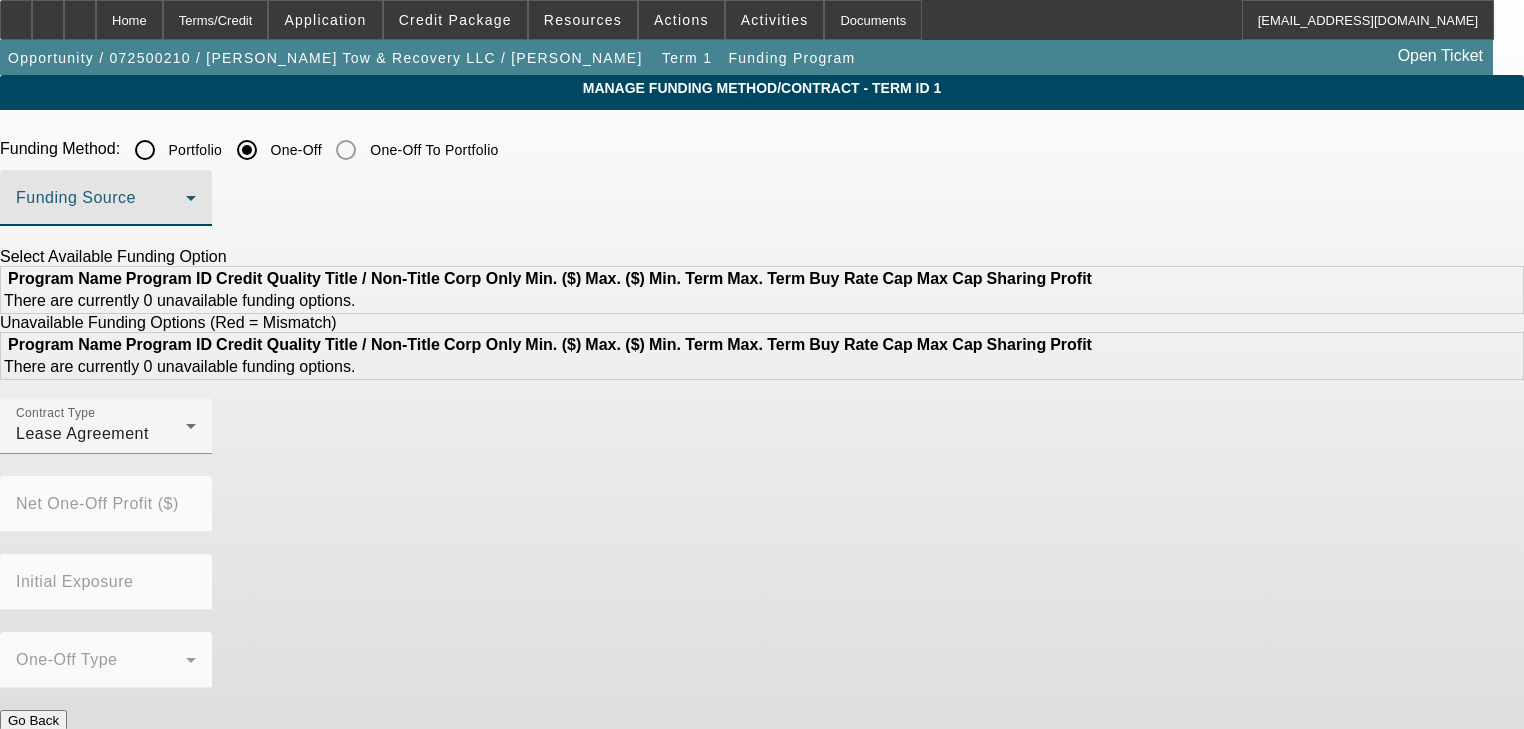click at bounding box center [101, 206] 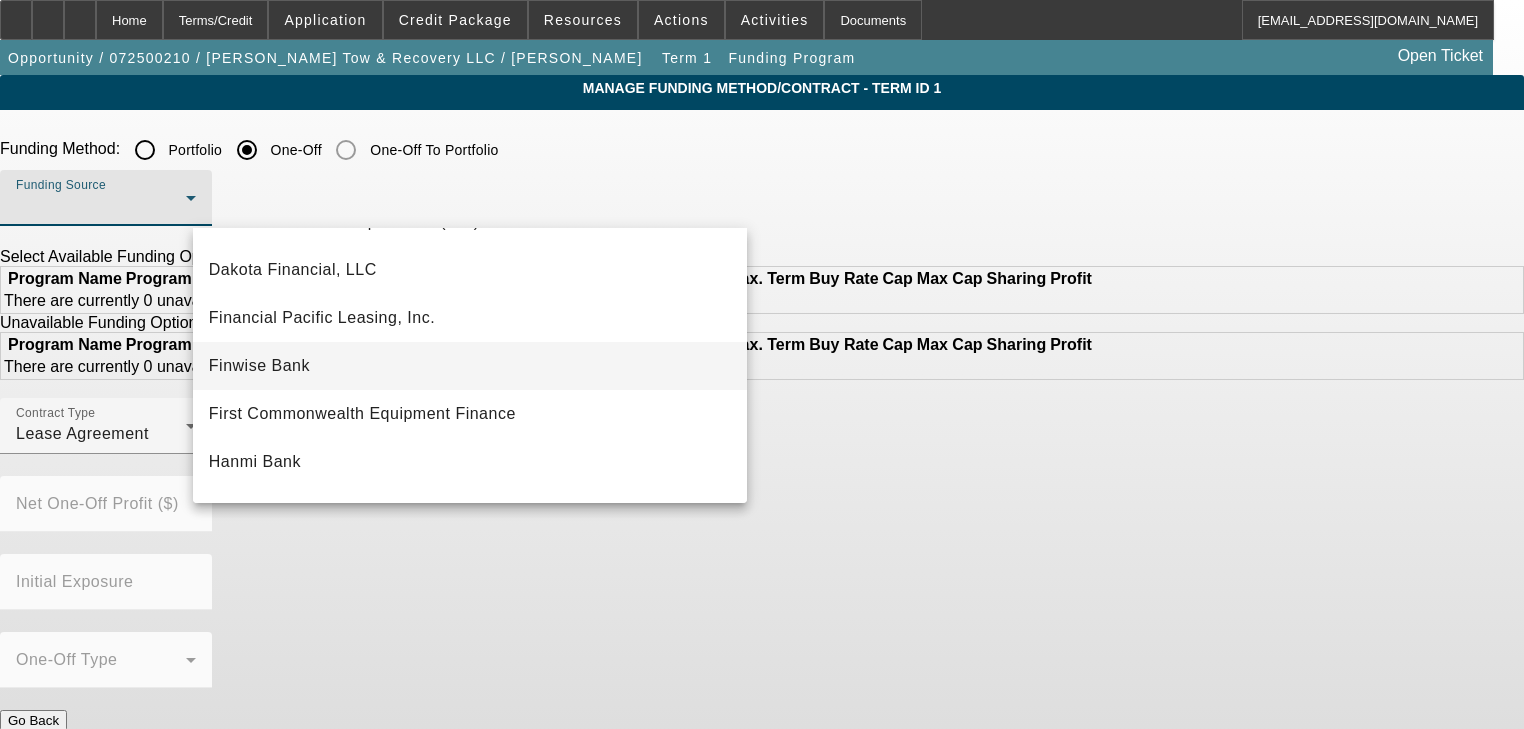 scroll, scrollTop: 181, scrollLeft: 0, axis: vertical 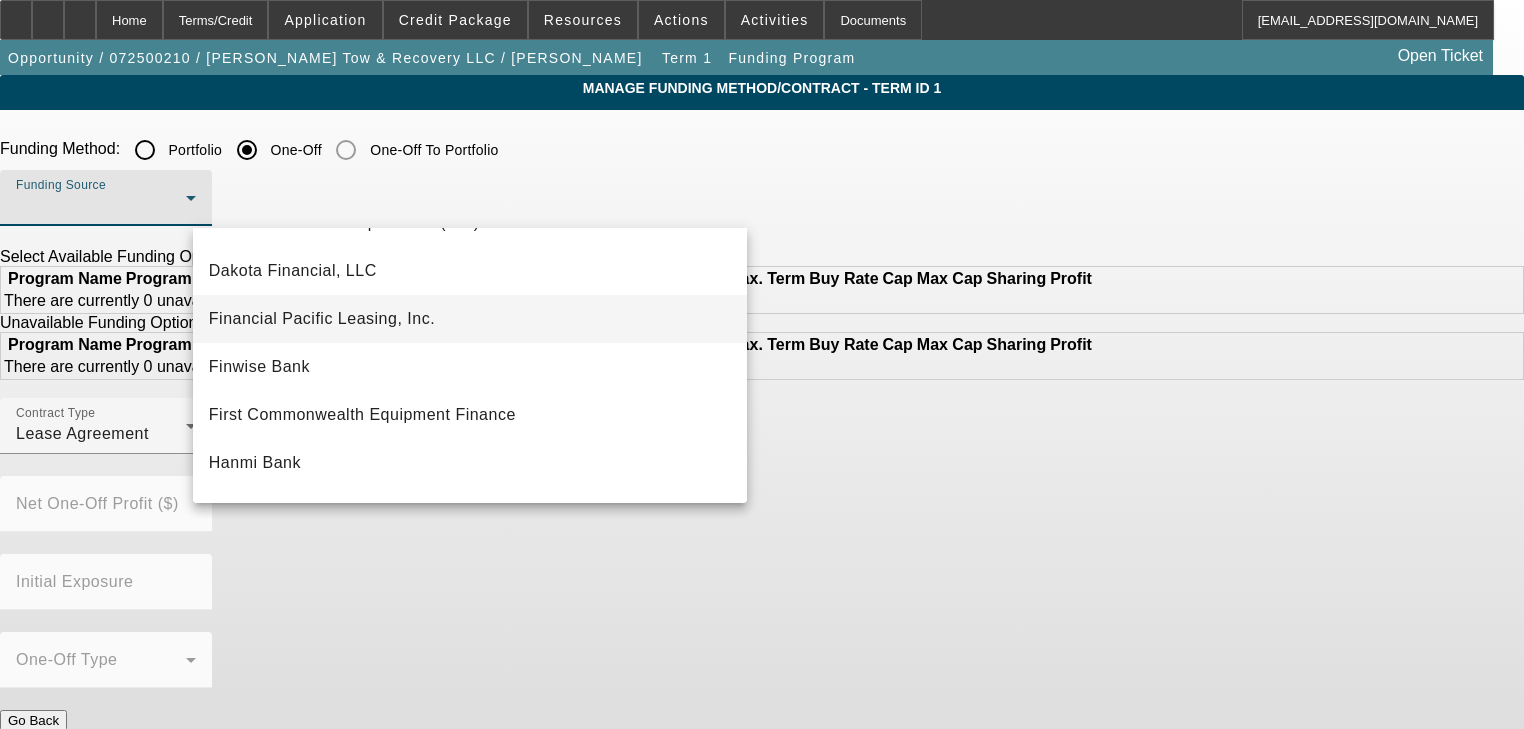 click on "Financial Pacific Leasing, Inc." at bounding box center (322, 319) 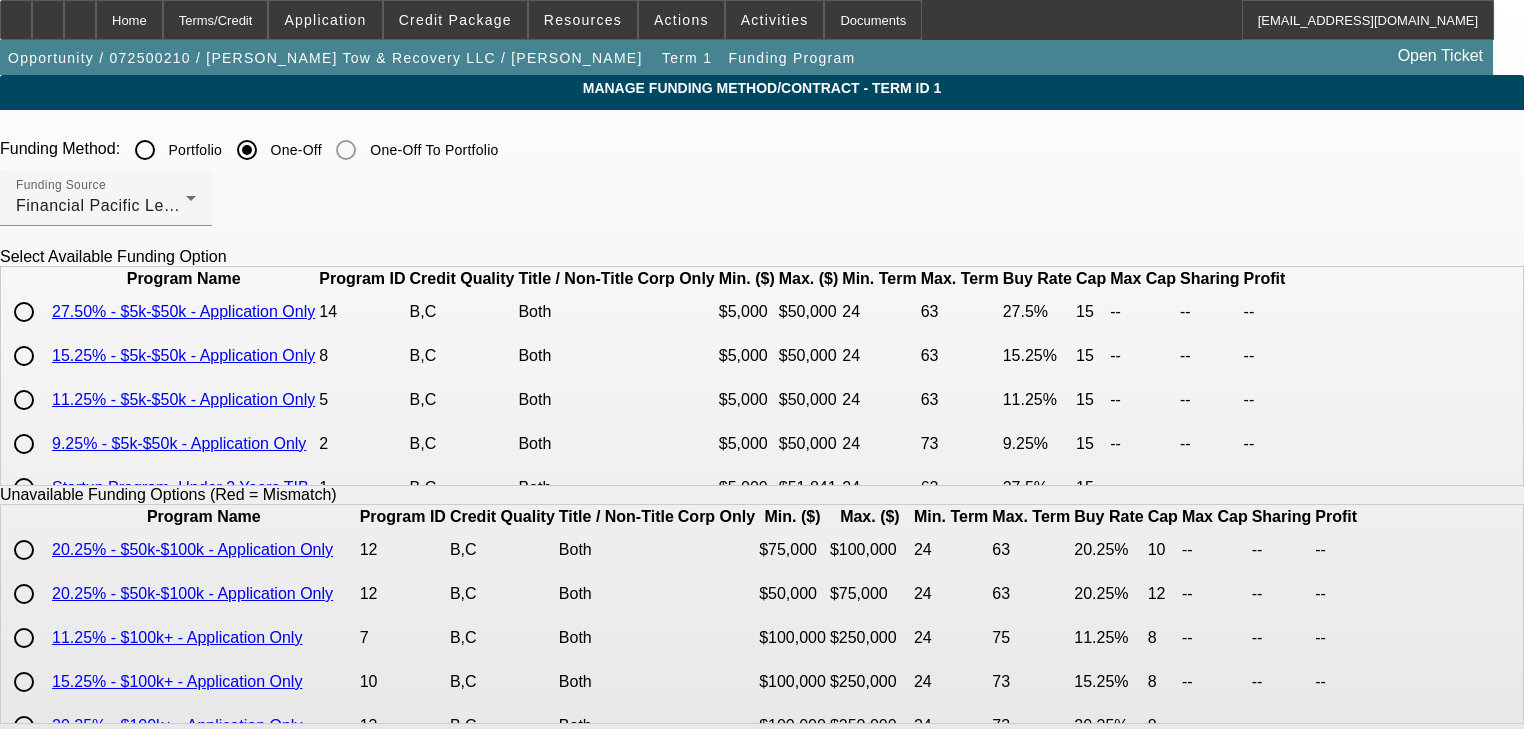 click at bounding box center [24, 312] 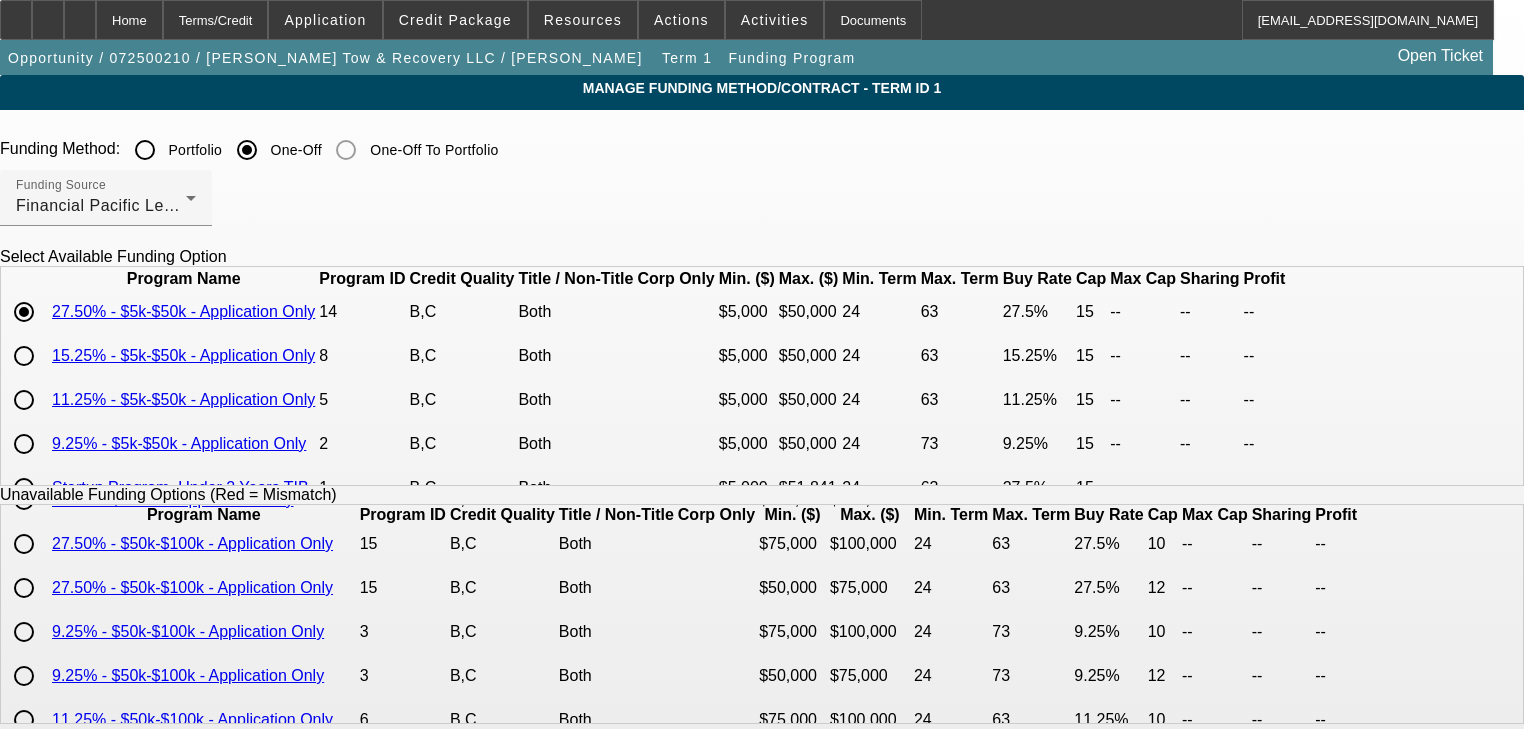 scroll, scrollTop: 323, scrollLeft: 0, axis: vertical 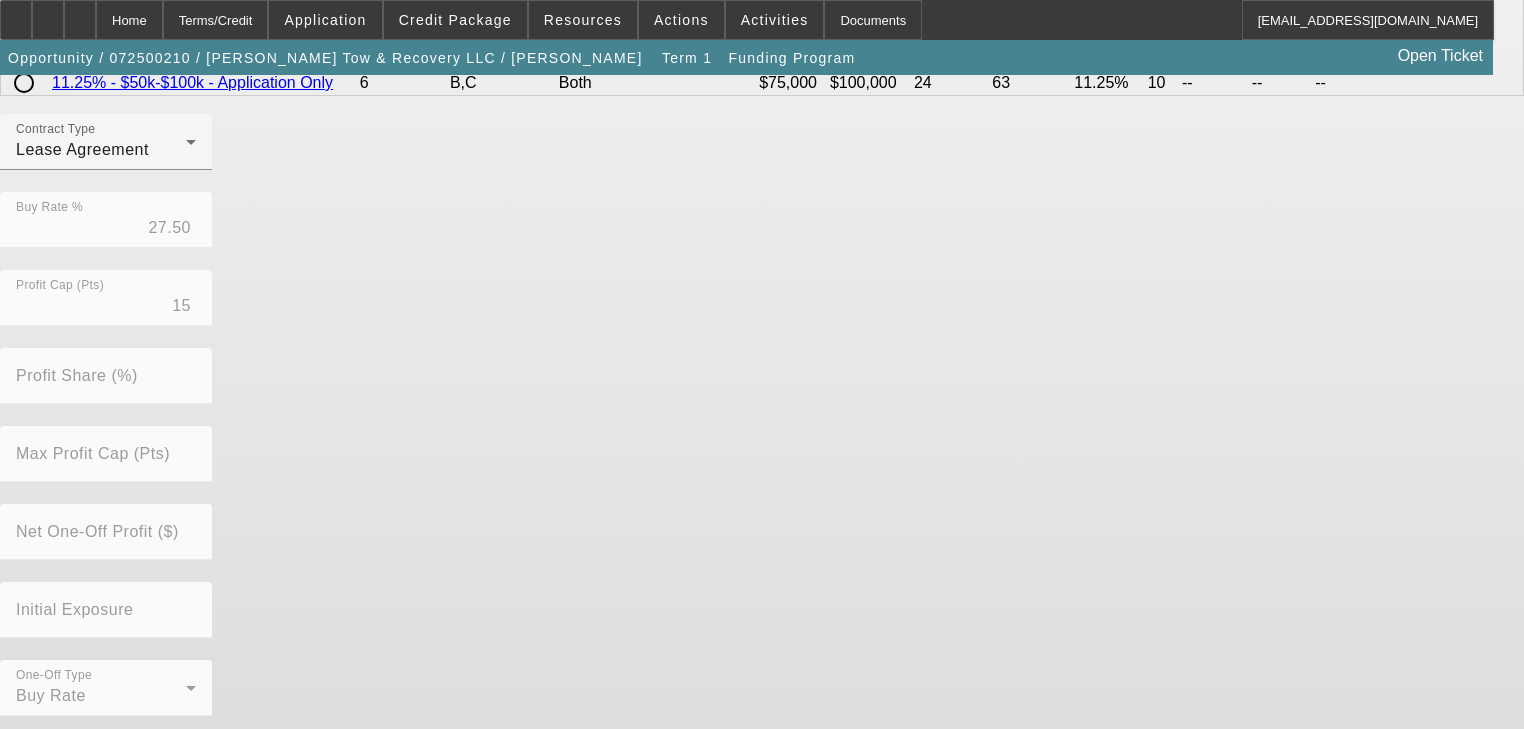 click on "Submit" at bounding box center (28, 769) 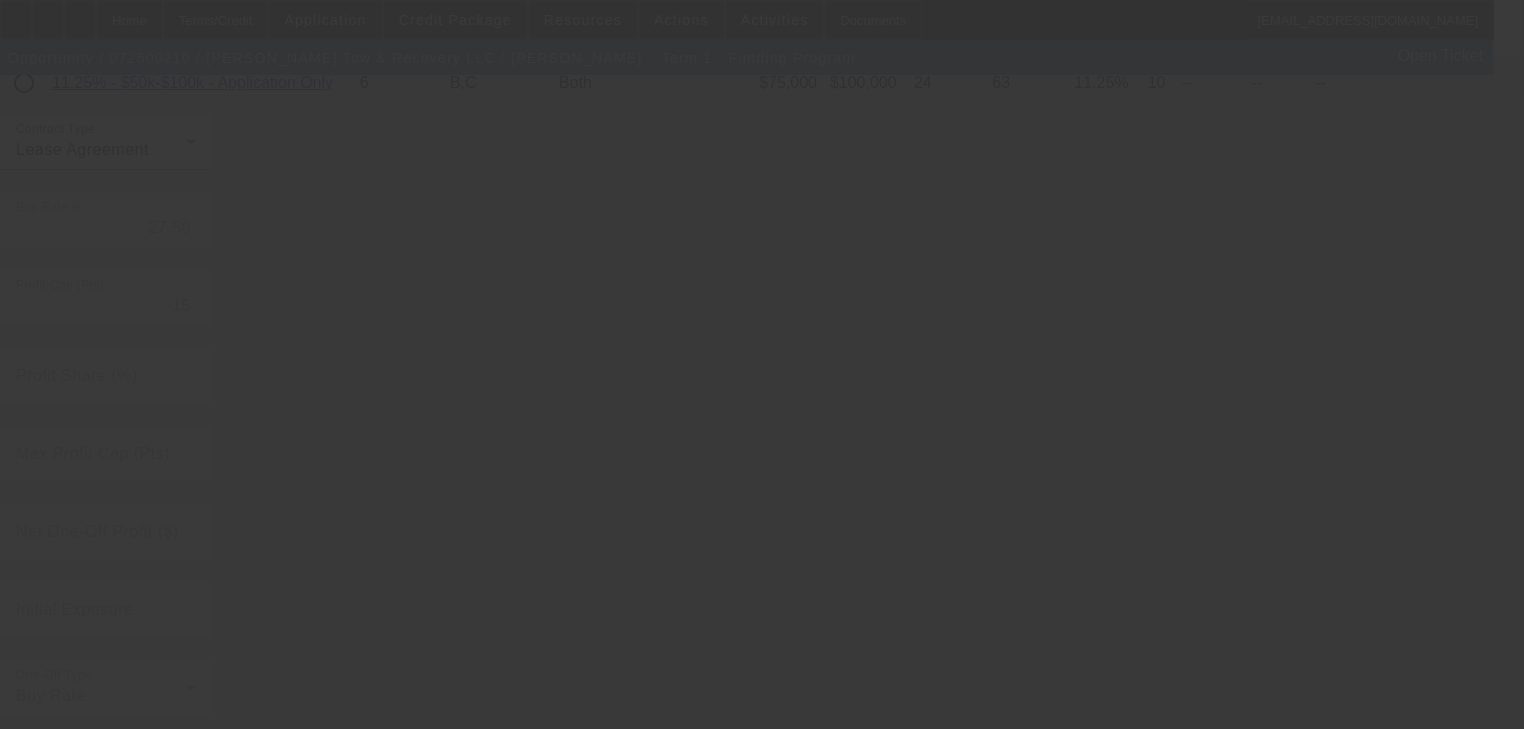 radio on "true" 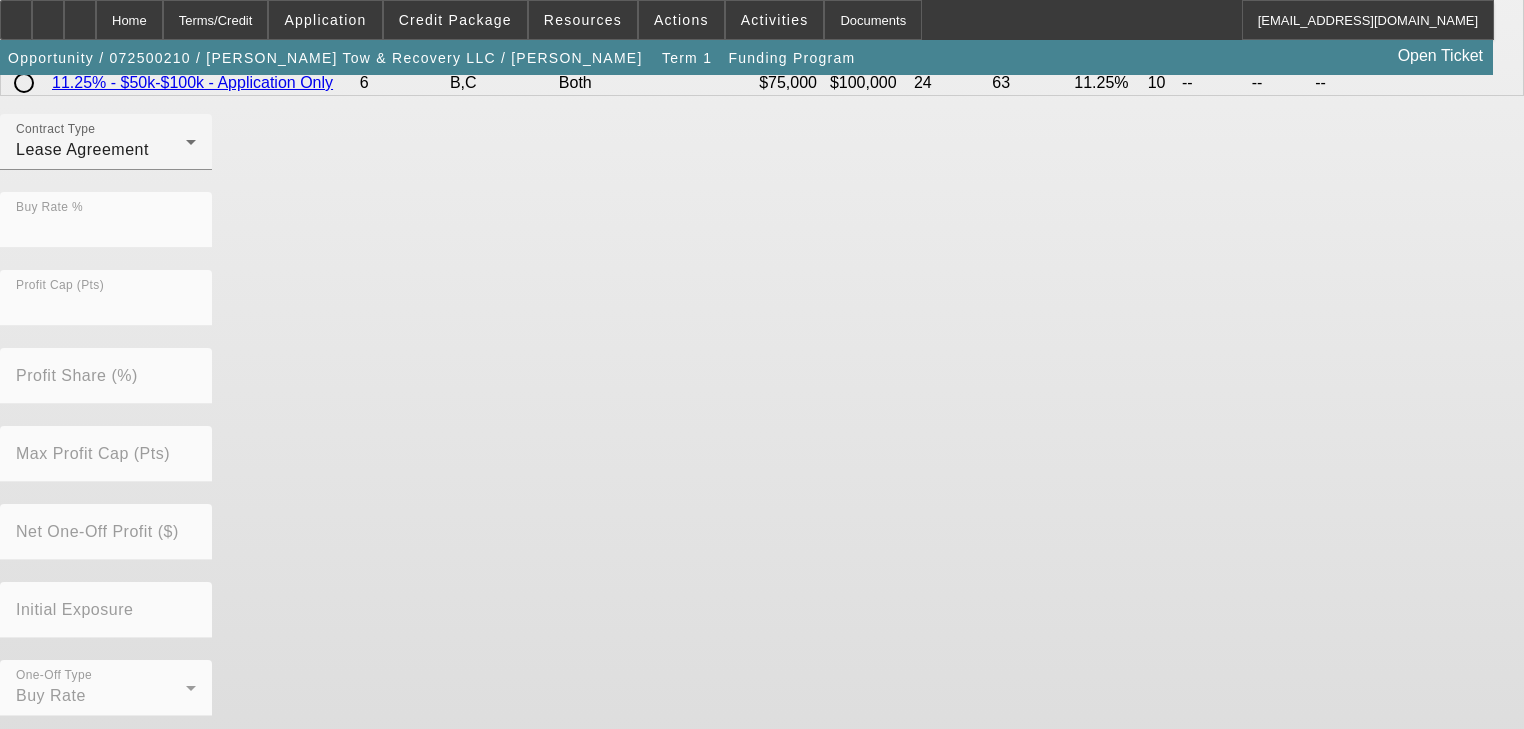 scroll, scrollTop: 0, scrollLeft: 0, axis: both 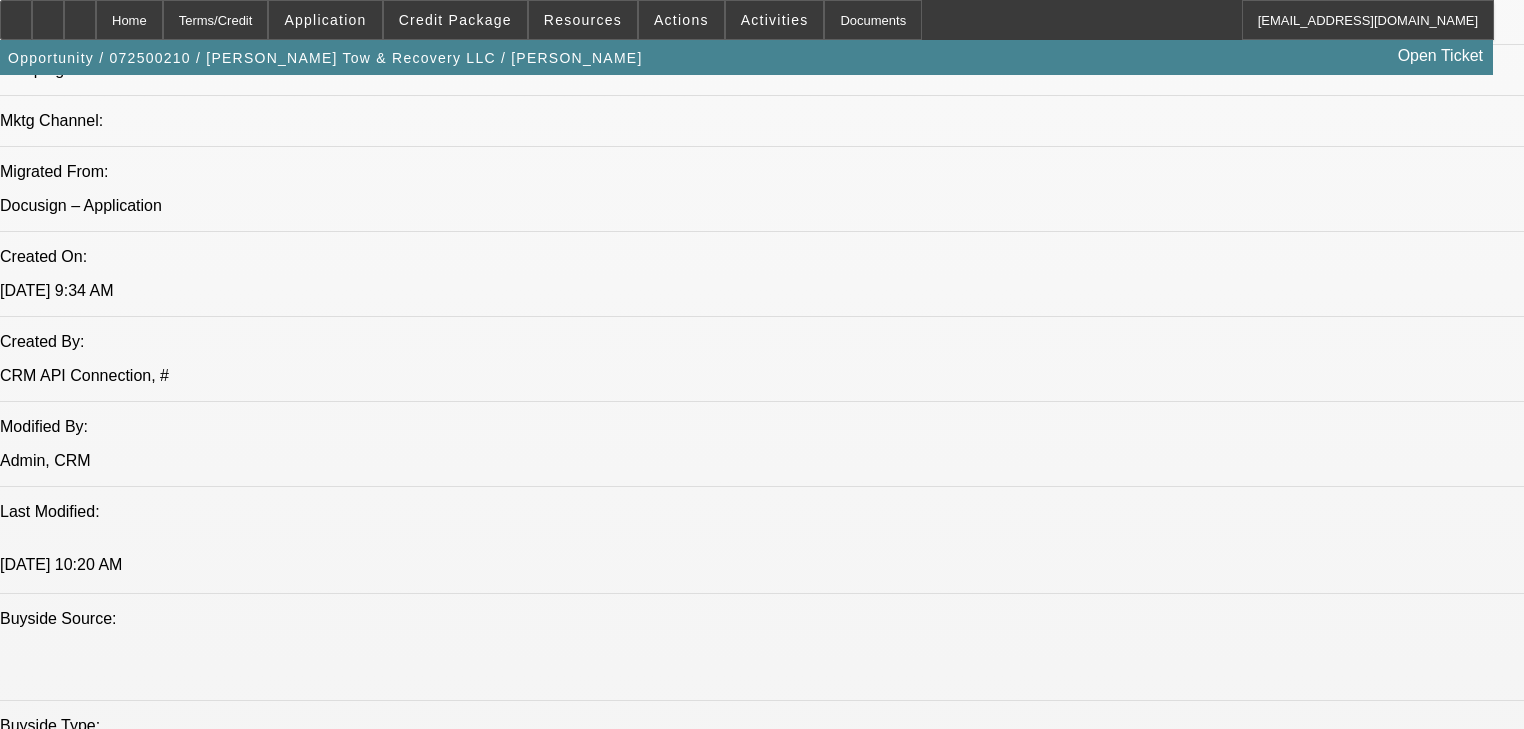 select on "0" 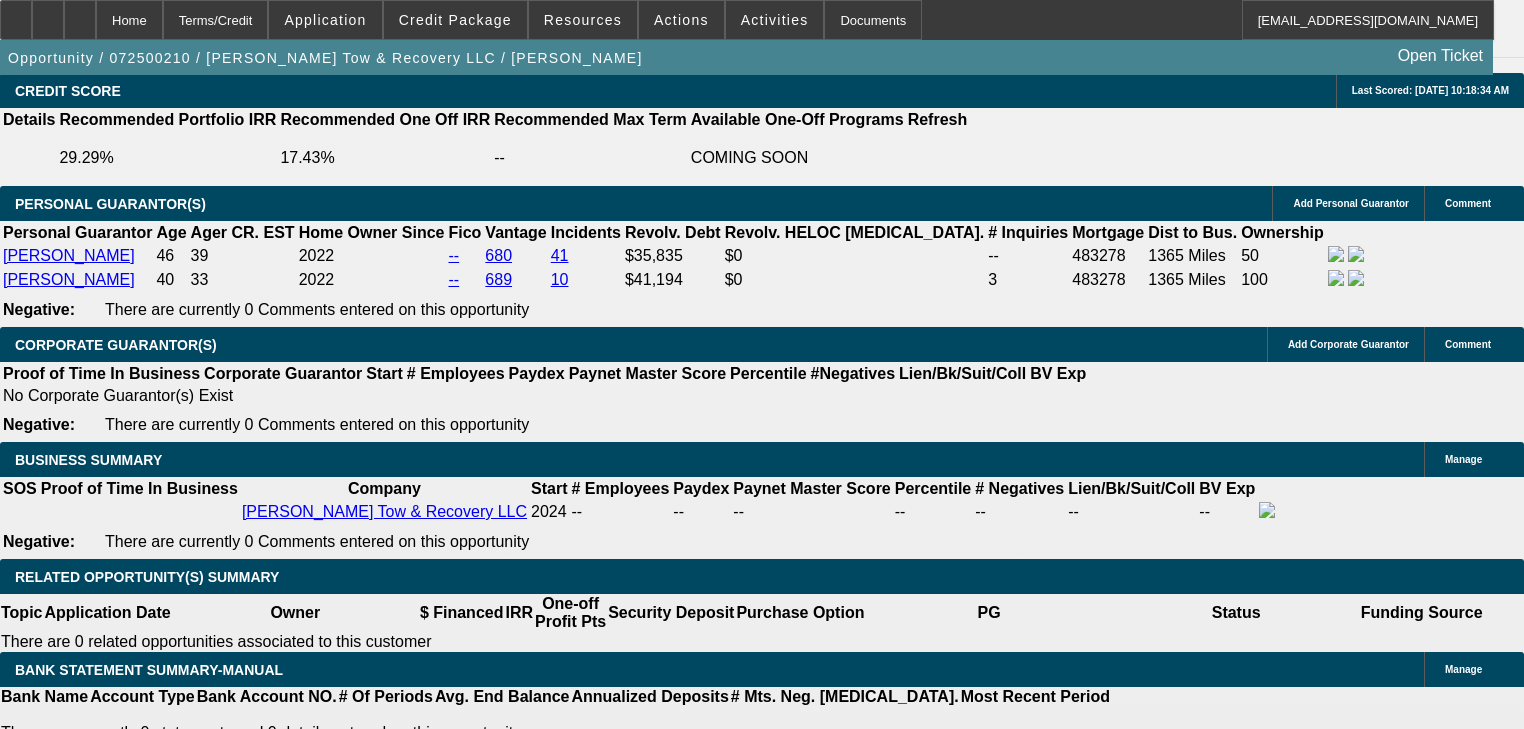 scroll, scrollTop: 2800, scrollLeft: 0, axis: vertical 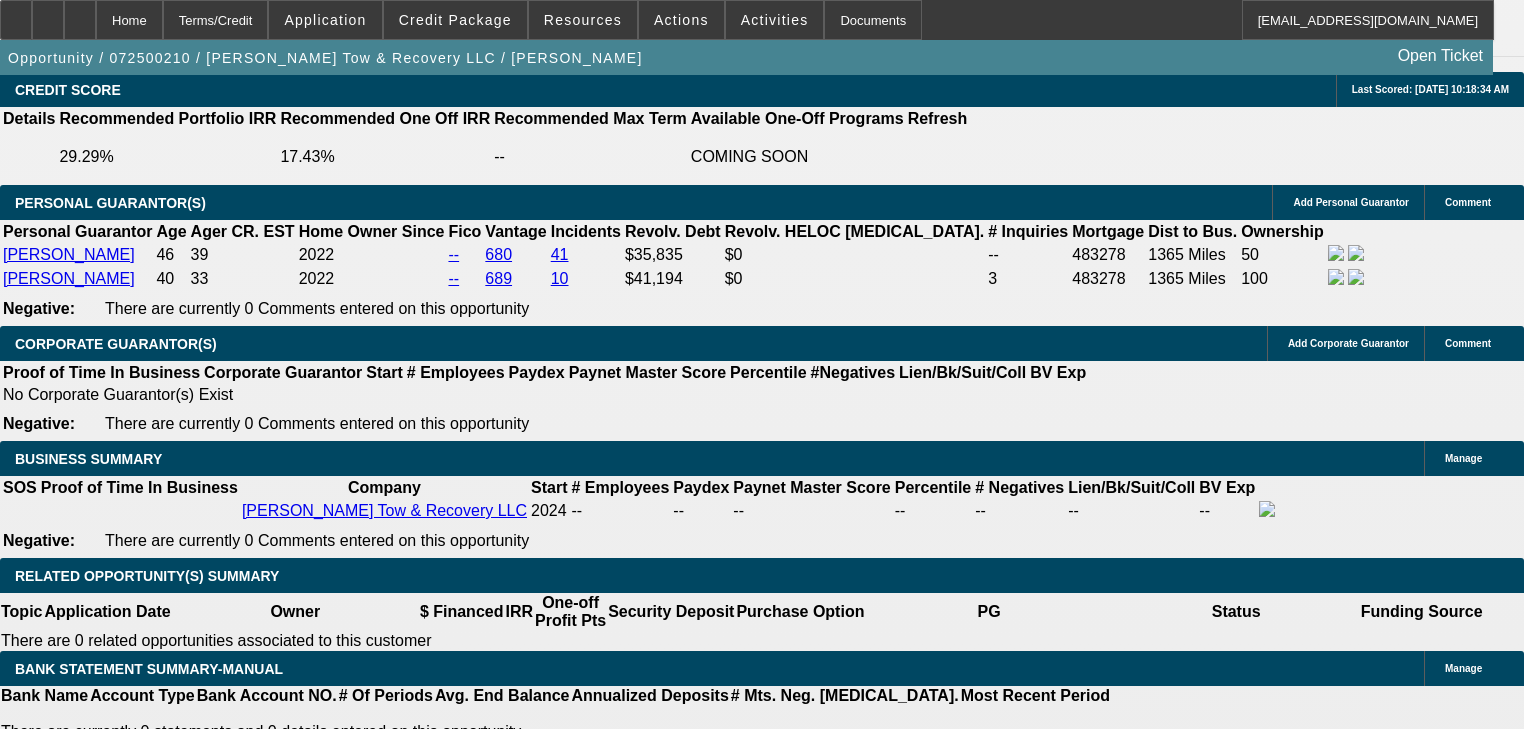 click on "x
0
%
[MEDICAL_DATA] Pmt. (BFC)
Add Payment Stream" 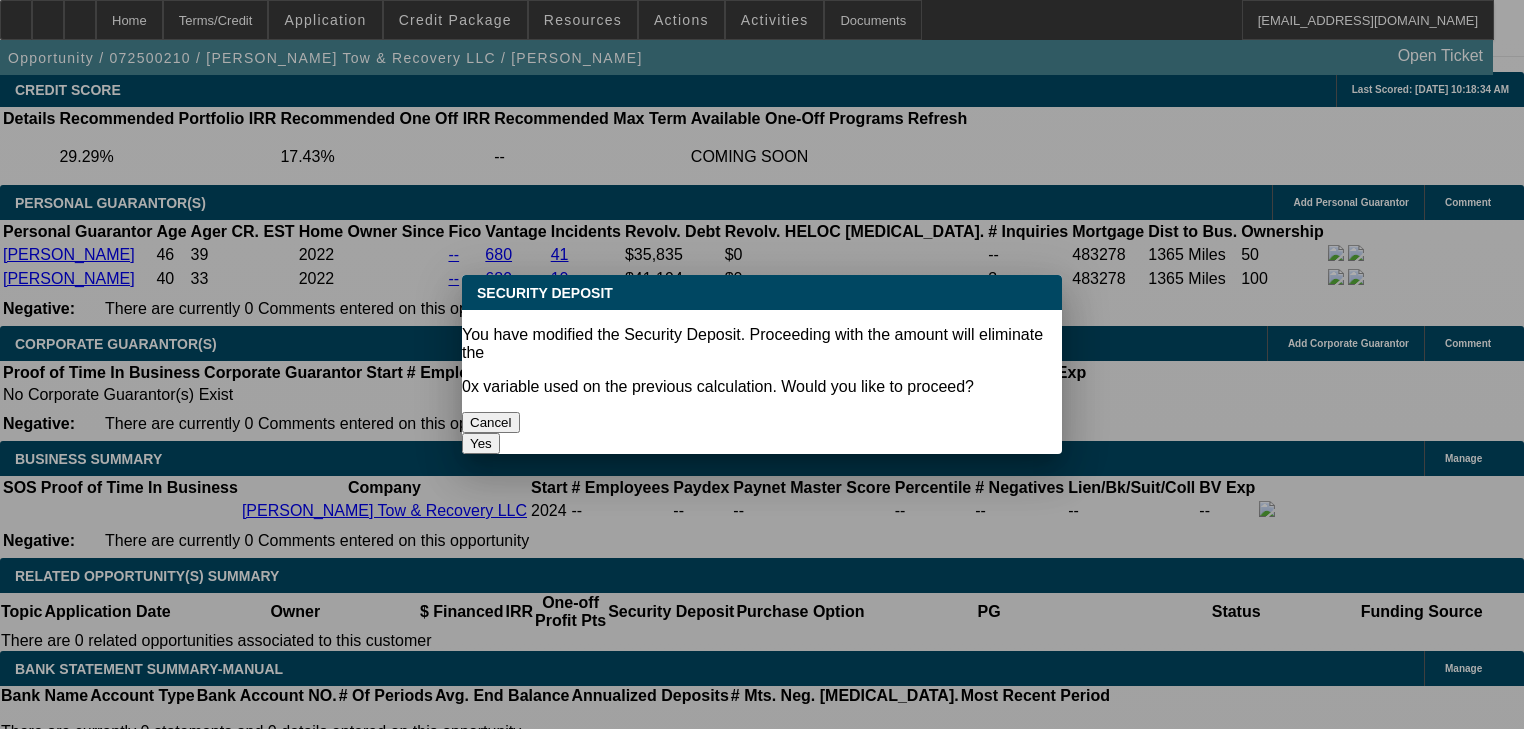 scroll, scrollTop: 0, scrollLeft: 0, axis: both 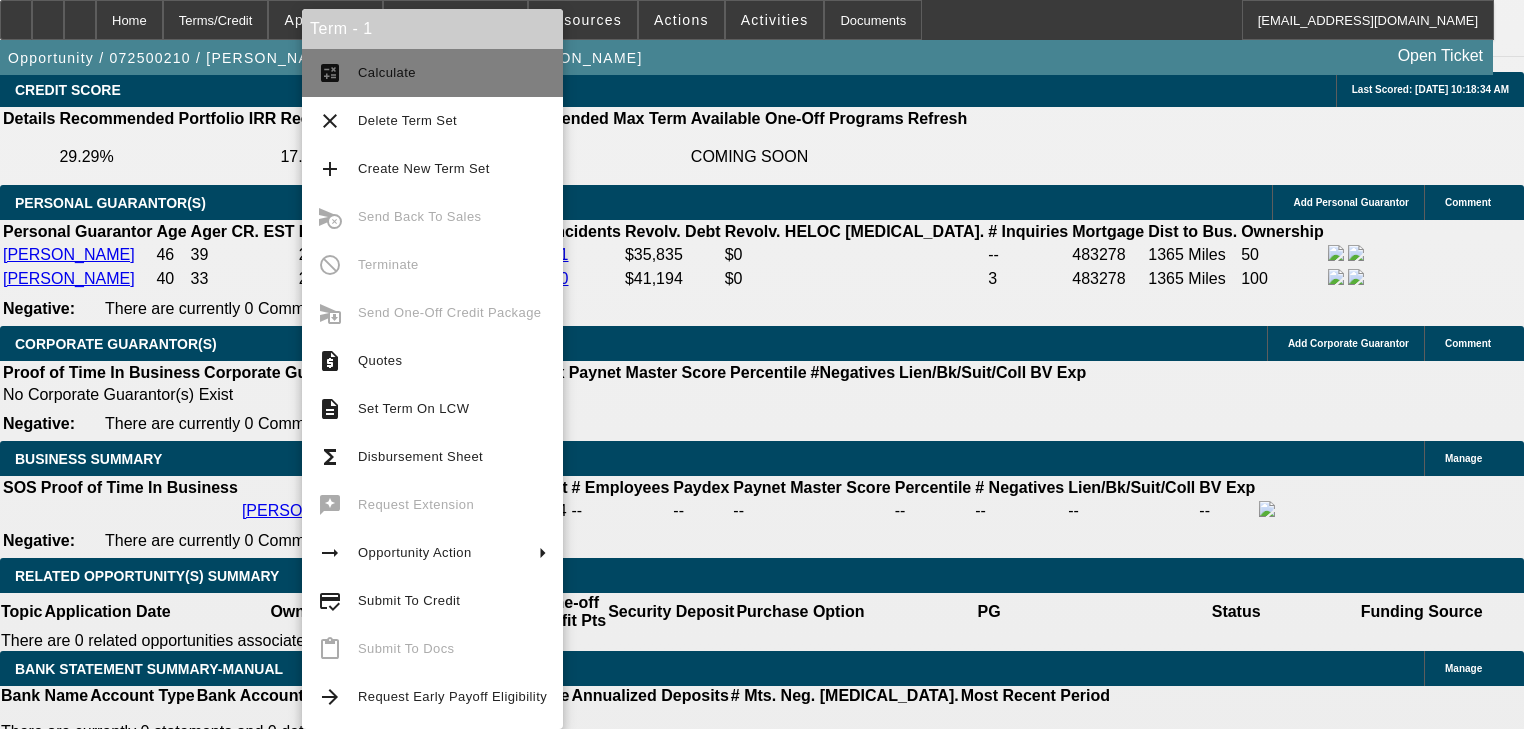 click on "calculate
Calculate" at bounding box center (432, 73) 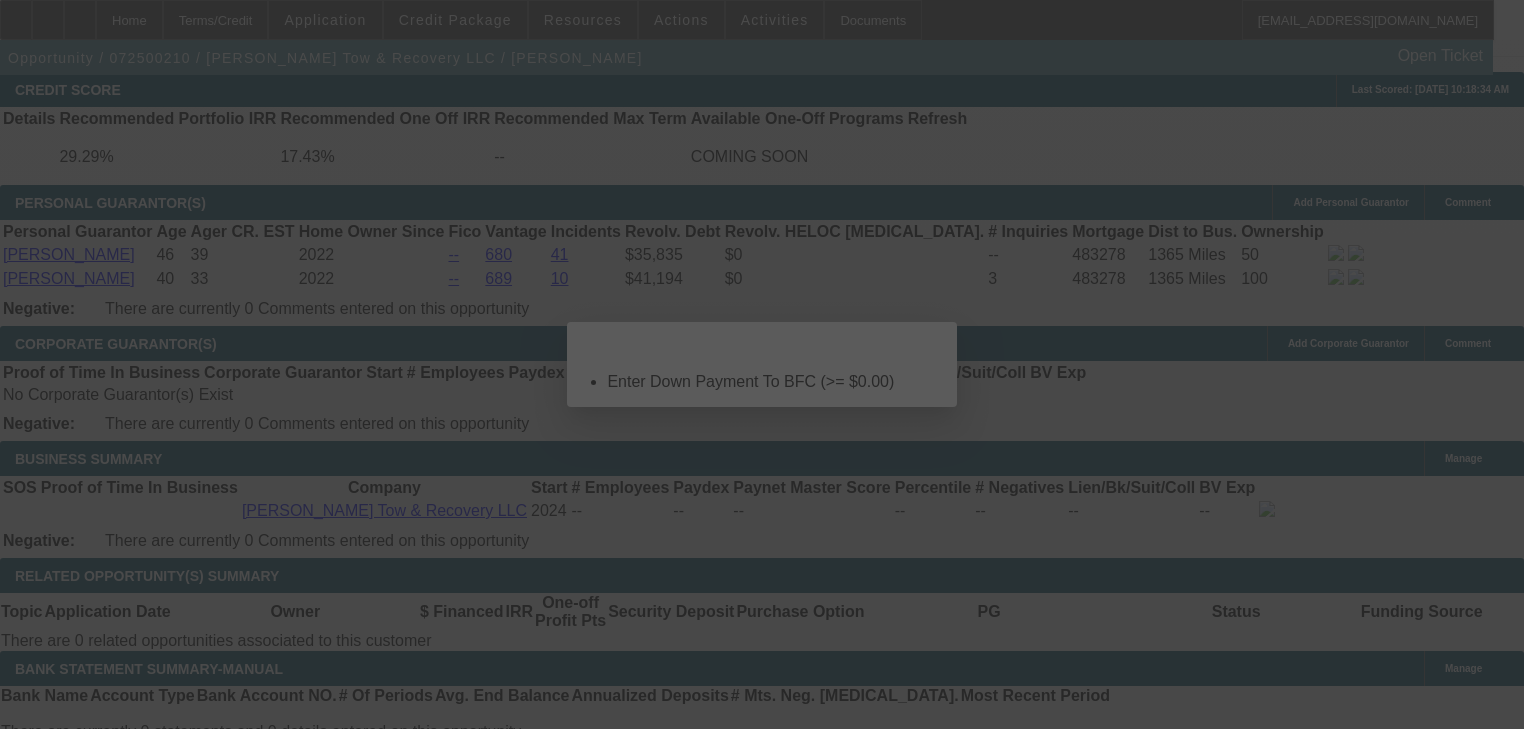 scroll, scrollTop: 0, scrollLeft: 0, axis: both 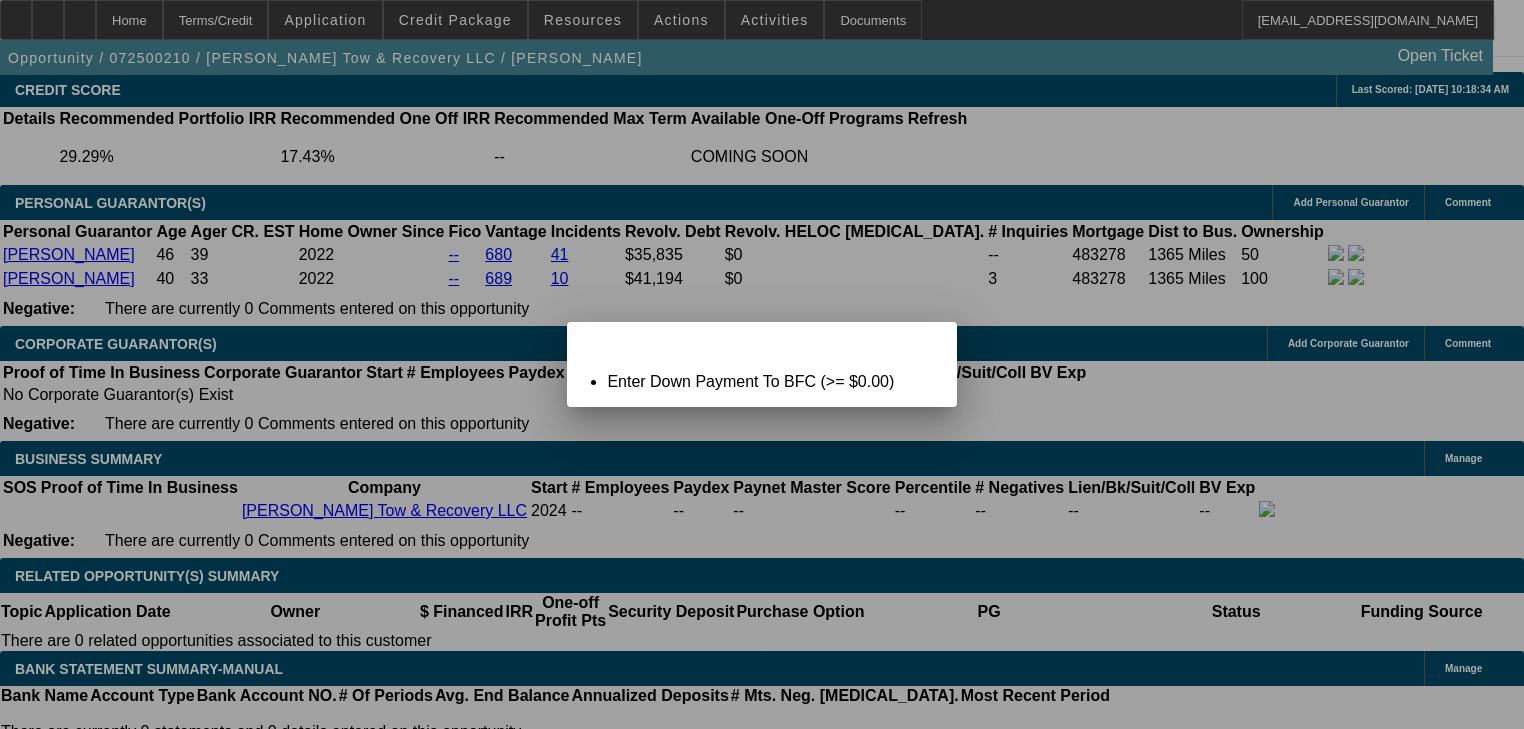 click on "Close" at bounding box center [934, 333] 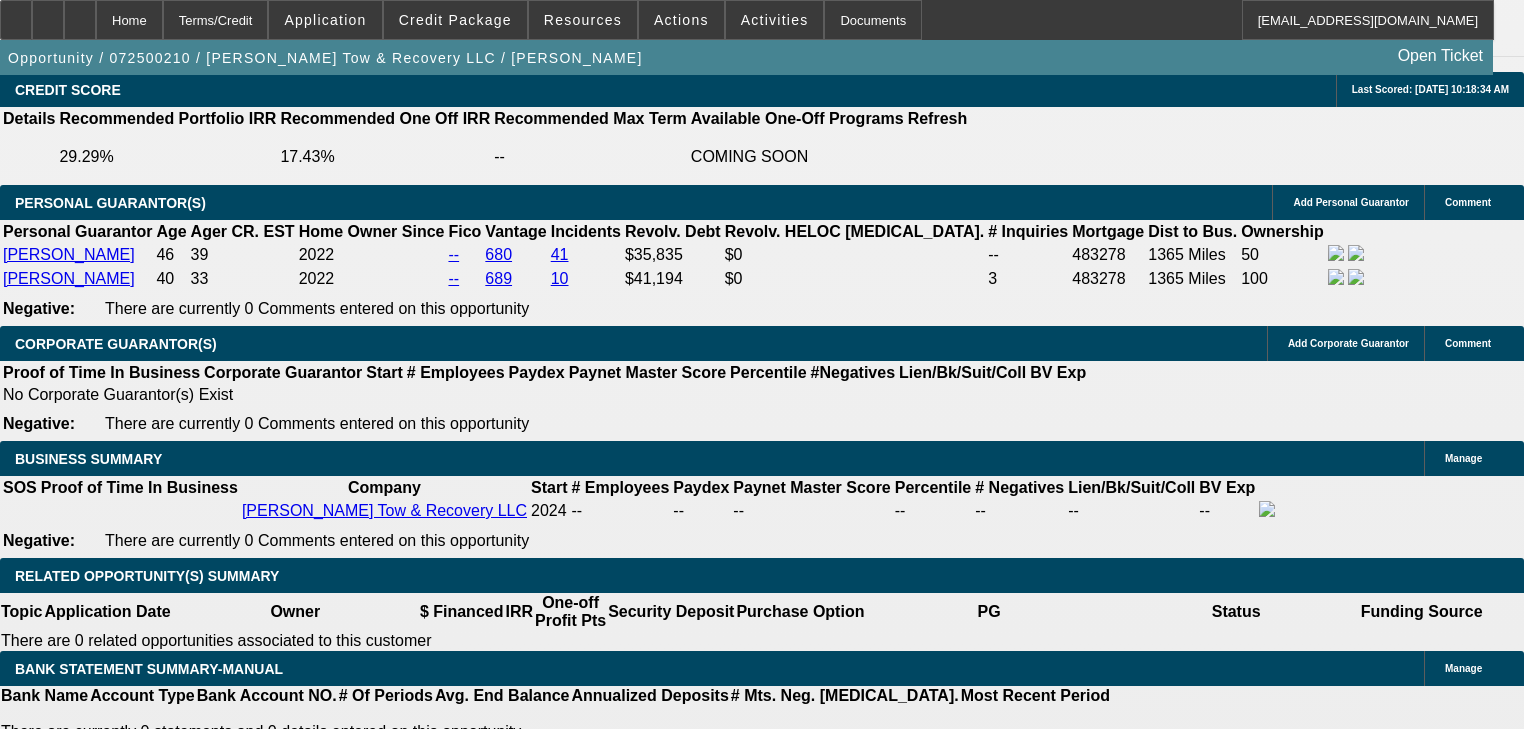 click on "$0.00" 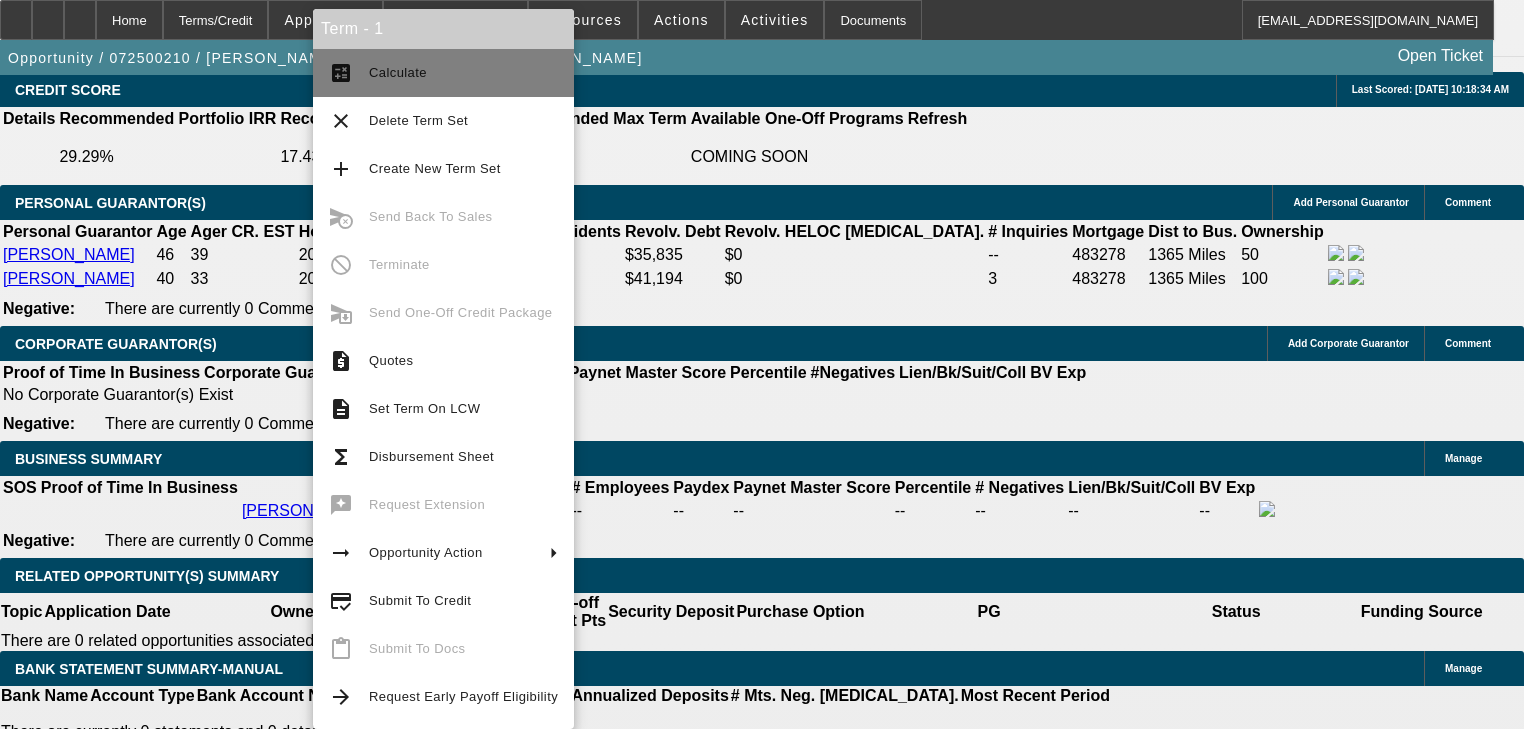 click on "calculate
Calculate" at bounding box center (443, 73) 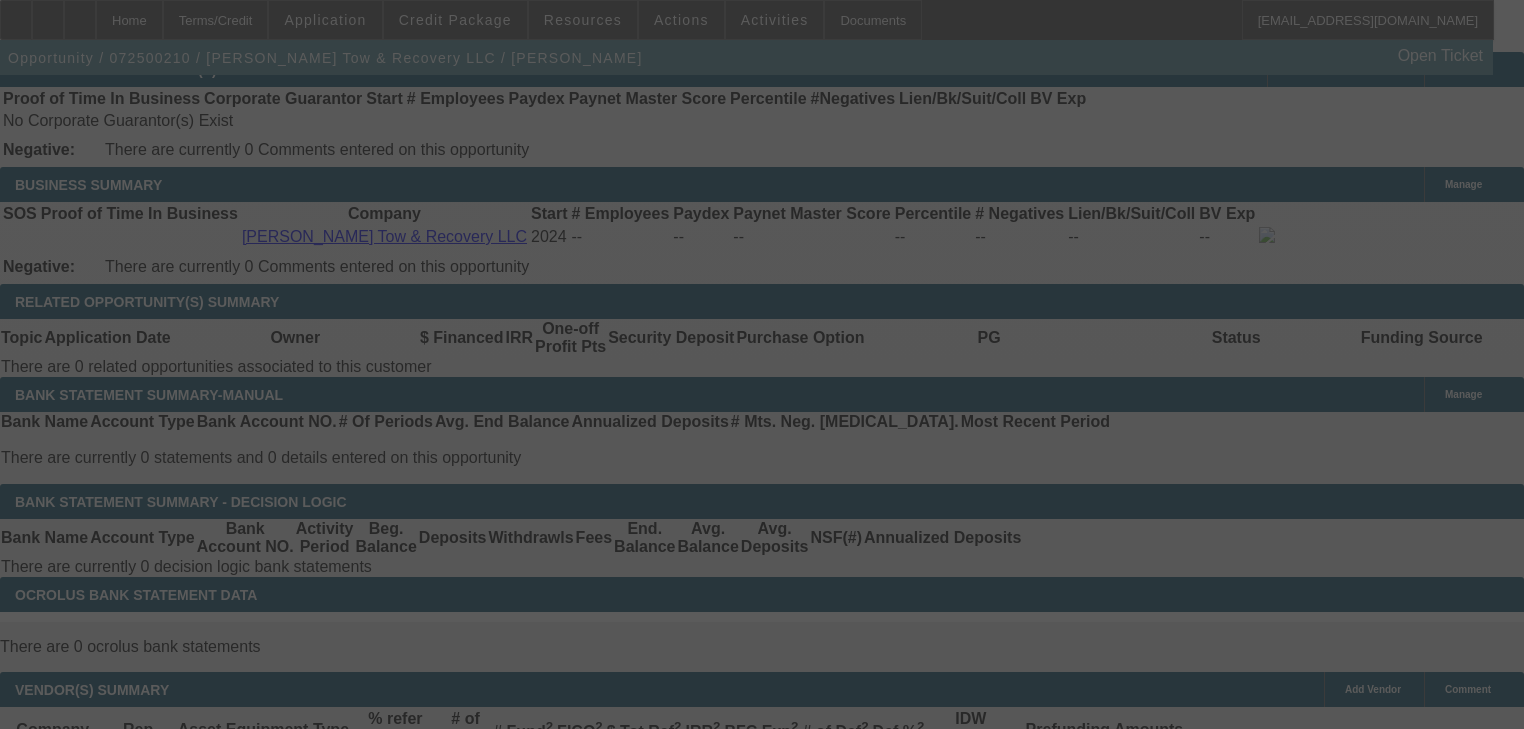 scroll, scrollTop: 3076, scrollLeft: 0, axis: vertical 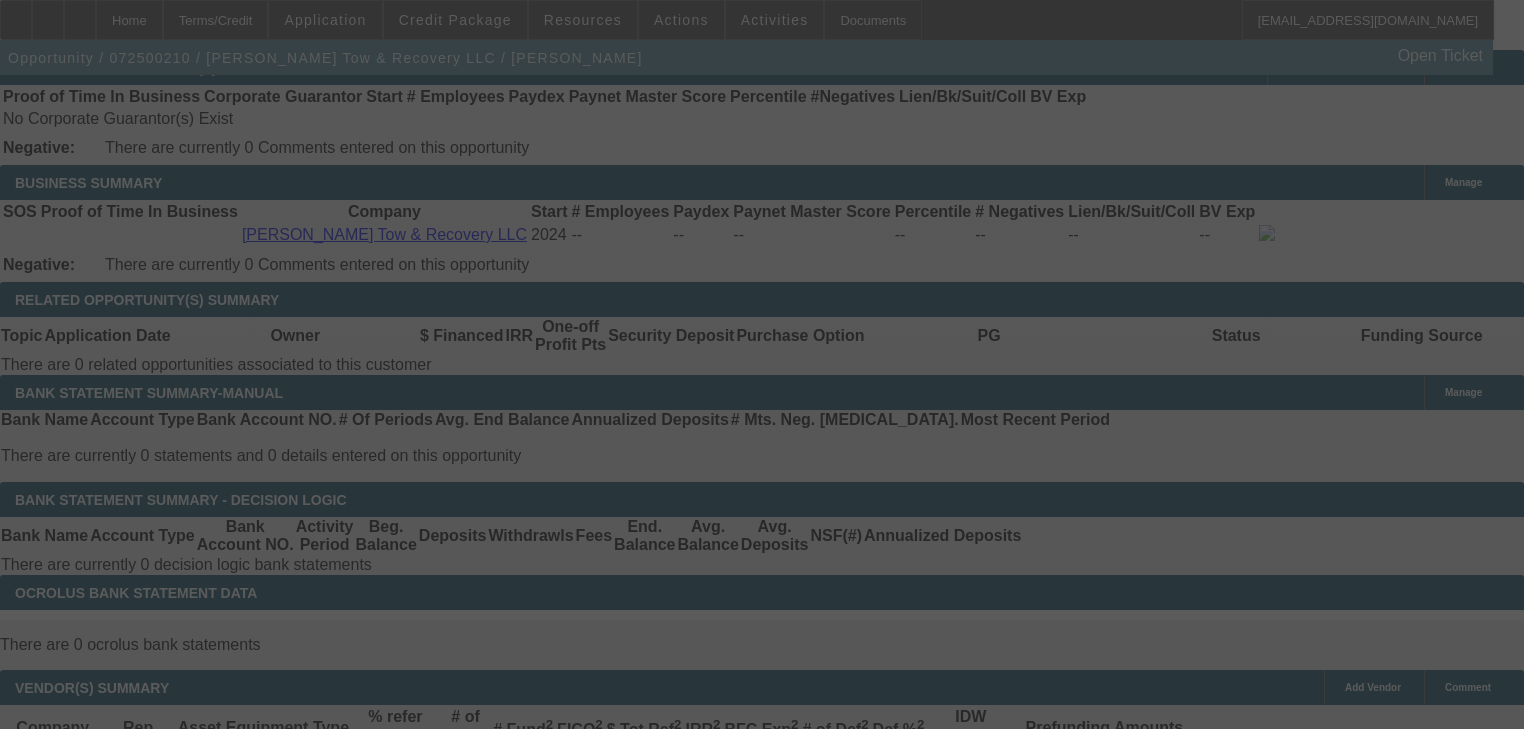 select on "0" 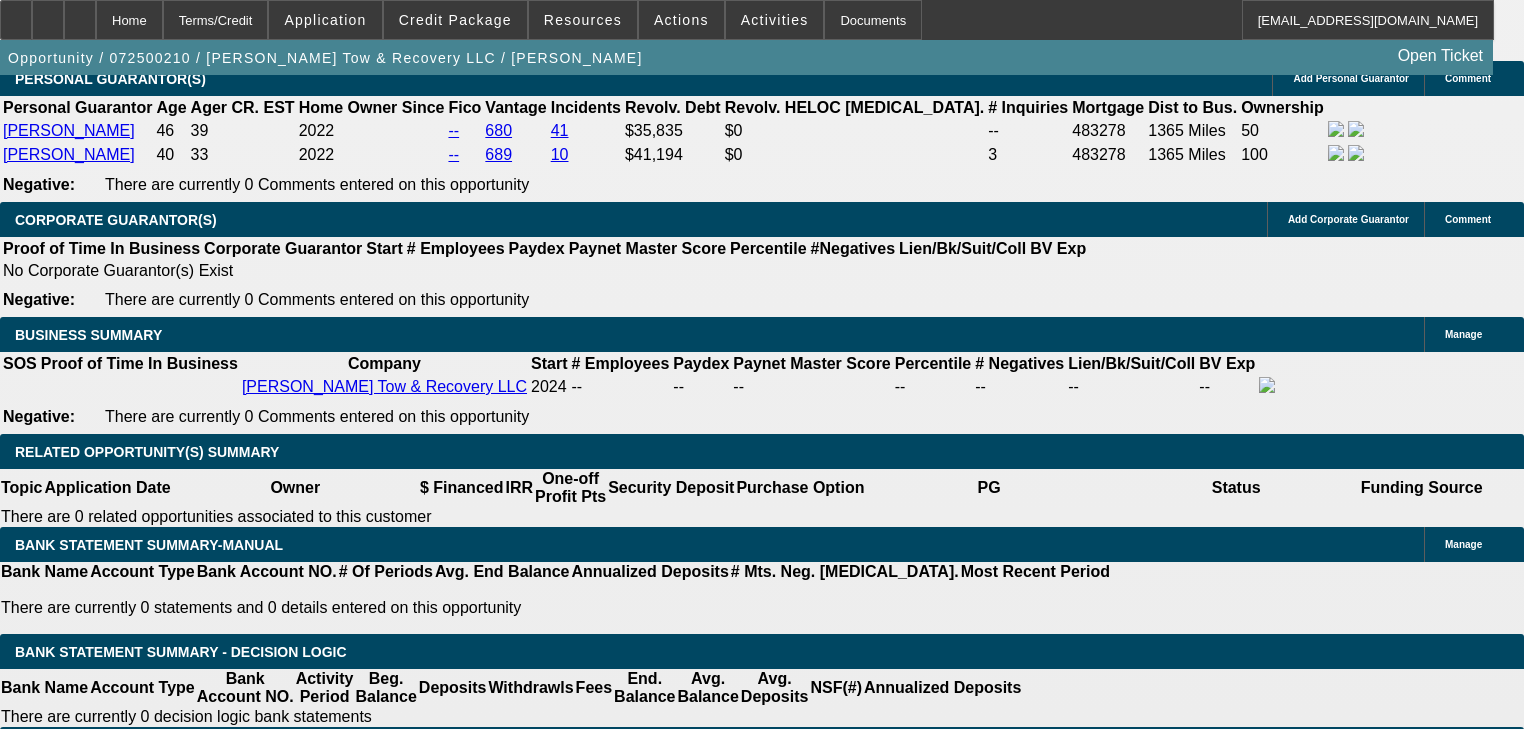scroll, scrollTop: 2930, scrollLeft: 0, axis: vertical 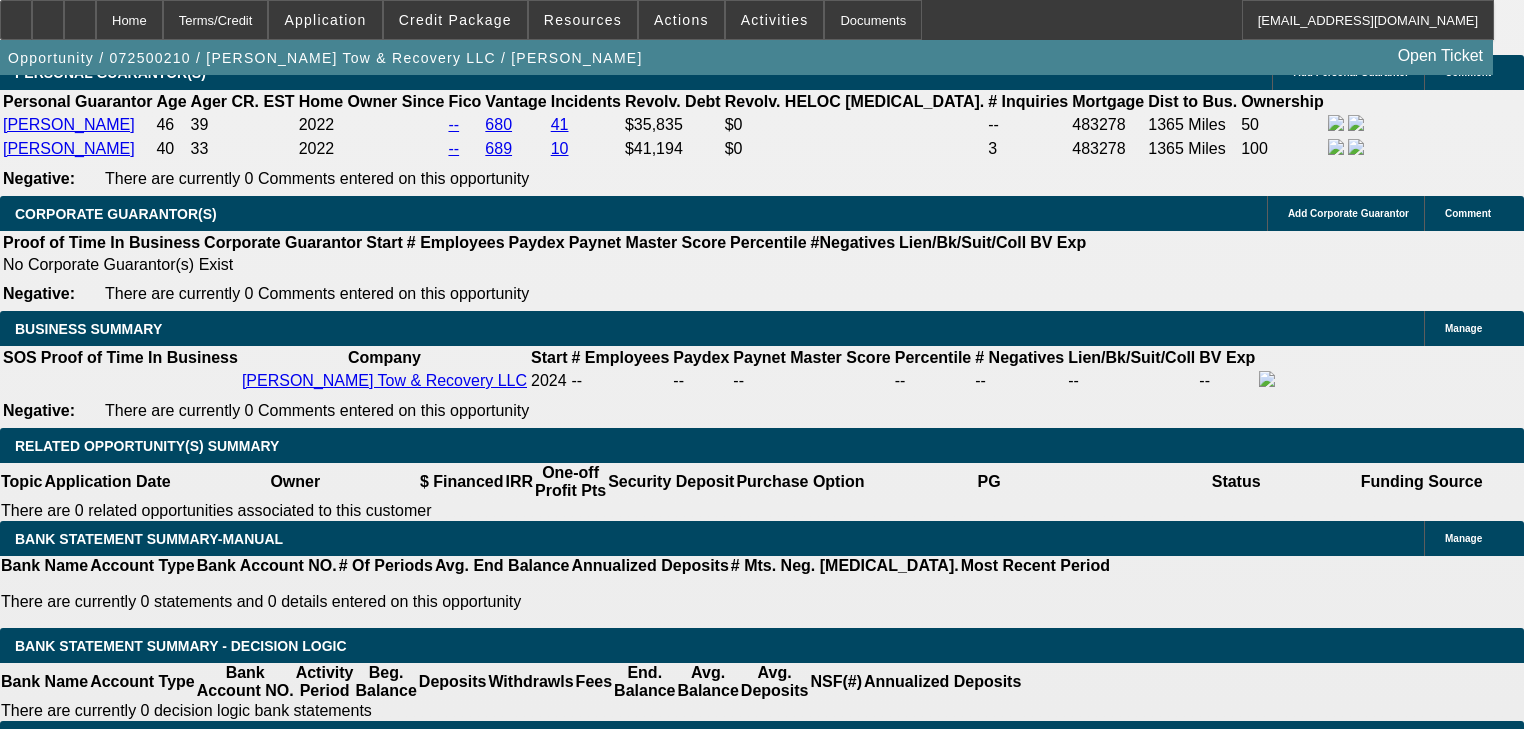 click on "28" at bounding box center (488, 2239) 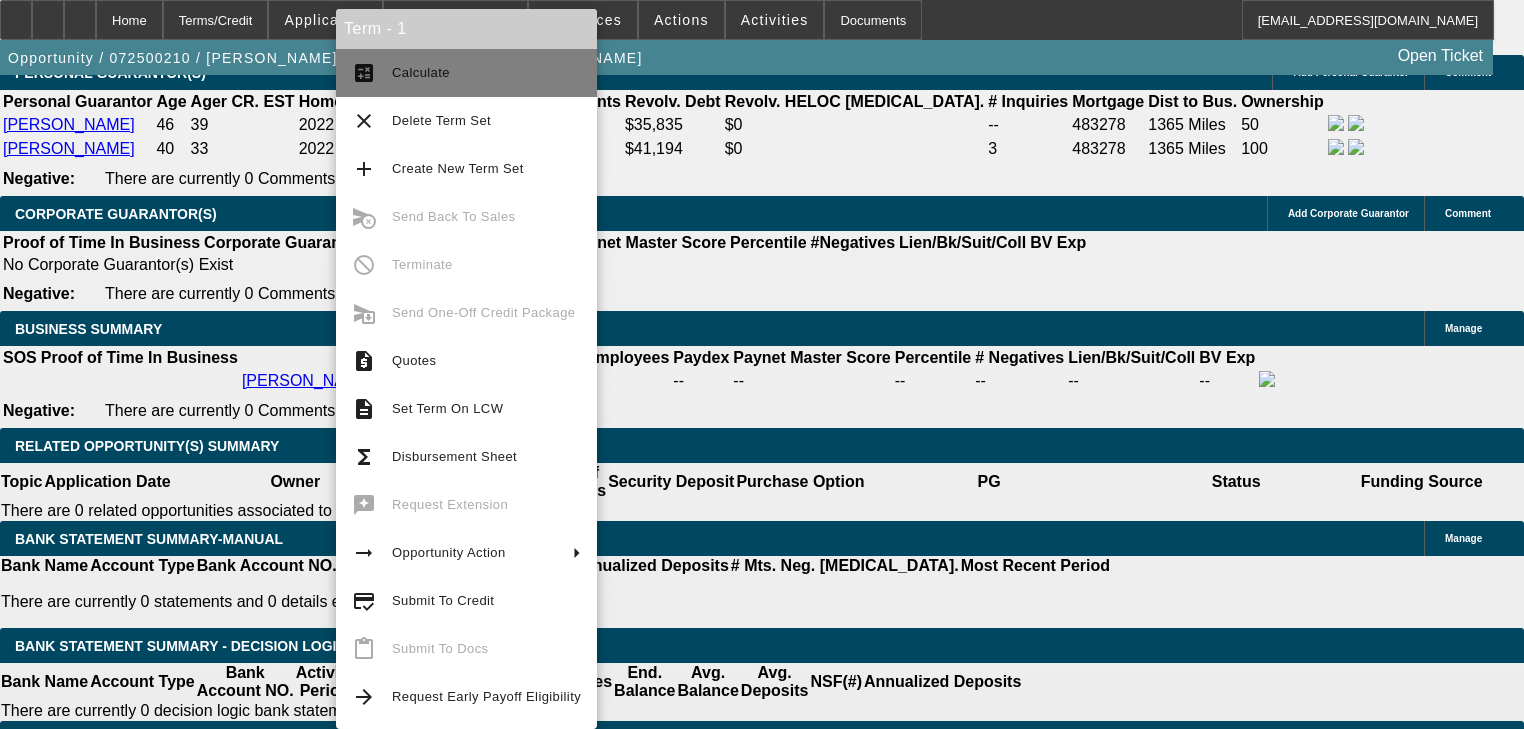 click on "calculate
Calculate" at bounding box center [466, 73] 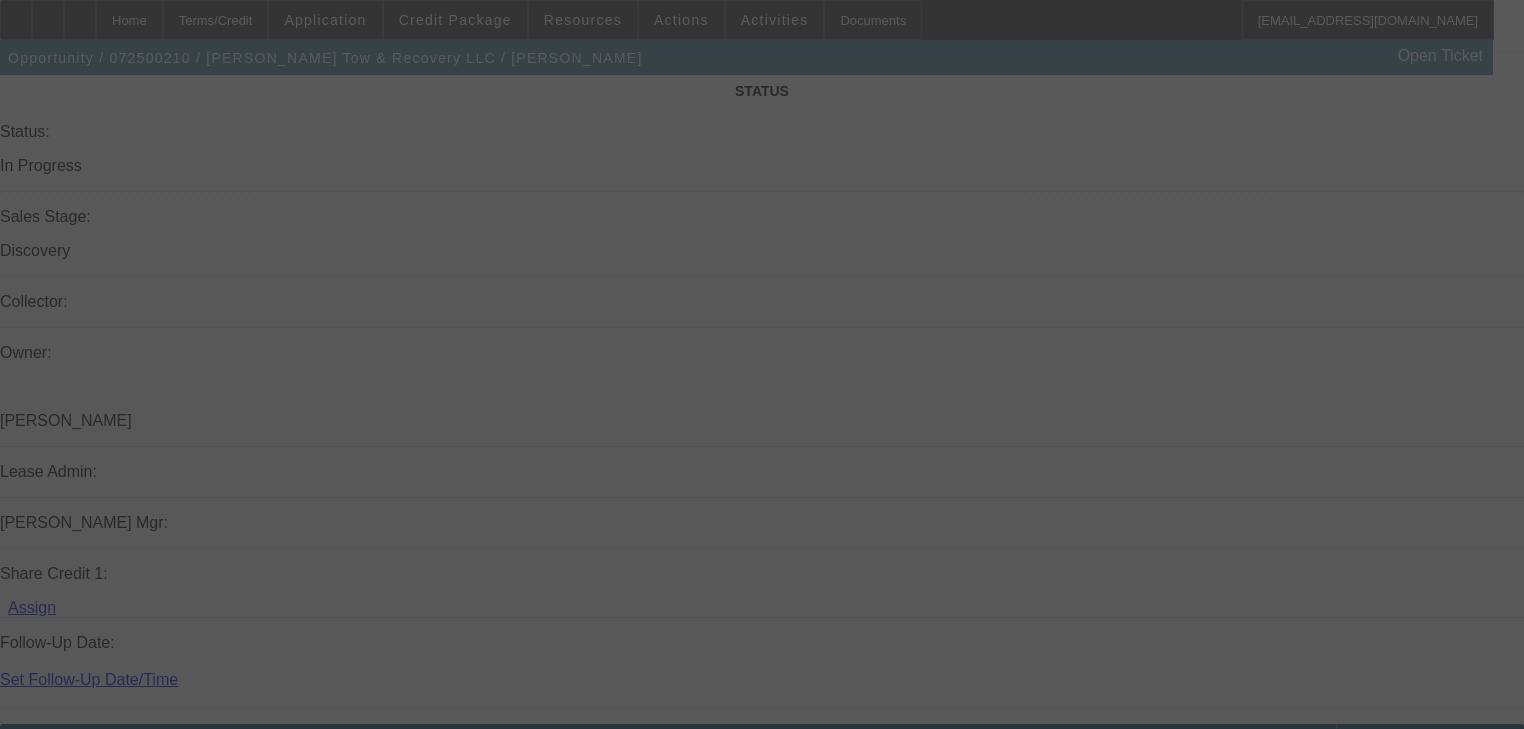 scroll, scrollTop: 2127, scrollLeft: 0, axis: vertical 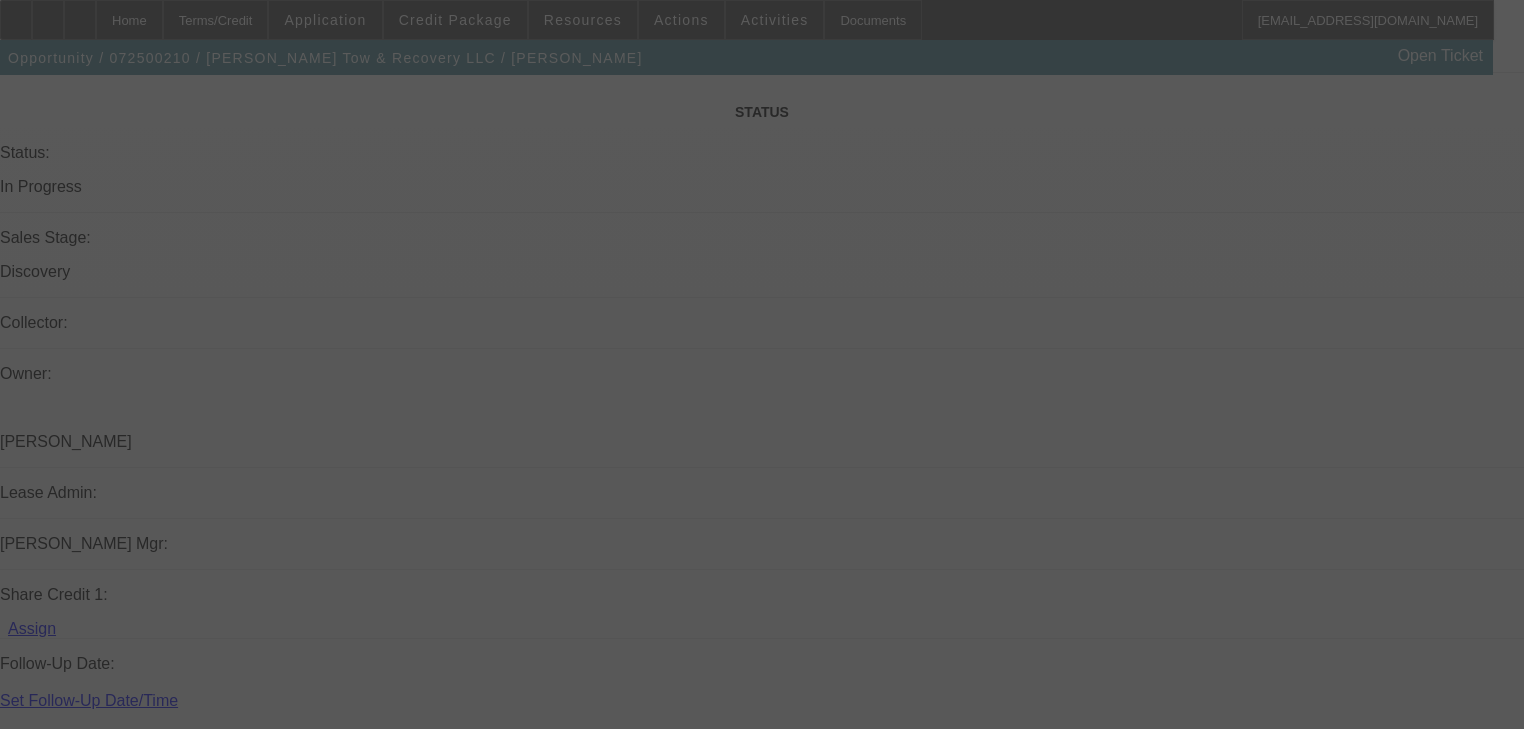 select on "0" 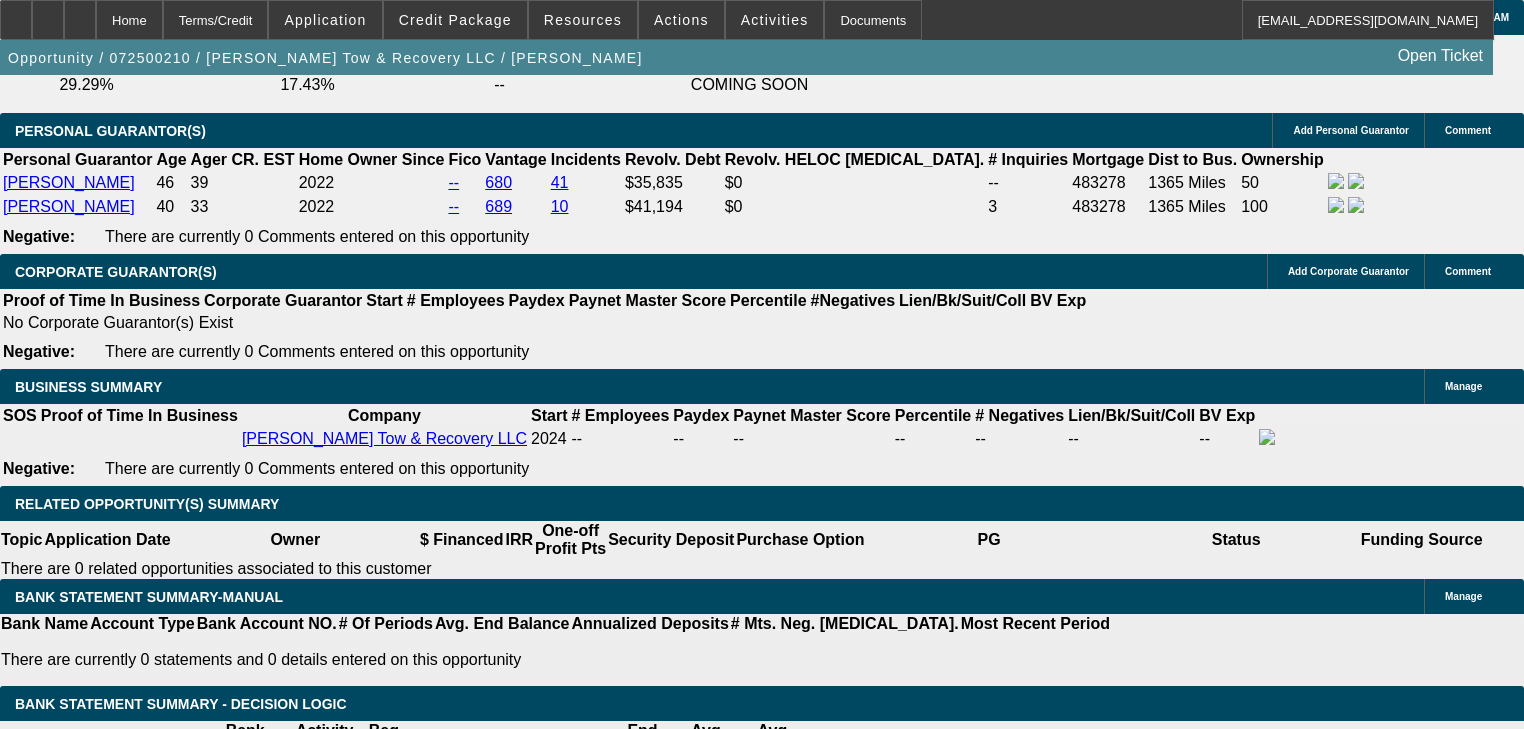 scroll, scrollTop: 2872, scrollLeft: 0, axis: vertical 